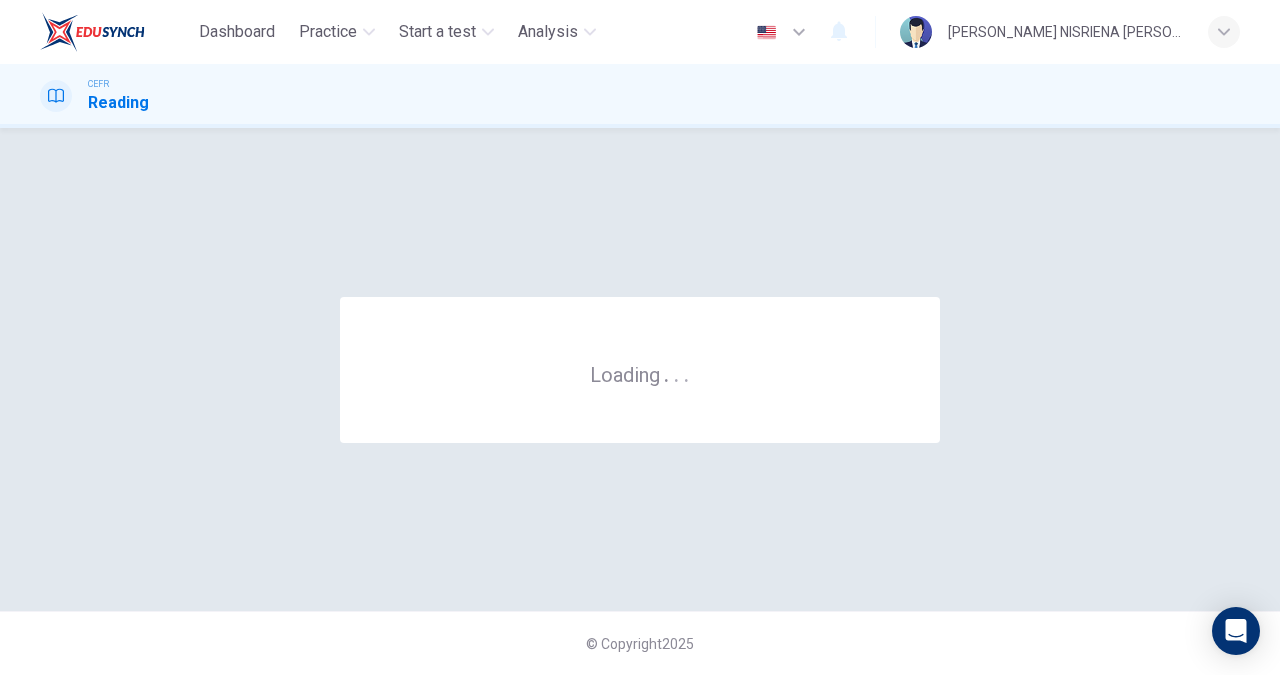 scroll, scrollTop: 0, scrollLeft: 0, axis: both 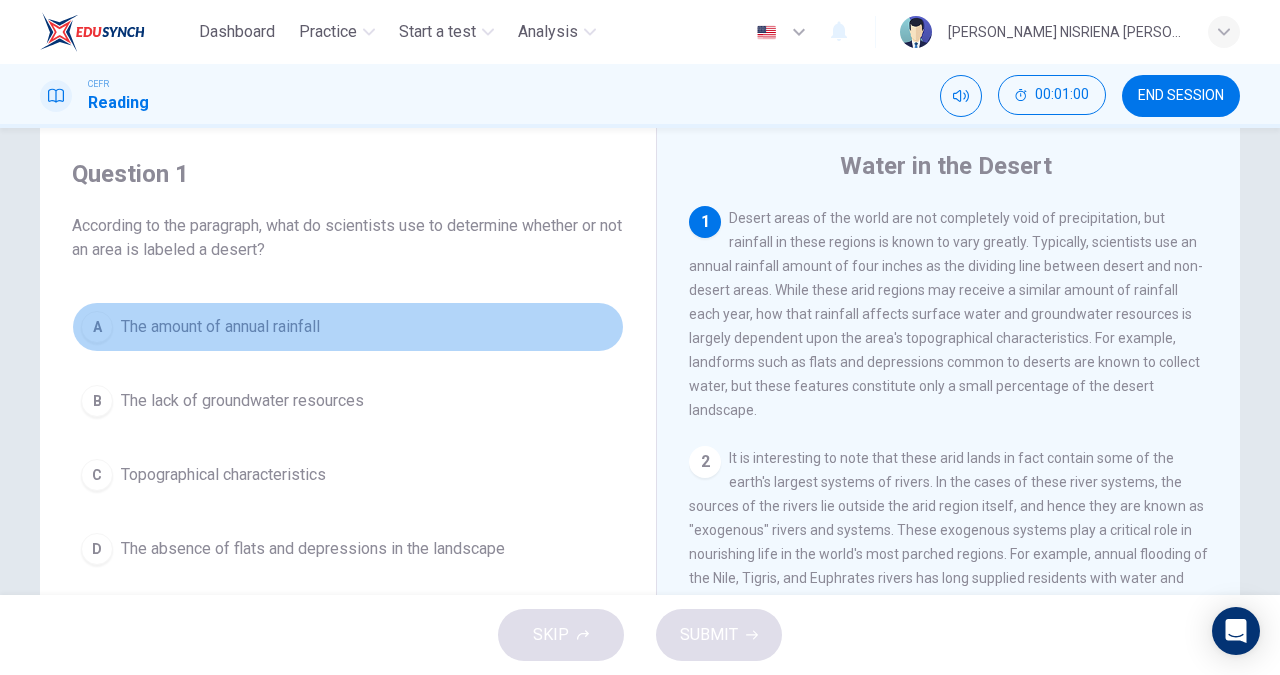 click on "The amount of annual rainfall" at bounding box center [220, 327] 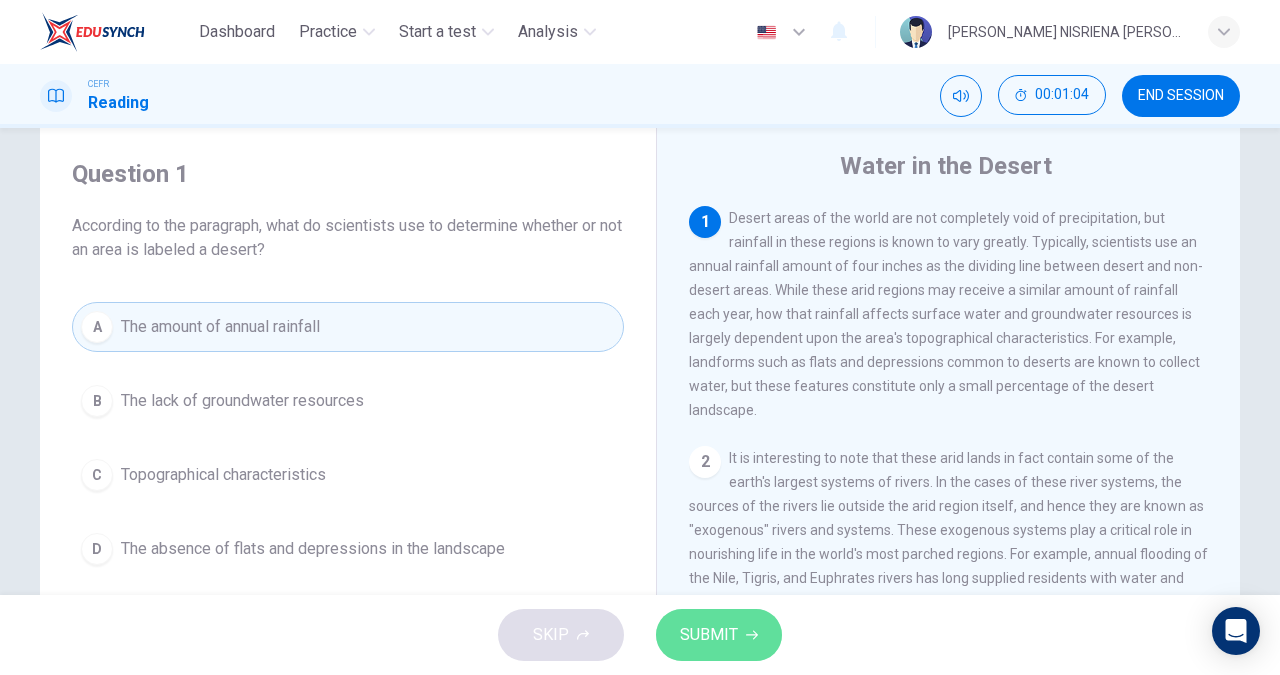 click 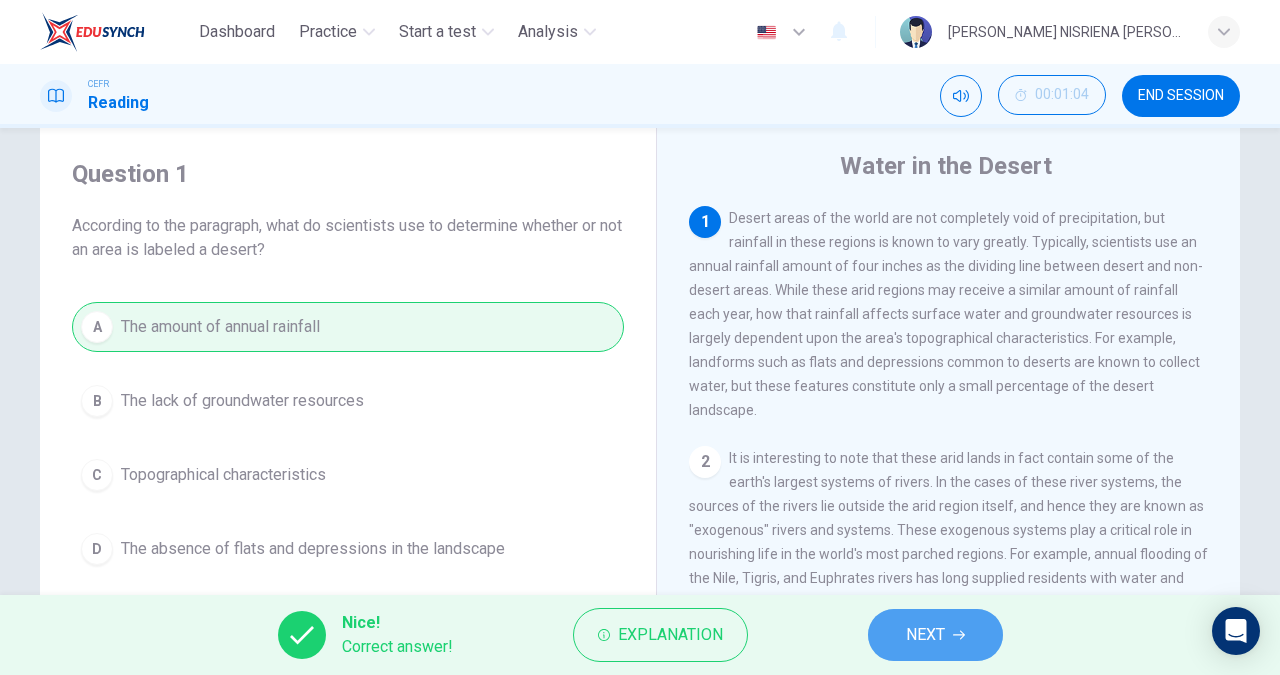 click on "NEXT" at bounding box center (935, 635) 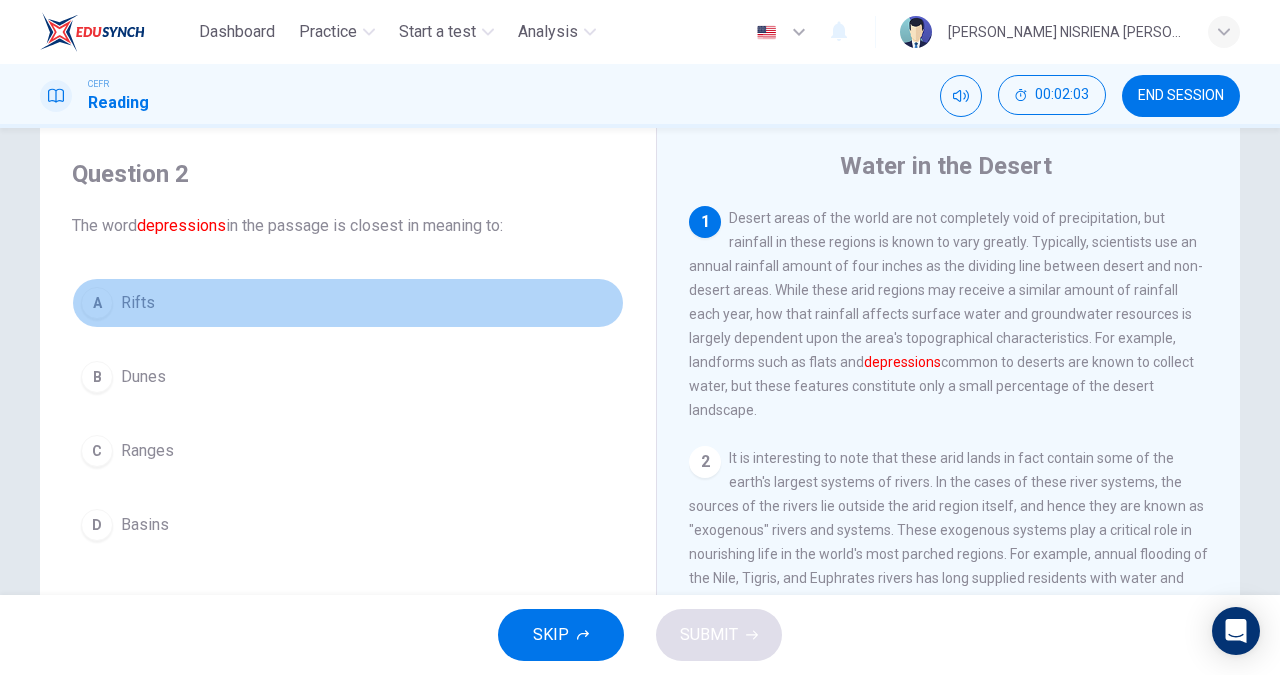 click on "A Rifts" at bounding box center [348, 303] 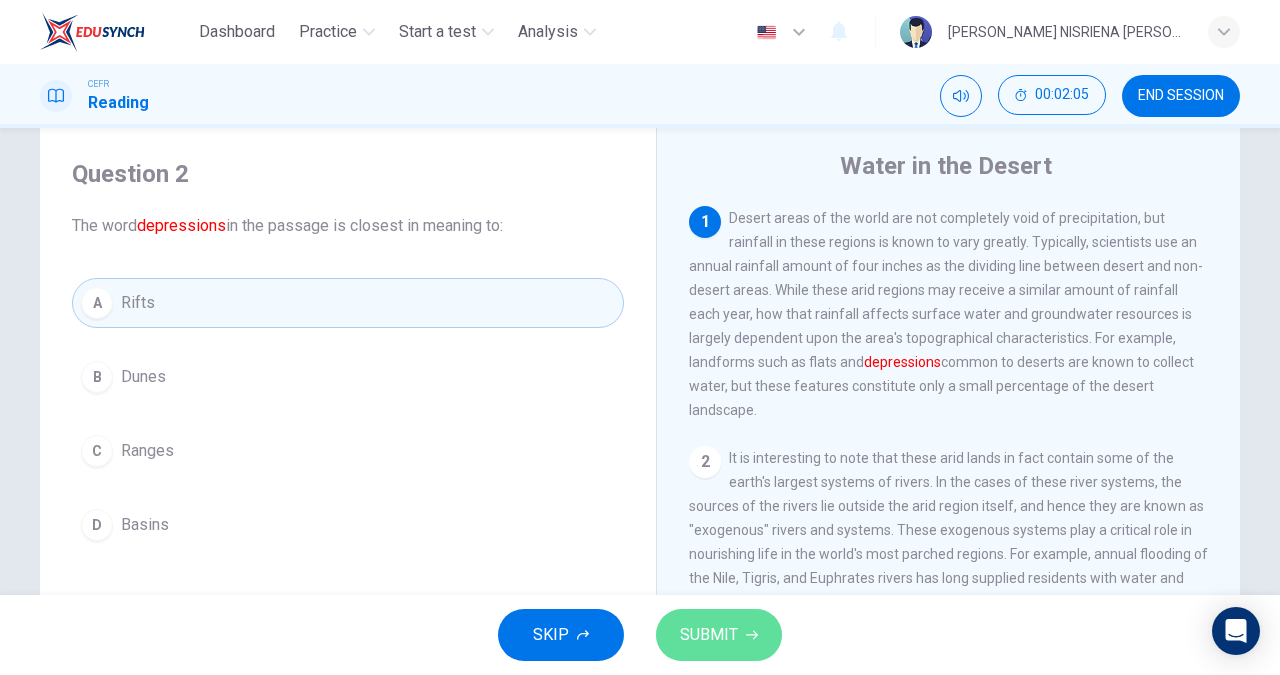 click on "SUBMIT" at bounding box center [709, 635] 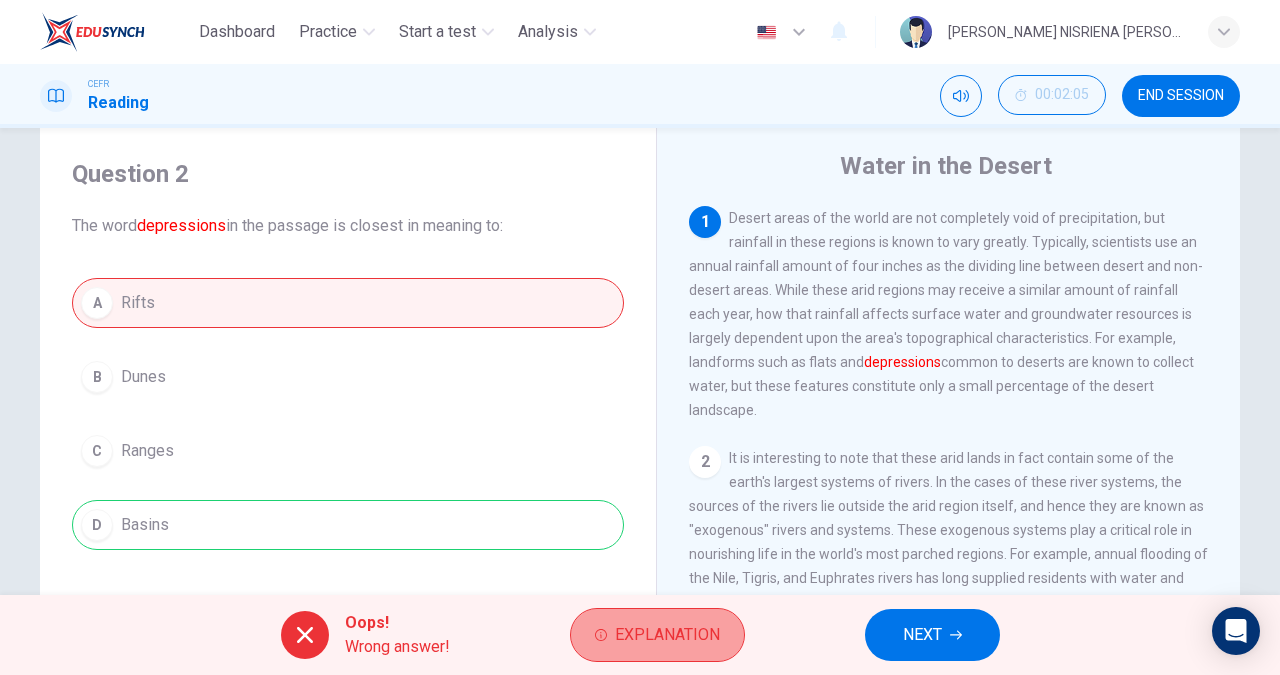 click on "Explanation" at bounding box center [667, 635] 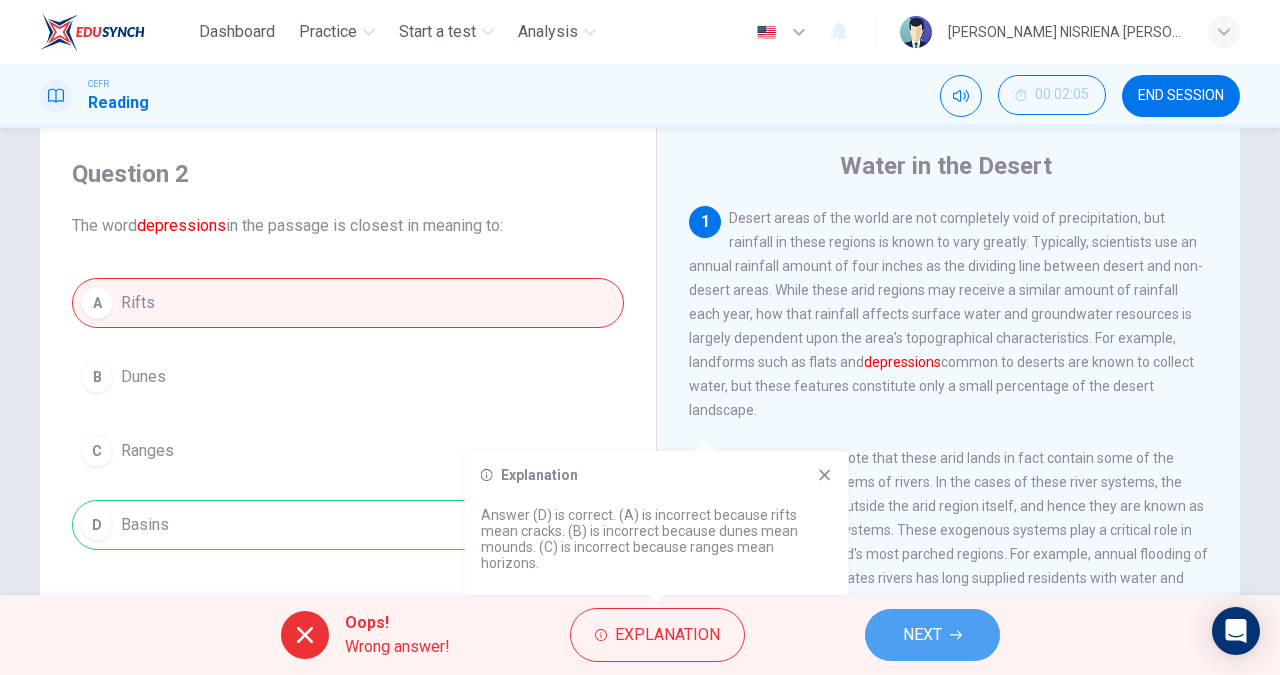 click 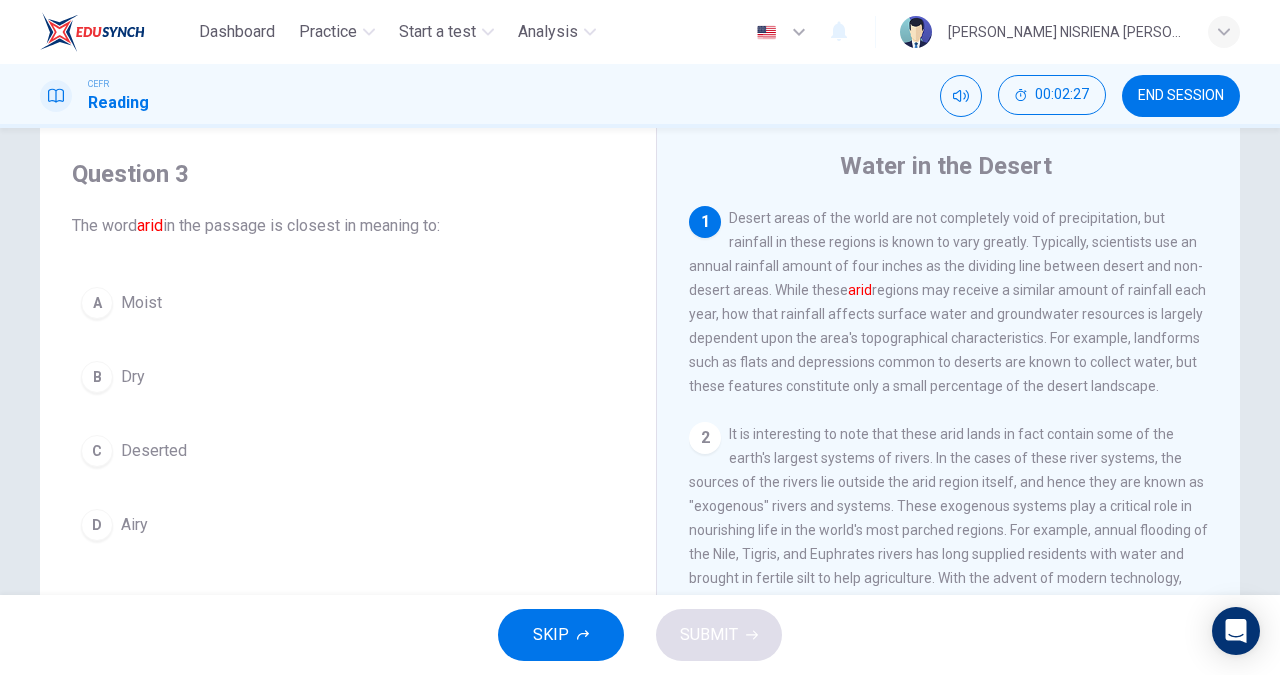 click on "B Dry" at bounding box center (348, 377) 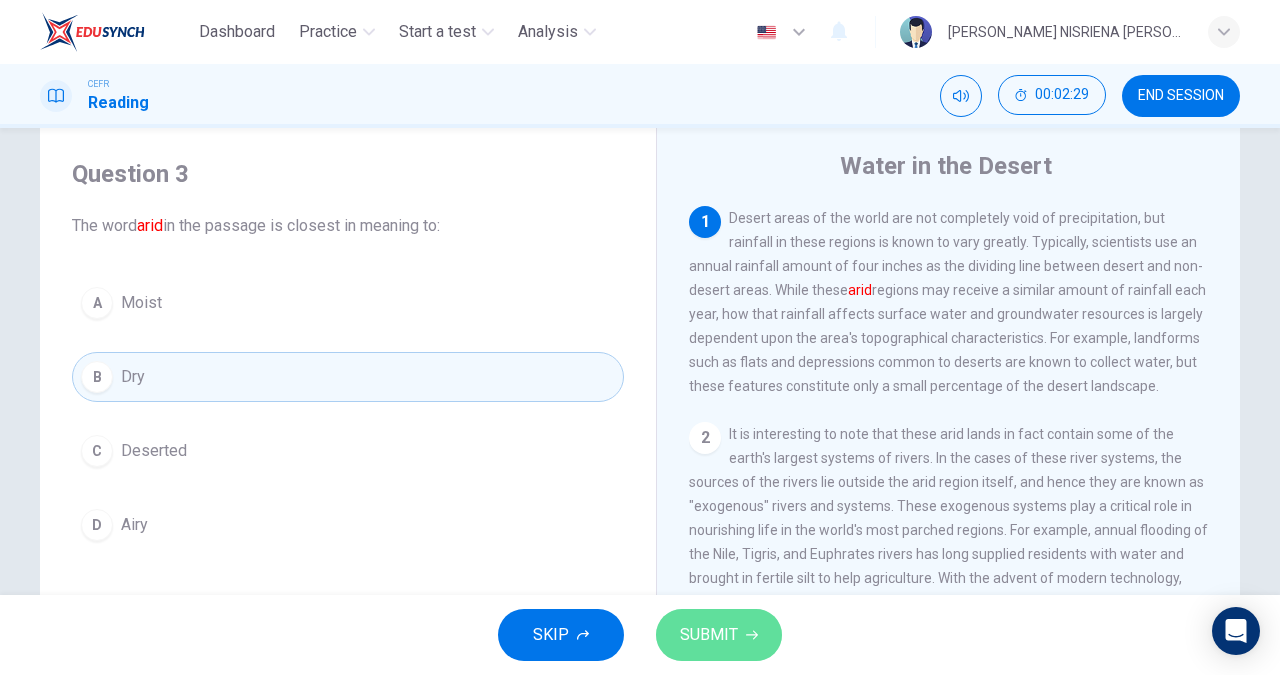 click on "SUBMIT" at bounding box center [719, 635] 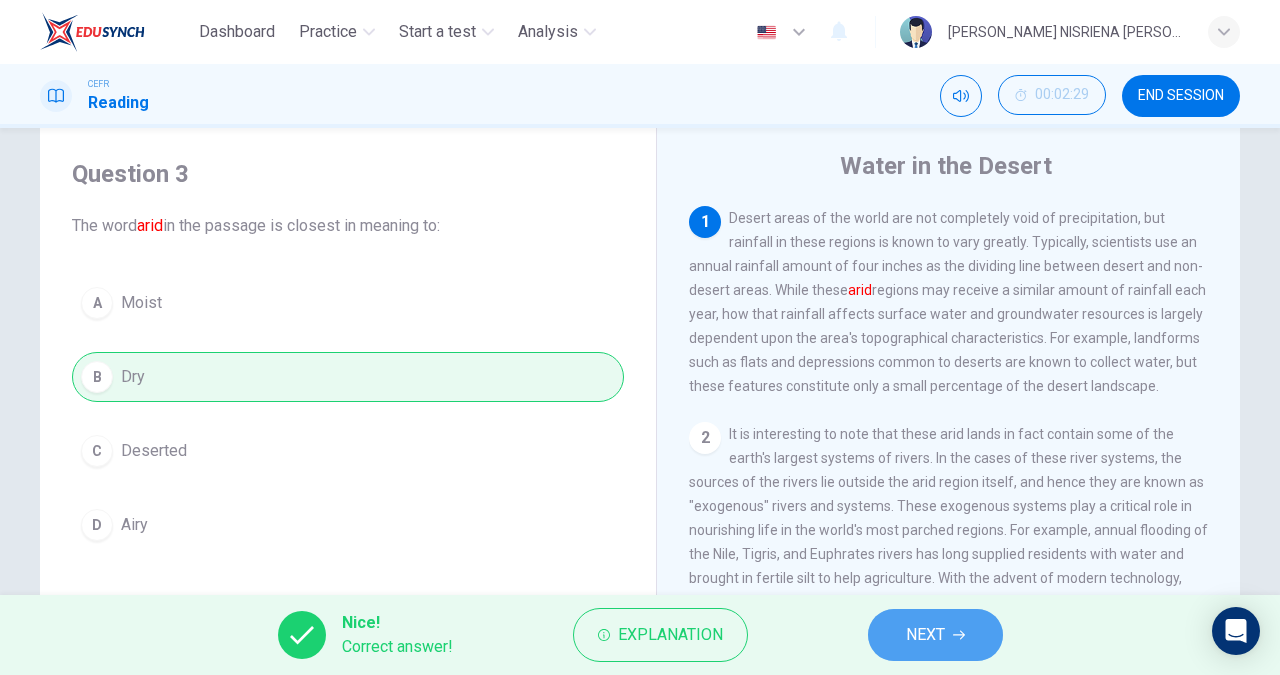 click on "NEXT" at bounding box center [935, 635] 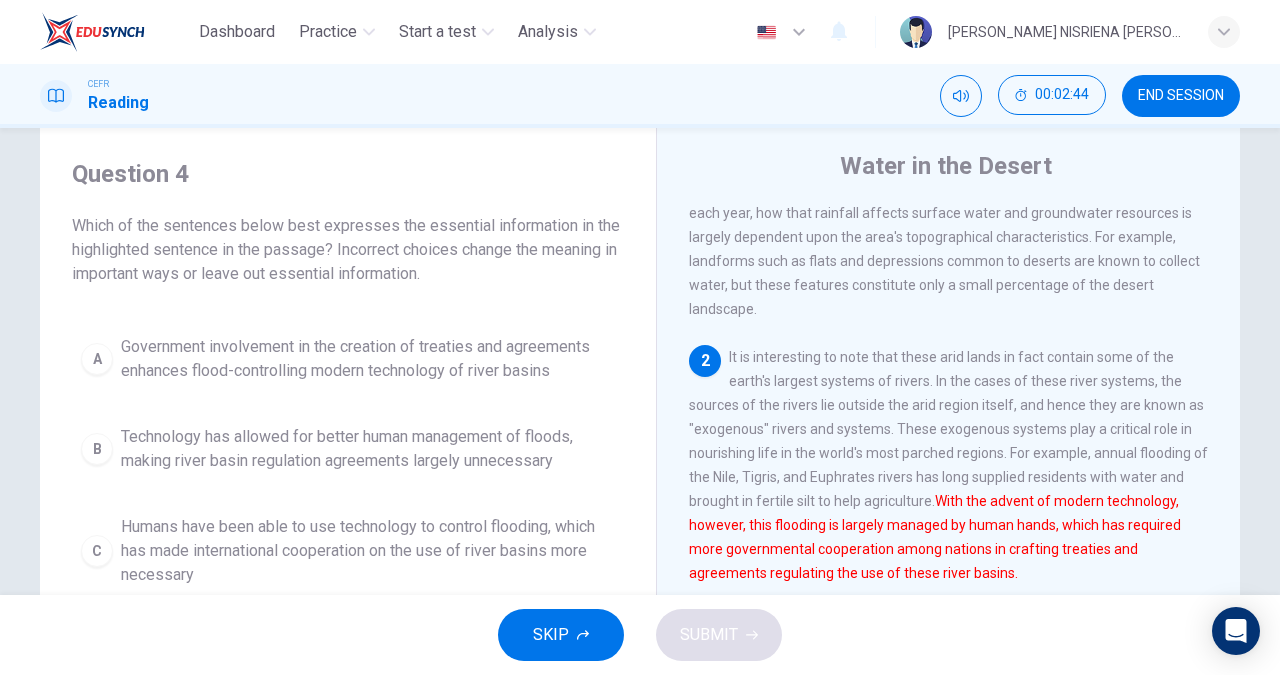 scroll, scrollTop: 155, scrollLeft: 0, axis: vertical 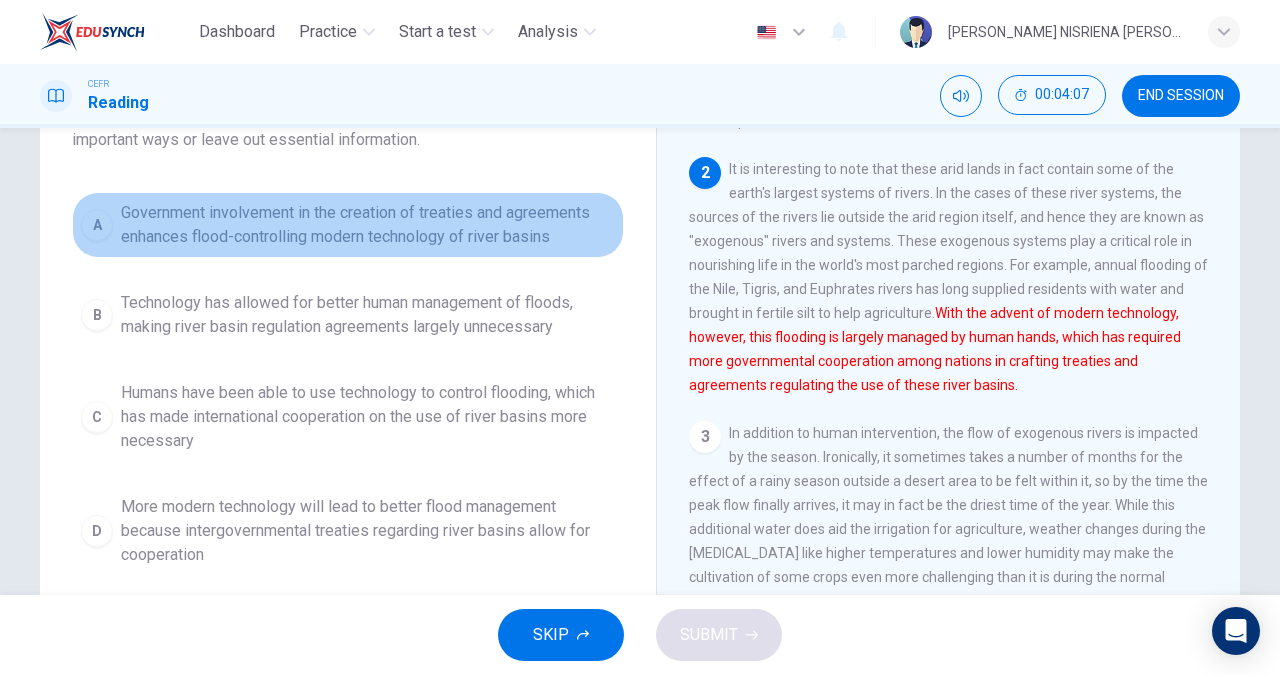 click on "A Government involvement in the creation of treaties and agreements enhances flood-controlling modern technology of river basins" at bounding box center (348, 225) 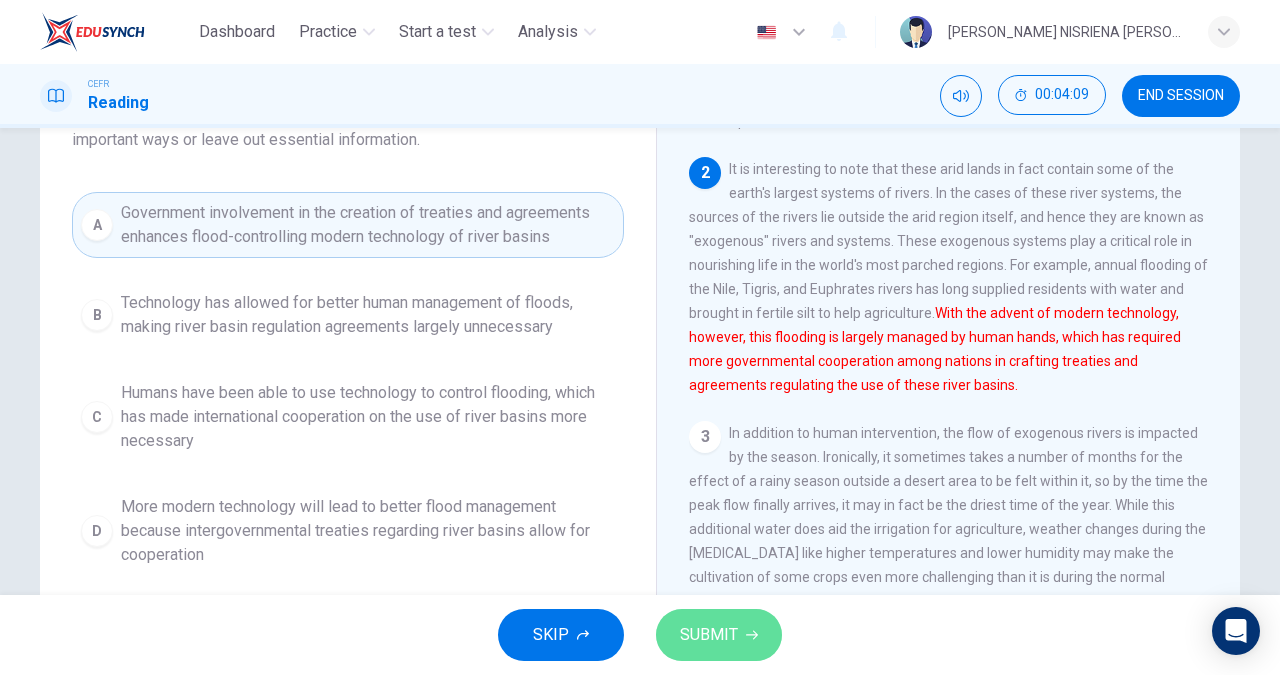 click 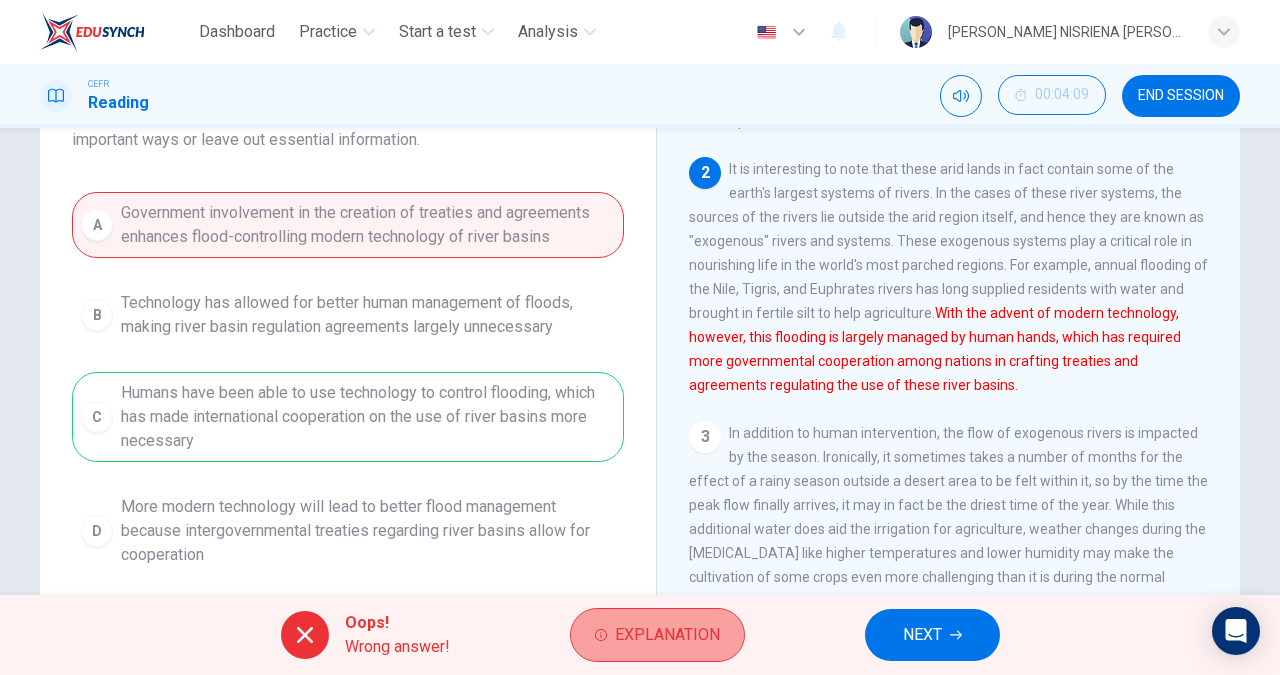 click on "Explanation" at bounding box center [667, 635] 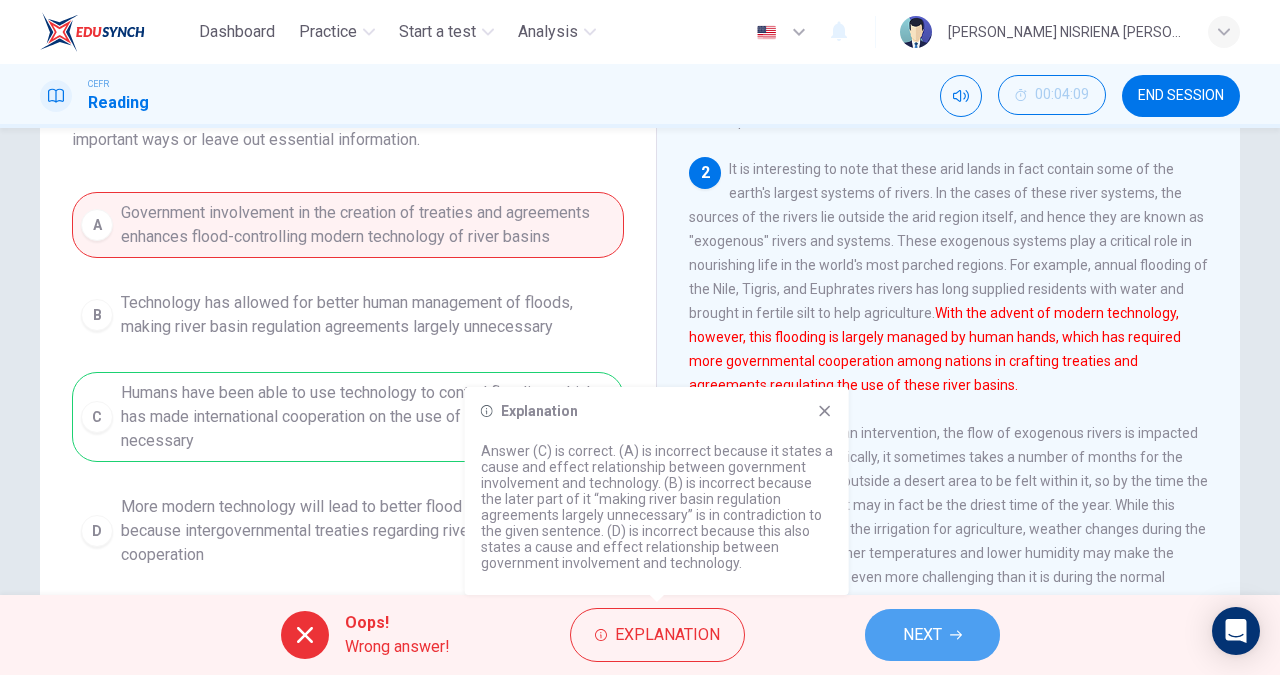 click 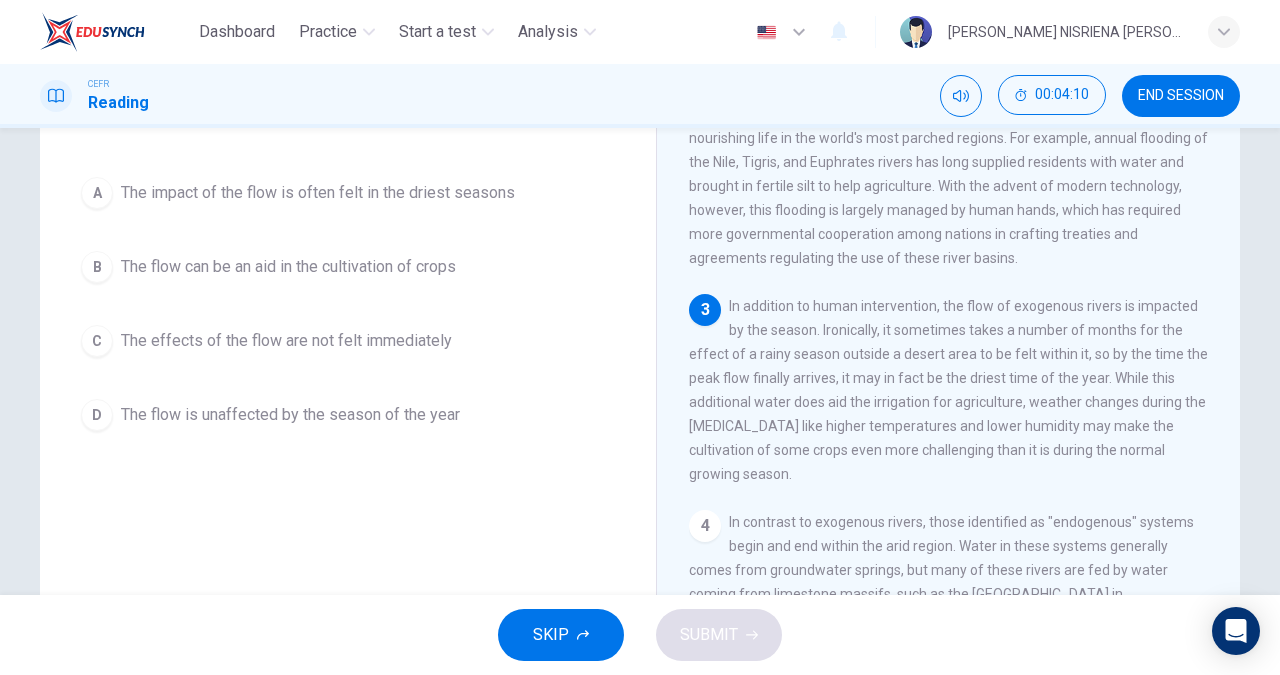scroll, scrollTop: 283, scrollLeft: 0, axis: vertical 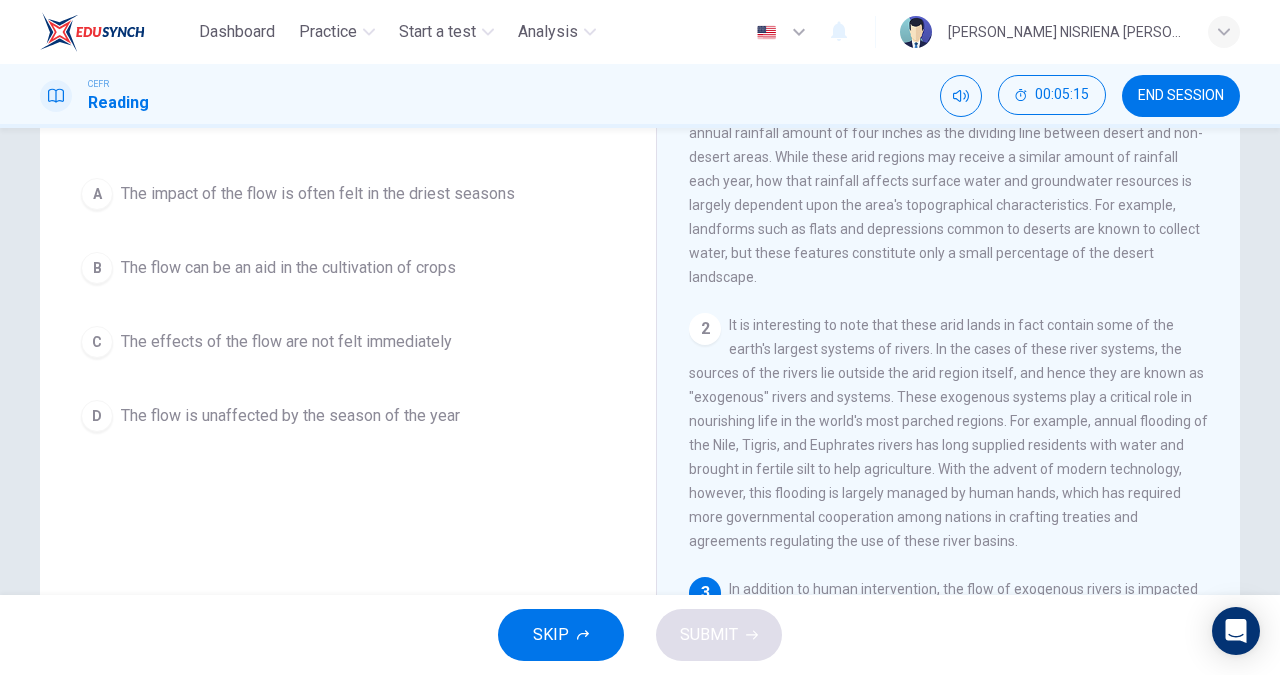 click on "The effects of the flow are not felt immediately" at bounding box center [286, 342] 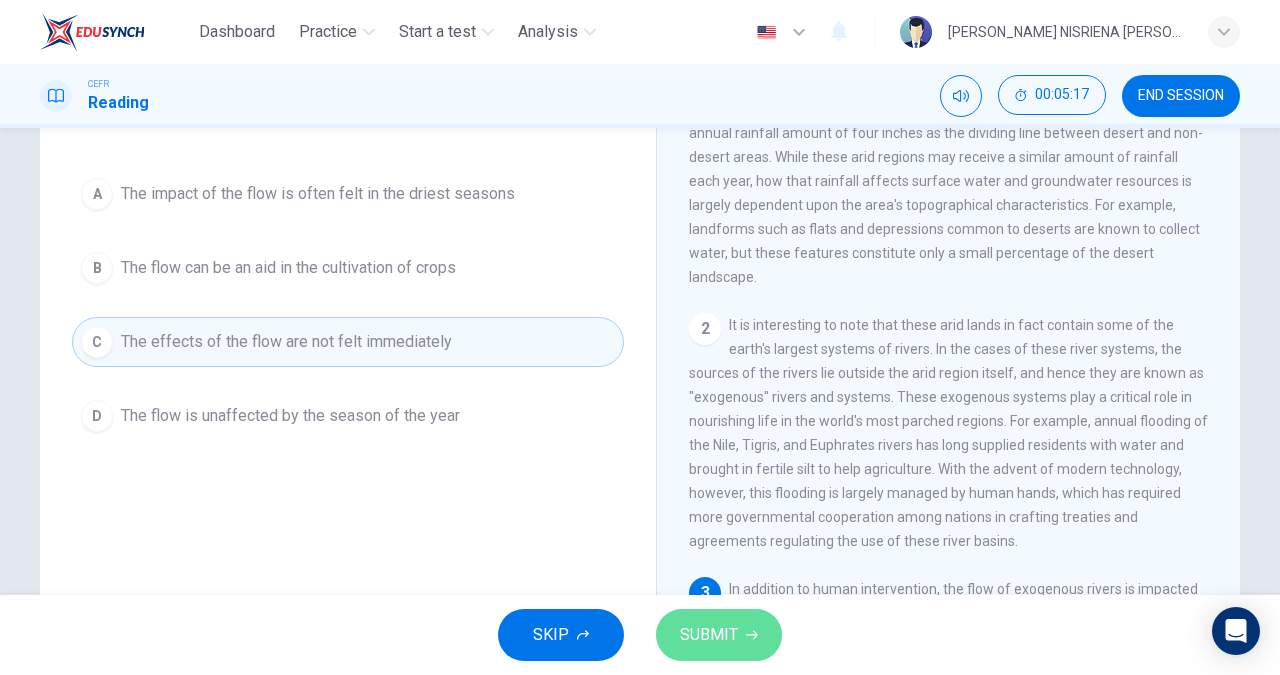 click on "SUBMIT" at bounding box center [719, 635] 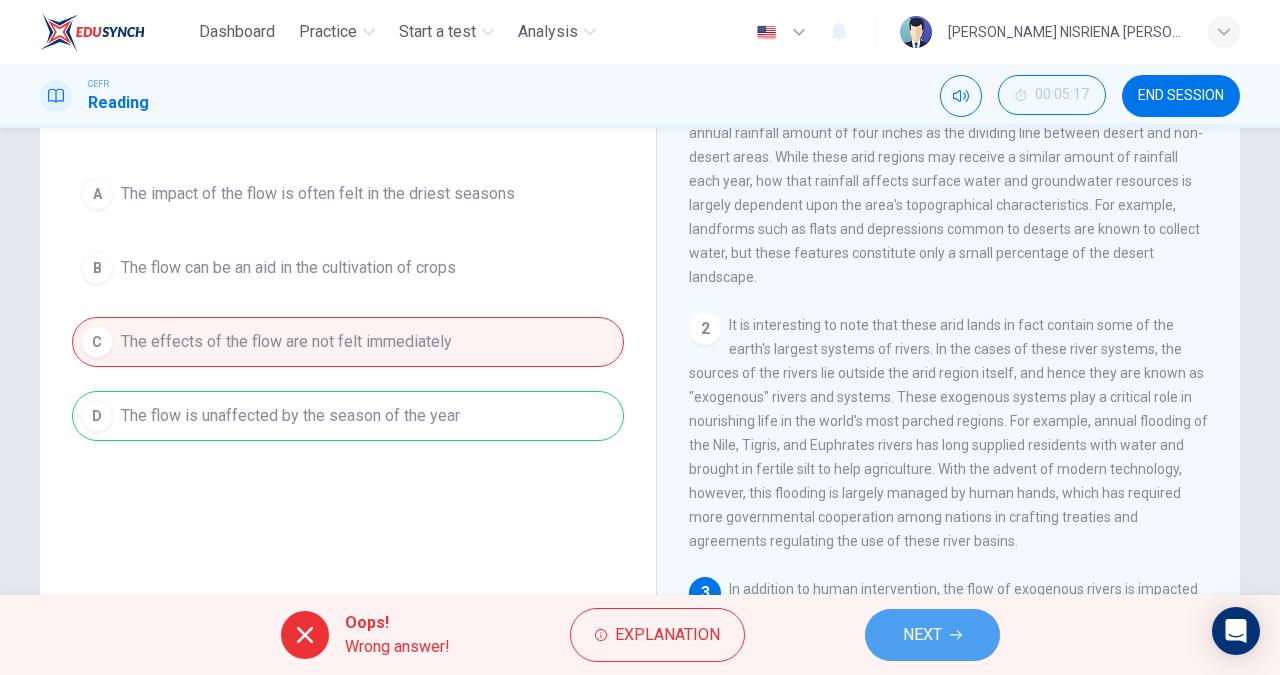 click on "NEXT" at bounding box center [922, 635] 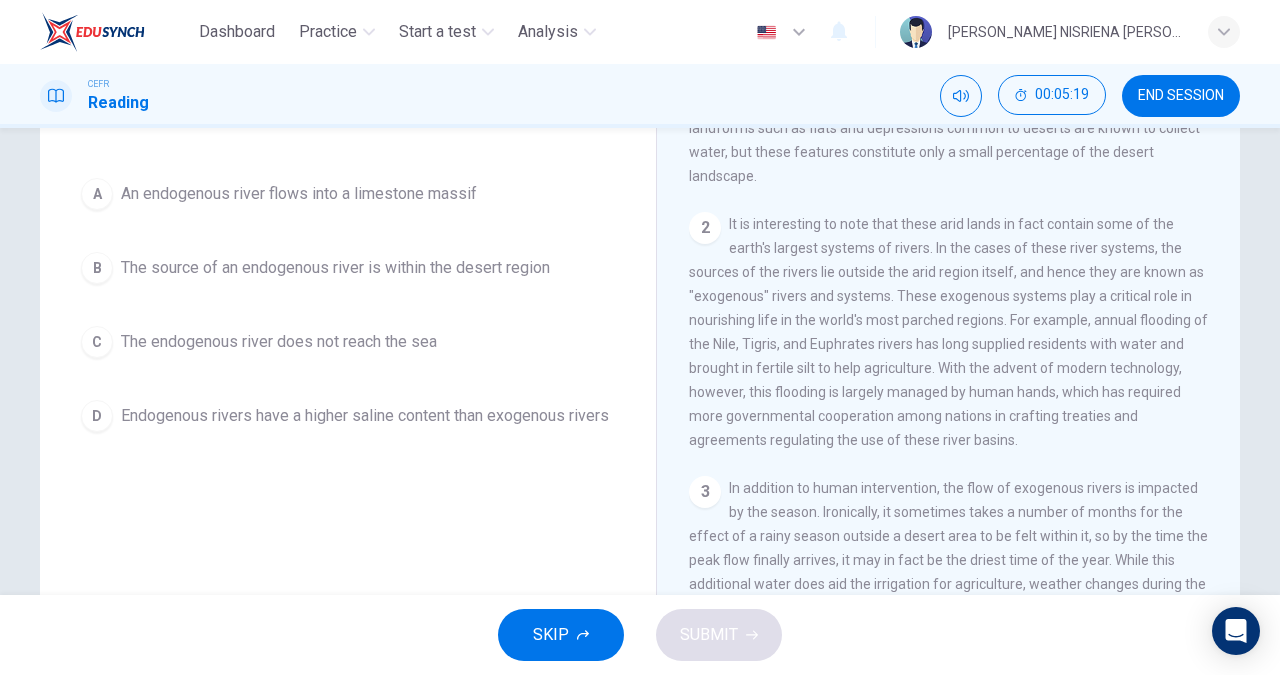 scroll, scrollTop: 0, scrollLeft: 0, axis: both 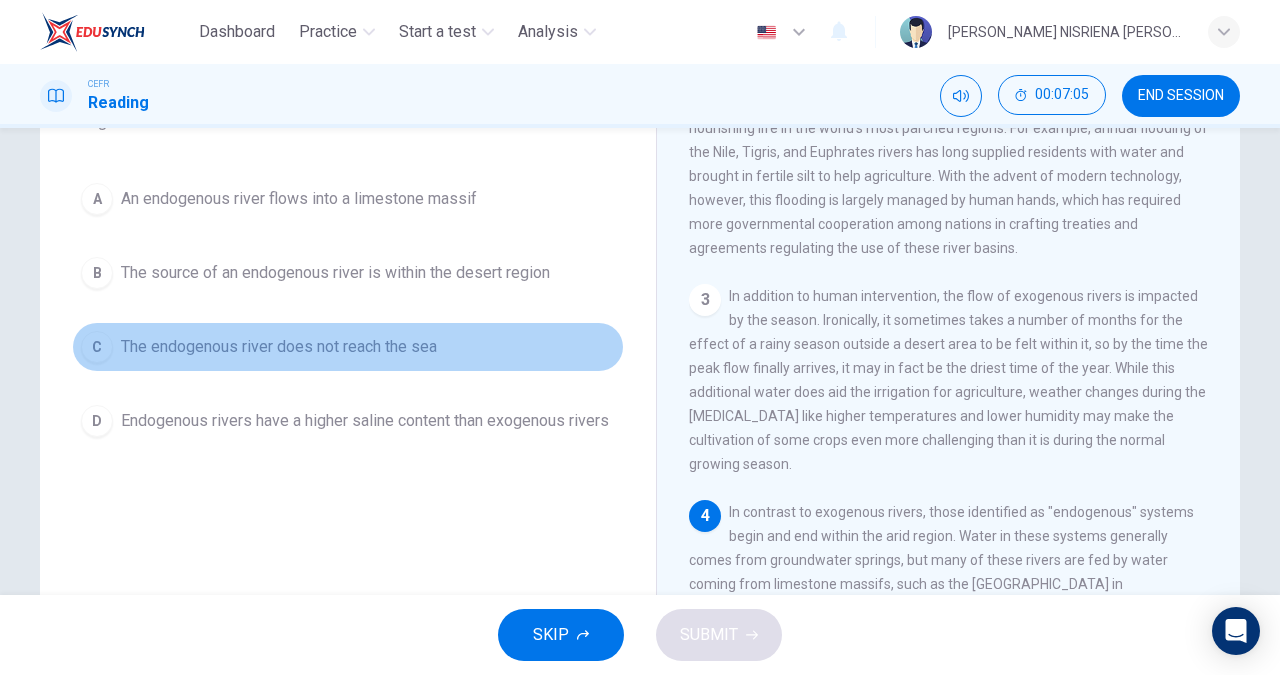 click on "The endogenous river does not reach the sea" at bounding box center (279, 347) 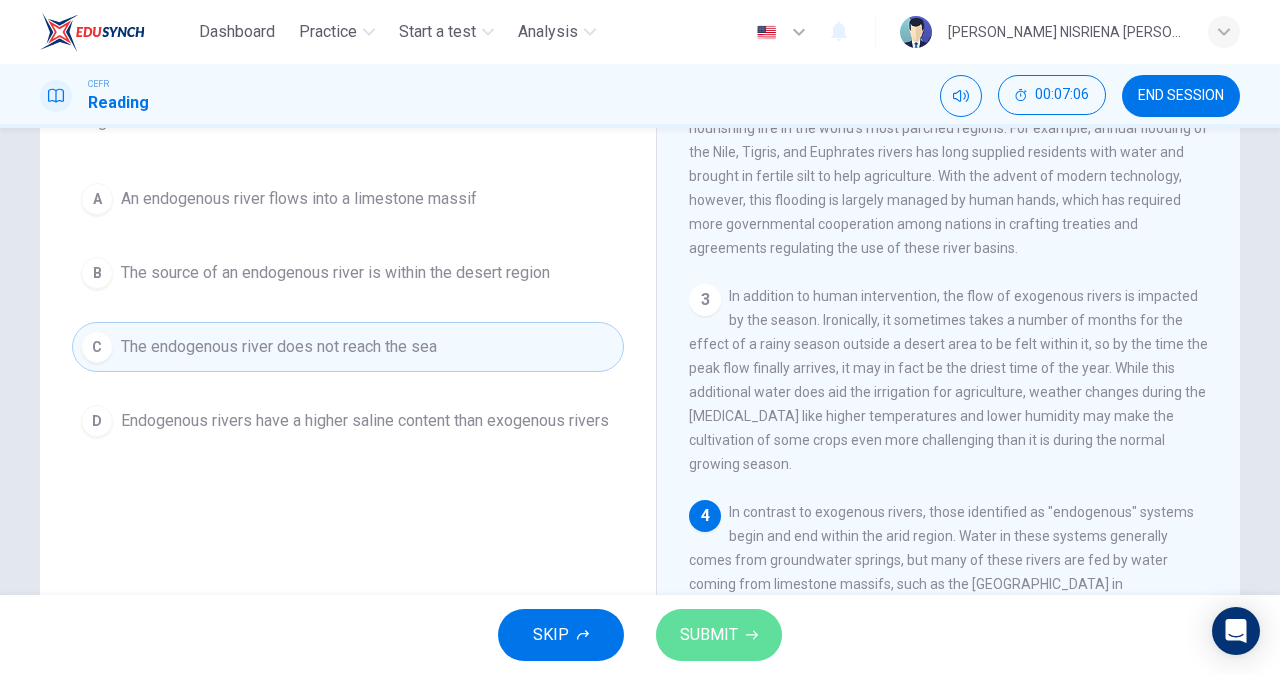 click on "SUBMIT" at bounding box center (709, 635) 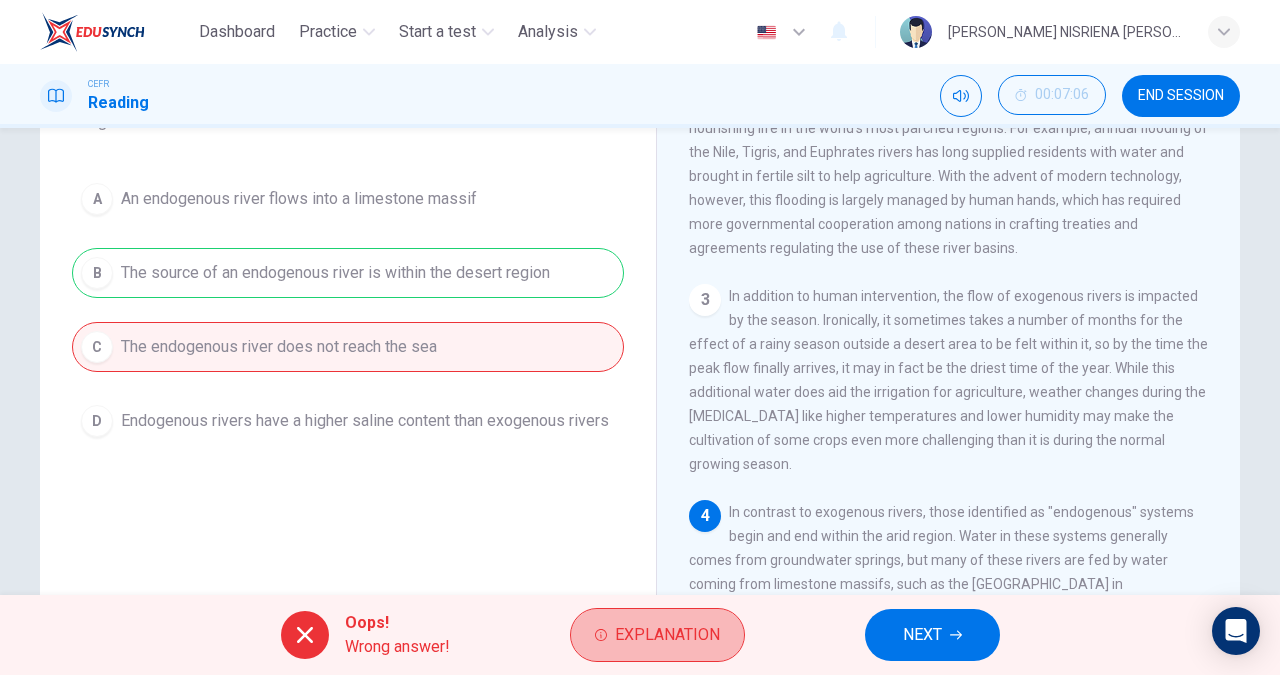 click on "Explanation" at bounding box center [657, 635] 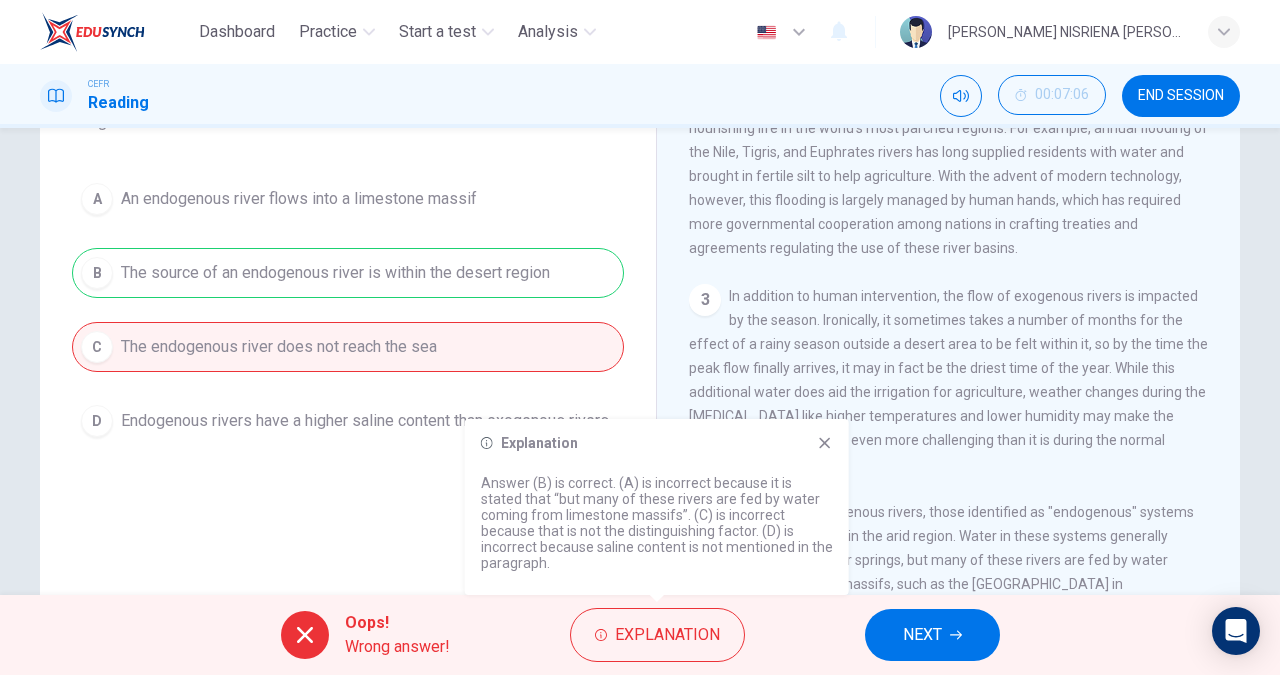 click 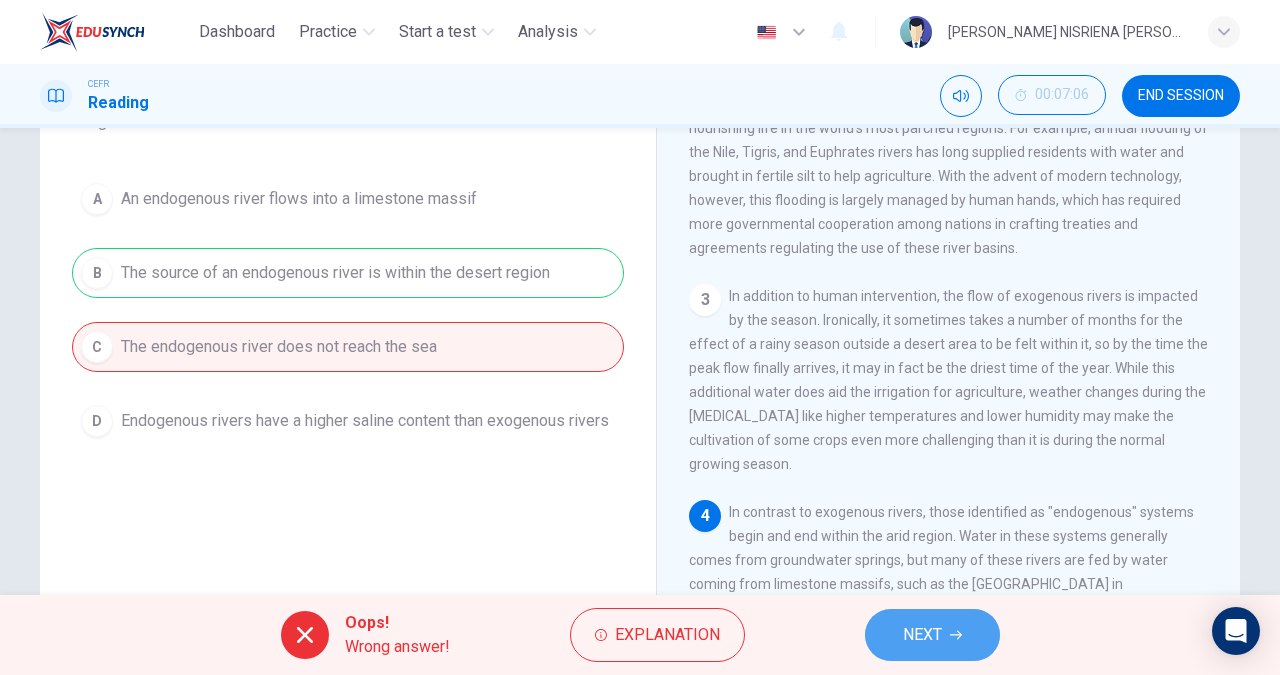 click on "NEXT" at bounding box center (922, 635) 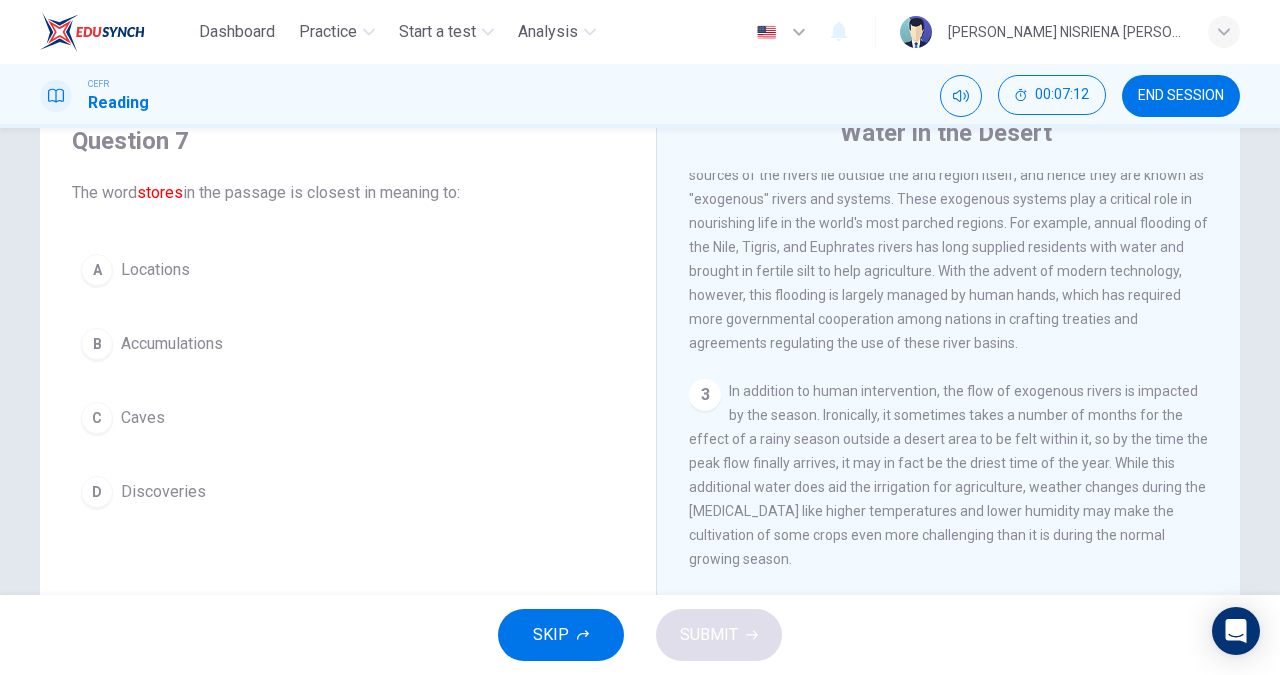 scroll, scrollTop: 175, scrollLeft: 0, axis: vertical 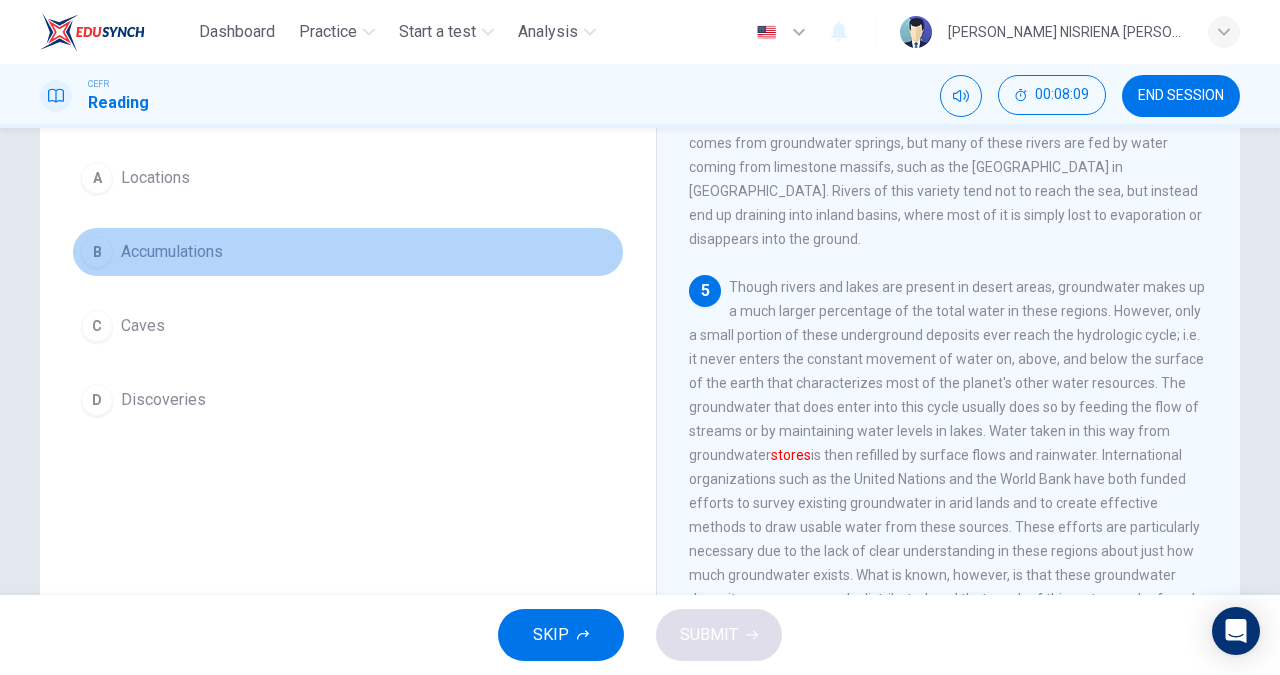 click on "Accumulations" at bounding box center (172, 252) 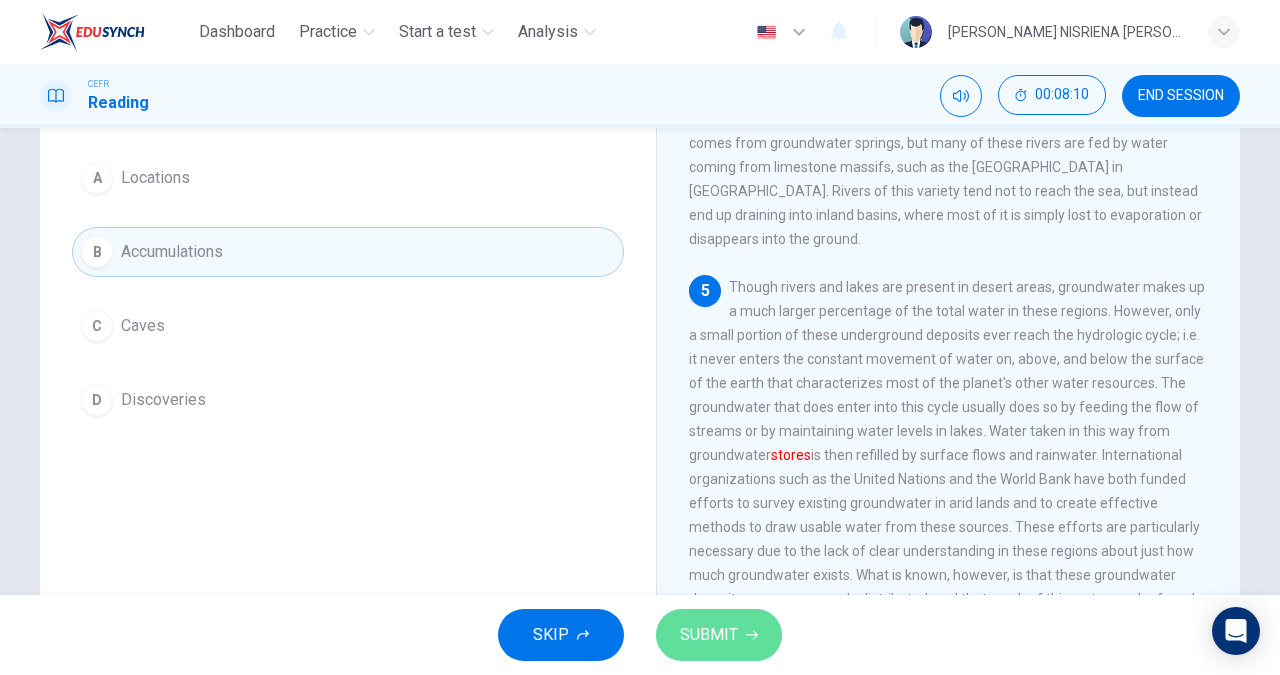 click on "SUBMIT" at bounding box center [709, 635] 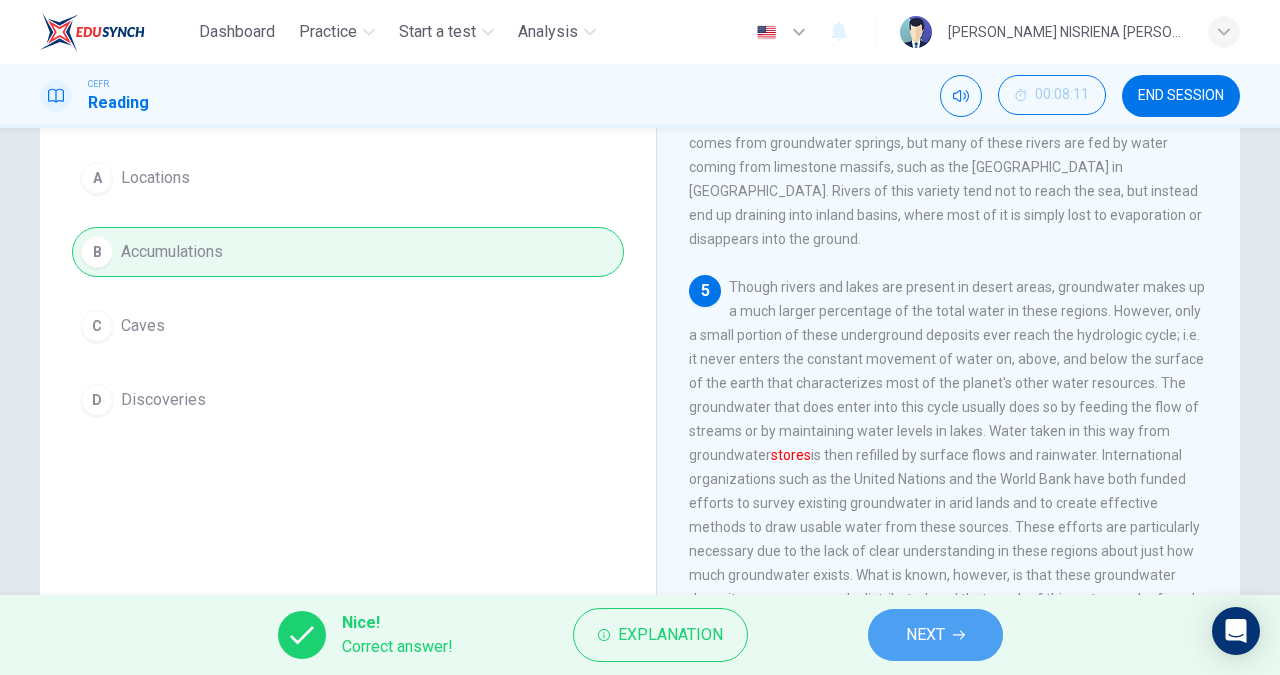 click on "NEXT" at bounding box center [935, 635] 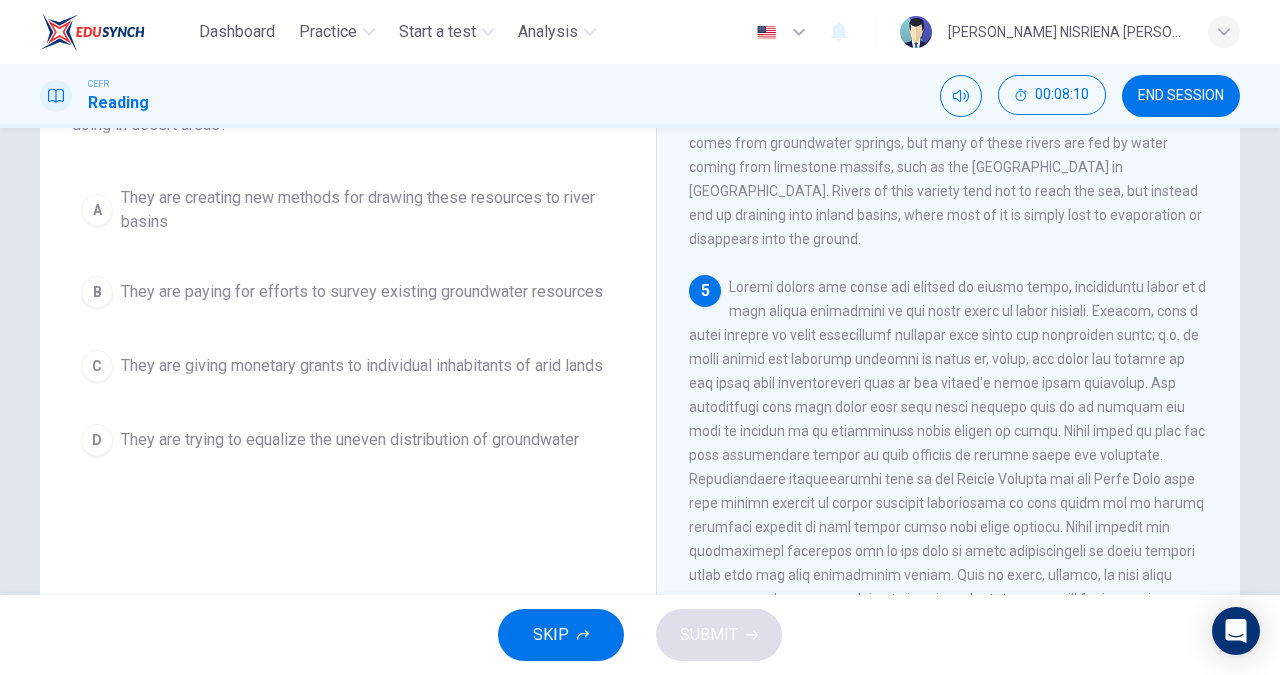 scroll, scrollTop: 199, scrollLeft: 0, axis: vertical 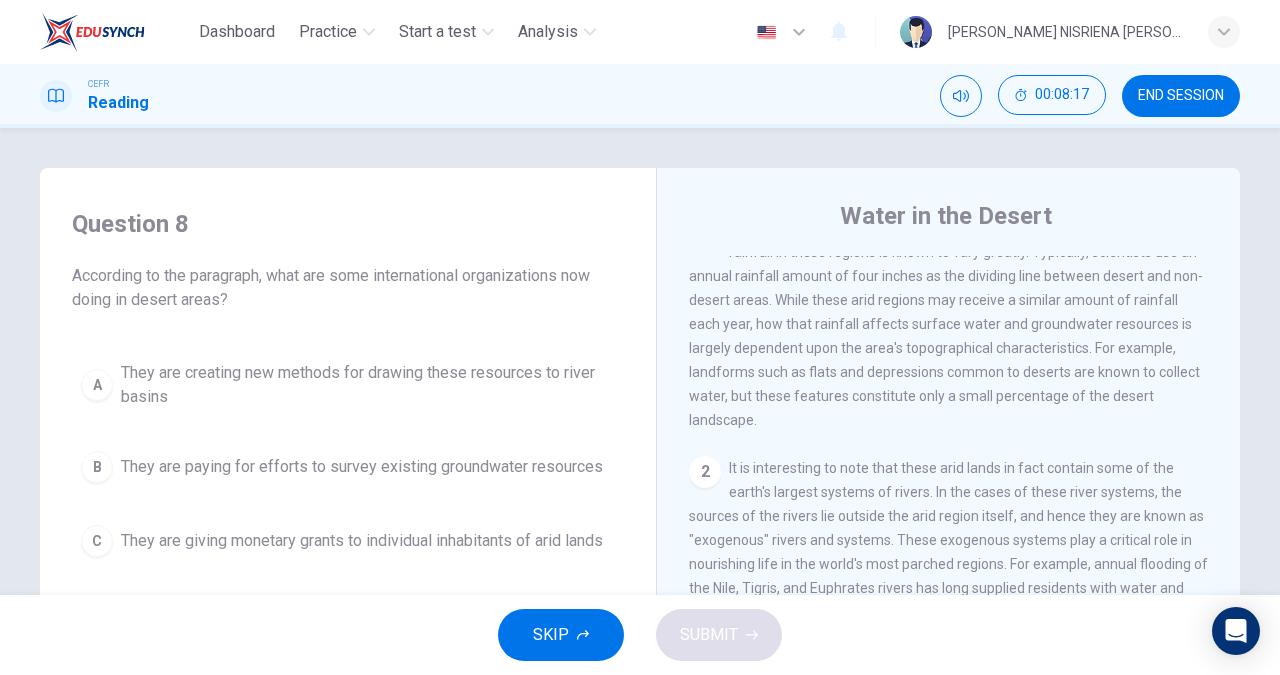 click on "Question 8 According to the paragraph, what are some international organizations now doing in desert areas?	 A They are creating new methods for drawing these resources to river basins B They are paying for efforts to survey existing groundwater resources C They are giving monetary grants to individual inhabitants of arid lands D They are trying to equalize the uneven distribution of groundwater" at bounding box center (348, 424) 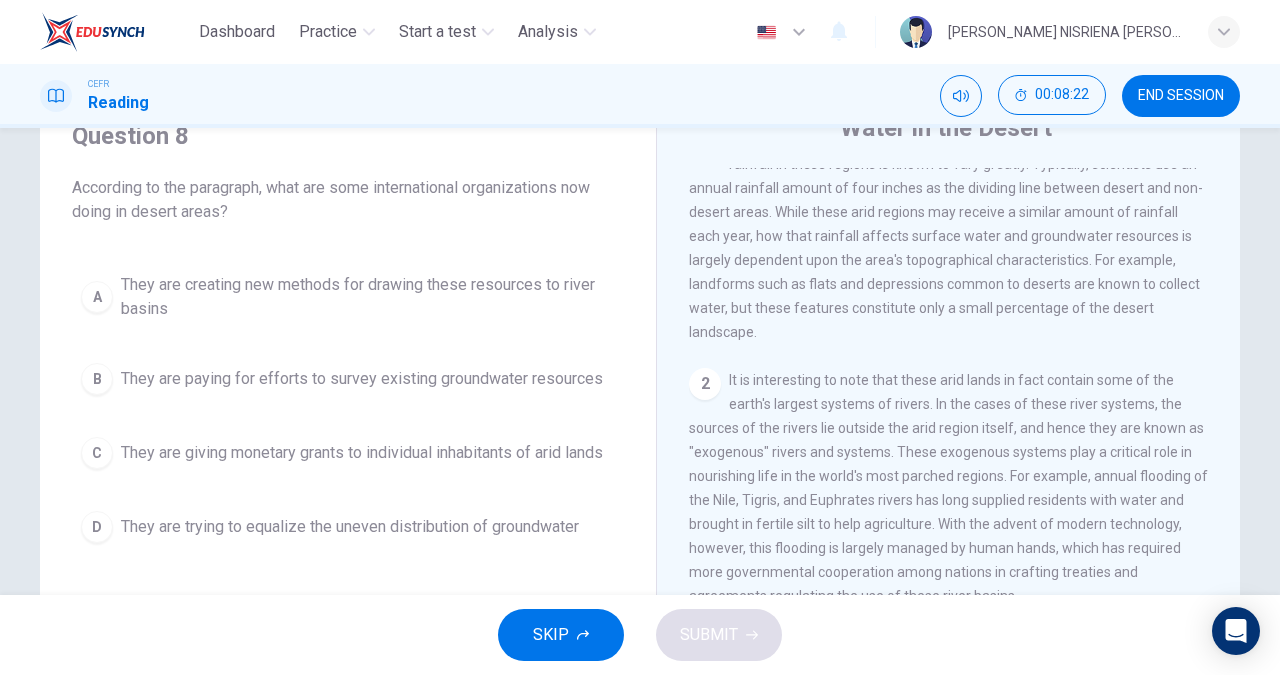 scroll, scrollTop: 94, scrollLeft: 0, axis: vertical 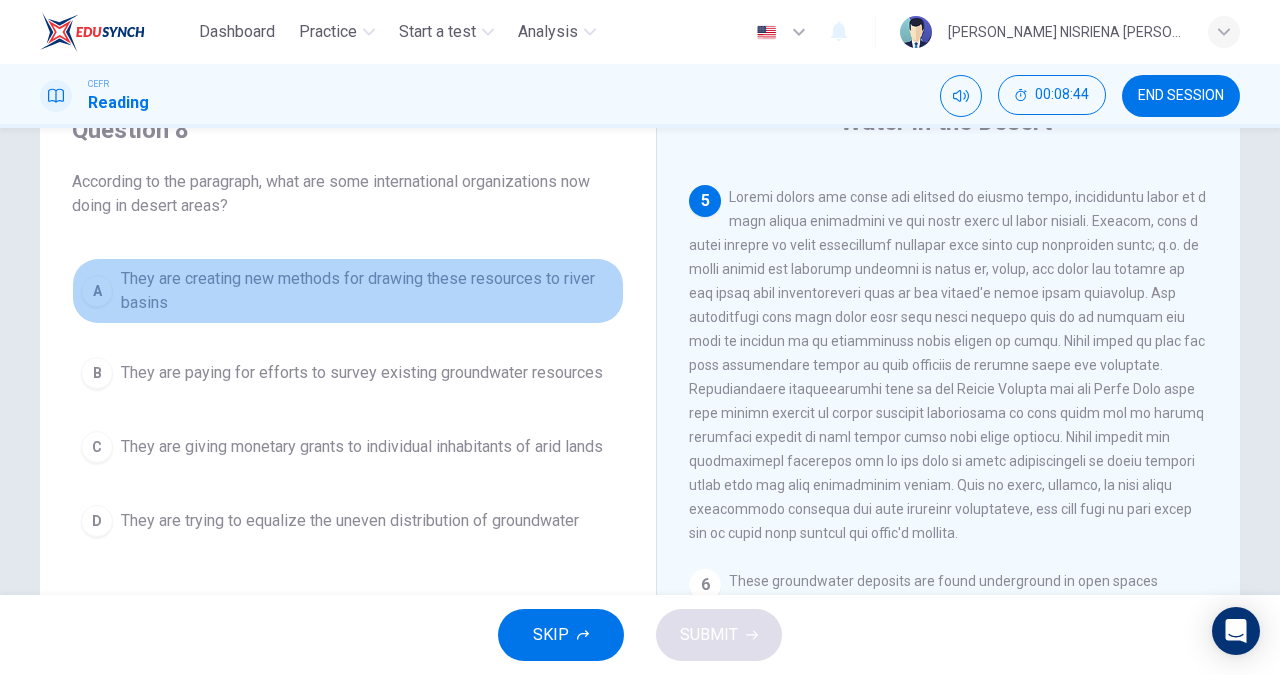 click on "They are creating new methods for drawing these resources to river basins" at bounding box center [368, 291] 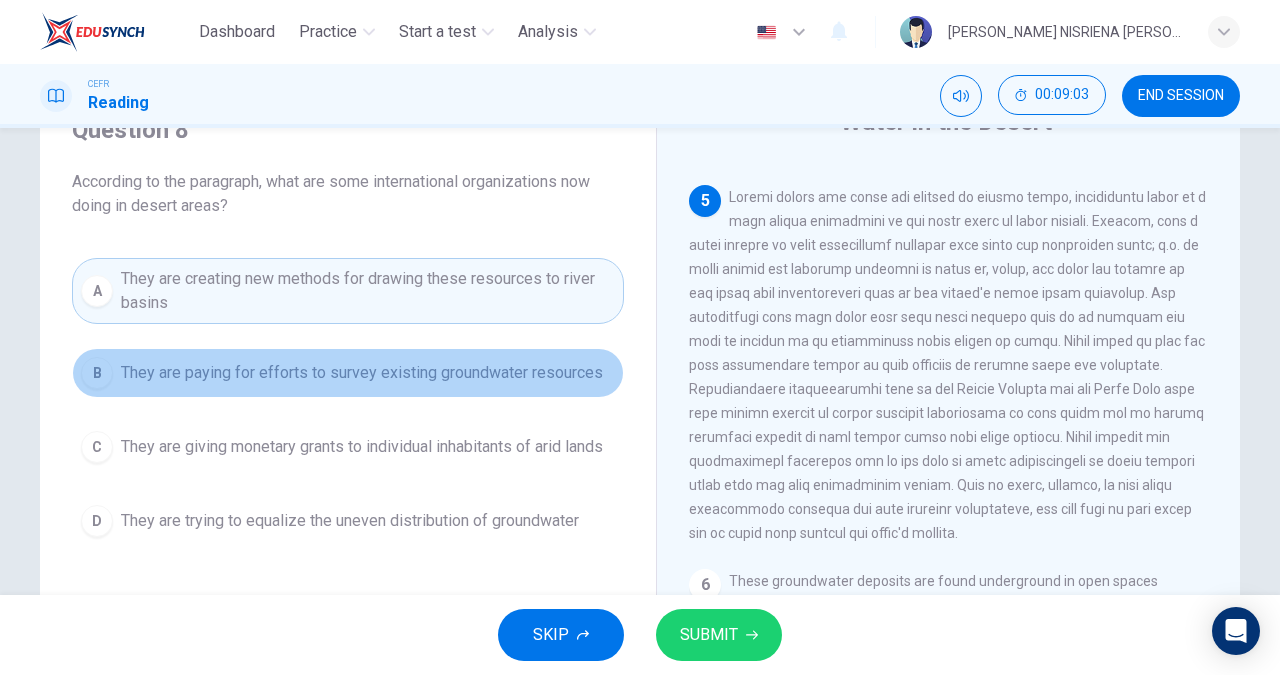 click on "B They are paying for efforts to survey existing groundwater resources" at bounding box center [348, 373] 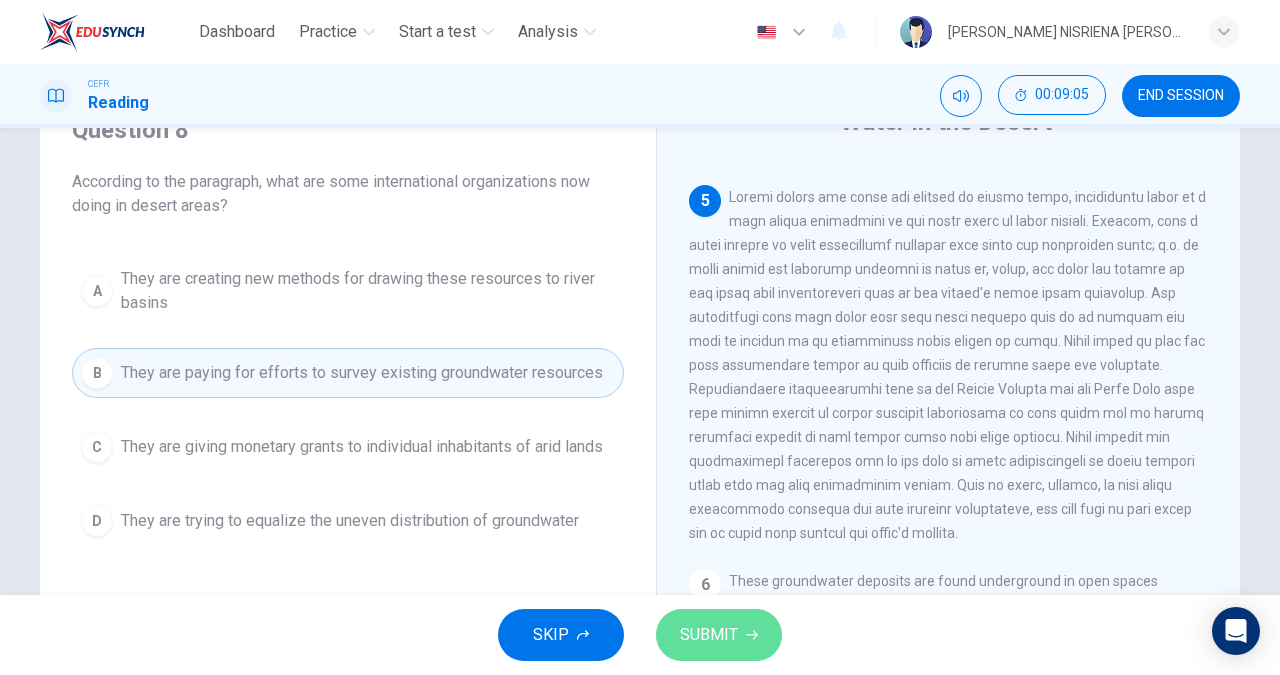 click 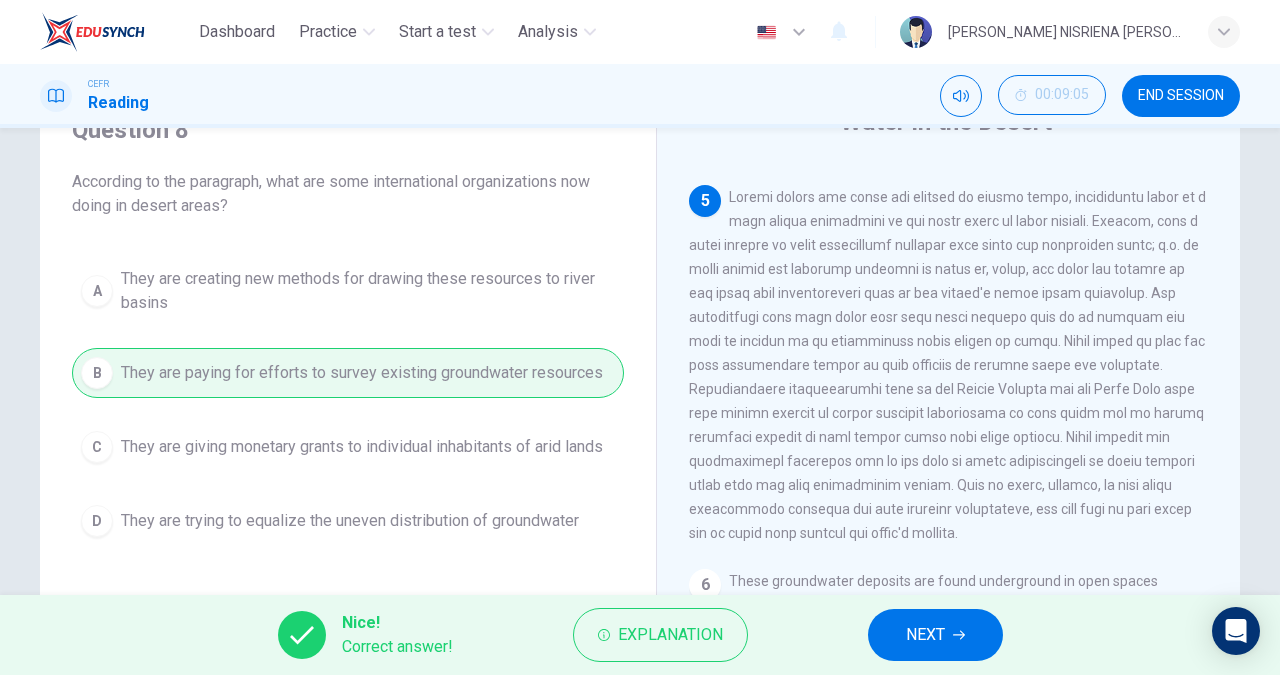 click on "NEXT" at bounding box center [925, 635] 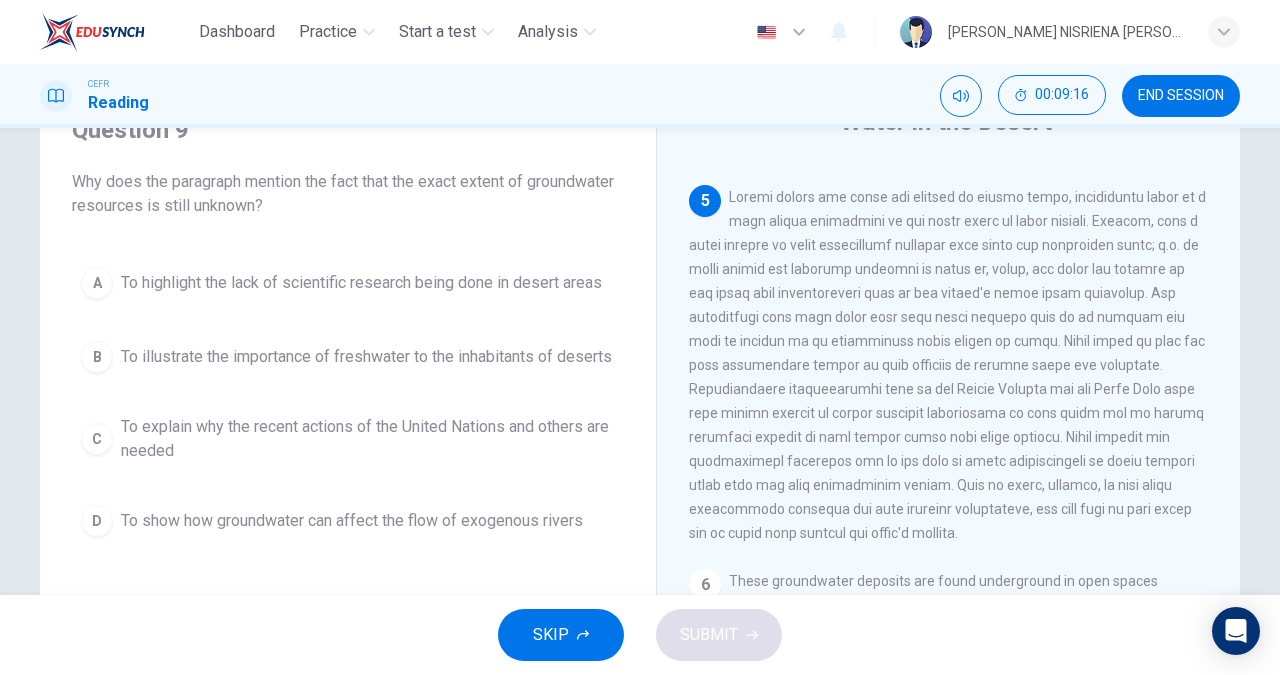 scroll, scrollTop: 942, scrollLeft: 0, axis: vertical 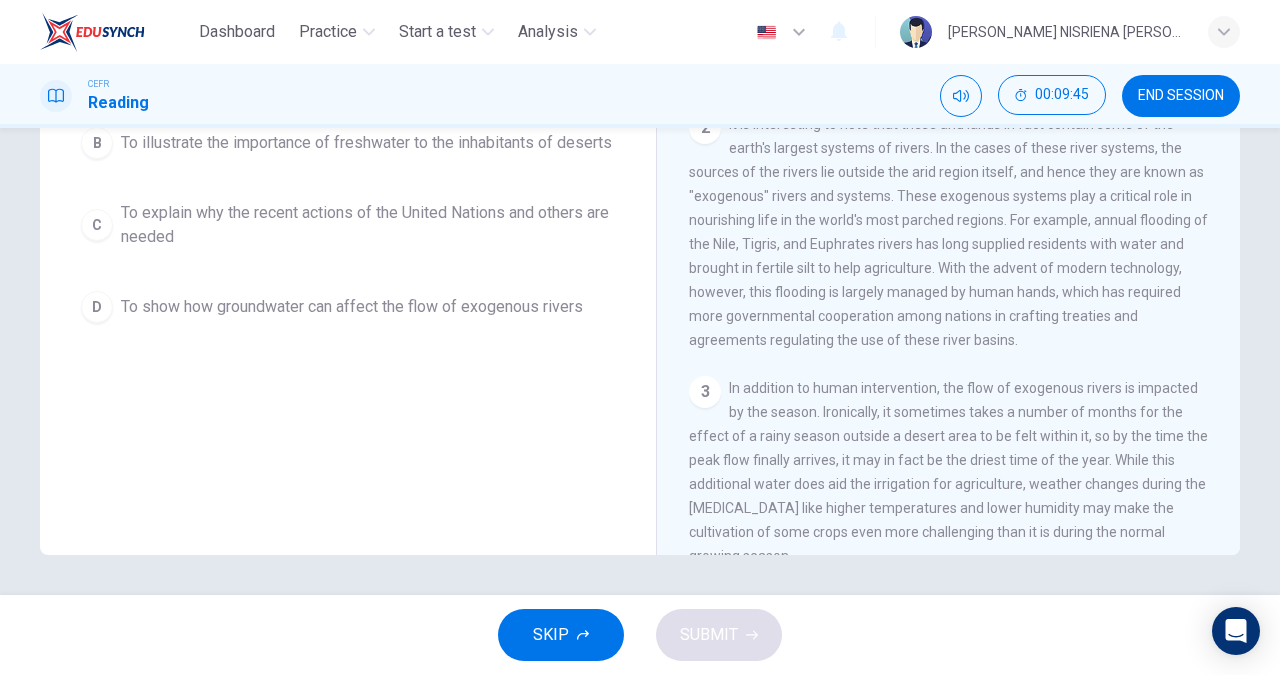 click on "Question 9 Why does the paragraph mention the fact that the exact extent of groundwater resources is still unknown?	 A To highlight the lack of scientific research being done in desert areas B To illustrate the importance of freshwater to the inhabitants of deserts C To explain why the recent actions of the United Nations and others are needed D To show how groundwater can affect the flow of exogenous rivers" at bounding box center (348, 116) 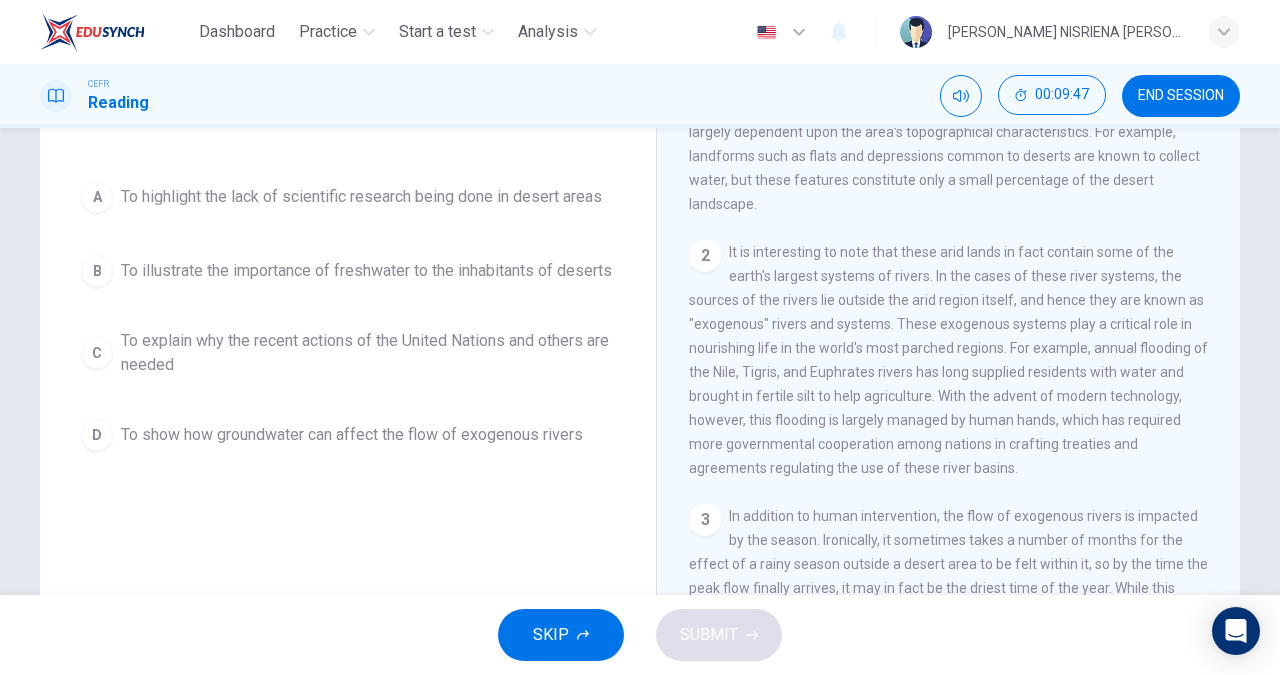scroll, scrollTop: 90, scrollLeft: 0, axis: vertical 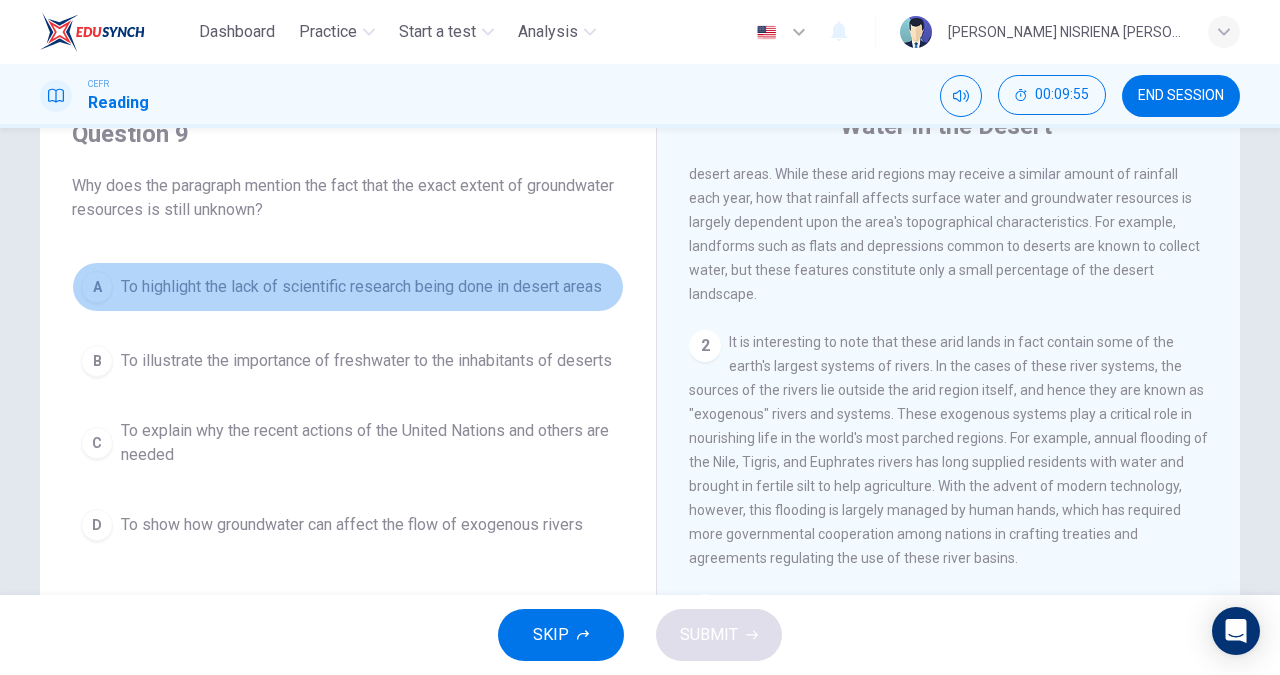 click on "To highlight the lack of scientific research being done in desert areas" at bounding box center (361, 287) 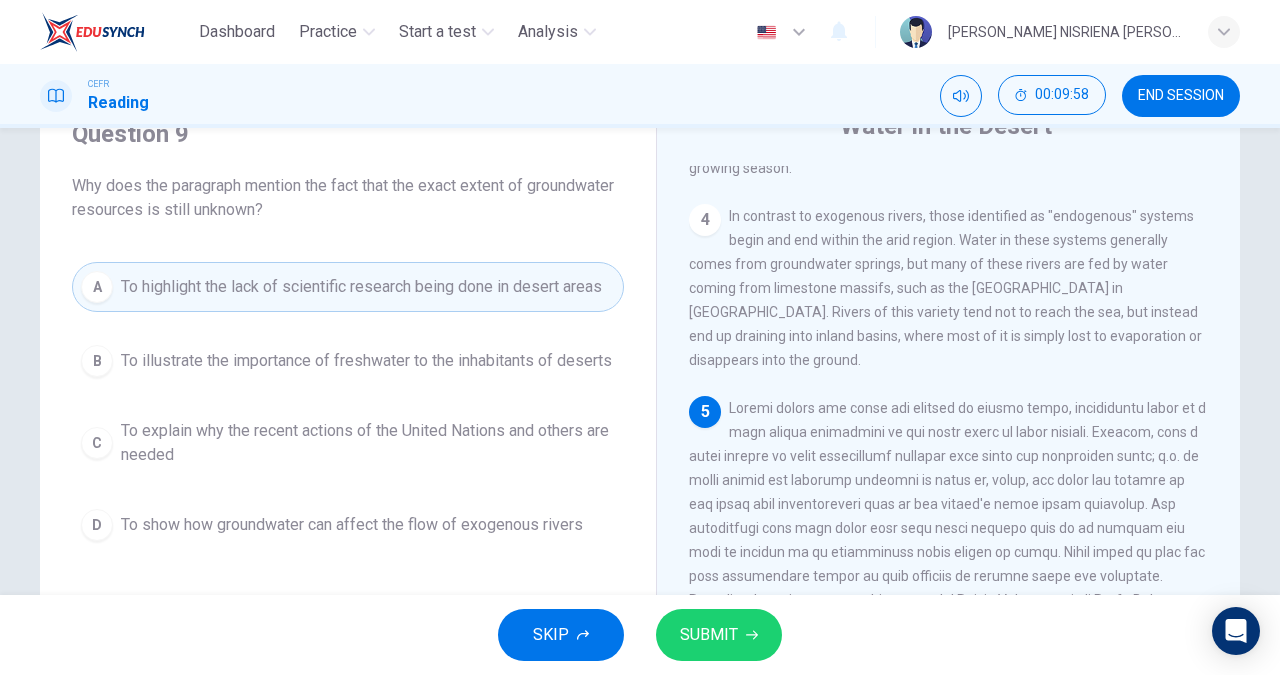 scroll, scrollTop: 686, scrollLeft: 0, axis: vertical 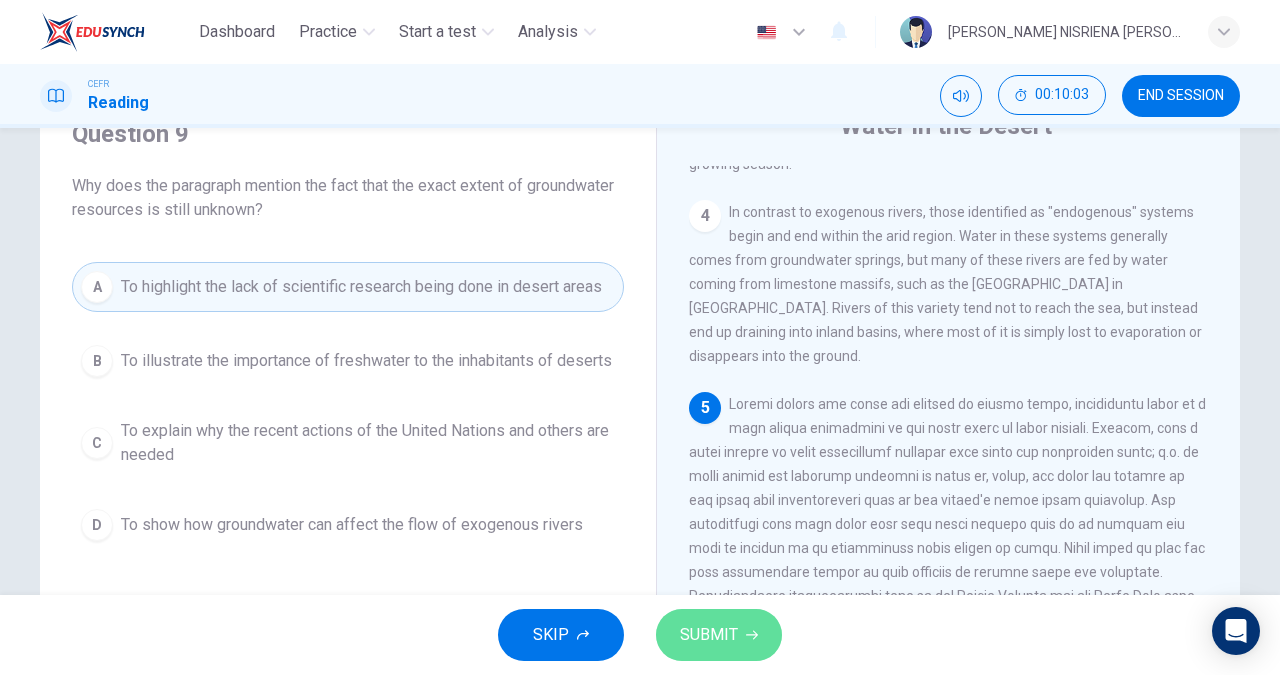 click on "SUBMIT" at bounding box center [709, 635] 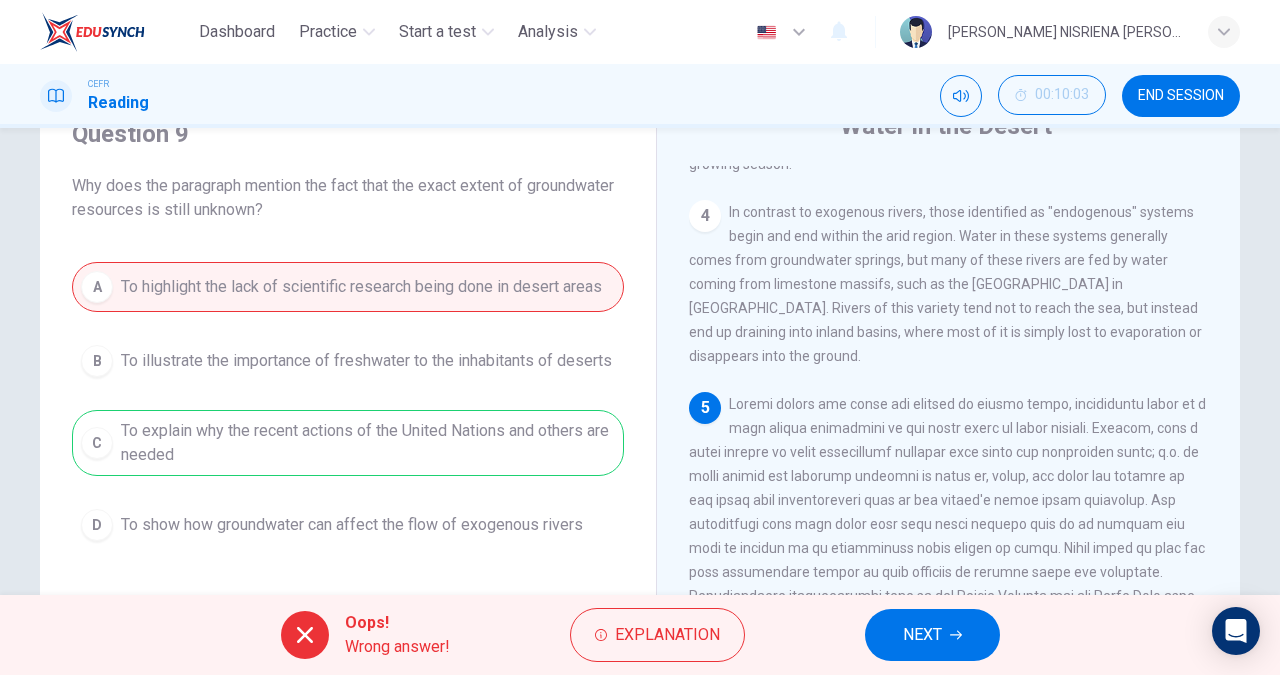 click on "NEXT" at bounding box center (932, 635) 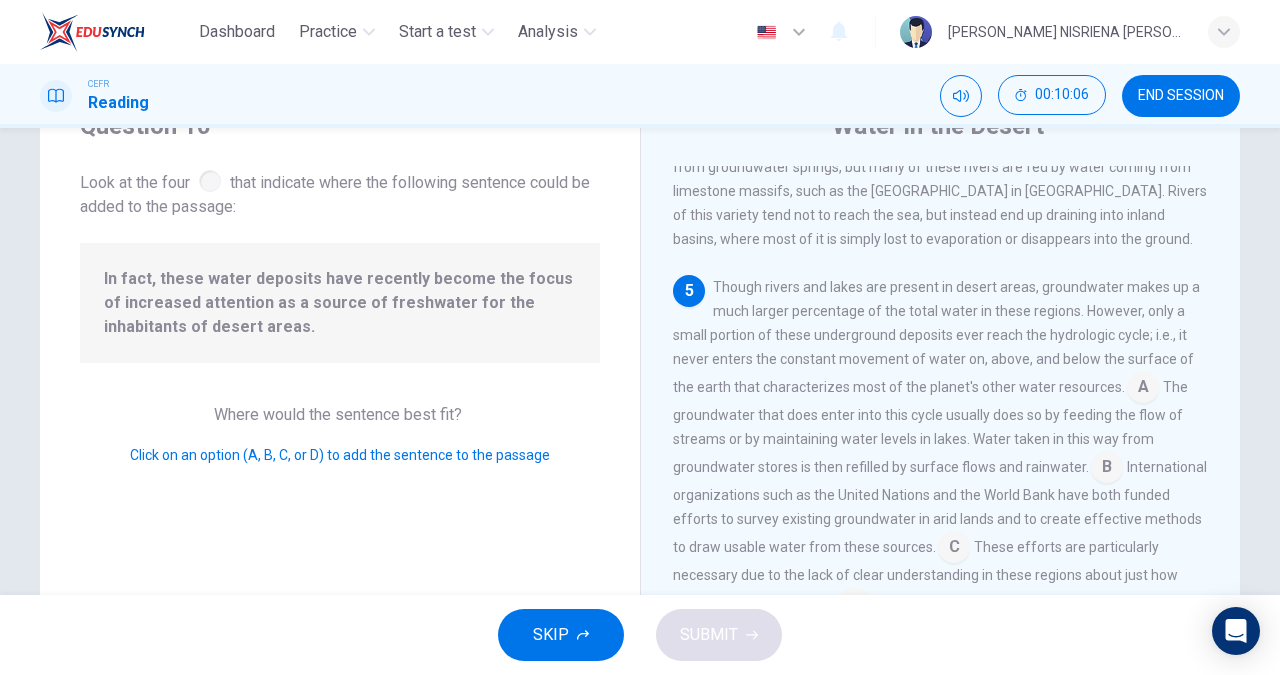 scroll, scrollTop: 729, scrollLeft: 0, axis: vertical 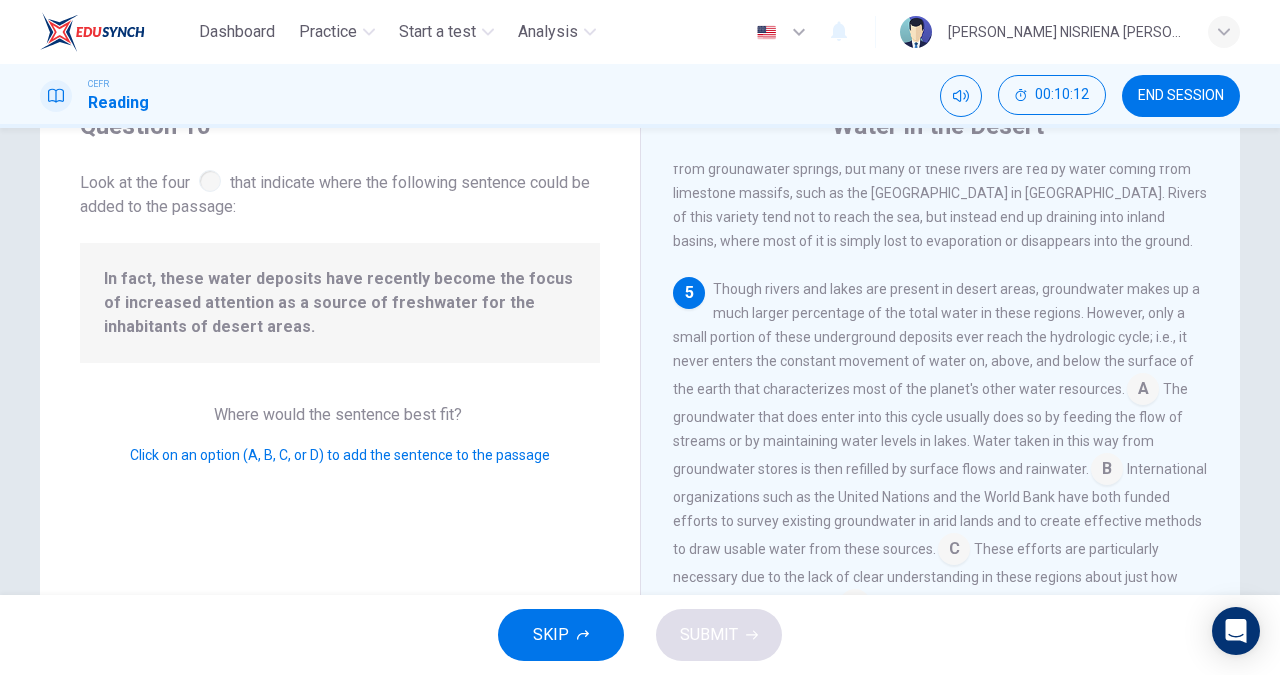 click at bounding box center [1143, 391] 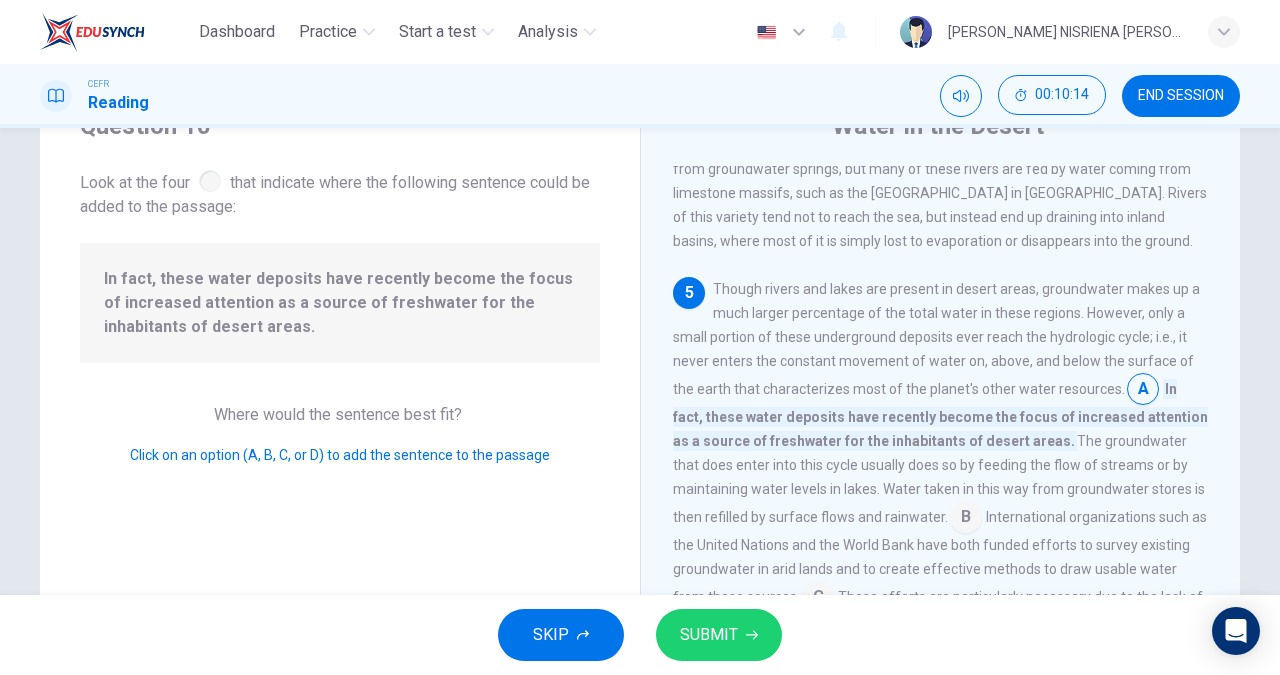 click at bounding box center (1143, 391) 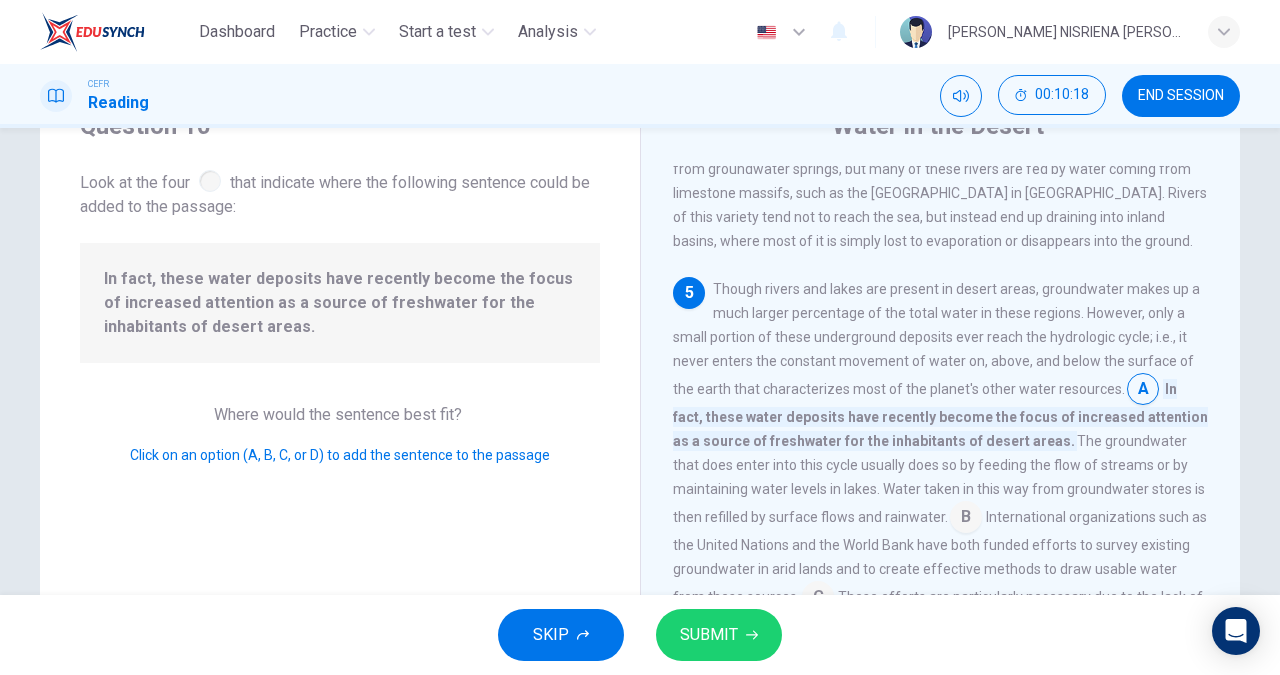 click at bounding box center (1143, 391) 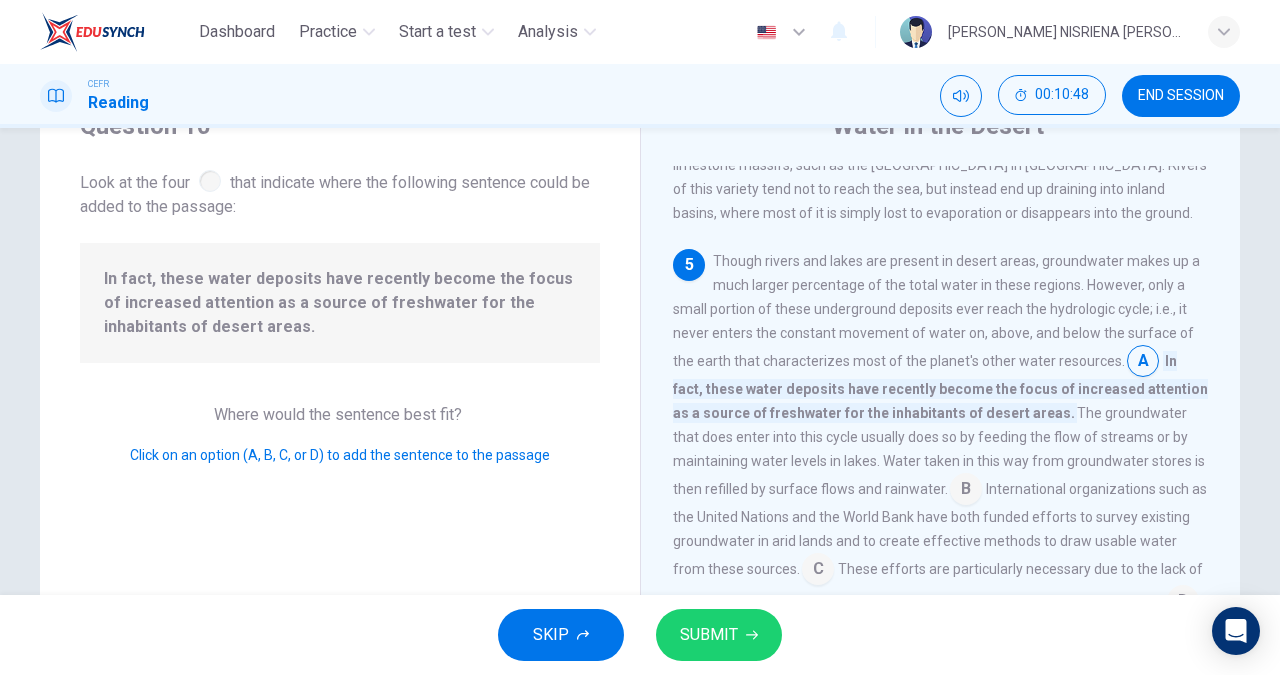 scroll, scrollTop: 760, scrollLeft: 0, axis: vertical 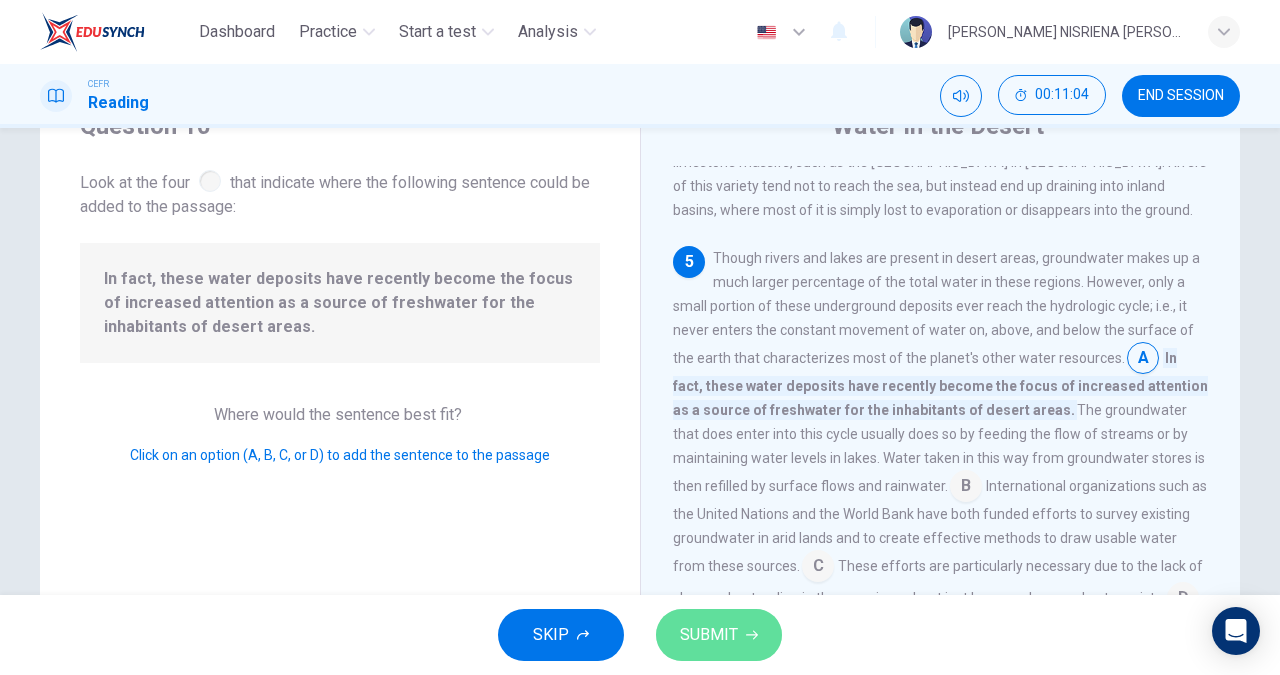click on "SUBMIT" at bounding box center [719, 635] 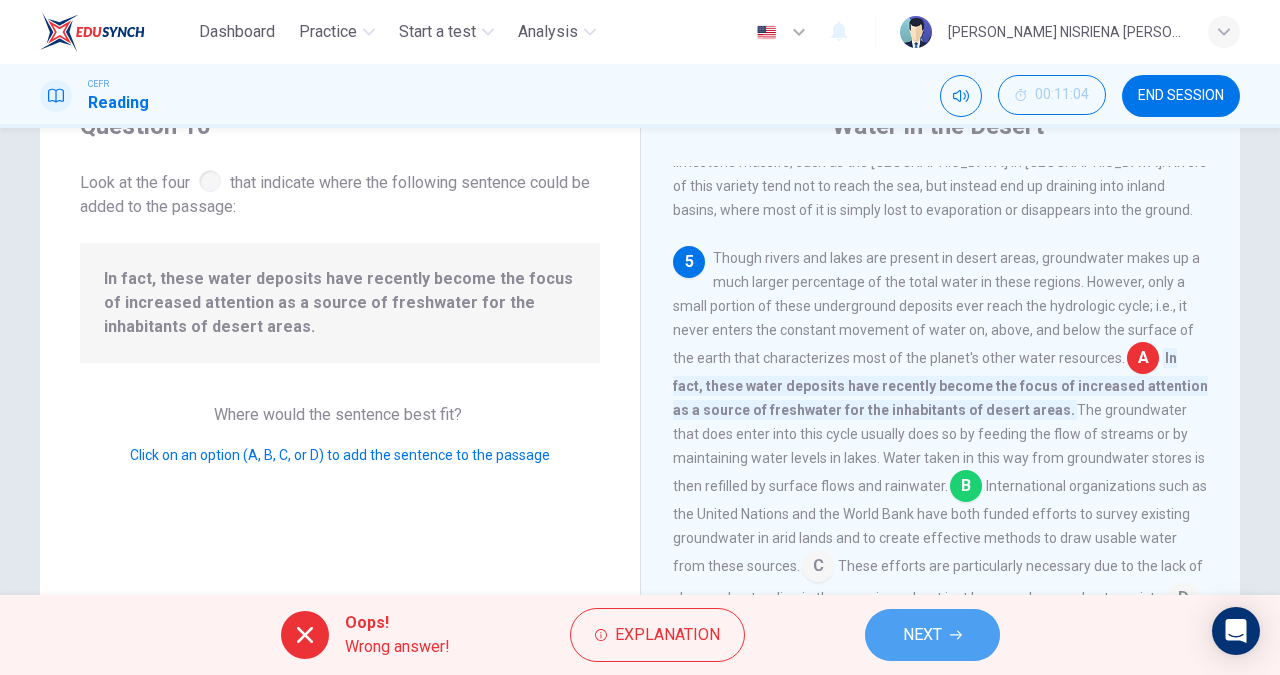 click on "NEXT" at bounding box center (922, 635) 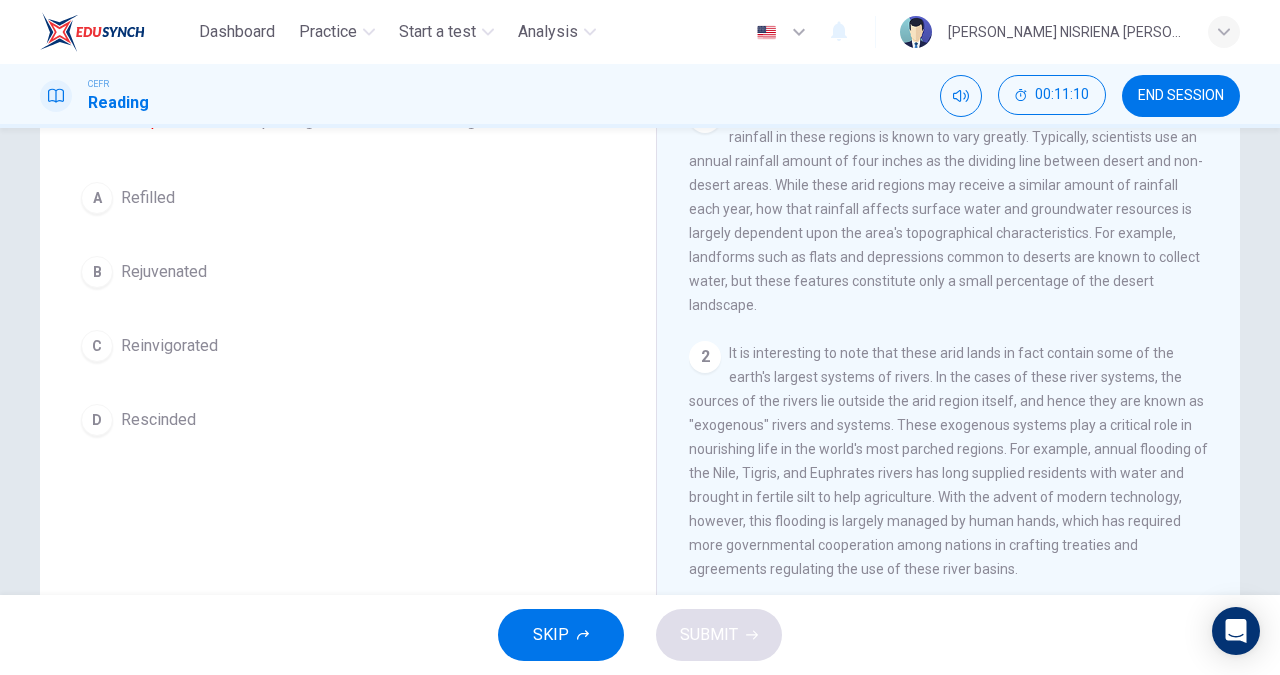 scroll, scrollTop: 0, scrollLeft: 0, axis: both 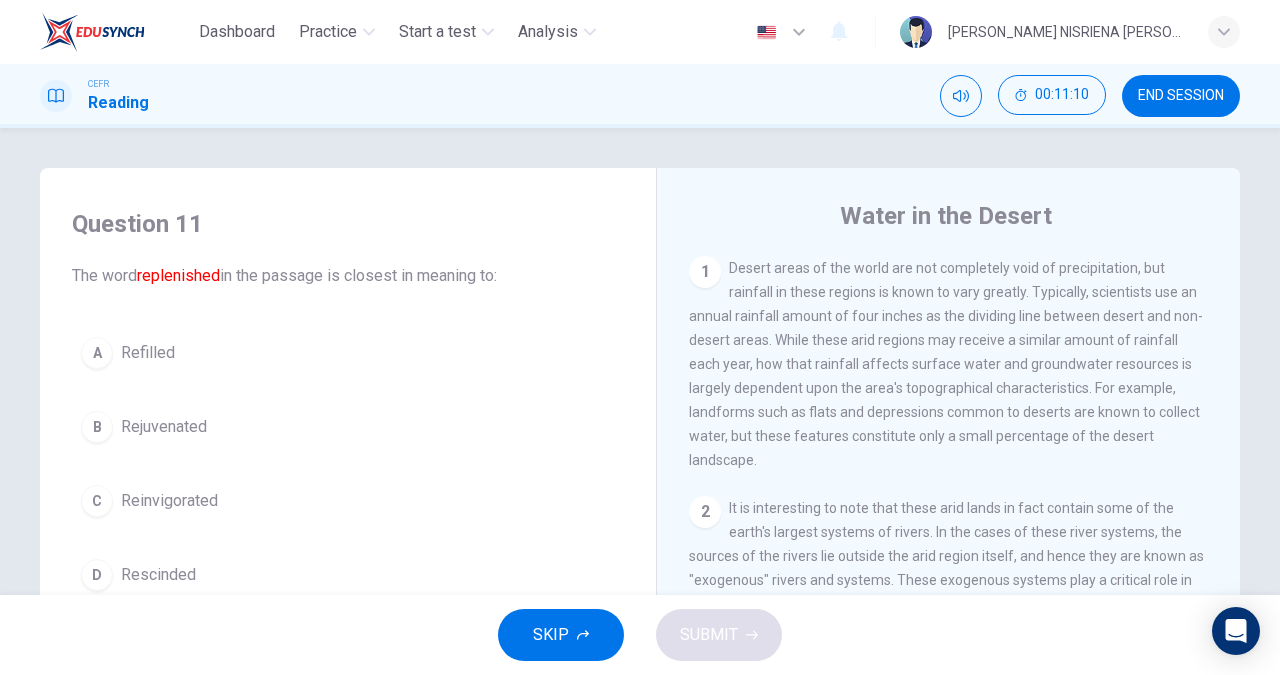 click on "Desert areas of the world are not completely void of precipitation, but rainfall in these regions is known to vary greatly. Typically, scientists use an annual rainfall amount of four inches as the dividing line between desert and non-desert areas. While these arid regions may receive a similar amount of rainfall each year, how that rainfall affects surface water and groundwater resources is largely dependent upon the area's topographical characteristics. For example, landforms such as flats and depressions common to deserts are known to collect water, but these features constitute only a small percentage of the desert landscape." at bounding box center (946, 364) 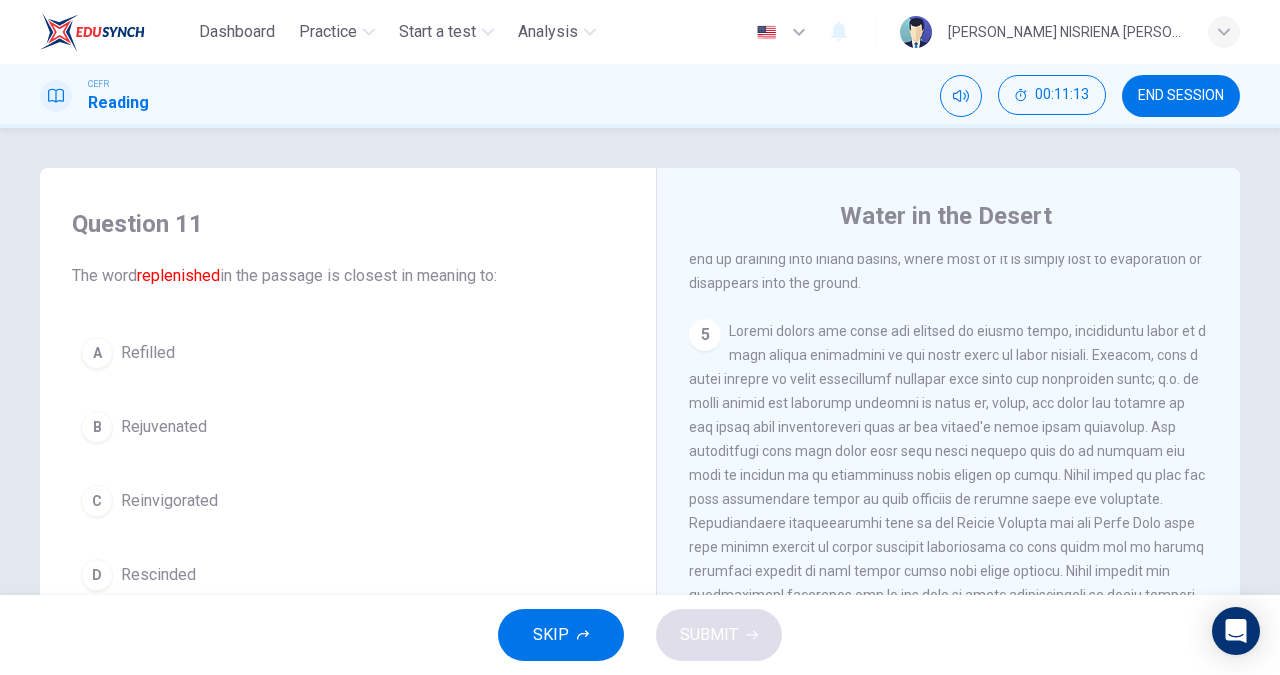 scroll, scrollTop: 942, scrollLeft: 0, axis: vertical 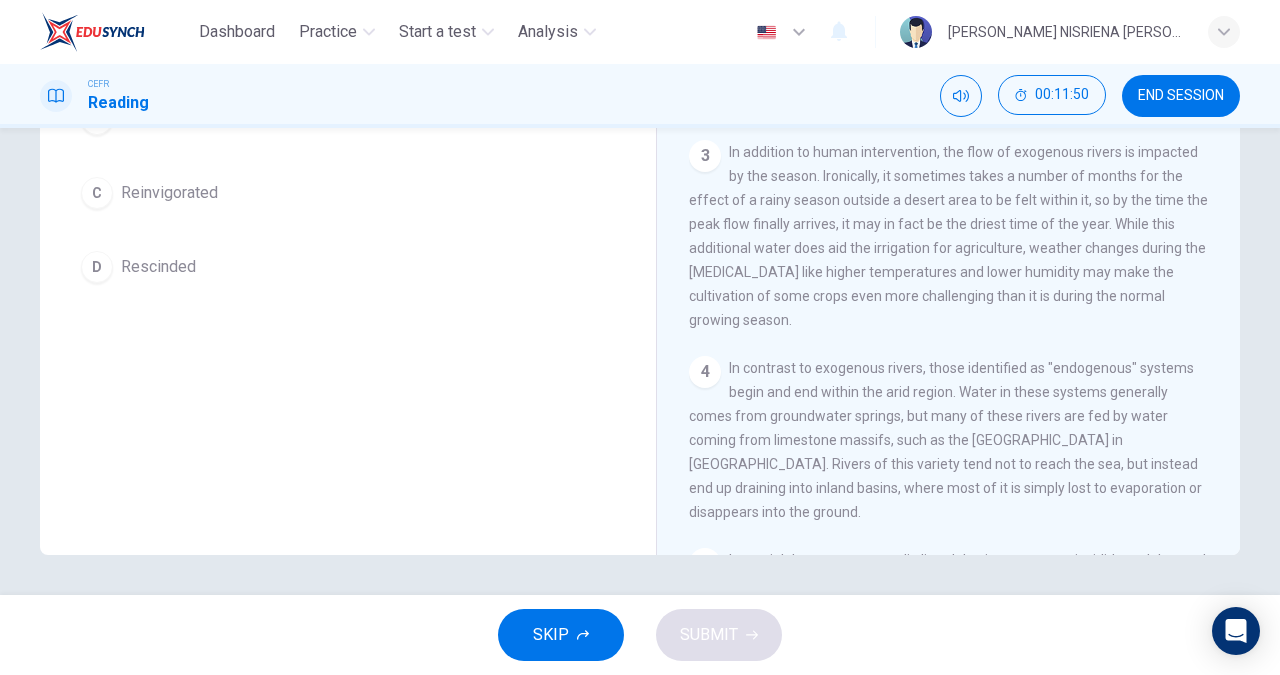 click on "Question 11 The word   replenished  in the passage is closest in meaning to: A Refilled B Rejuvenated C Reinvigorated D Rescinded" at bounding box center (348, 217) 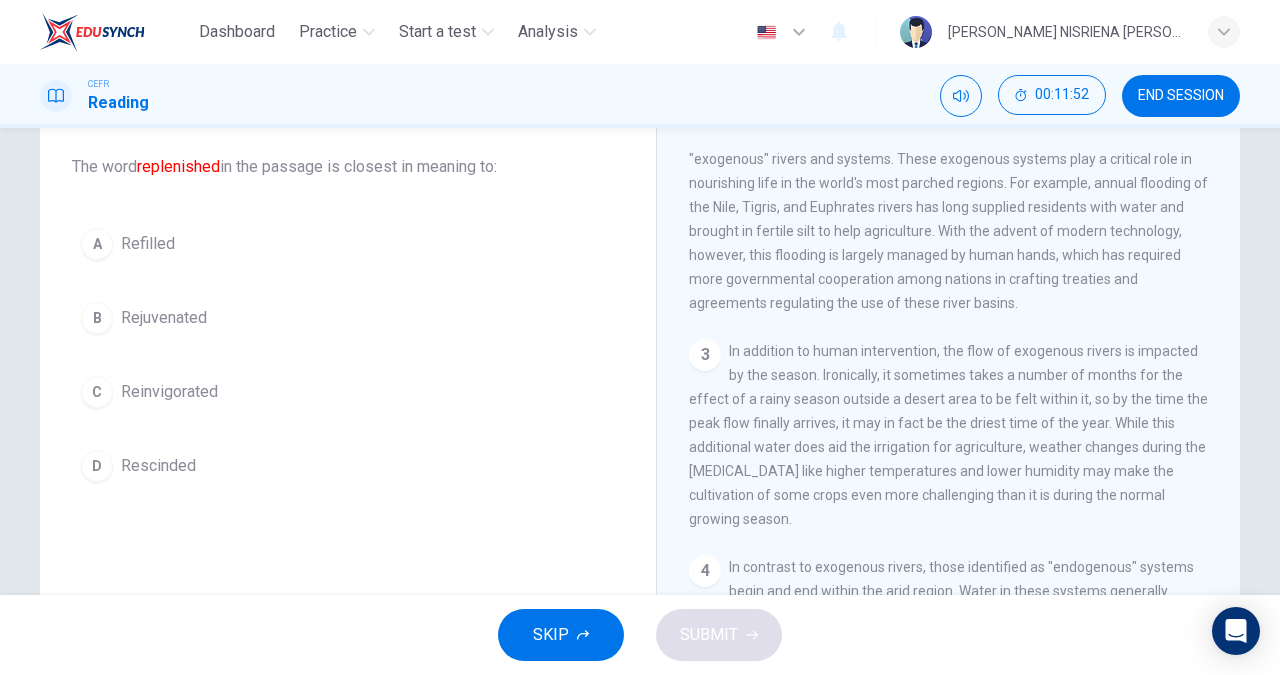 scroll, scrollTop: 102, scrollLeft: 0, axis: vertical 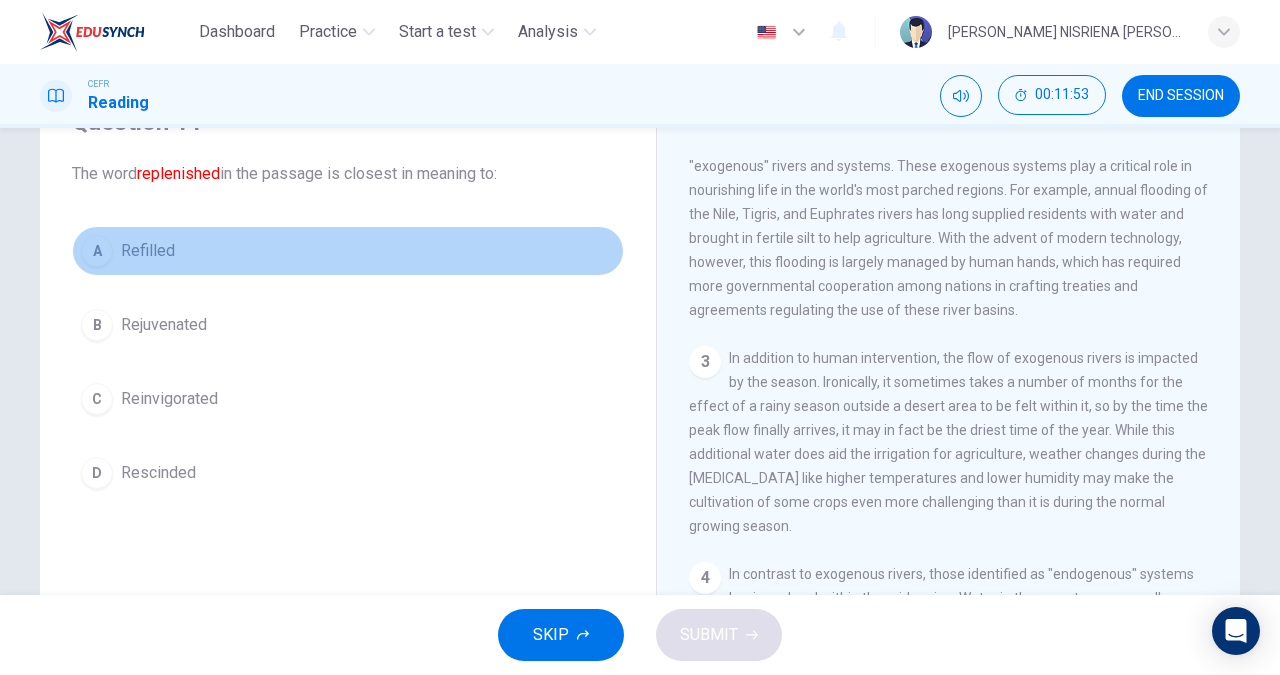click on "Refilled" at bounding box center (148, 251) 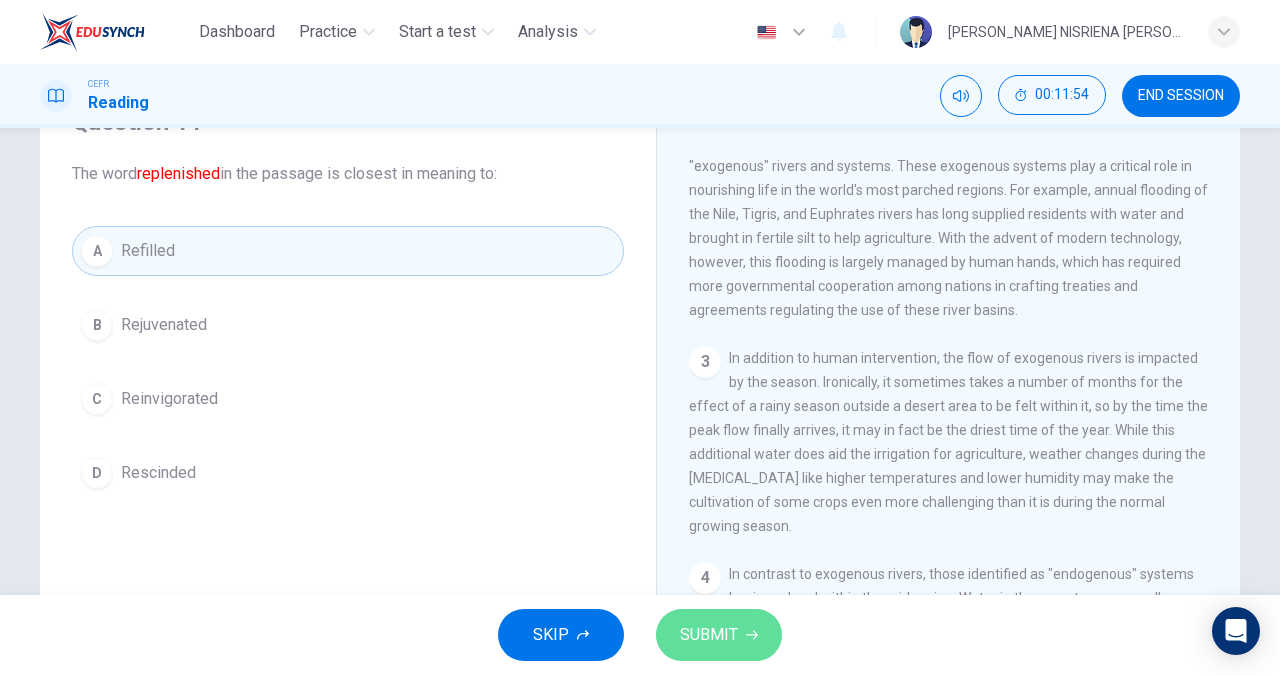 click on "SUBMIT" at bounding box center [709, 635] 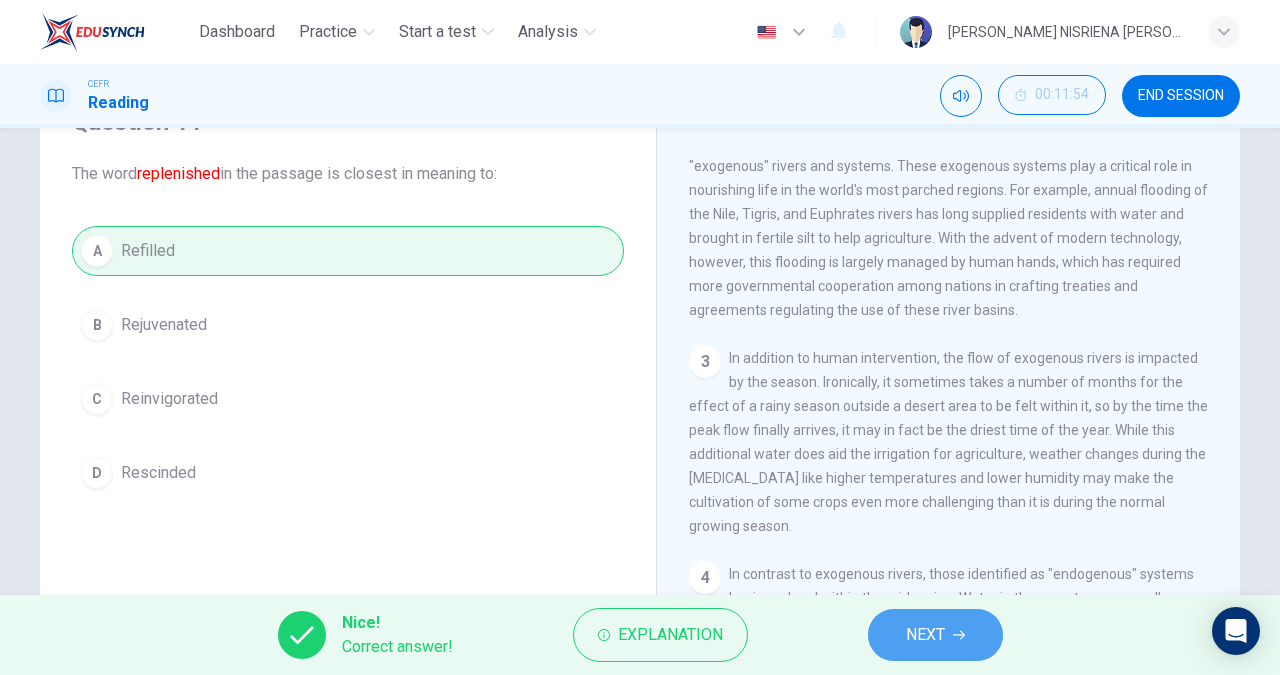 click on "NEXT" at bounding box center [925, 635] 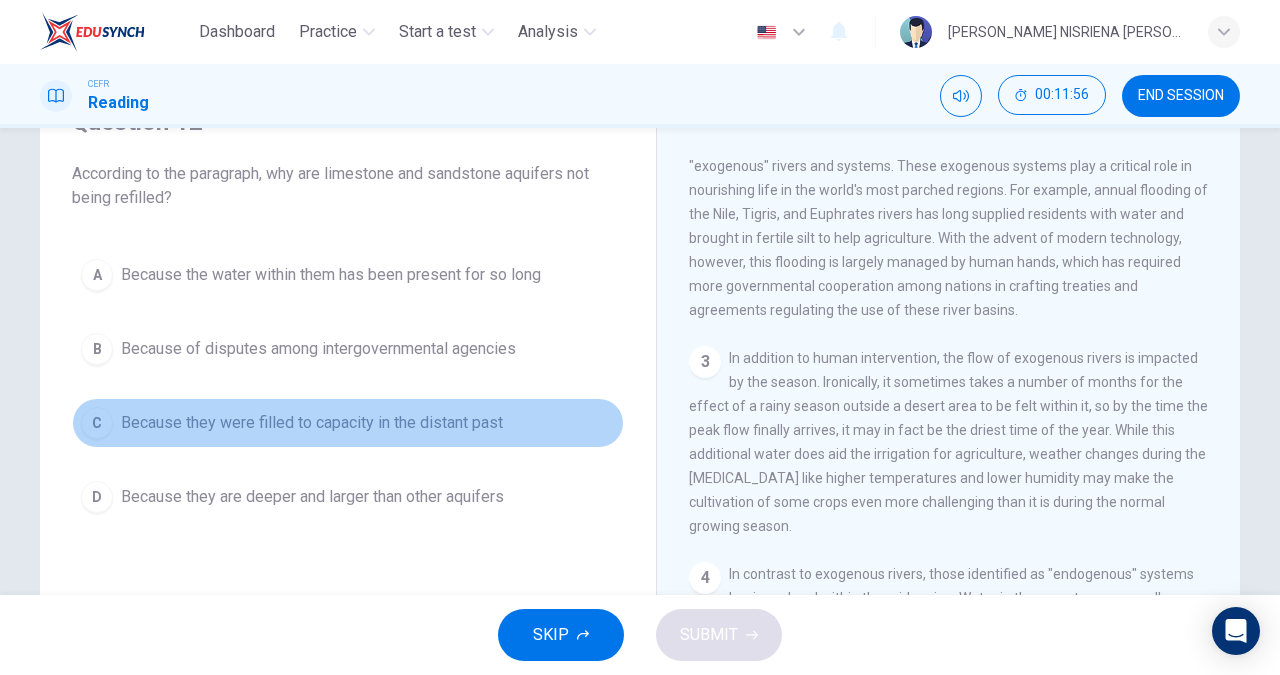 click on "C Because they were filled to capacity in the distant past" at bounding box center (348, 423) 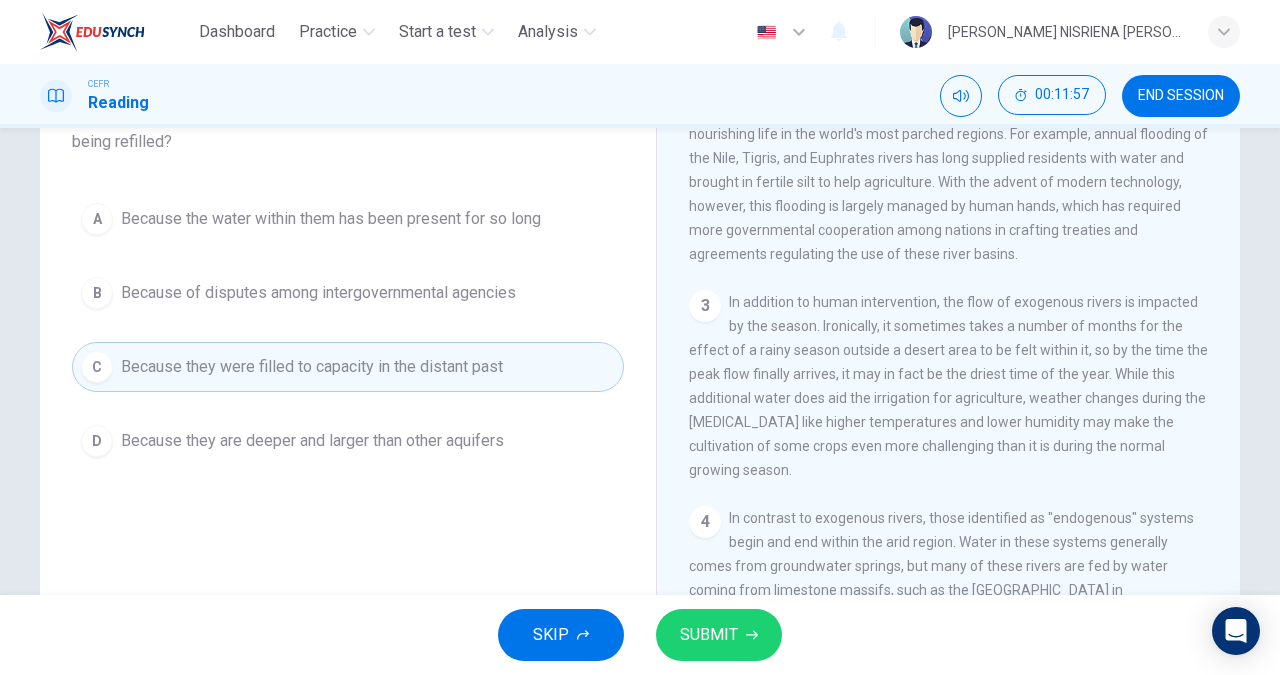 scroll, scrollTop: 163, scrollLeft: 0, axis: vertical 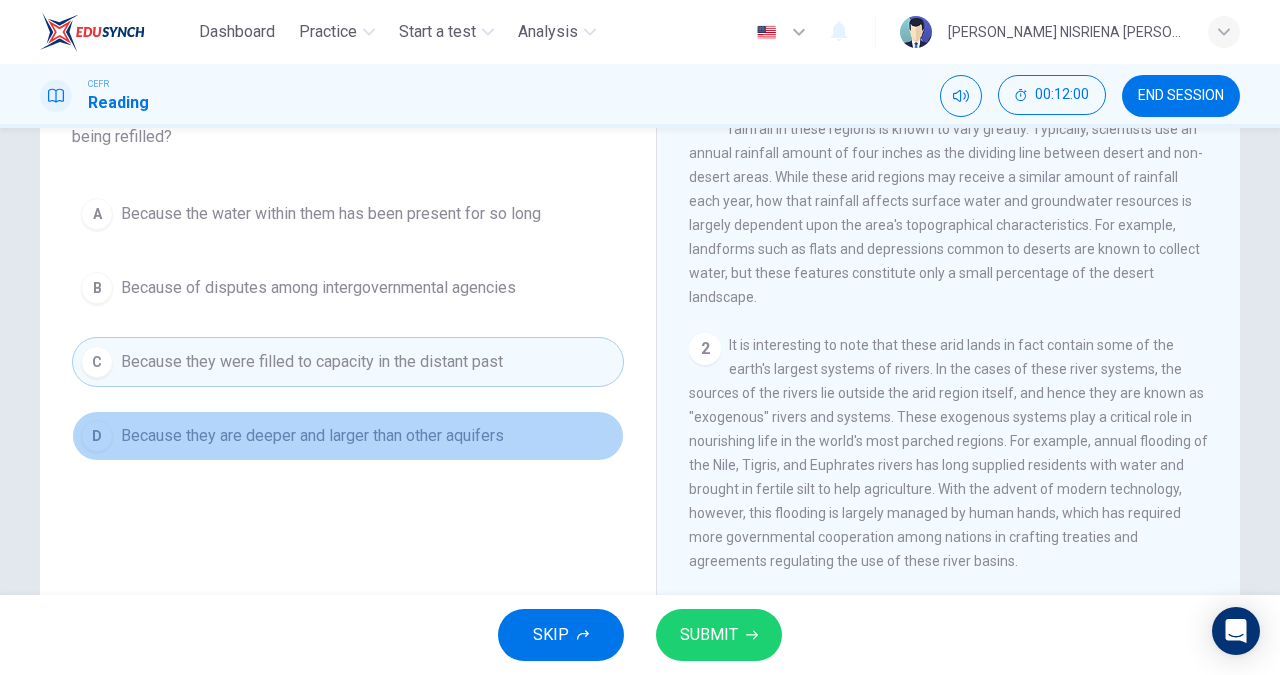 click on "D Because they are deeper and larger than other aquifers" at bounding box center [348, 436] 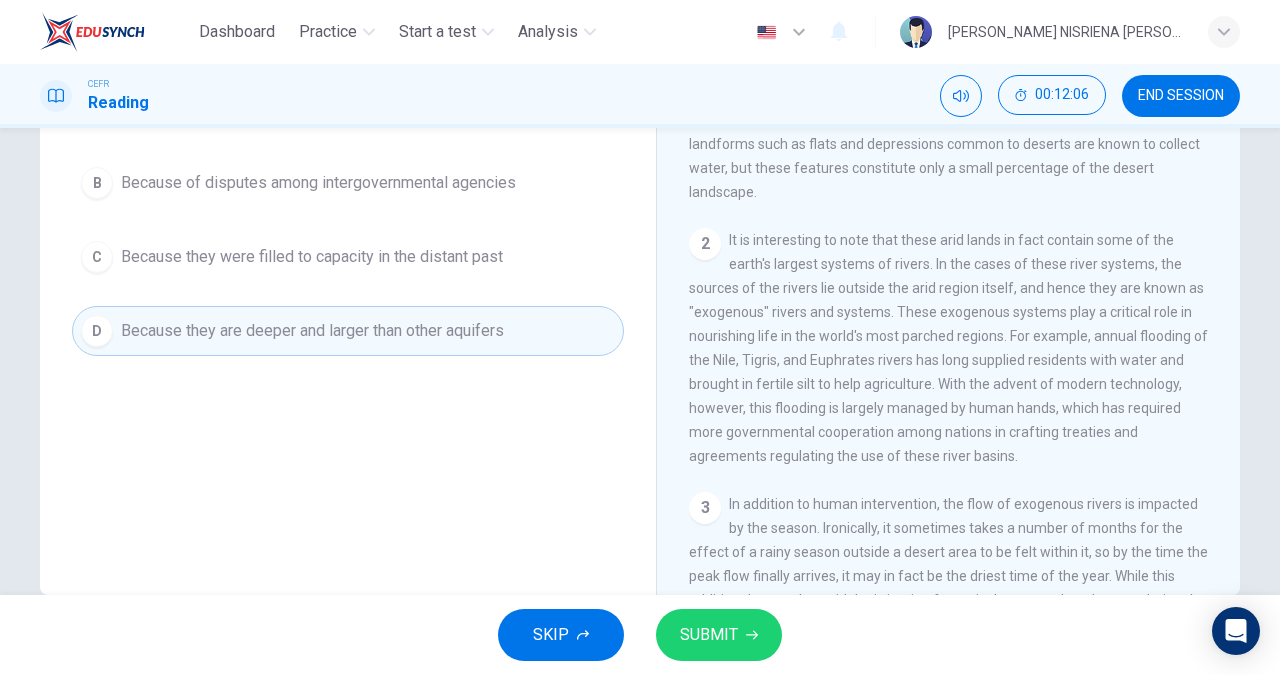 scroll, scrollTop: 308, scrollLeft: 0, axis: vertical 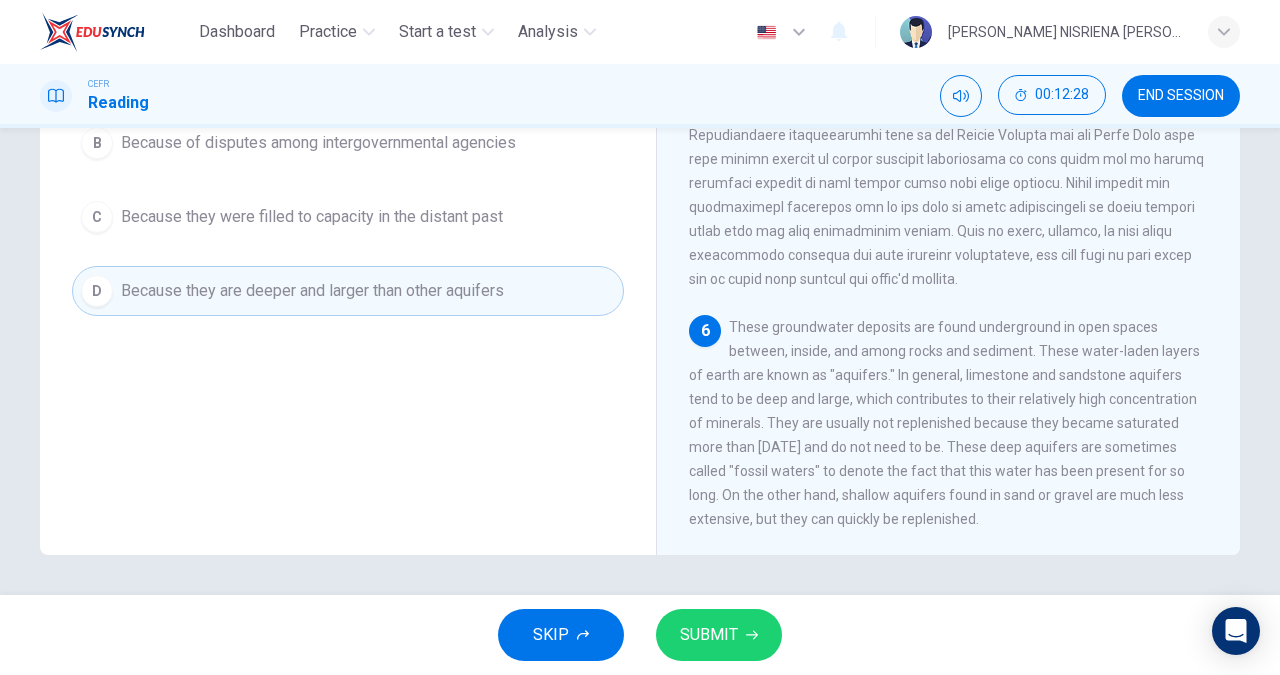 click on "Question 12 According to the paragraph, why are limestone and sandstone aquifers not being refilled?	 A Because the water within them has been present for so long B Because of disputes among intergovernmental agencies C Because they were filled to capacity in the distant past  D Because they are deeper and larger than other aquifers" at bounding box center [348, 217] 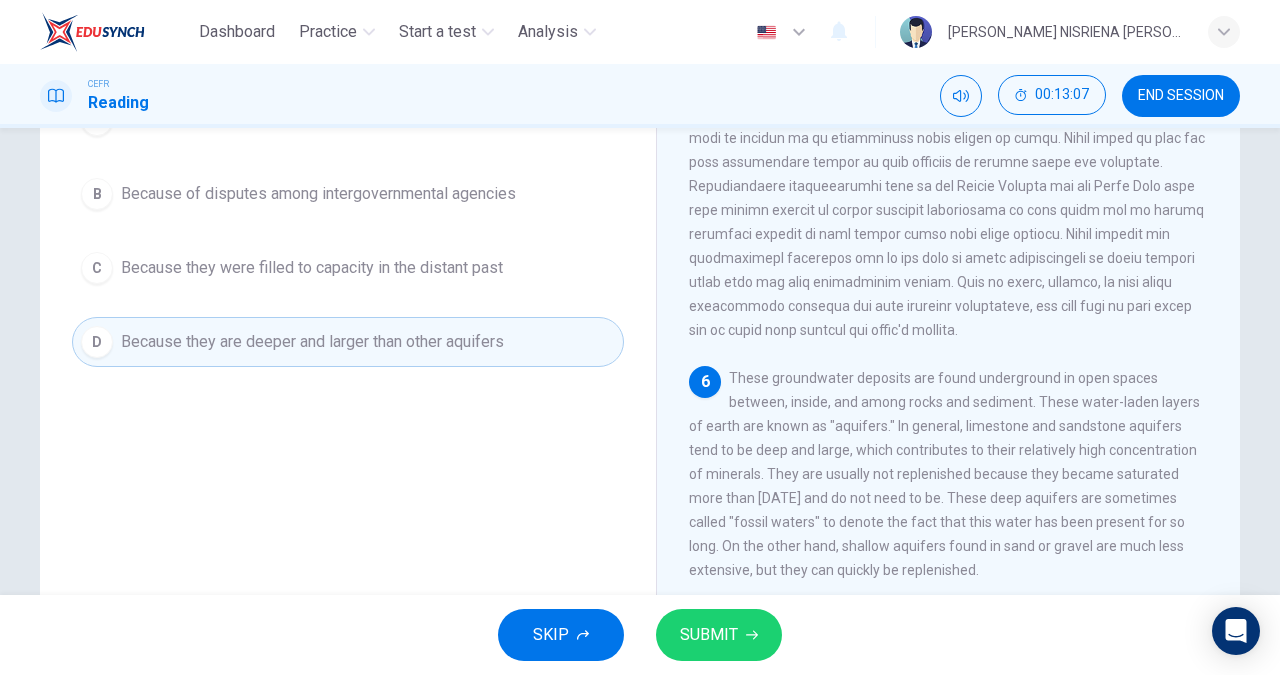 scroll, scrollTop: 268, scrollLeft: 0, axis: vertical 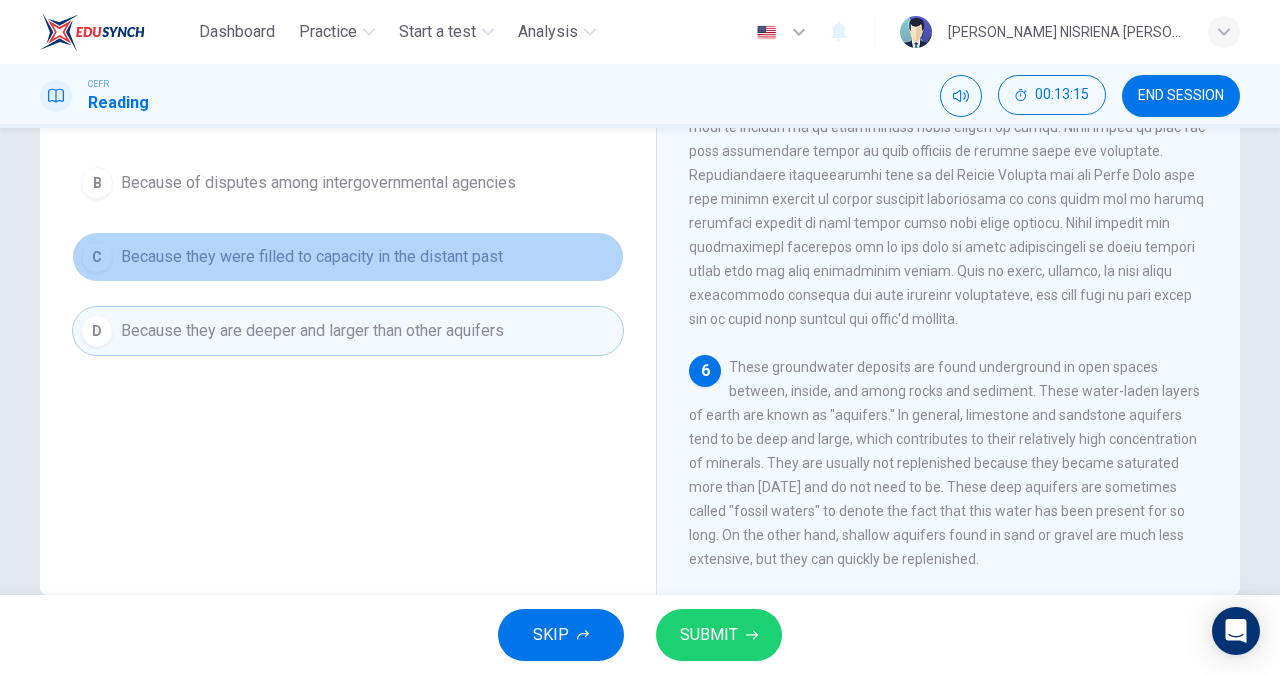 click on "Because they were filled to capacity in the distant past" at bounding box center (312, 257) 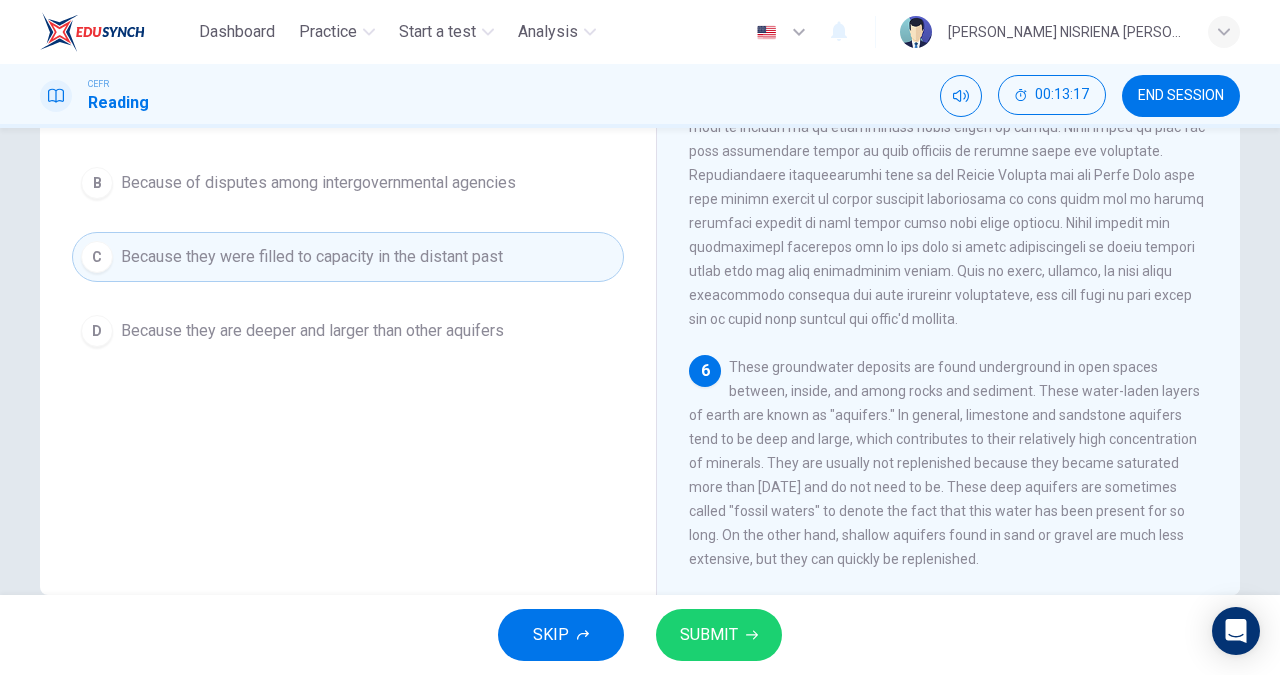 click on "SUBMIT" at bounding box center (709, 635) 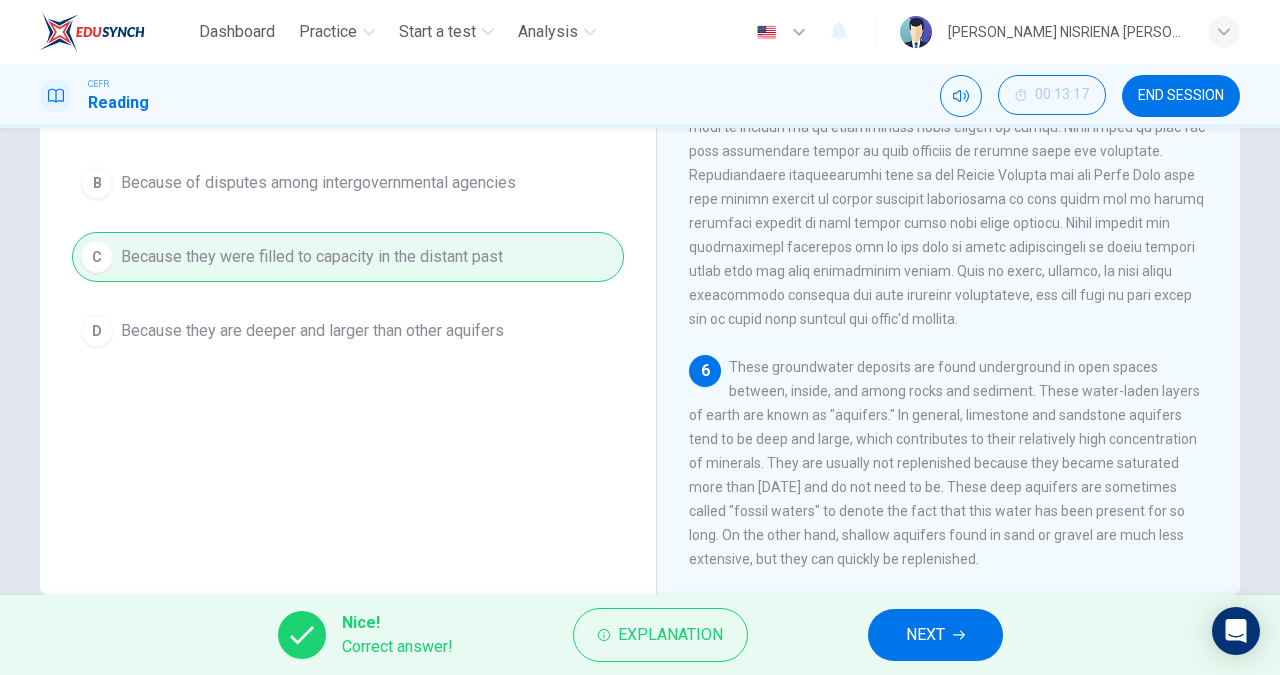 click on "NEXT" at bounding box center [925, 635] 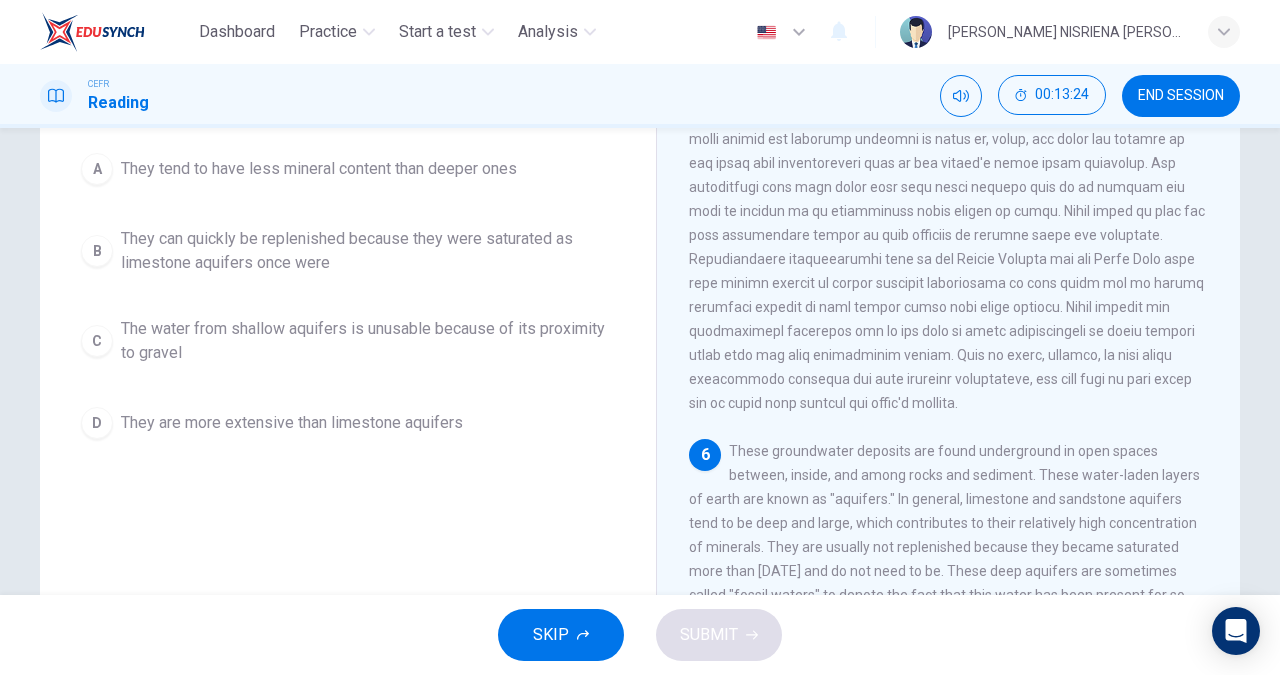 scroll, scrollTop: 308, scrollLeft: 0, axis: vertical 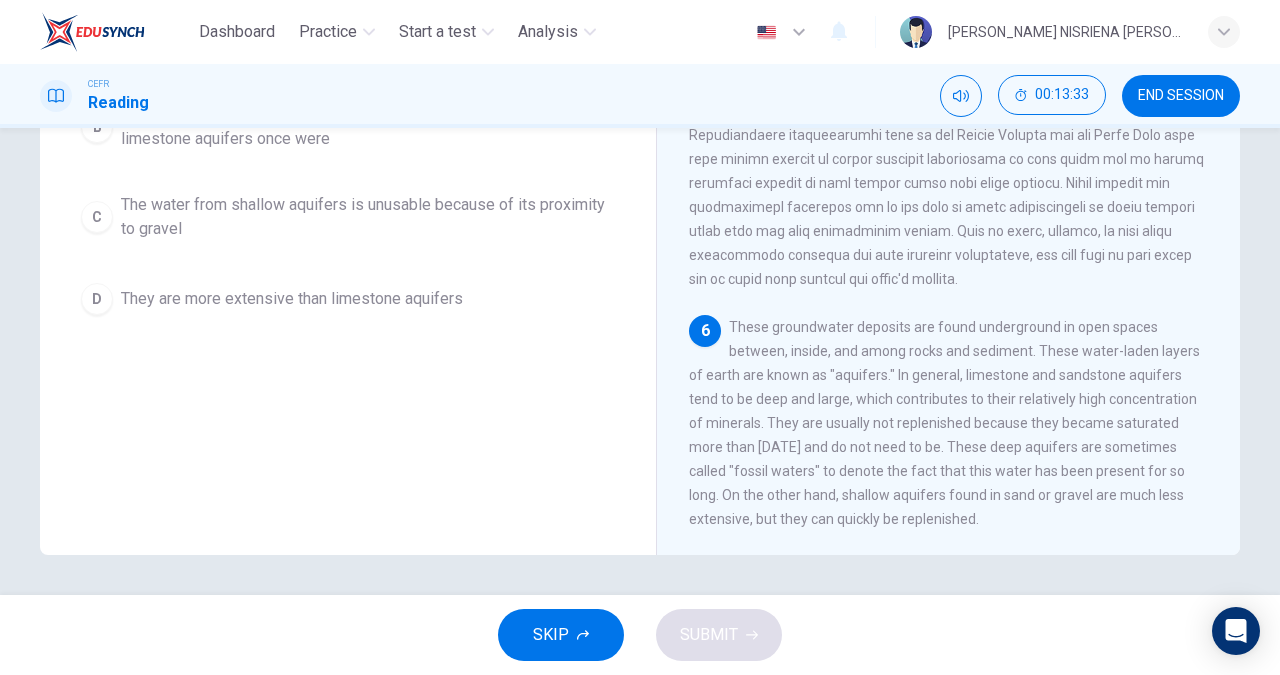 click on "Question 13 What can be inferred from the paragraph about shallow aquifers? A They tend to have less mineral content than deeper ones B They can quickly be replenished because they were saturated as limestone aquifers once were C The water from shallow aquifers is unusable because of its proximity to gravel D They are more extensive than limestone aquifers Water in the Desert 1 Desert areas of the world are not completely void of precipitation, but rainfall in these regions is known to vary greatly. Typically, scientists use an annual rainfall amount of four inches as the dividing line between desert and non-desert areas. While these arid regions may receive a similar amount of rainfall each year, how that rainfall affects surface water and groundwater resources is largely dependent upon the area's topographical characteristics. For example, landforms such as flats and depressions common to deserts are known to collect water, but these features constitute only a small percentage of the desert landscape. 2 3 4" at bounding box center (640, 207) 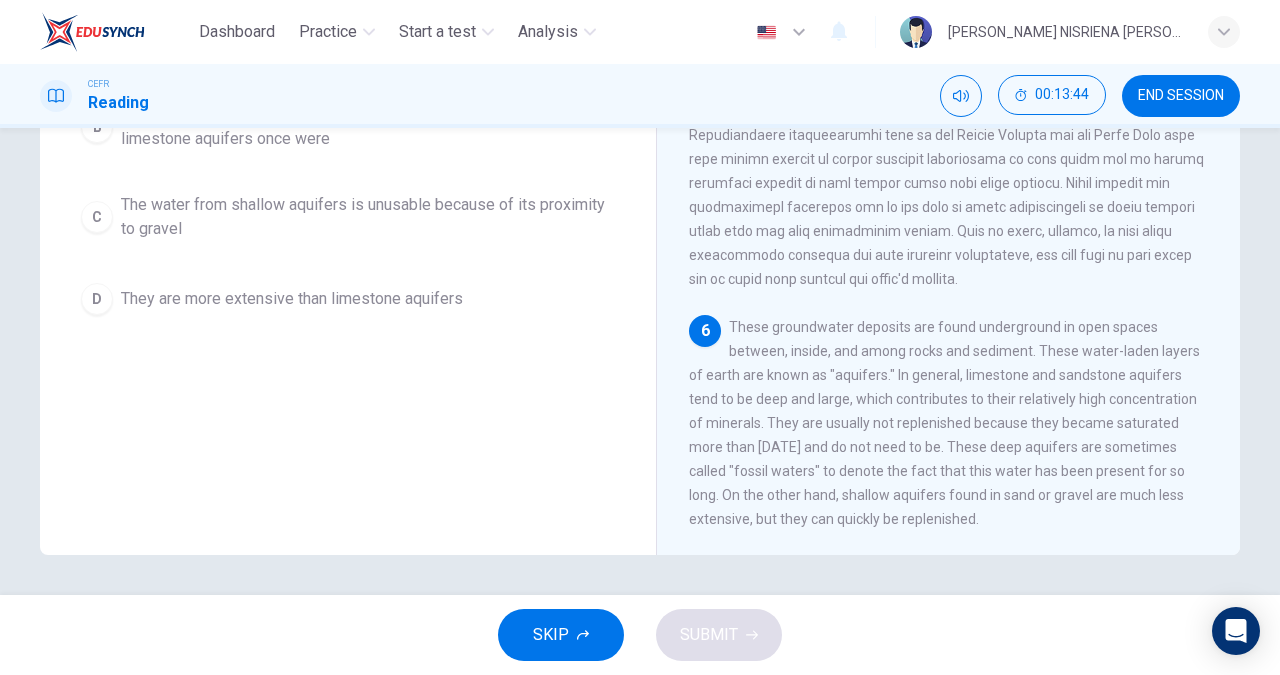 click on "Question 13 What can be inferred from the paragraph about shallow aquifers? A They tend to have less mineral content than deeper ones B They can quickly be replenished because they were saturated as limestone aquifers once were C The water from shallow aquifers is unusable because of its proximity to gravel D They are more extensive than limestone aquifers" at bounding box center (348, 217) 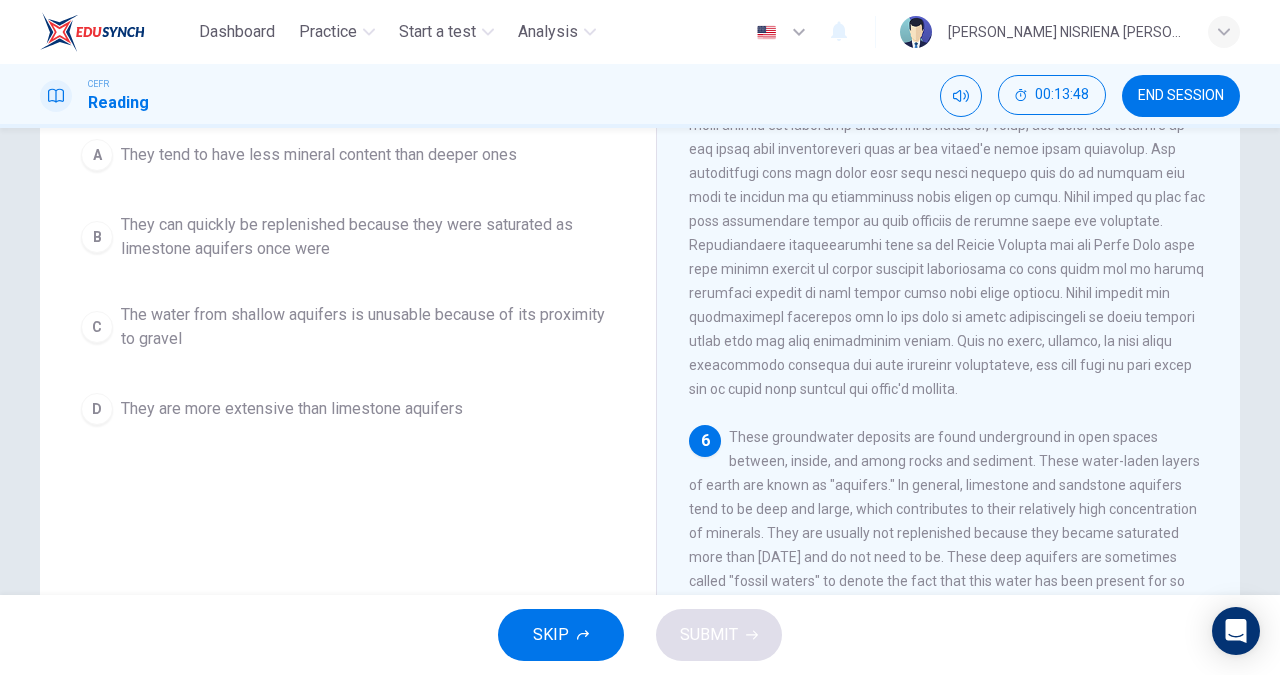 scroll, scrollTop: 197, scrollLeft: 0, axis: vertical 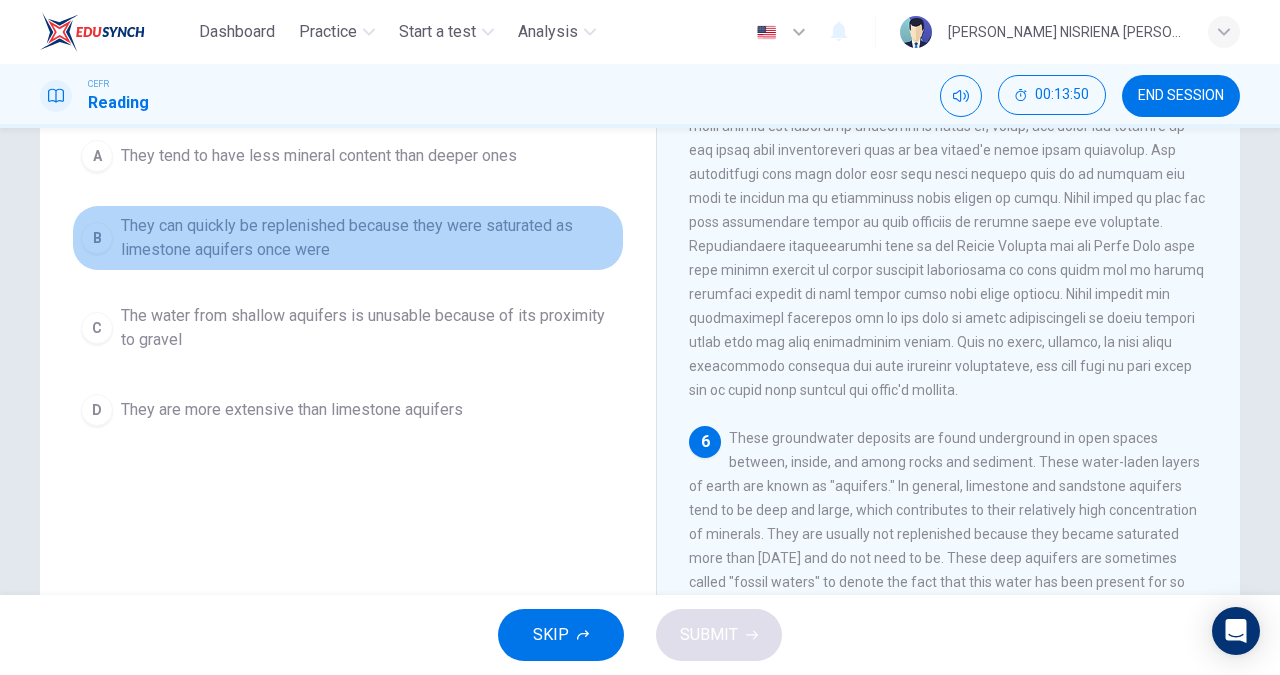 click on "They can quickly be replenished because they were saturated as limestone aquifers once were" at bounding box center [368, 238] 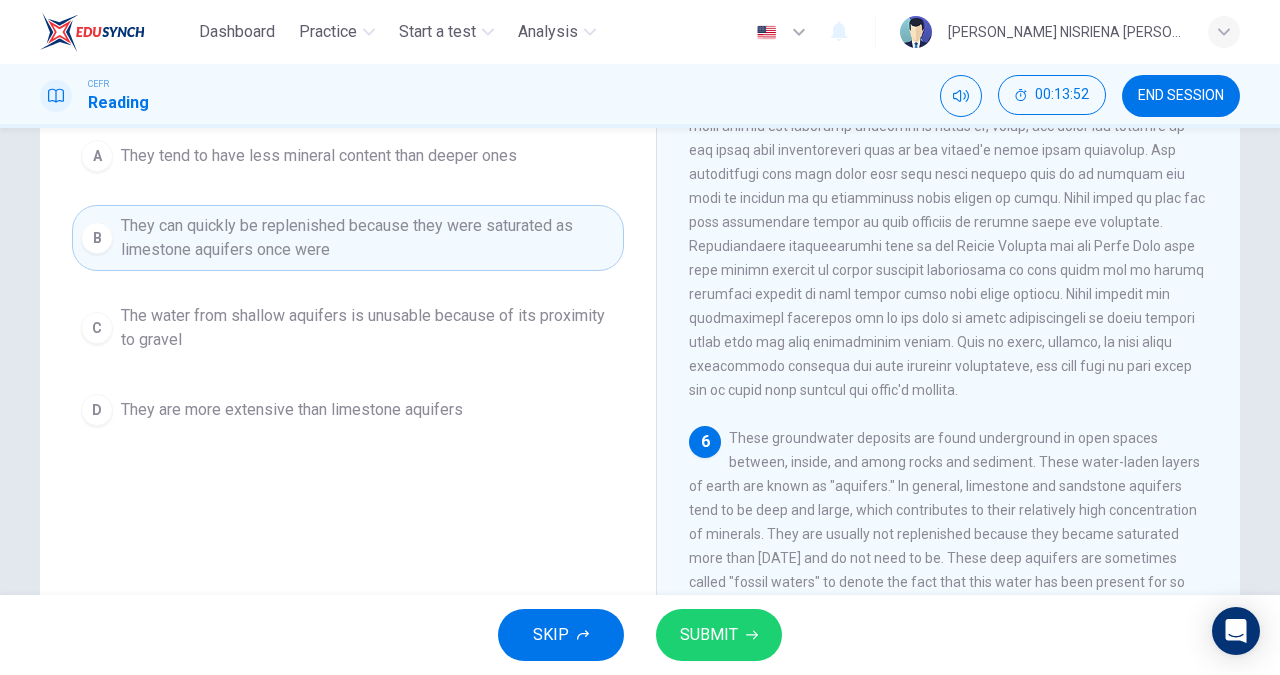 click on "SUBMIT" at bounding box center (709, 635) 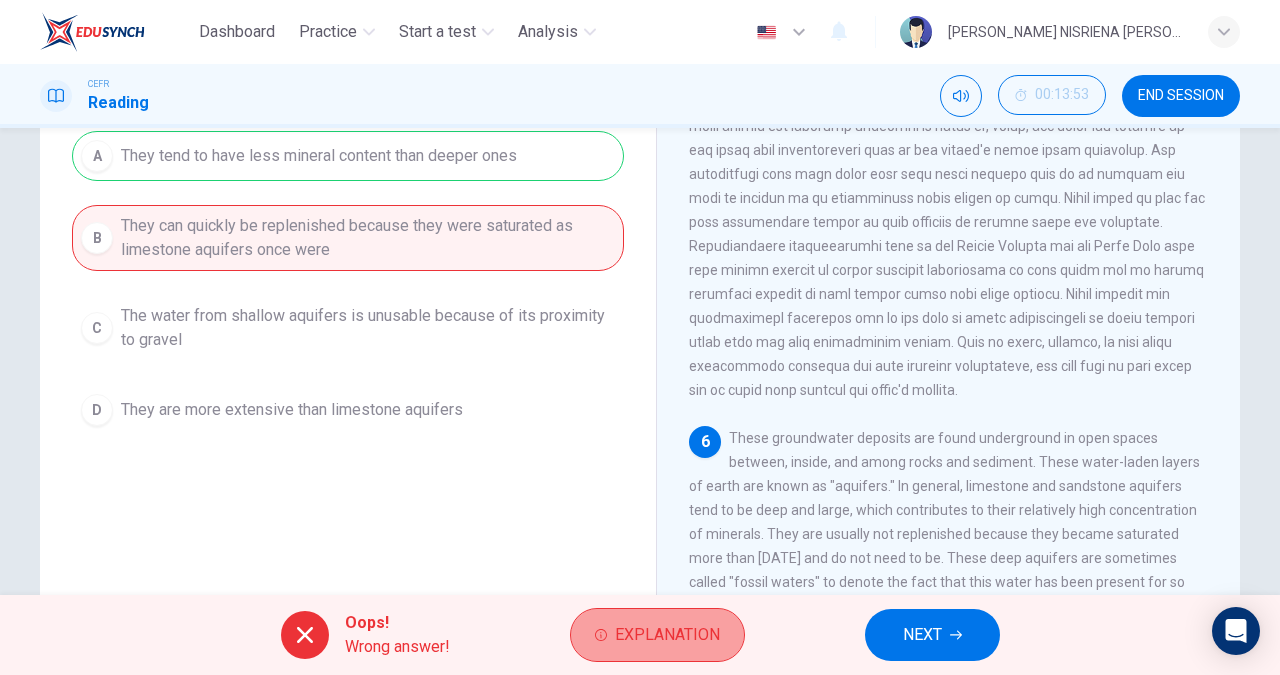 click on "Explanation" at bounding box center [667, 635] 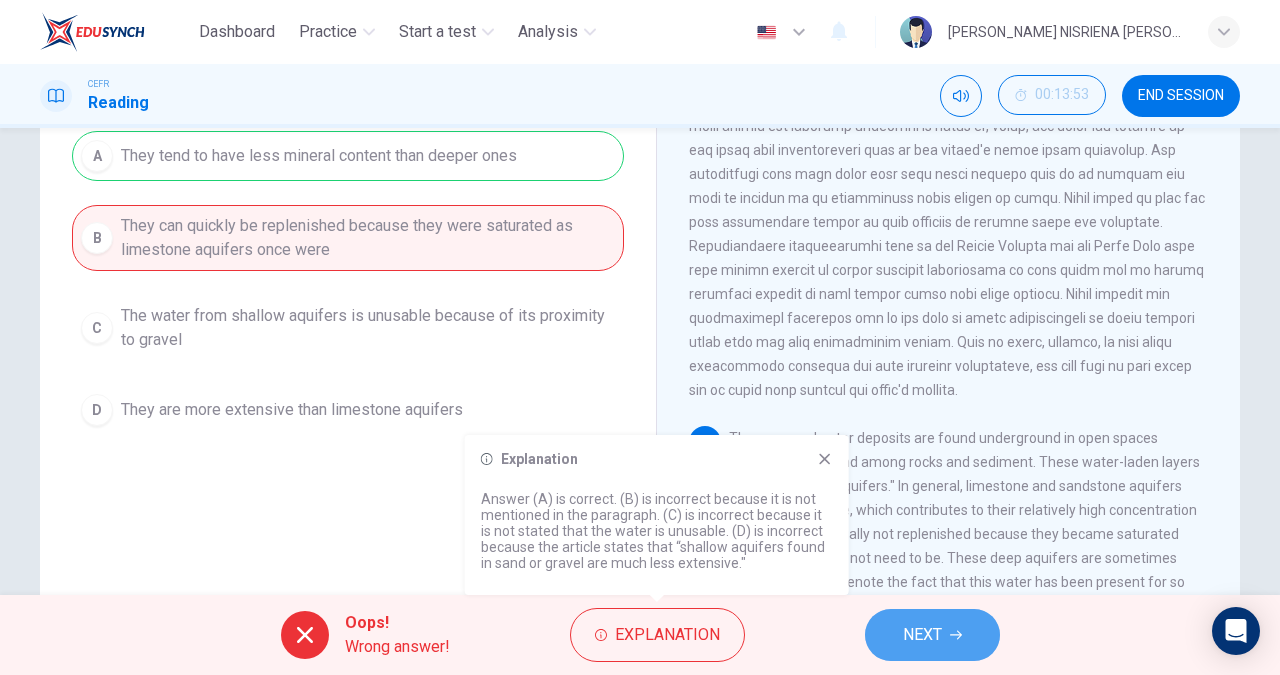 click on "NEXT" at bounding box center [932, 635] 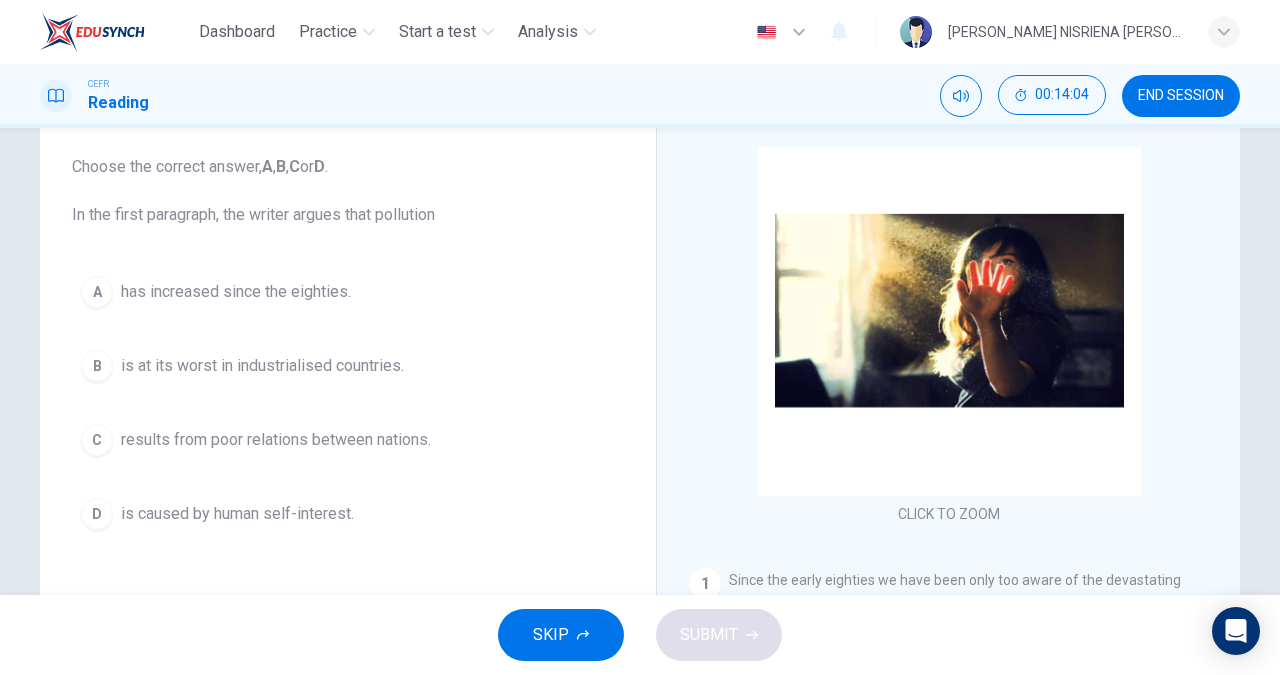 scroll, scrollTop: 159, scrollLeft: 0, axis: vertical 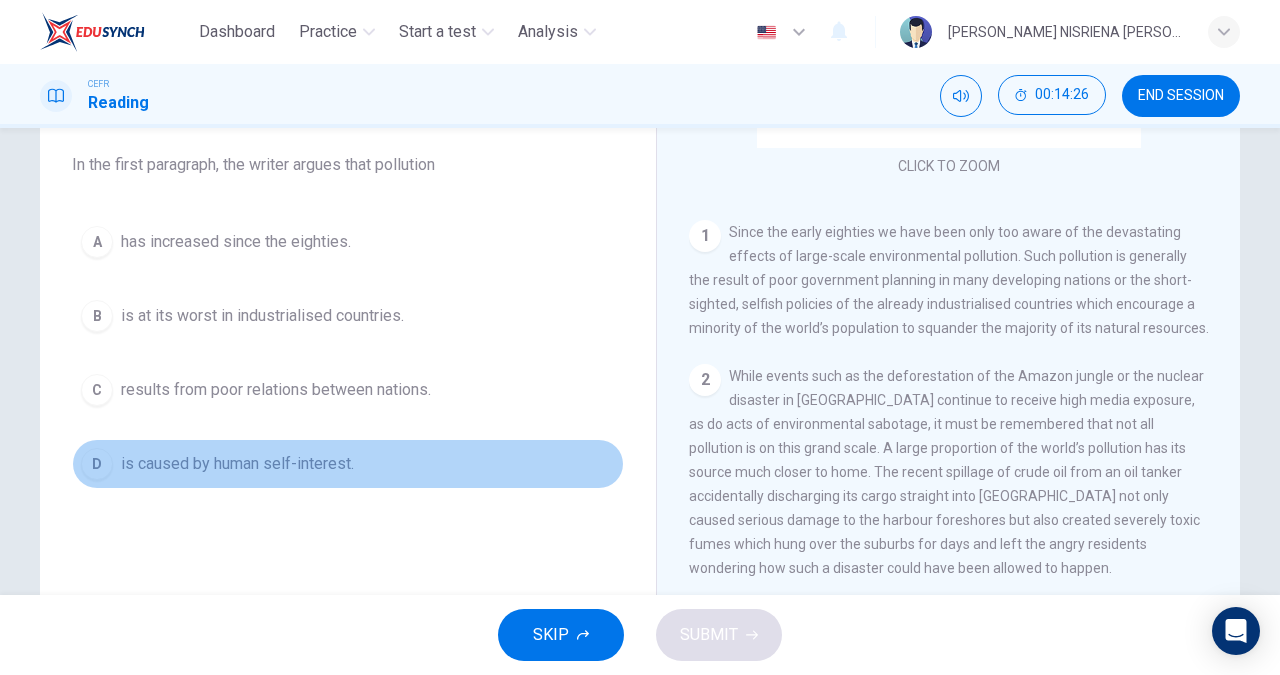 click on "is caused by human self-interest." at bounding box center [237, 464] 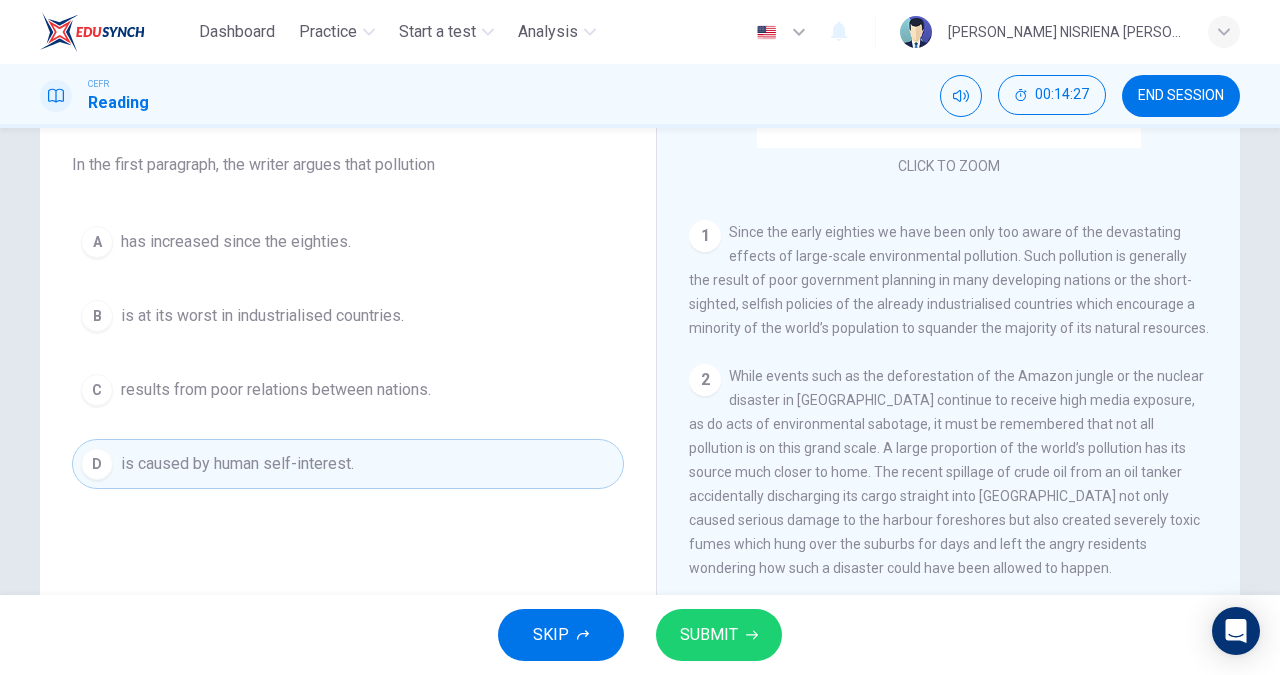 click on "SUBMIT" at bounding box center (709, 635) 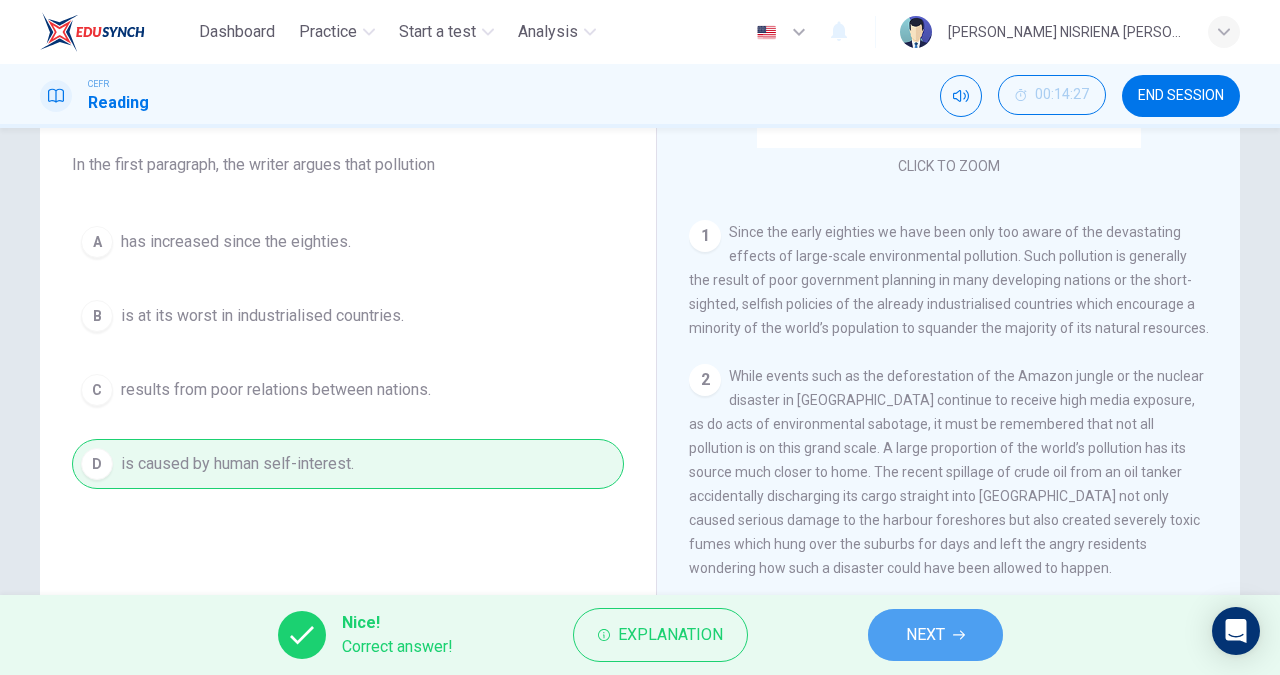 click on "NEXT" at bounding box center (925, 635) 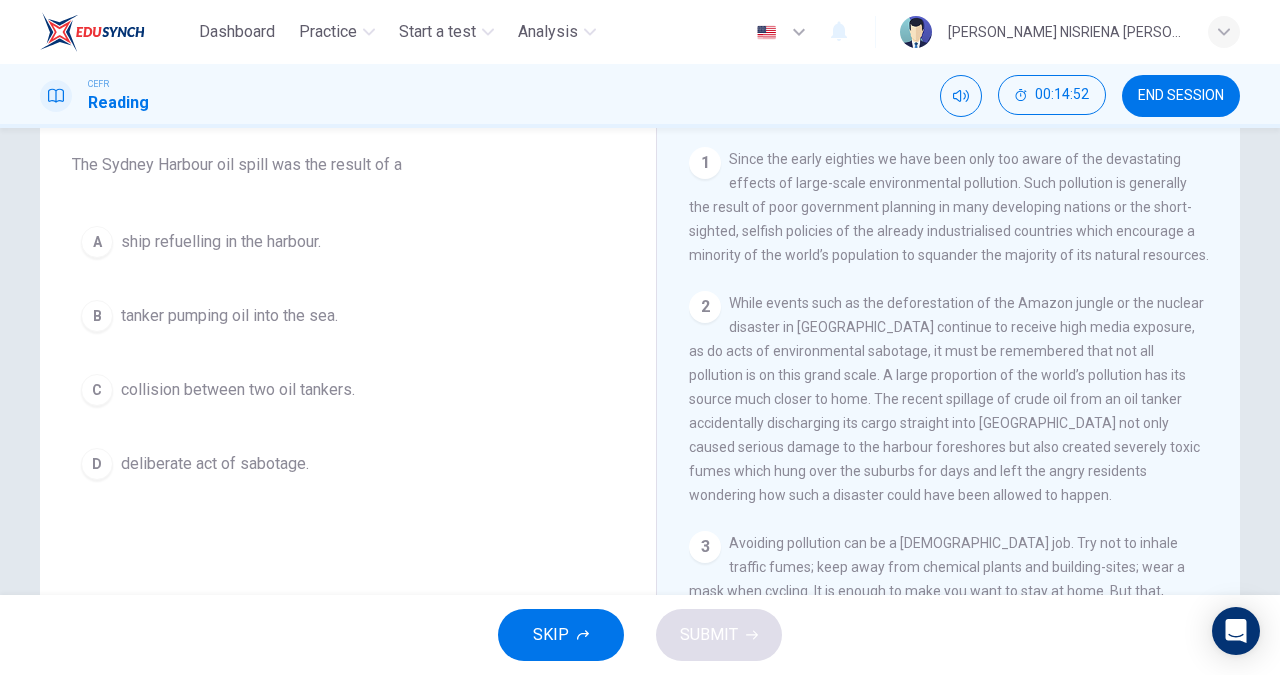 scroll, scrollTop: 370, scrollLeft: 0, axis: vertical 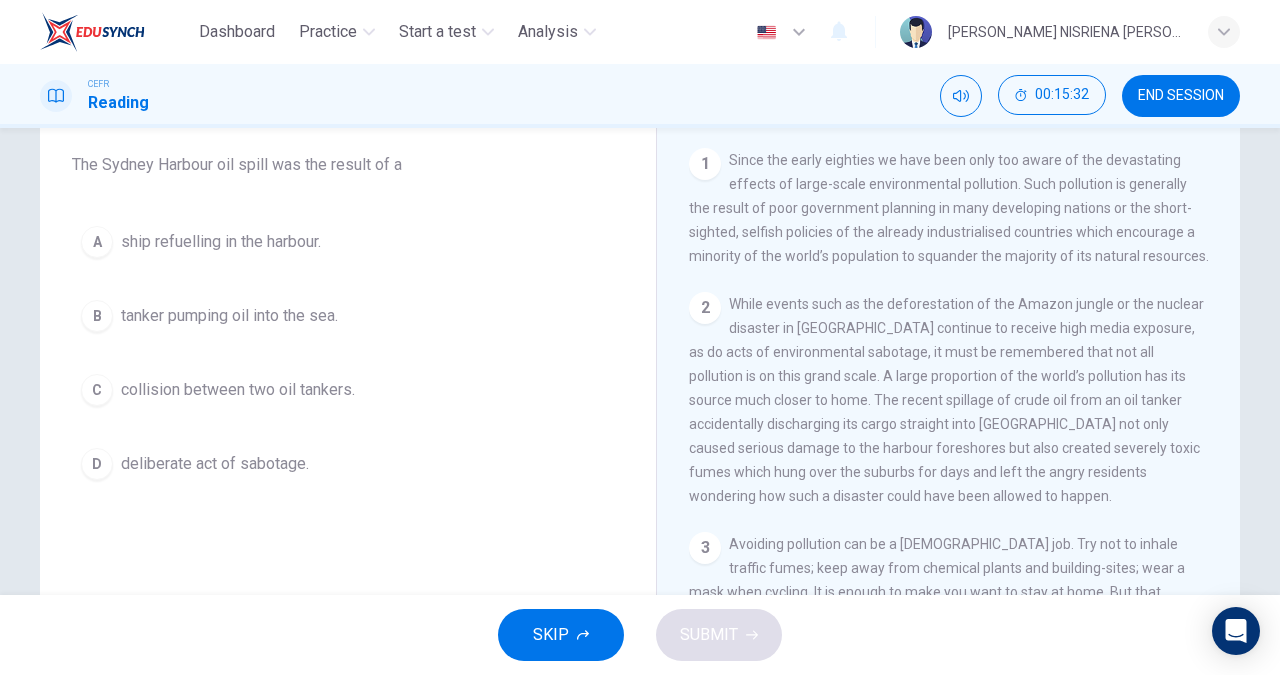 click on "A ship refuelling in the harbour." at bounding box center [348, 242] 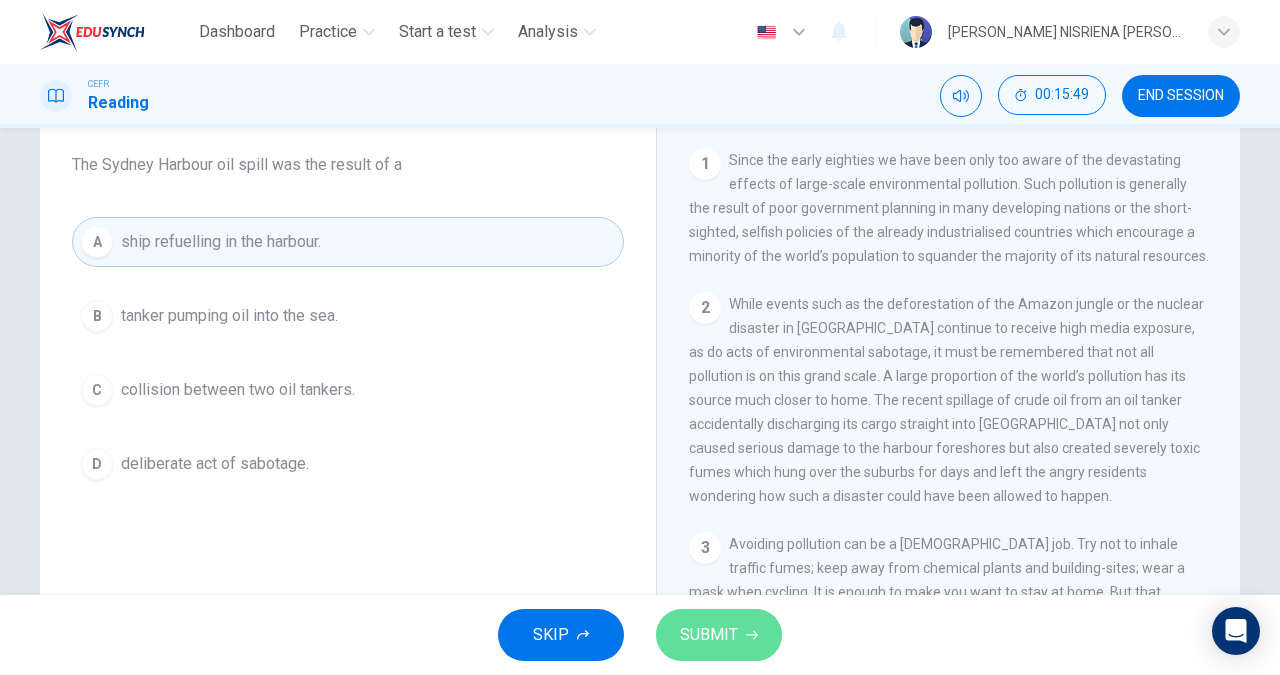 click on "SUBMIT" at bounding box center (719, 635) 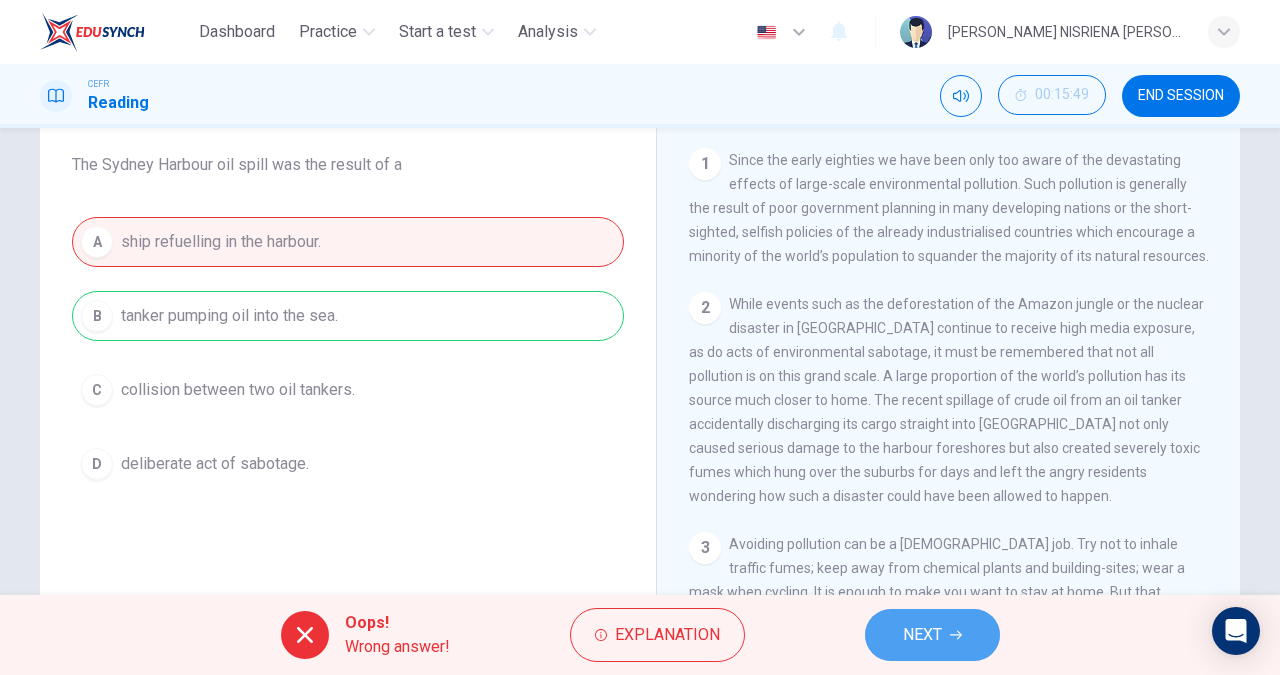 click on "NEXT" at bounding box center (932, 635) 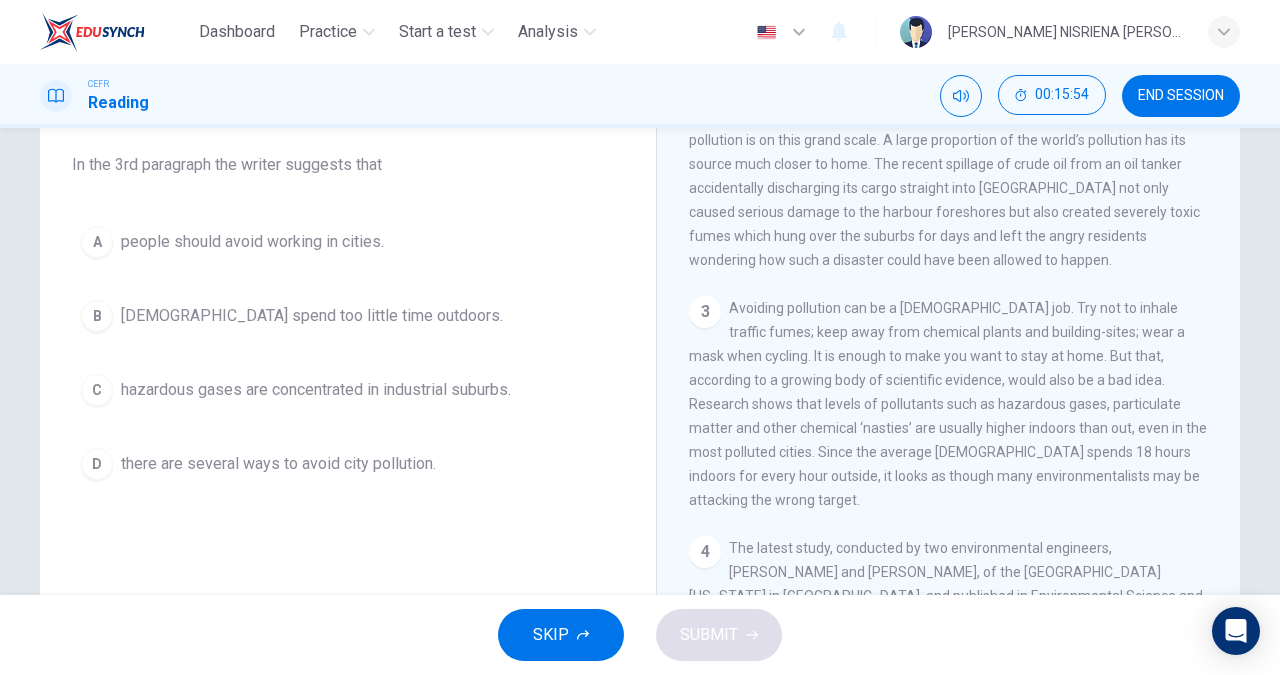 scroll, scrollTop: 610, scrollLeft: 0, axis: vertical 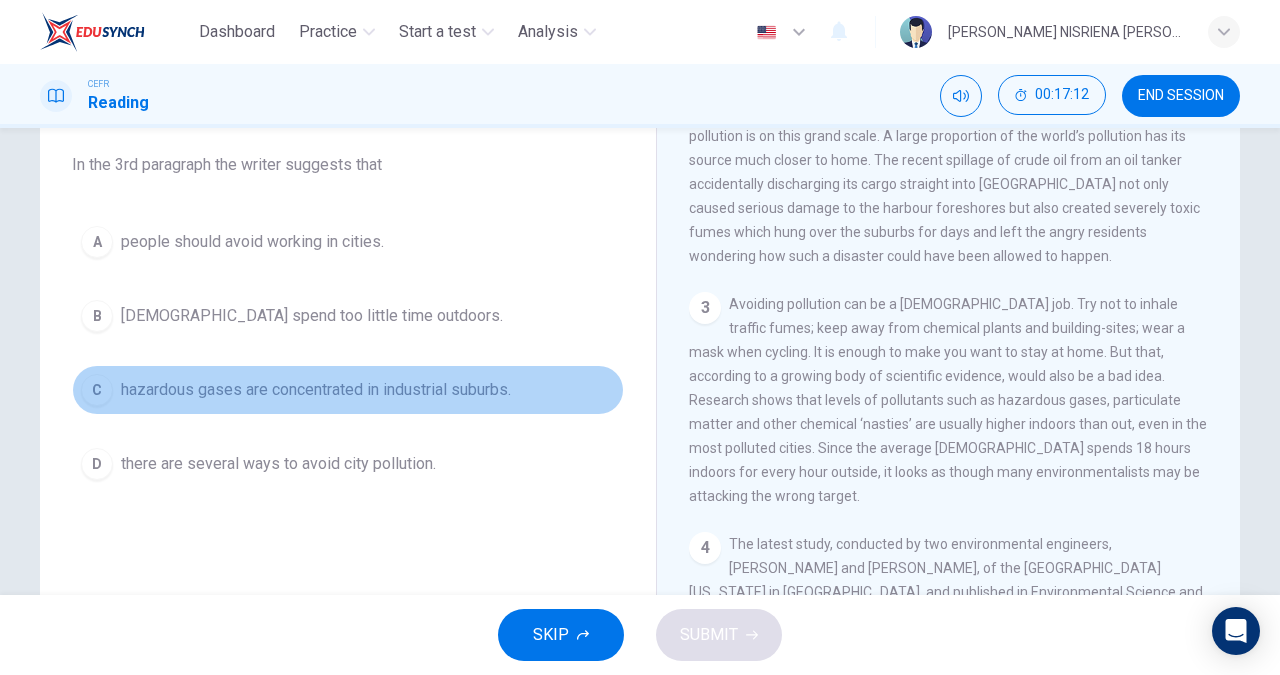 click on "hazardous gases are concentrated in industrial suburbs." at bounding box center (316, 390) 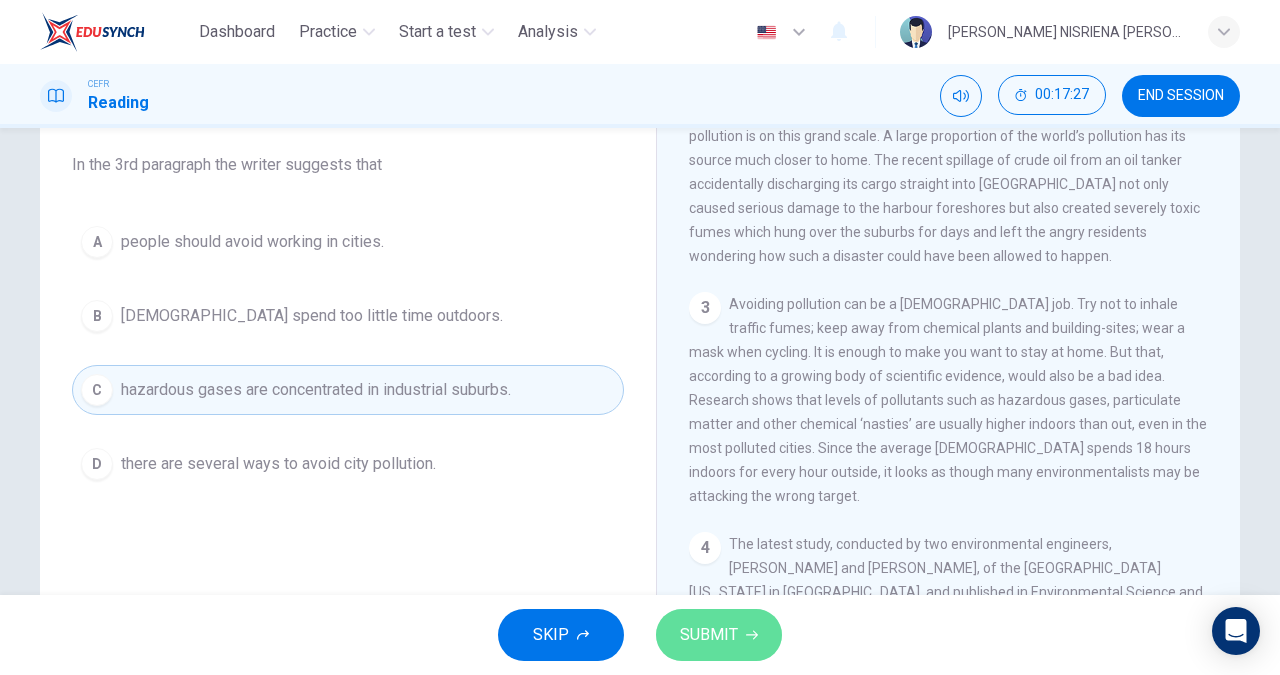 click on "SUBMIT" at bounding box center [719, 635] 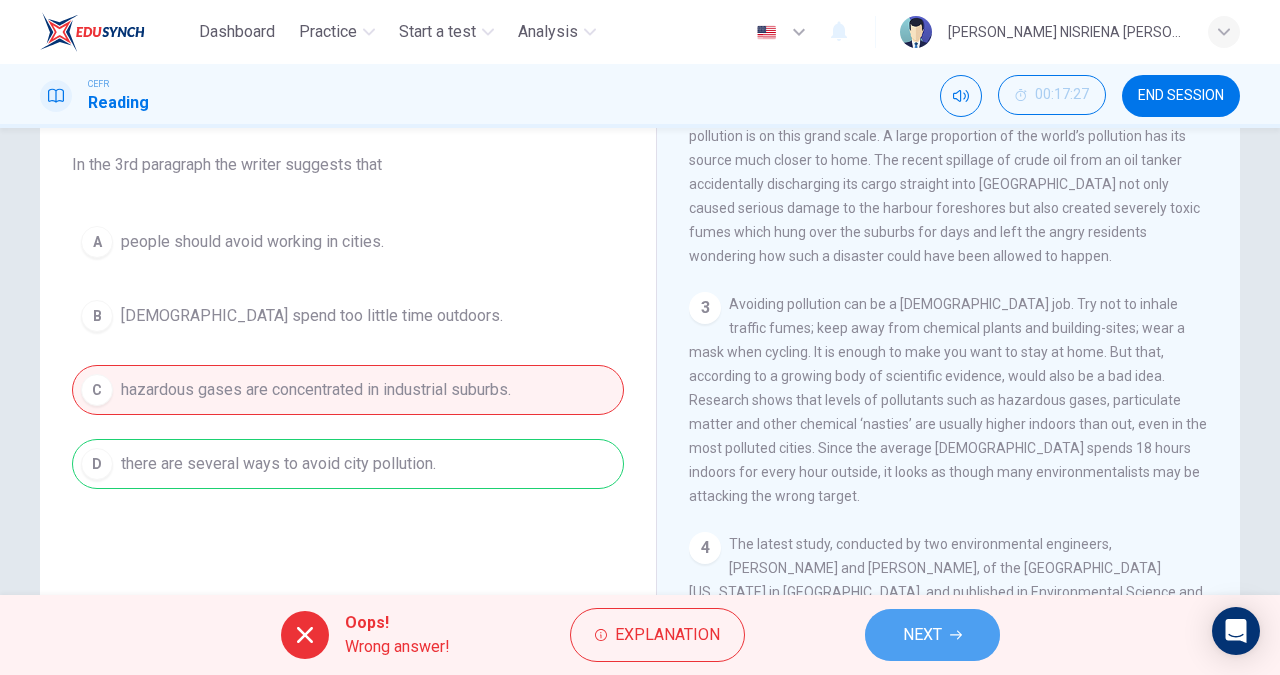 click on "NEXT" at bounding box center (922, 635) 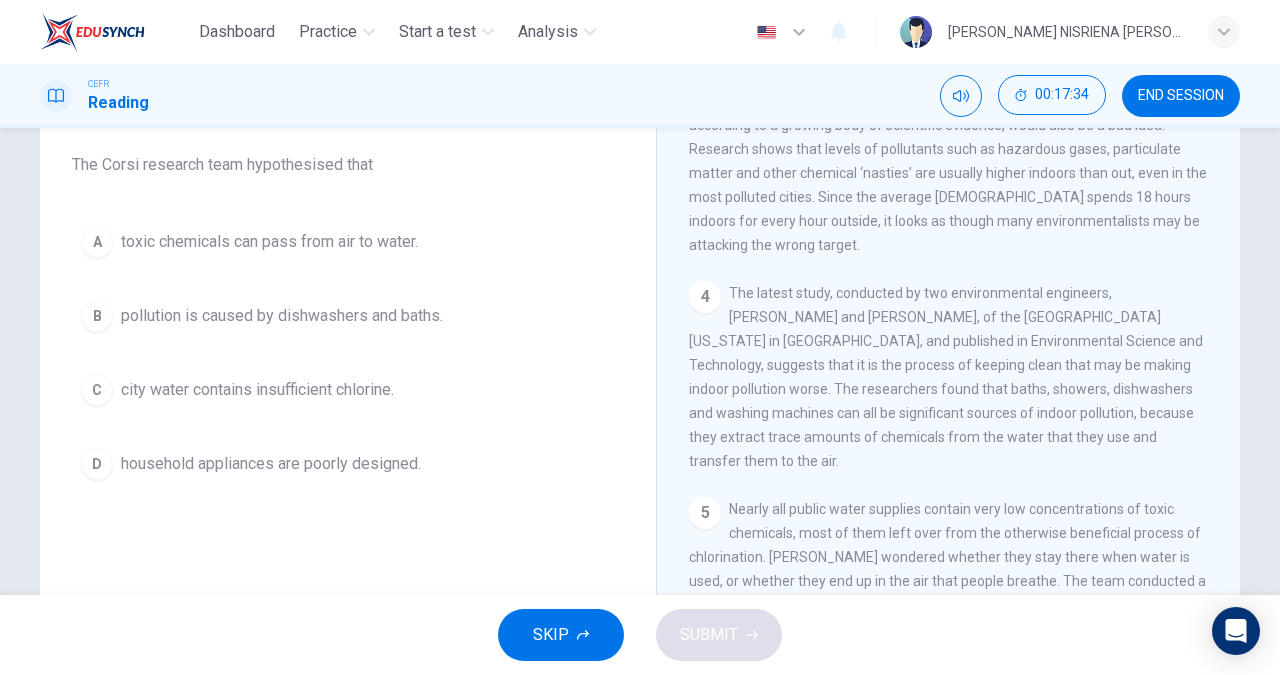 scroll, scrollTop: 862, scrollLeft: 0, axis: vertical 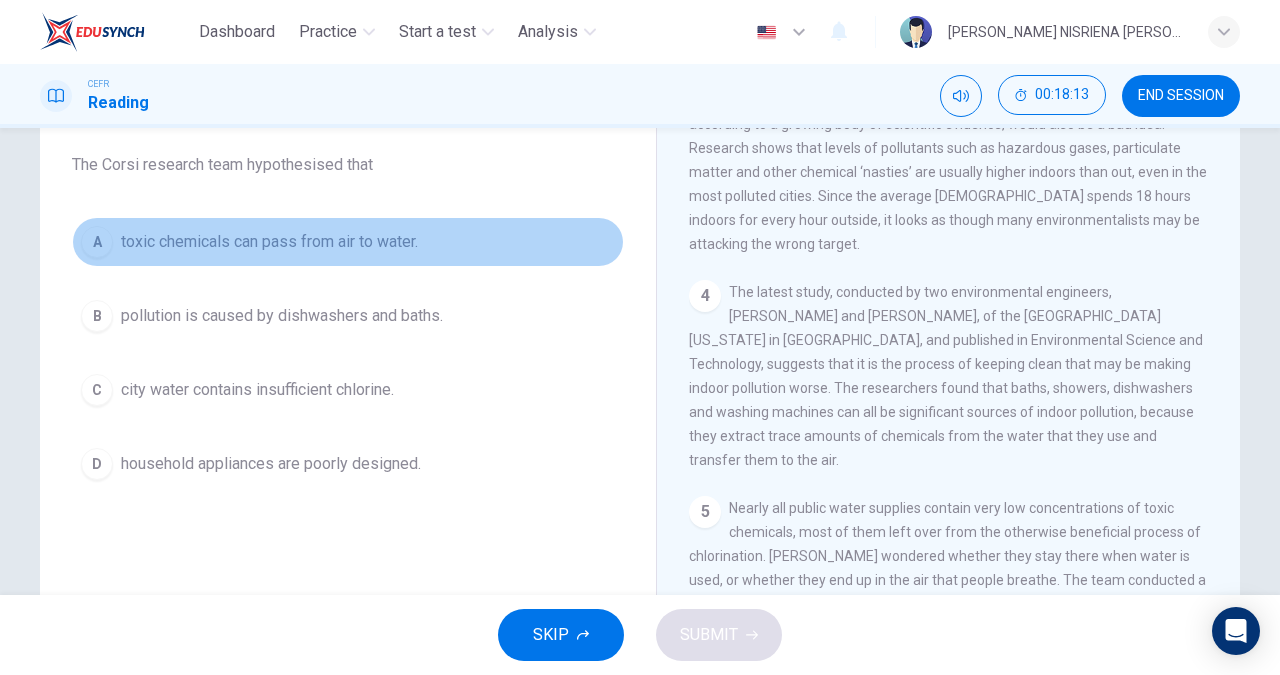 click on "toxic chemicals can pass from air to water." at bounding box center [269, 242] 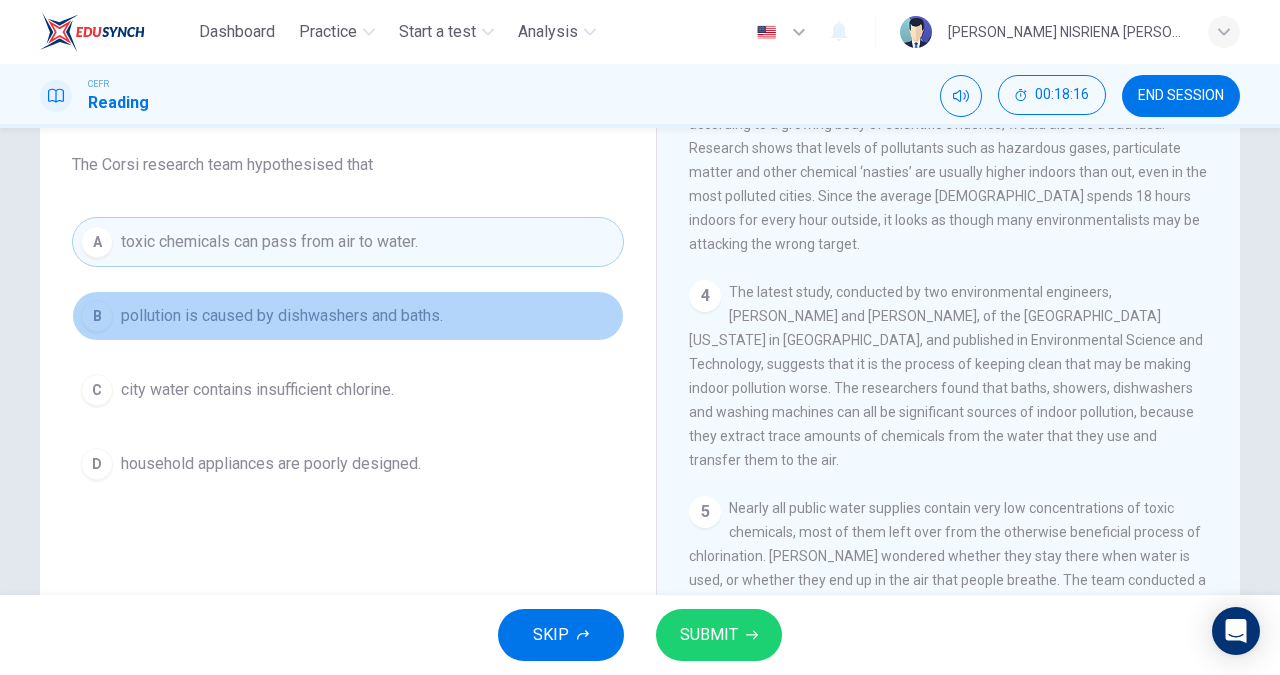 click on "pollution is caused by dishwashers and baths." at bounding box center (282, 316) 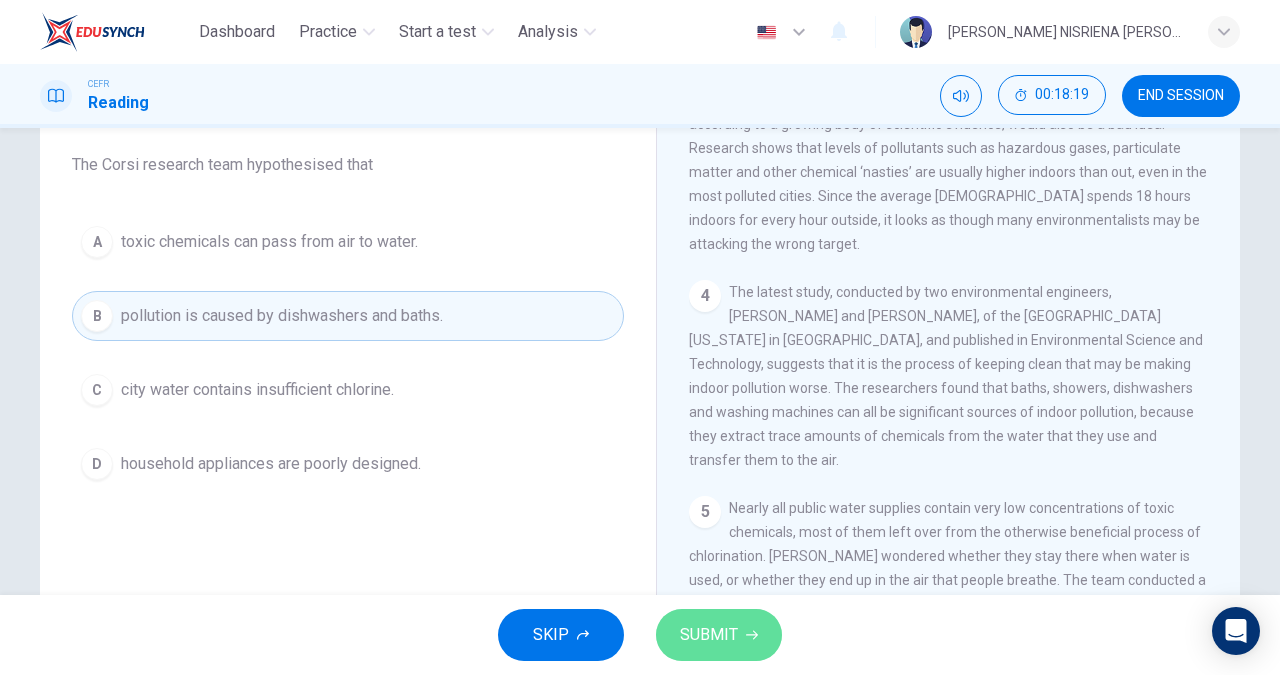 click on "SUBMIT" at bounding box center (719, 635) 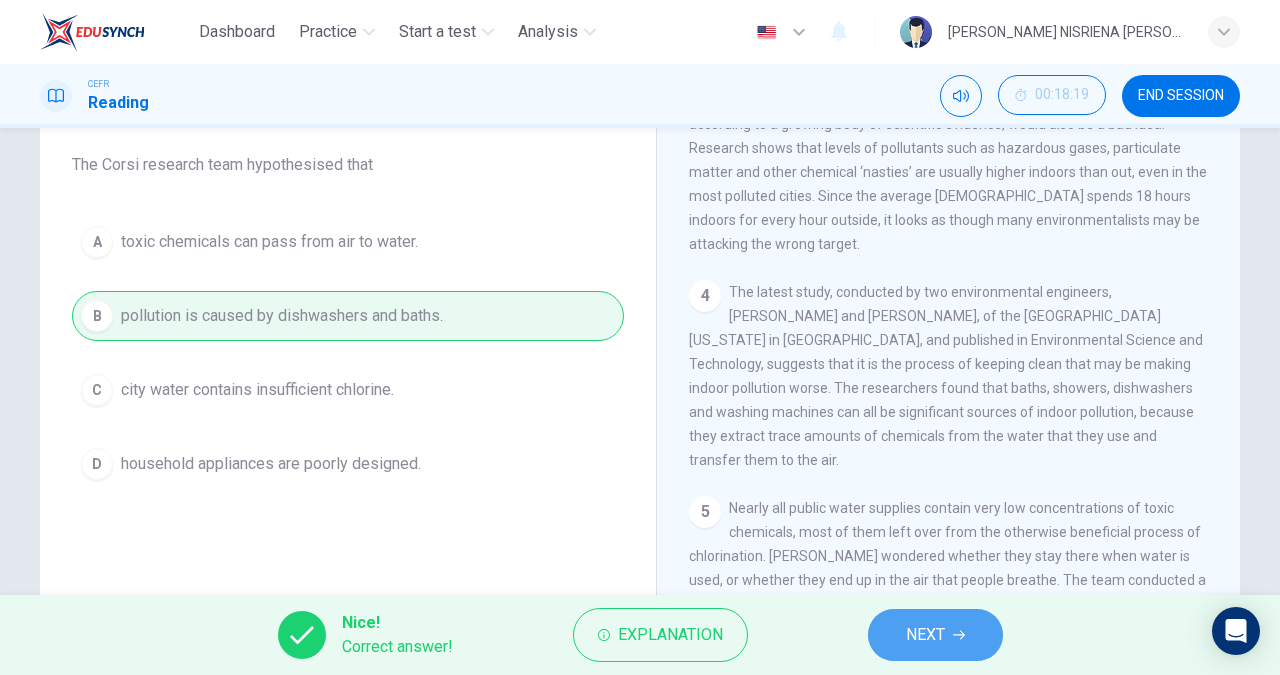 click on "NEXT" at bounding box center [925, 635] 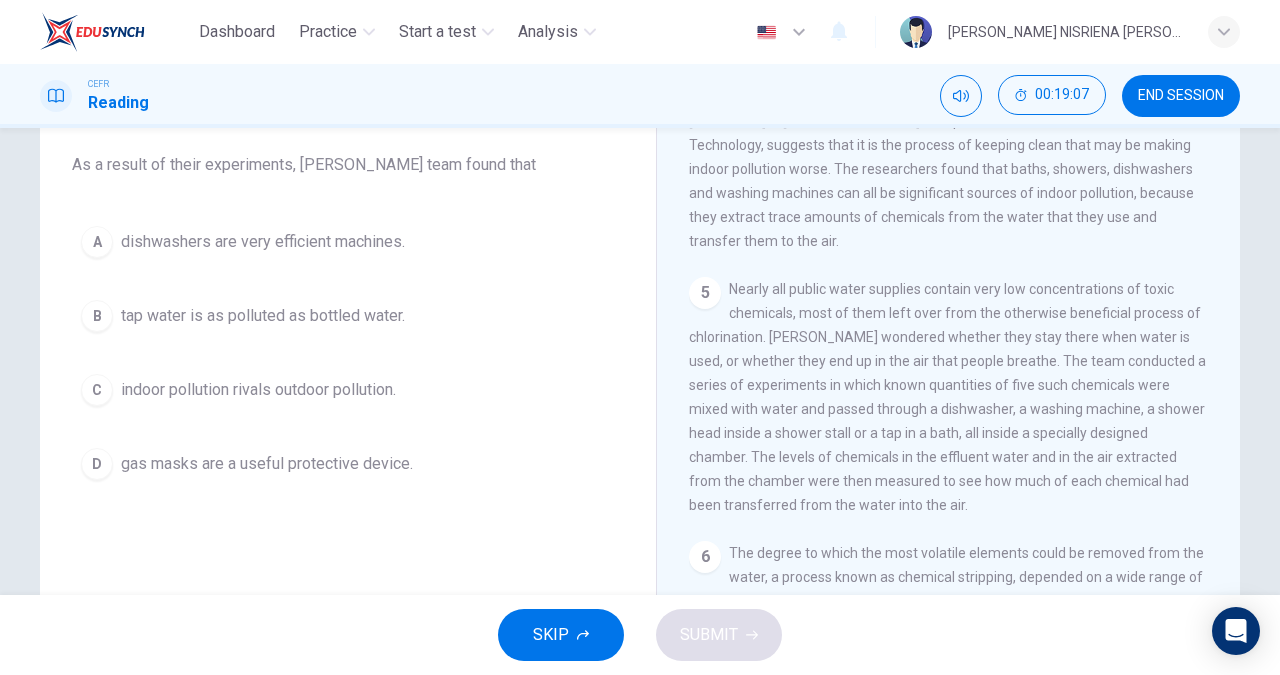 scroll, scrollTop: 1106, scrollLeft: 0, axis: vertical 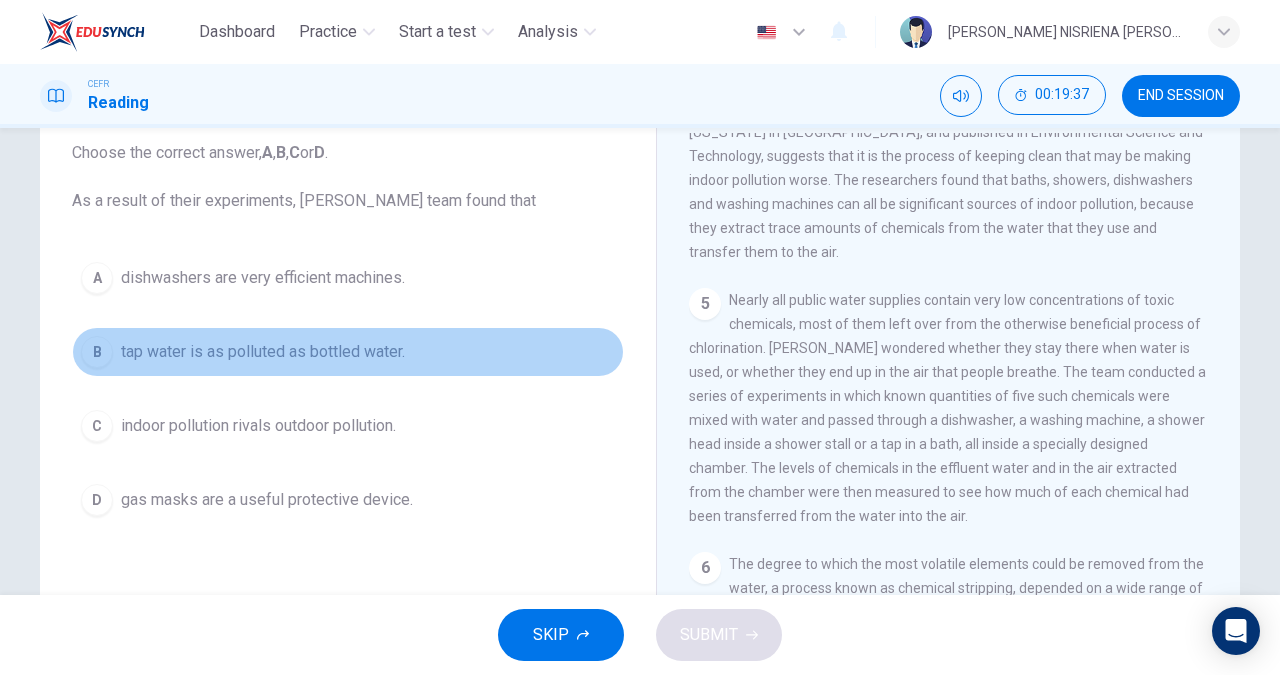 click on "tap water is as polluted as bottled water." at bounding box center (263, 352) 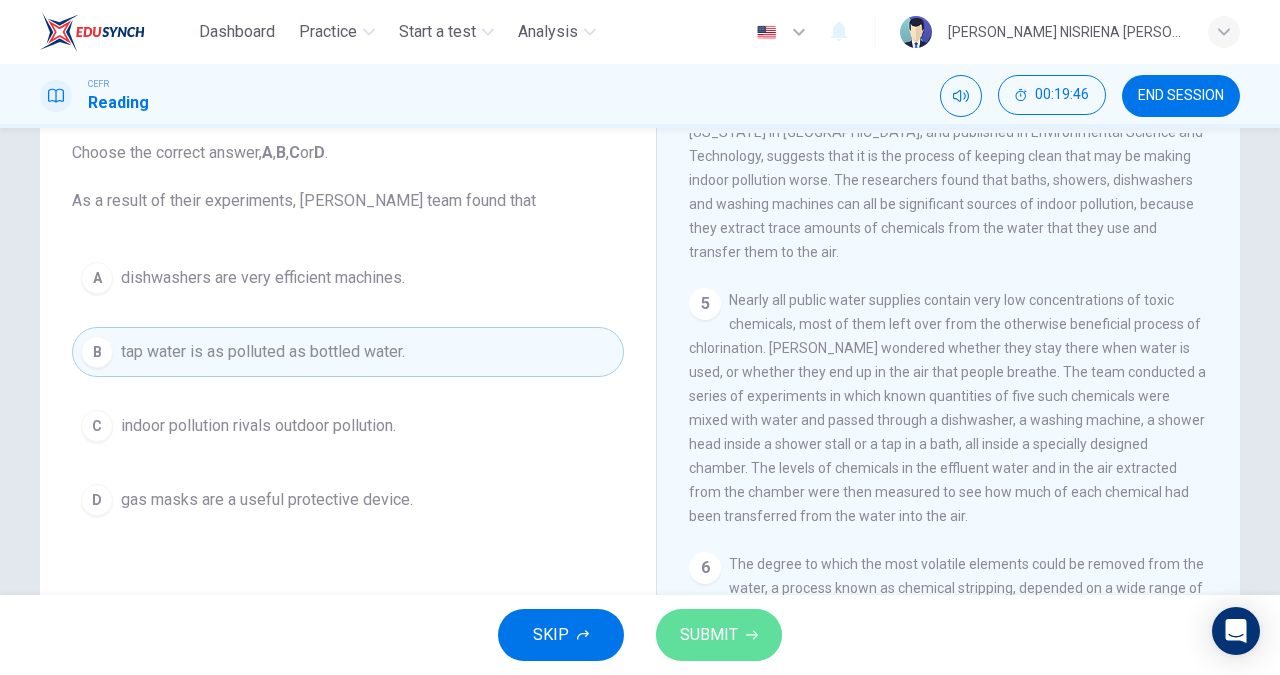 click on "SUBMIT" at bounding box center (709, 635) 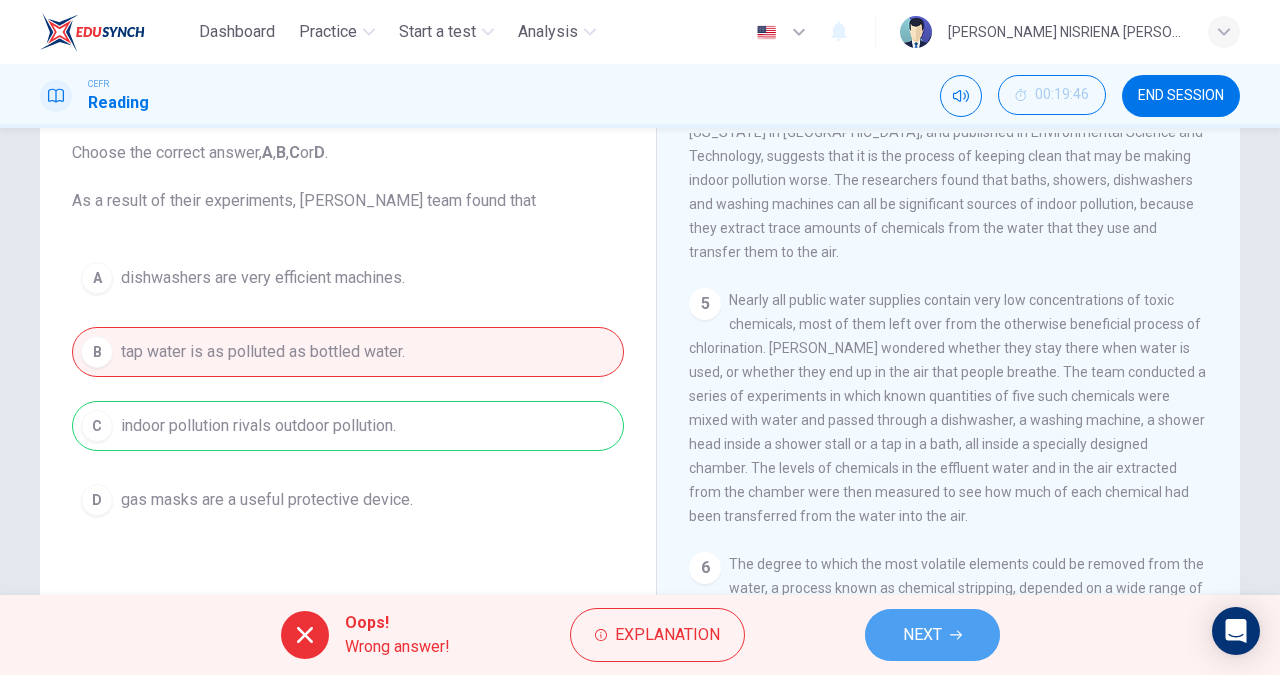 click on "NEXT" at bounding box center [932, 635] 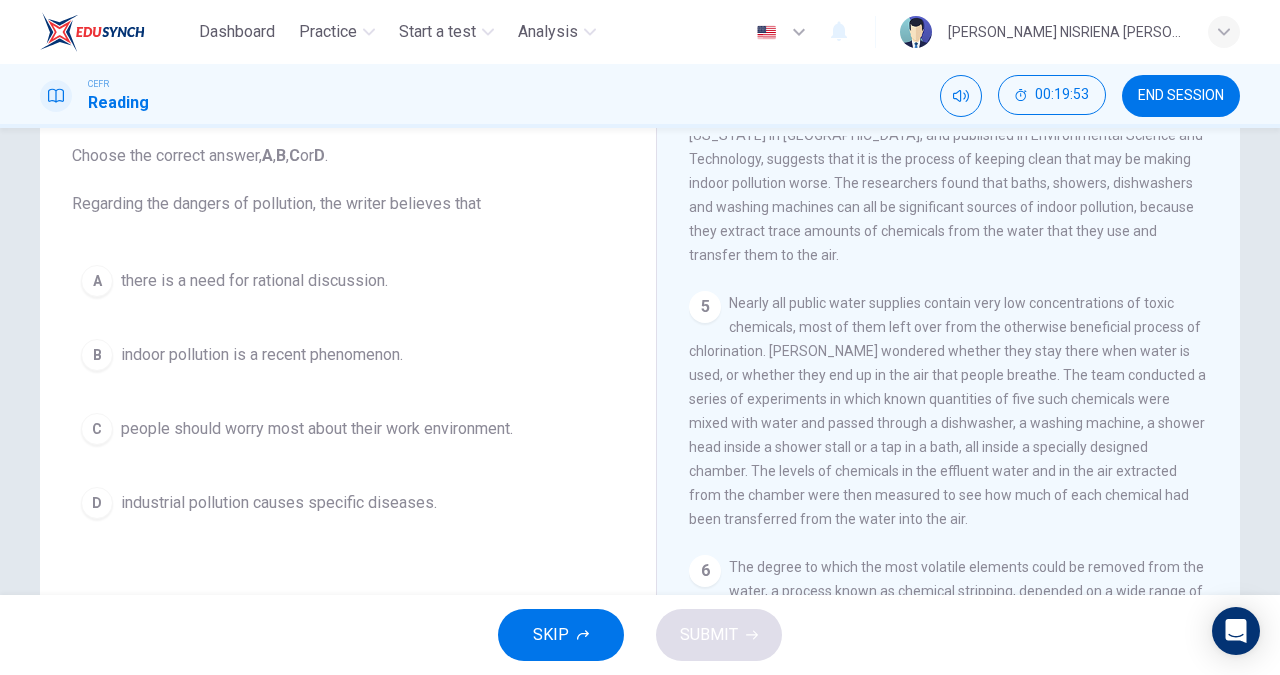 scroll, scrollTop: 119, scrollLeft: 0, axis: vertical 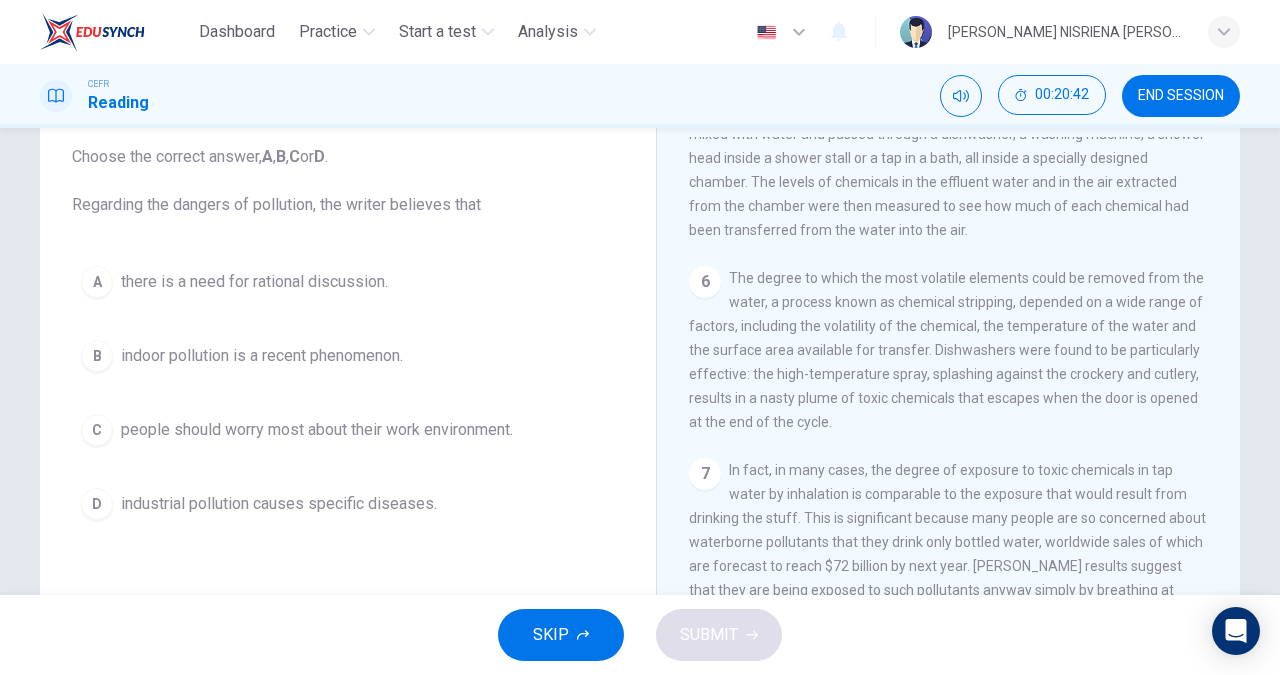 click on "there is a need for rational discussion." at bounding box center (254, 282) 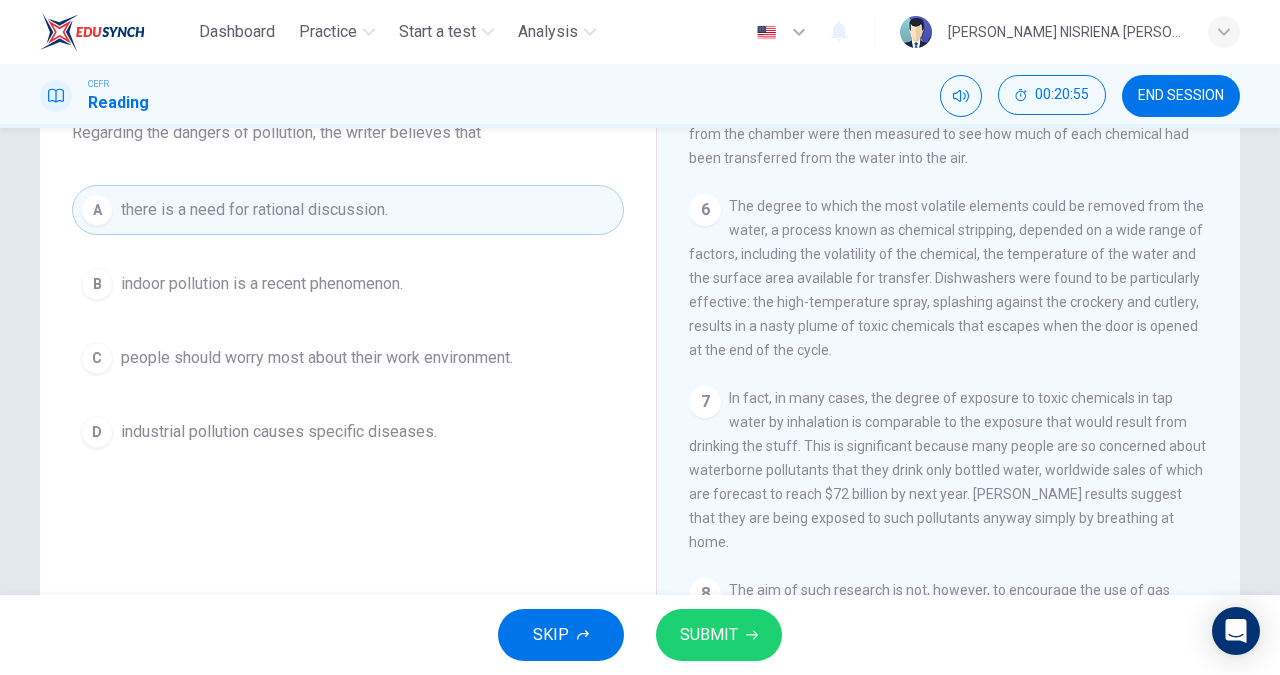 scroll, scrollTop: 192, scrollLeft: 0, axis: vertical 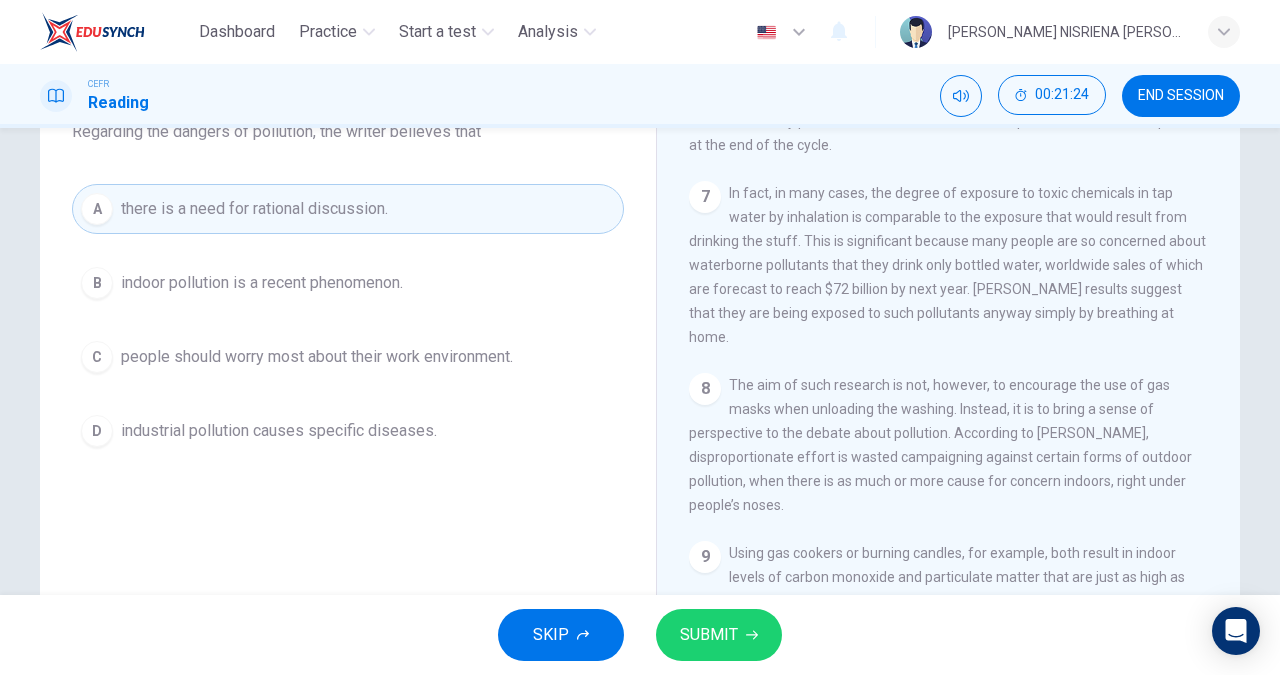 click on "B indoor pollution is a recent phenomenon." at bounding box center [348, 283] 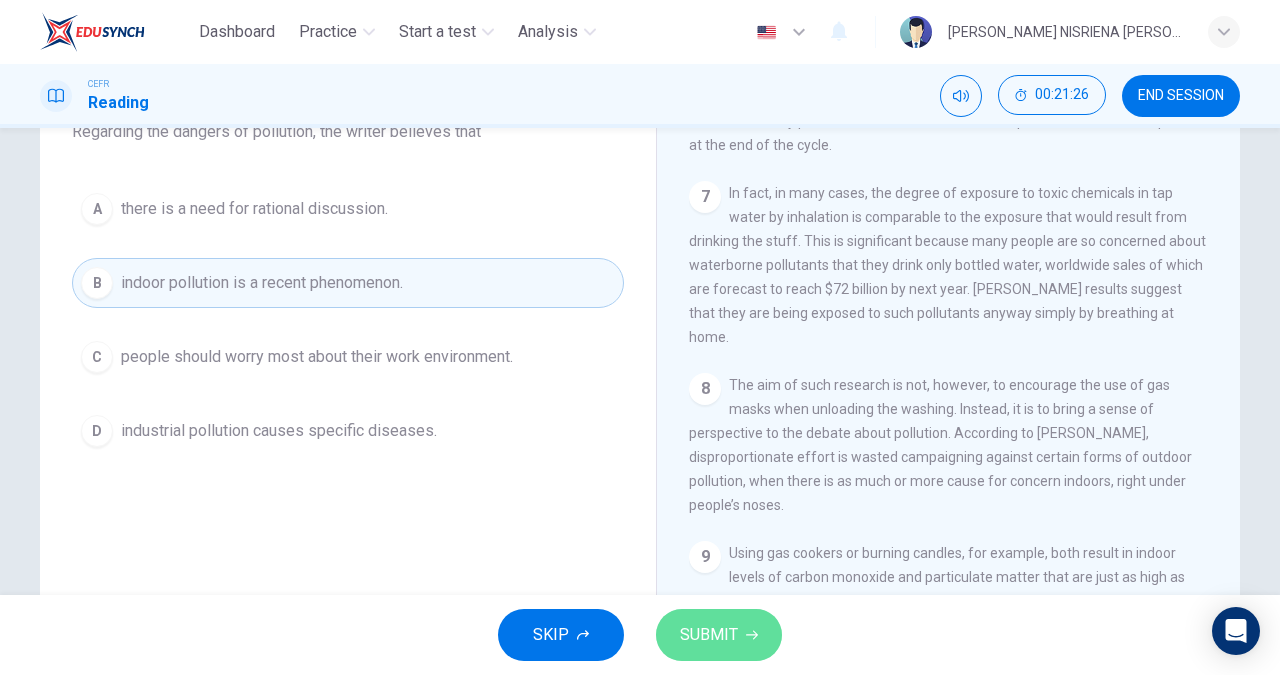 click on "SUBMIT" at bounding box center (709, 635) 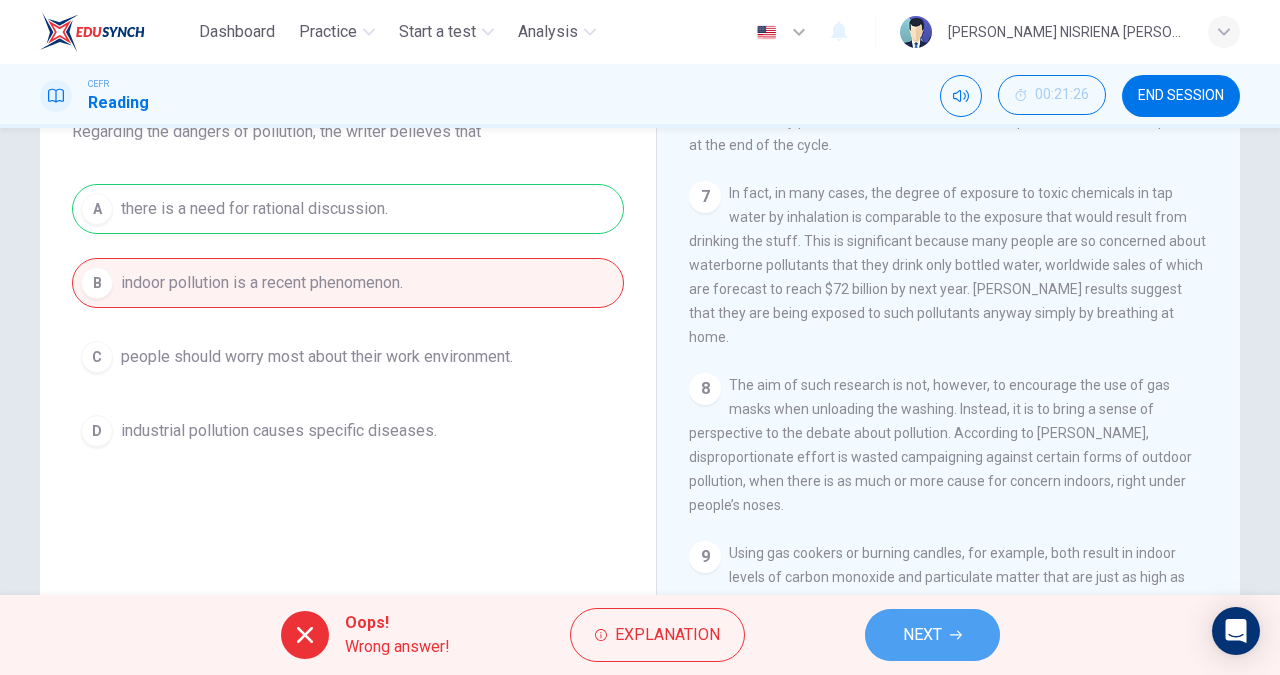 click on "NEXT" at bounding box center [932, 635] 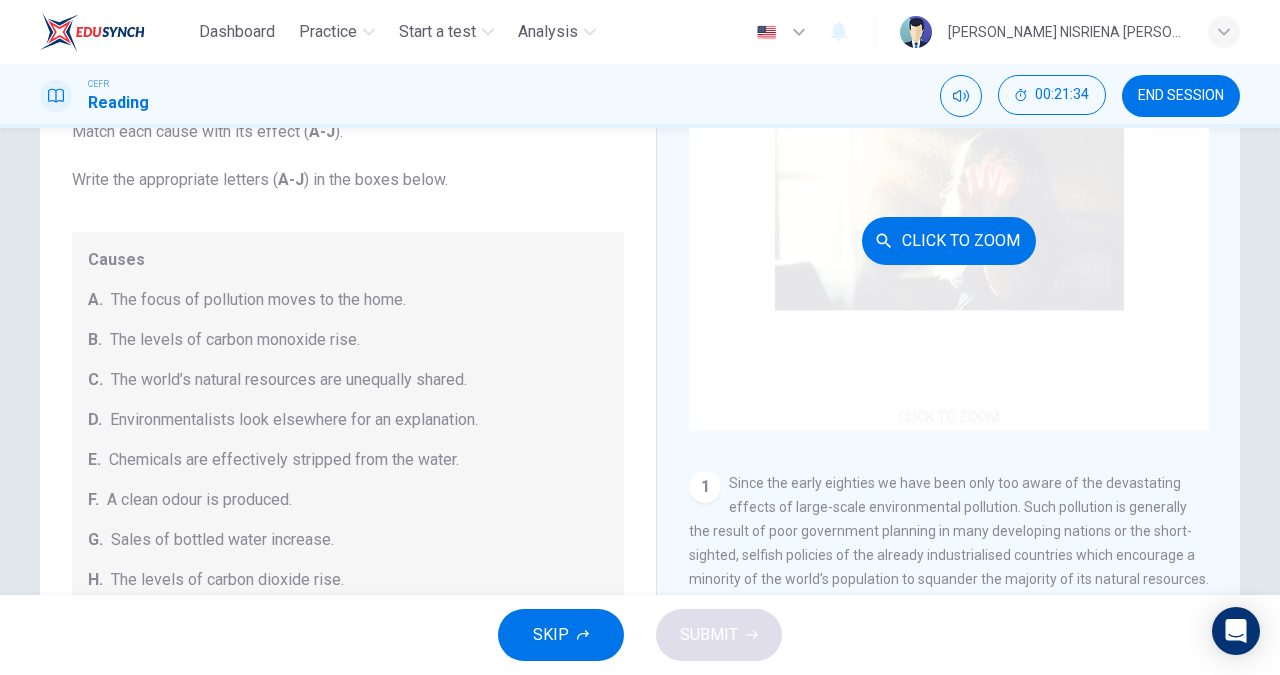 scroll, scrollTop: 14, scrollLeft: 0, axis: vertical 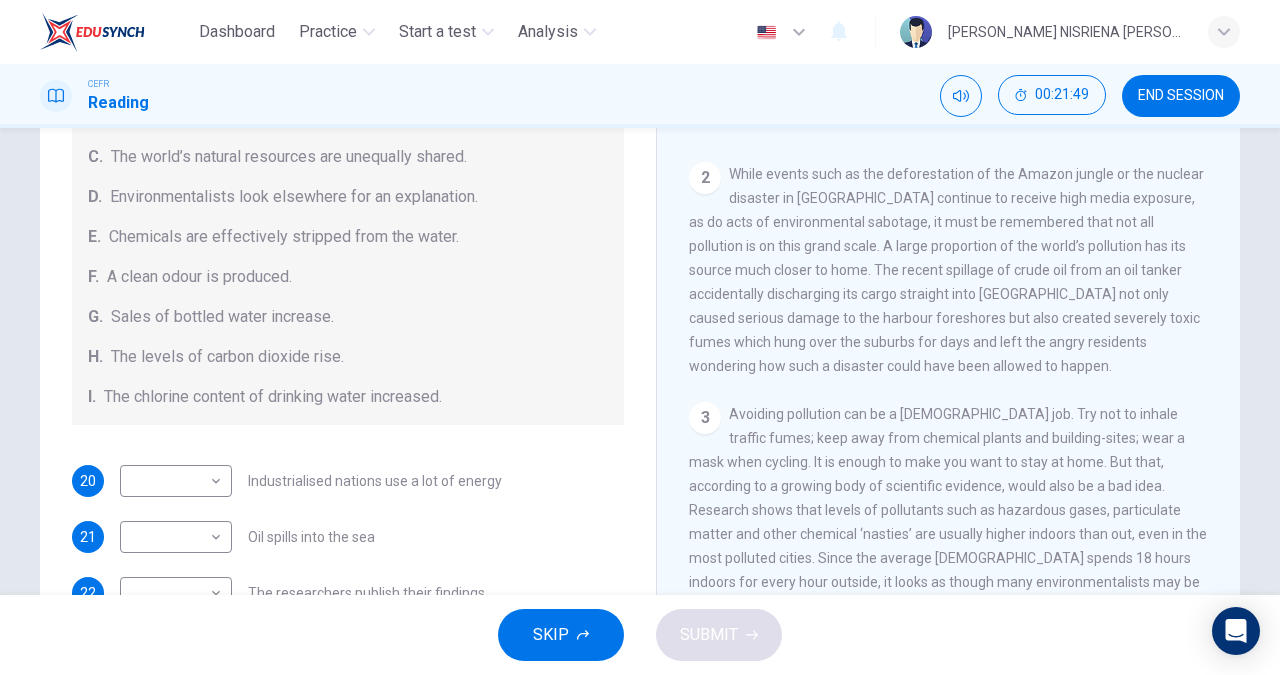 click on "Questions 20 - 26 The Reading Passage describes a number of cause and effect relationships.
Match each cause with its effect ( A-J ).
Write the appropriate letters ( A-J ) in the boxes below. Causes A. The focus of pollution moves to the home. B. The levels of [MEDICAL_DATA] rise. C. The world’s natural resources are unequally shared. D. Environmentalists look elsewhere for an explanation. E. Chemicals are effectively stripped from the water. F. A clean odour is produced. G. Sales of bottled water increase. H. The levels of carbon dioxide rise. I. The chlorine content of drinking water increased. 20 ​ ​ Industrialised nations use a lot of energy 21 ​ ​ Oil spills into the sea 22 ​ ​ The researchers publish their findings 23 ​ ​ Water is brought to a high temperature 24 ​ ​ People fear pollutants in tap water 25 ​ ​ Air conditioning systems are inadequate 26 ​ ​ Toxic chemicals are abundant in new cars" at bounding box center [348, 313] 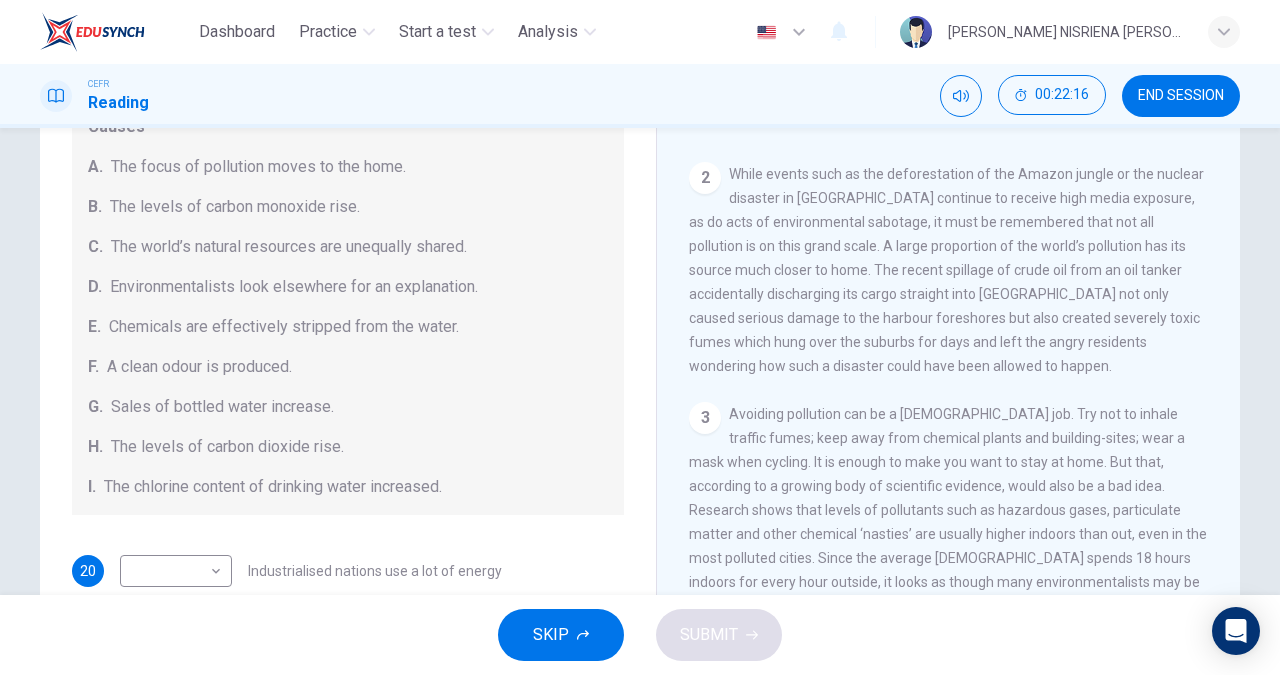 scroll, scrollTop: 424, scrollLeft: 0, axis: vertical 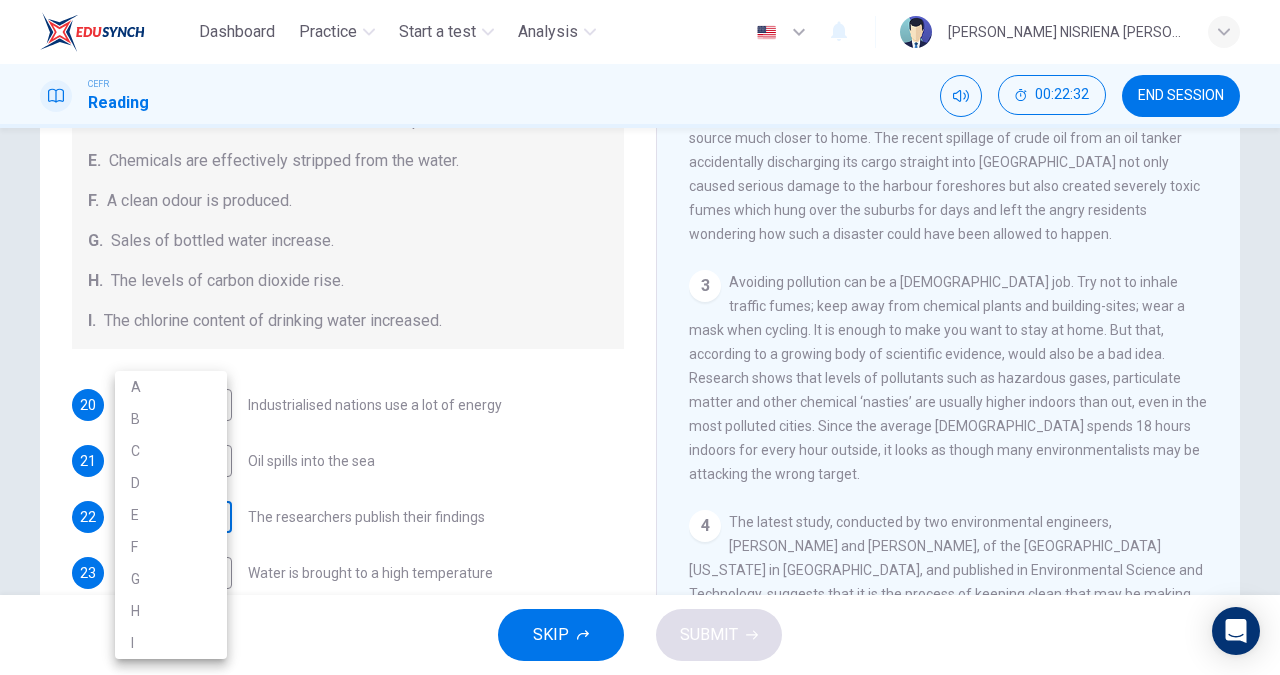 click on "Dashboard Practice Start a test Analysis English en ​ [PERSON_NAME] NISRIENA [PERSON_NAME] CEFR Reading 00:22:32 END SESSION Questions 20 - 26 The Reading Passage describes a number of cause and effect relationships.
Match each cause with its effect ( A-J ).
Write the appropriate letters ( A-J ) in the boxes below. Causes A. The focus of pollution moves to the home. B. The levels of [MEDICAL_DATA] rise. C. The world’s natural resources are unequally shared. D. Environmentalists look elsewhere for an explanation. E. Chemicals are effectively stripped from the water. F. A clean odour is produced. G. Sales of bottled water increase. H. The levels of carbon dioxide rise. I. The chlorine content of drinking water increased. 20 ​ ​ Industrialised nations use a lot of energy 21 ​ ​ Oil spills into the sea 22 ​ ​ The researchers publish their findings 23 ​ ​ Water is brought to a high temperature 24 ​ ​ People fear pollutants in tap water 25 ​ ​ Air conditioning systems are inadequate 26 ​ ​" at bounding box center [640, 337] 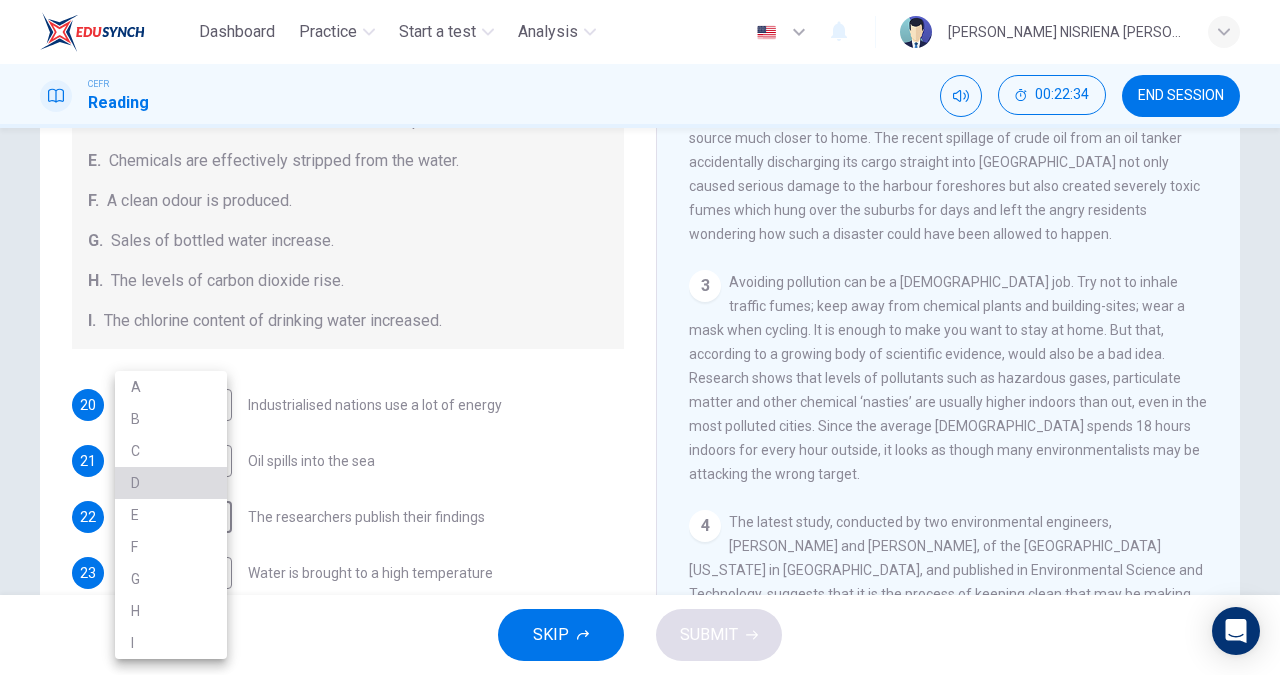 click on "D" at bounding box center [171, 483] 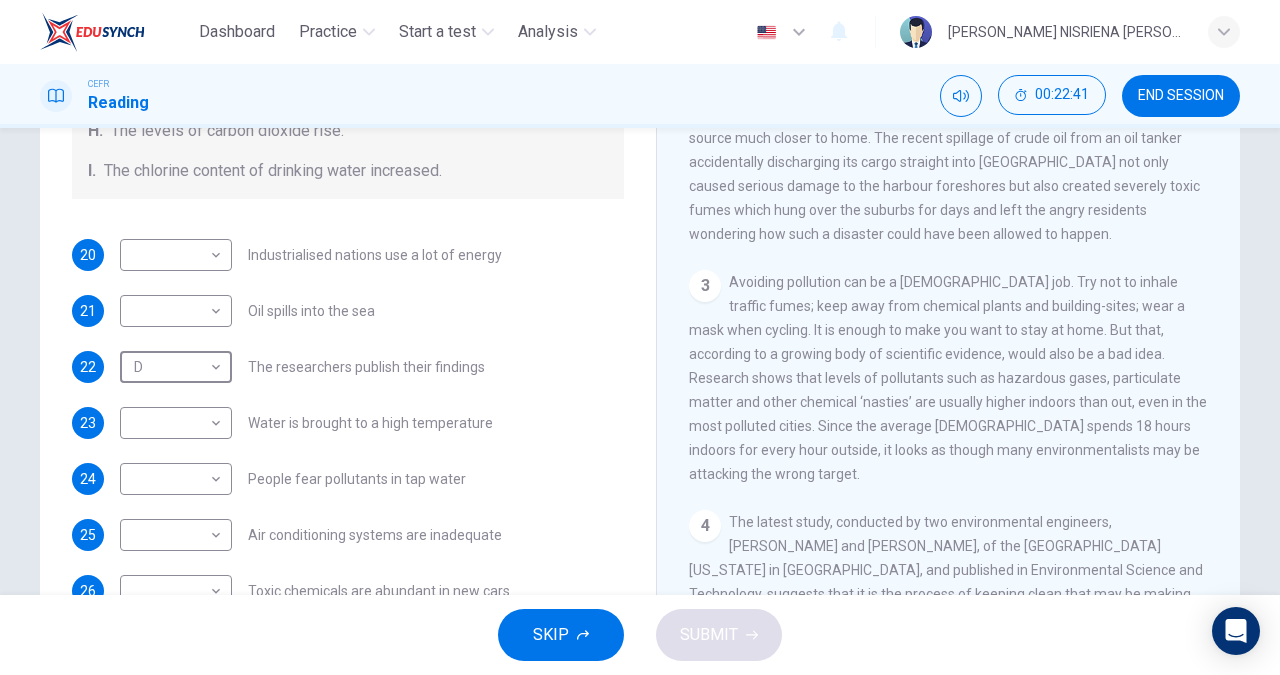 scroll, scrollTop: 424, scrollLeft: 0, axis: vertical 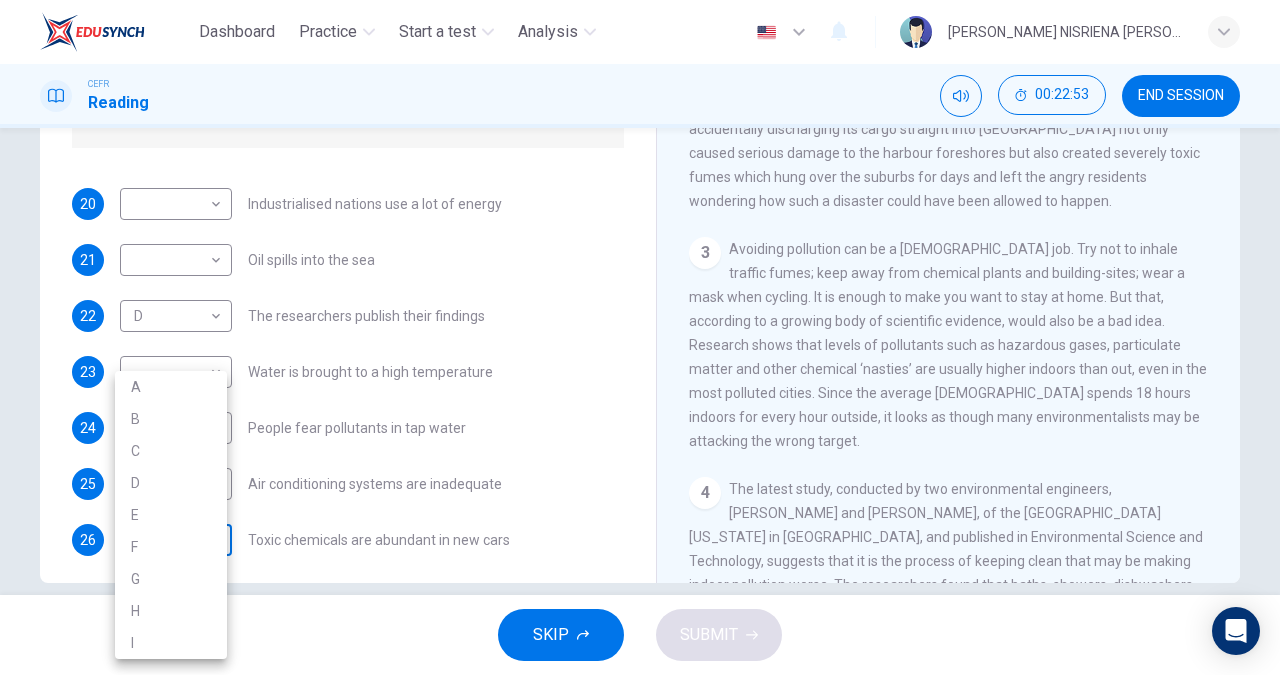 click on "Dashboard Practice Start a test Analysis English en ​ [PERSON_NAME] NISRIENA [PERSON_NAME] CEFR Reading 00:22:53 END SESSION Questions 20 - 26 The Reading Passage describes a number of cause and effect relationships.
Match each cause with its effect ( A-J ).
Write the appropriate letters ( A-J ) in the boxes below. Causes A. The focus of pollution moves to the home. B. The levels of [MEDICAL_DATA] rise. C. The world’s natural resources are unequally shared. D. Environmentalists look elsewhere for an explanation. E. Chemicals are effectively stripped from the water. F. A clean odour is produced. G. Sales of bottled water increase. H. The levels of carbon dioxide rise. I. The chlorine content of drinking water increased. 20 ​ ​ Industrialised nations use a lot of energy 21 ​ ​ Oil spills into the sea 22 D D ​ The researchers publish their findings 23 ​ ​ Water is brought to a high temperature 24 ​ ​ People fear pollutants in tap water 25 ​ ​ Air conditioning systems are inadequate 26 ​ ​" at bounding box center (640, 337) 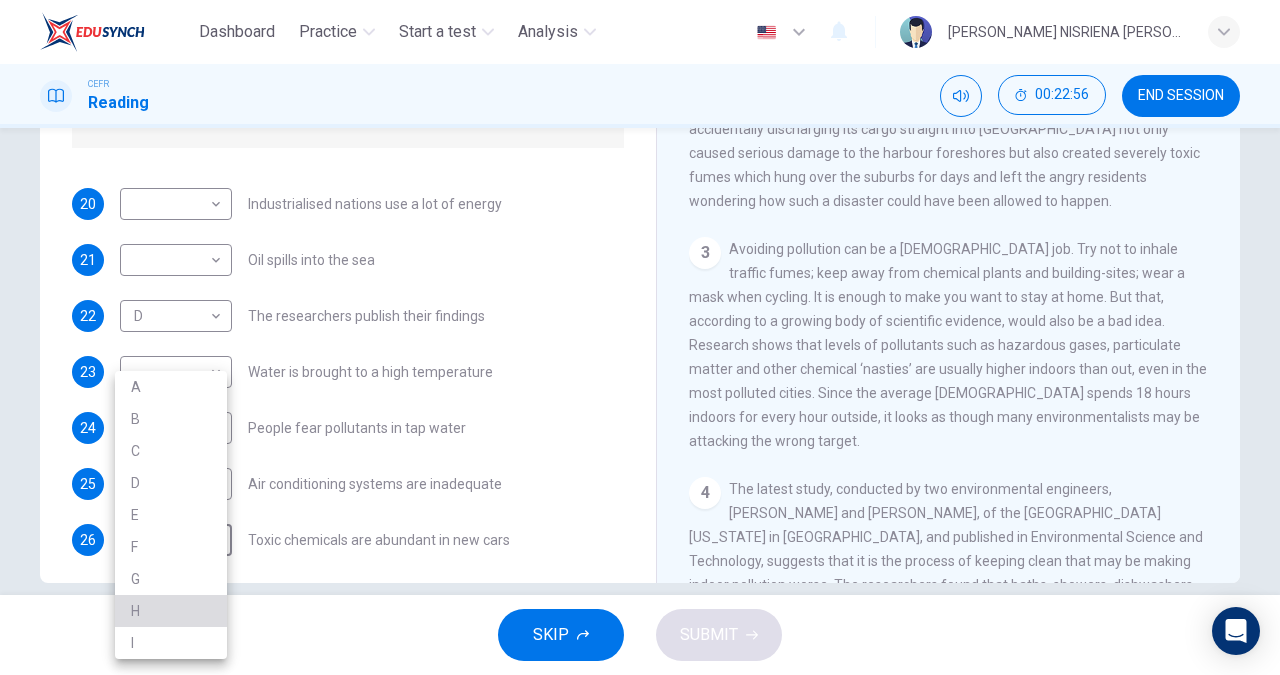 click on "H" at bounding box center [171, 611] 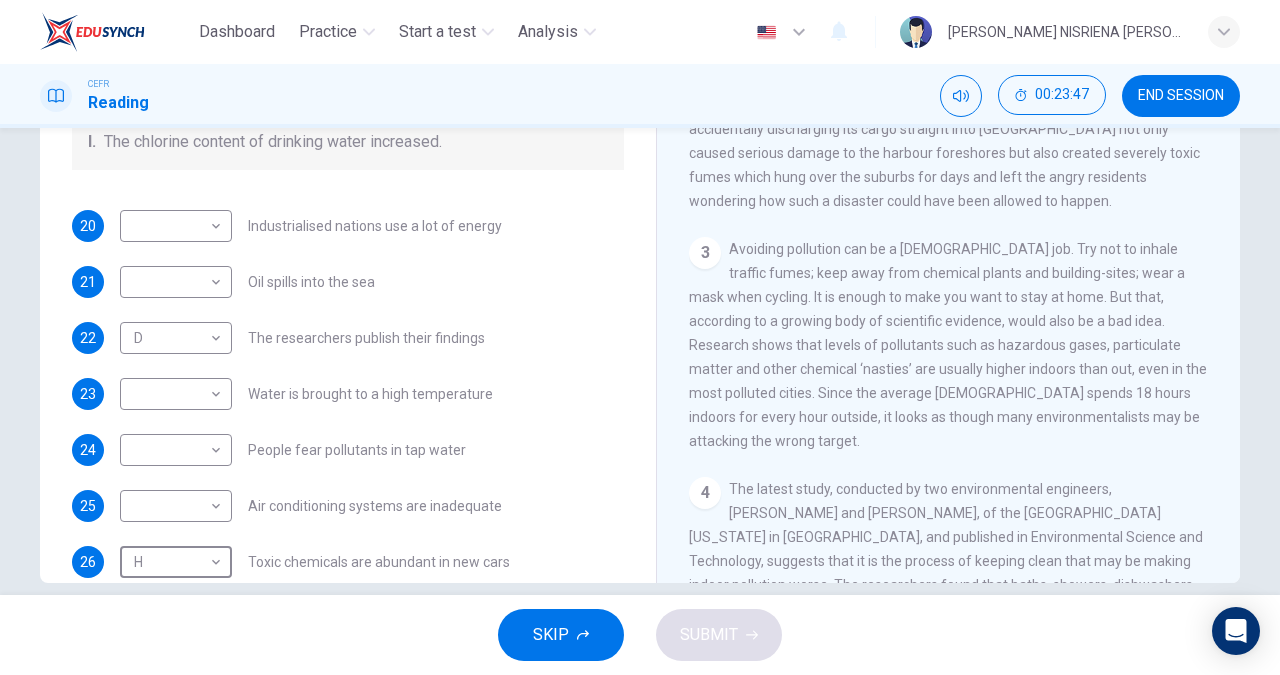scroll, scrollTop: 394, scrollLeft: 0, axis: vertical 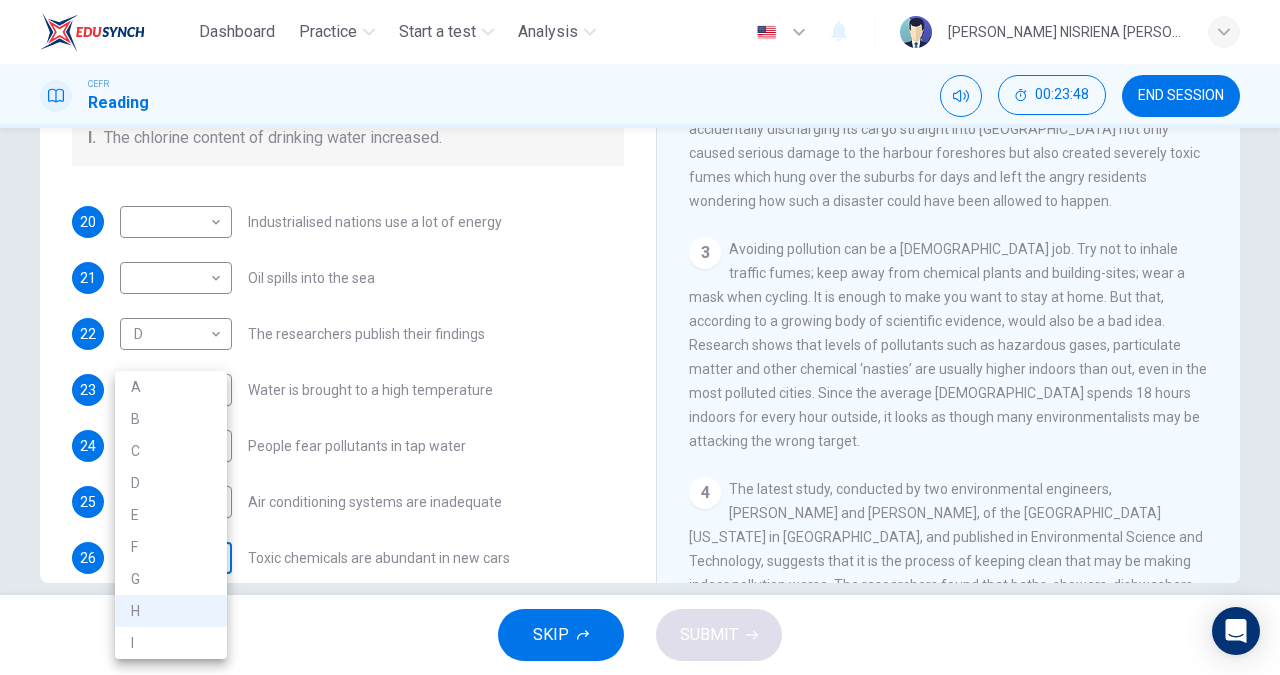 click on "Dashboard Practice Start a test Analysis English en ​ [PERSON_NAME] NISRIENA [PERSON_NAME] CEFR Reading 00:23:48 END SESSION Questions 20 - 26 The Reading Passage describes a number of cause and effect relationships.
Match each cause with its effect ( A-J ).
Write the appropriate letters ( A-J ) in the boxes below. Causes A. The focus of pollution moves to the home. B. The levels of [MEDICAL_DATA] rise. C. The world’s natural resources are unequally shared. D. Environmentalists look elsewhere for an explanation. E. Chemicals are effectively stripped from the water. F. A clean odour is produced. G. Sales of bottled water increase. H. The levels of carbon dioxide rise. I. The chlorine content of drinking water increased. 20 ​ ​ Industrialised nations use a lot of energy 21 ​ ​ Oil spills into the sea 22 D D ​ The researchers publish their findings 23 ​ ​ Water is brought to a high temperature 24 ​ ​ People fear pollutants in tap water 25 ​ ​ Air conditioning systems are inadequate 26 H H ​" at bounding box center (640, 337) 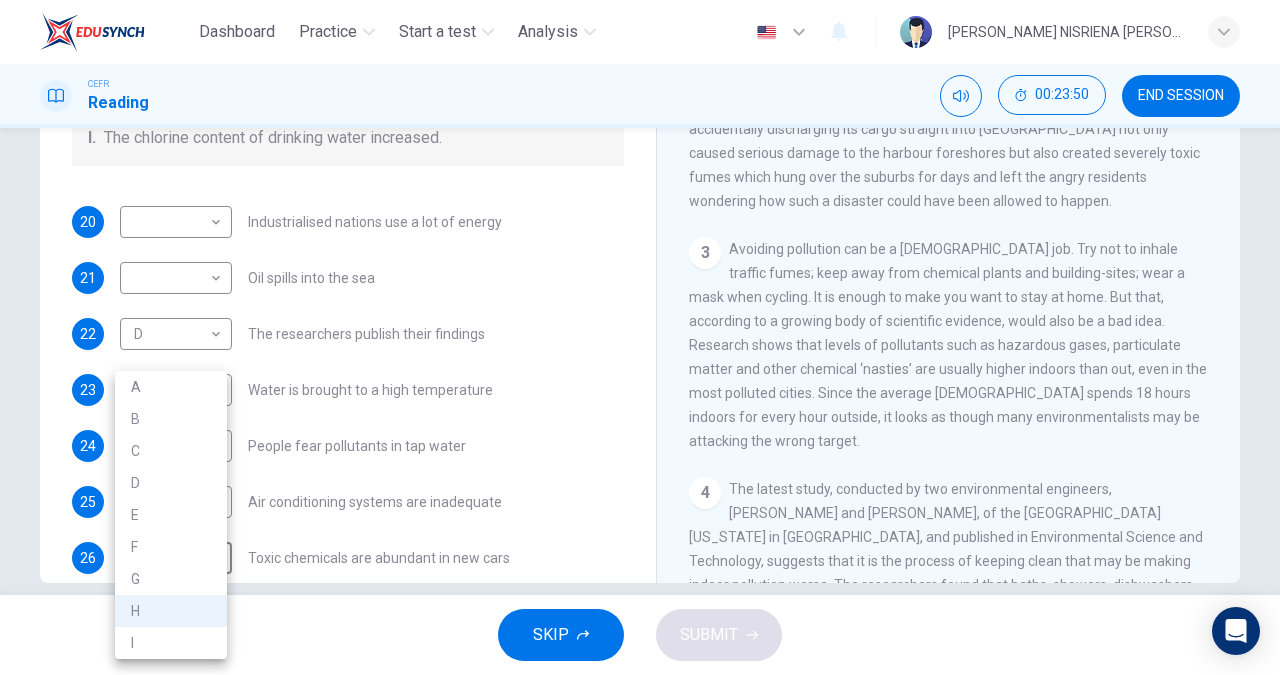 click on "B" at bounding box center (171, 419) 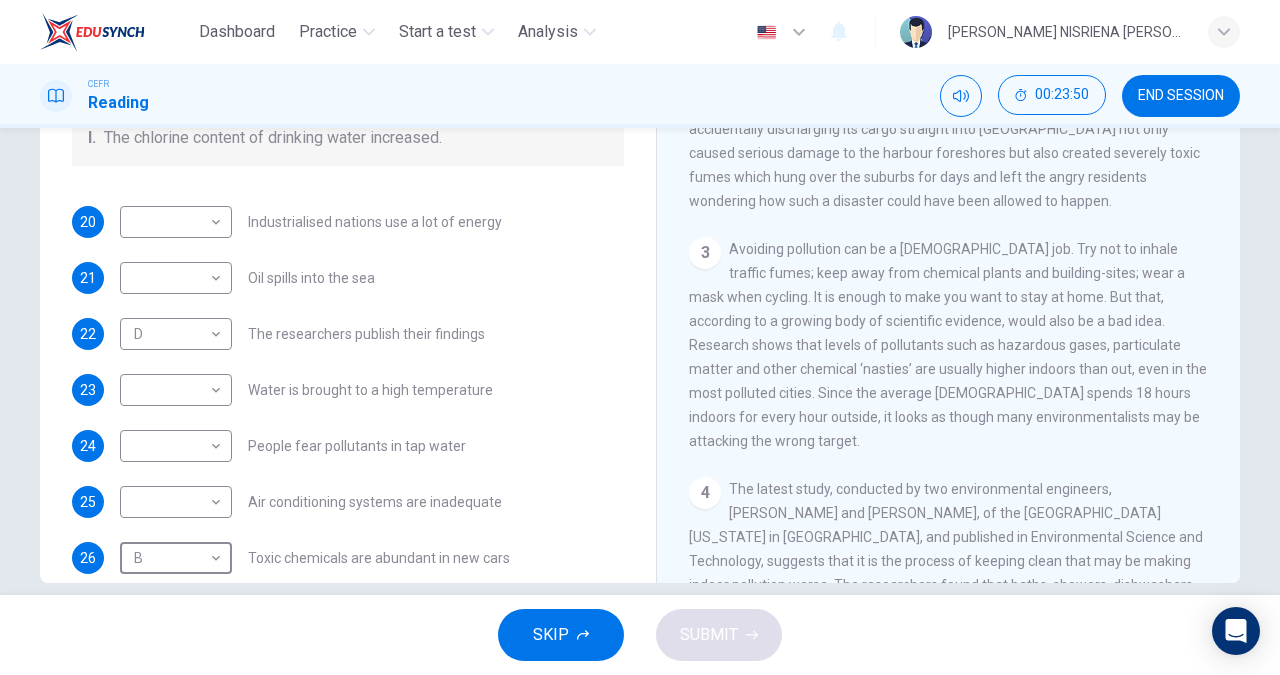 type on "B" 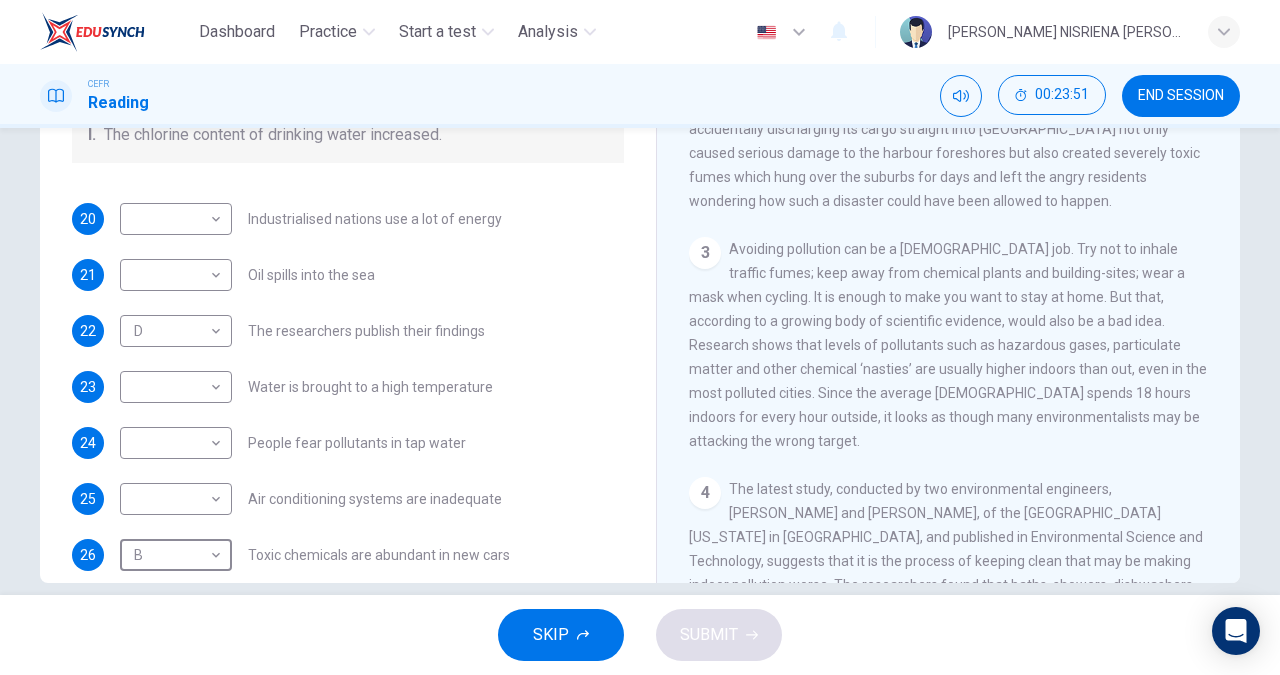 click on "Questions 20 - 26 The Reading Passage describes a number of cause and effect relationships.
Match each cause with its effect ( A-J ).
Write the appropriate letters ( A-J ) in the boxes below. Causes A. The focus of pollution moves to the home. B. The levels of [MEDICAL_DATA] rise. C. The world’s natural resources are unequally shared. D. Environmentalists look elsewhere for an explanation. E. Chemicals are effectively stripped from the water. F. A clean odour is produced. G. Sales of bottled water increase. H. The levels of carbon dioxide rise. I. The chlorine content of drinking water increased. 20 ​ ​ Industrialised nations use a lot of energy 21 ​ ​ Oil spills into the sea 22 D D ​ The researchers publish their findings 23 ​ ​ Water is brought to a high temperature 24 ​ ​ People fear pollutants in tap water 25 ​ ​ Air conditioning systems are inadequate 26 B B ​ Toxic chemicals are abundant in new cars" at bounding box center [348, 51] 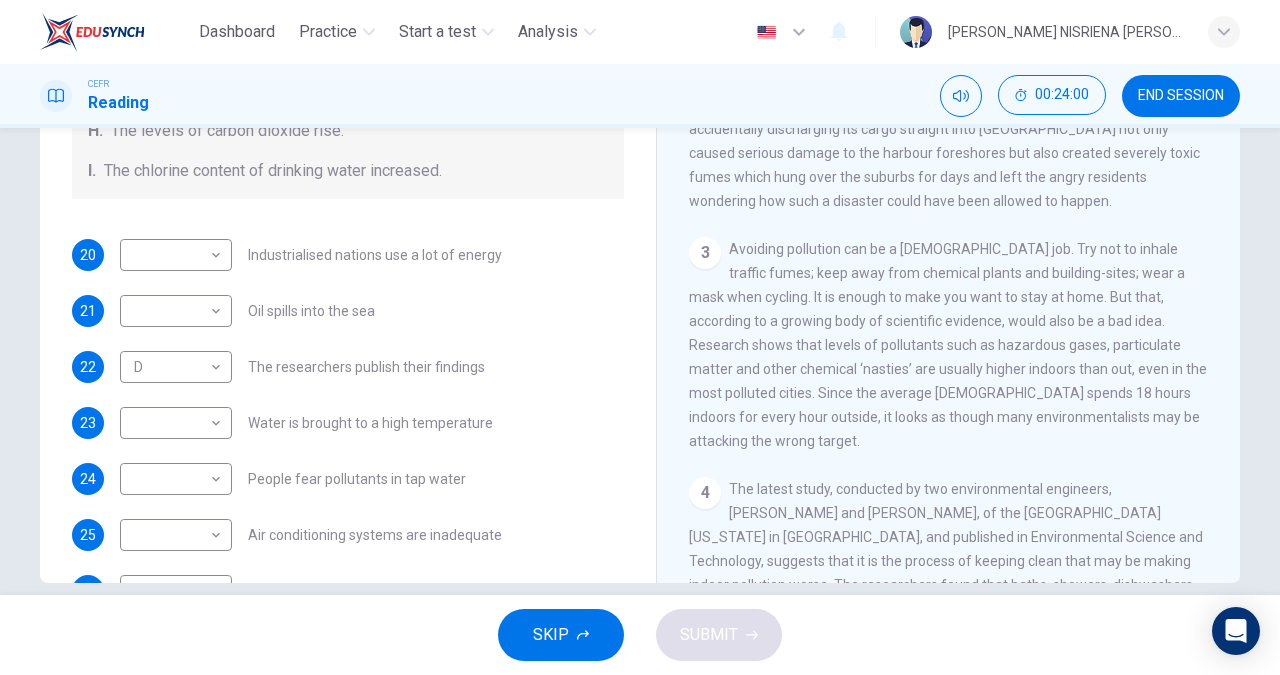 scroll, scrollTop: 424, scrollLeft: 0, axis: vertical 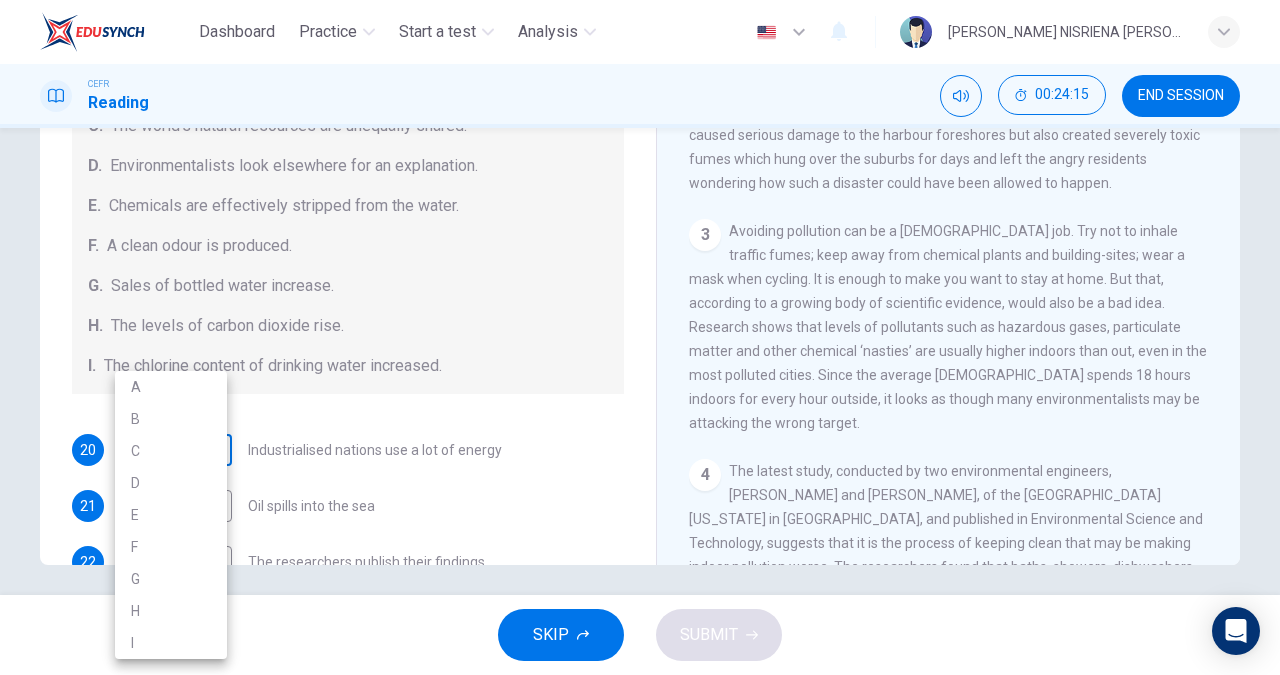 click on "Dashboard Practice Start a test Analysis English en ​ [PERSON_NAME] NISRIENA [PERSON_NAME] CEFR Reading 00:24:15 END SESSION Questions 20 - 26 The Reading Passage describes a number of cause and effect relationships.
Match each cause with its effect ( A-J ).
Write the appropriate letters ( A-J ) in the boxes below. Causes A. The focus of pollution moves to the home. B. The levels of [MEDICAL_DATA] rise. C. The world’s natural resources are unequally shared. D. Environmentalists look elsewhere for an explanation. E. Chemicals are effectively stripped from the water. F. A clean odour is produced. G. Sales of bottled water increase. H. The levels of carbon dioxide rise. I. The chlorine content of drinking water increased. 20 ​ ​ Industrialised nations use a lot of energy 21 ​ ​ Oil spills into the sea 22 D D ​ The researchers publish their findings 23 ​ ​ Water is brought to a high temperature 24 ​ ​ People fear pollutants in tap water 25 ​ ​ Air conditioning systems are inadequate 26 B B ​" at bounding box center (640, 337) 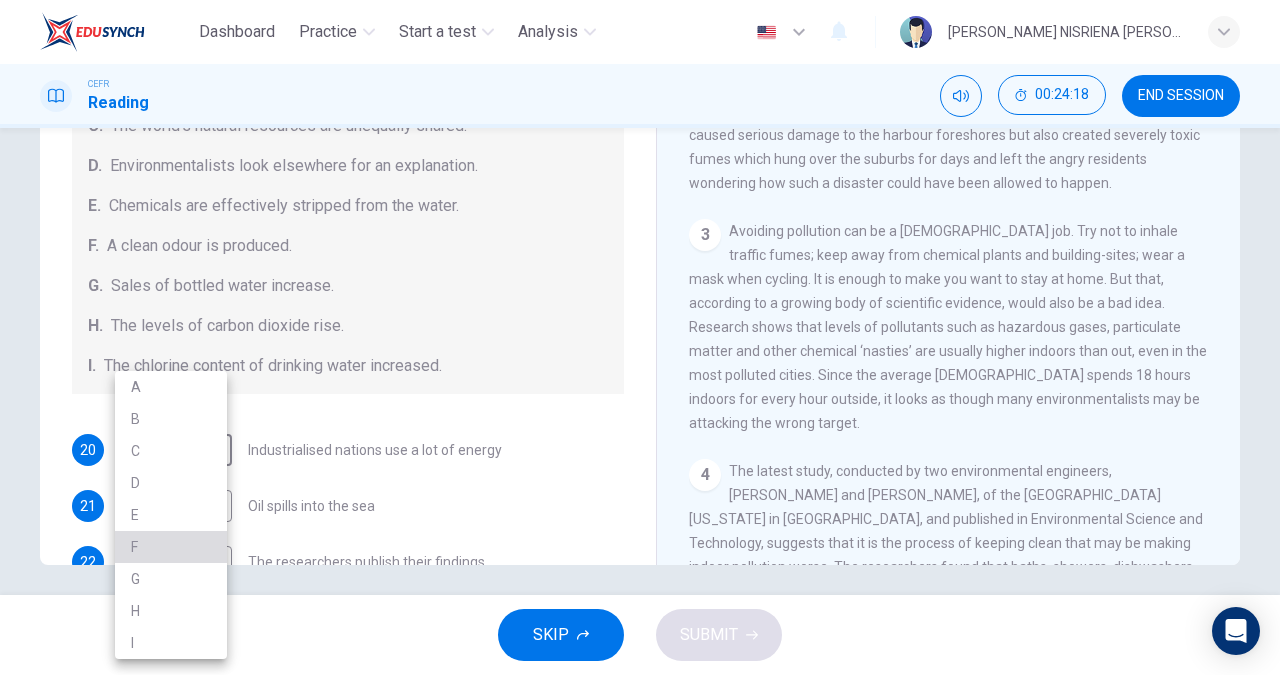click on "F" at bounding box center [171, 547] 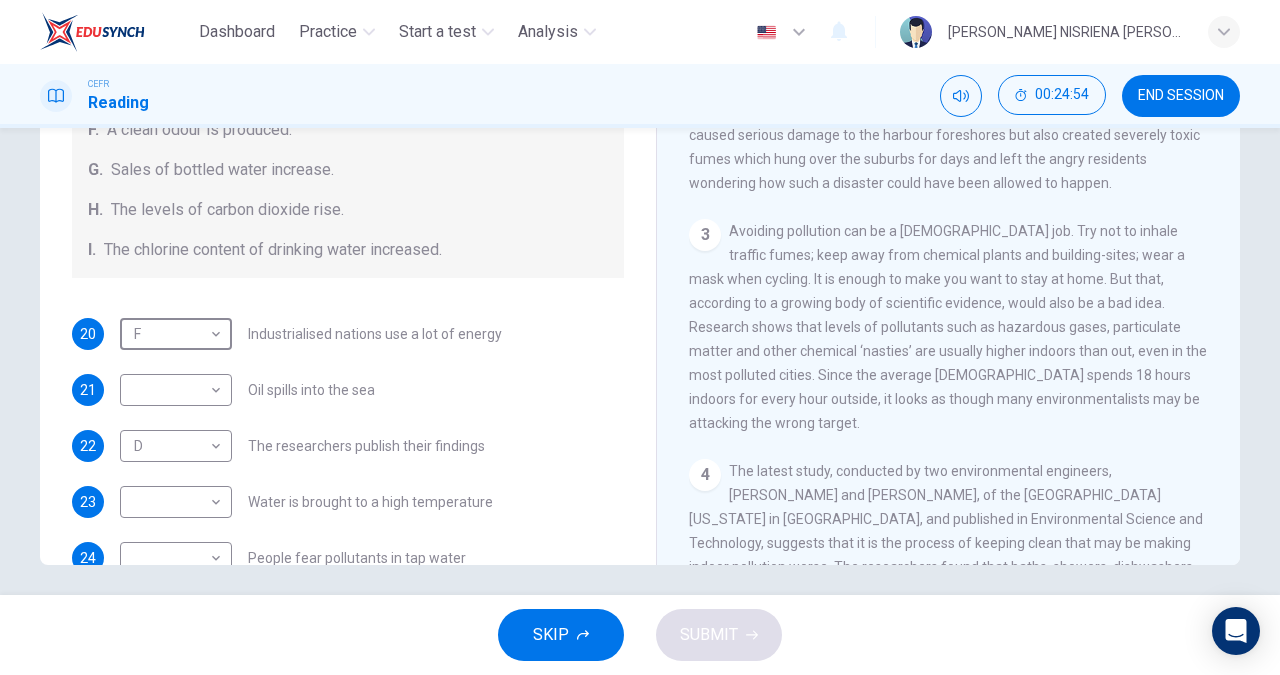 scroll, scrollTop: 268, scrollLeft: 0, axis: vertical 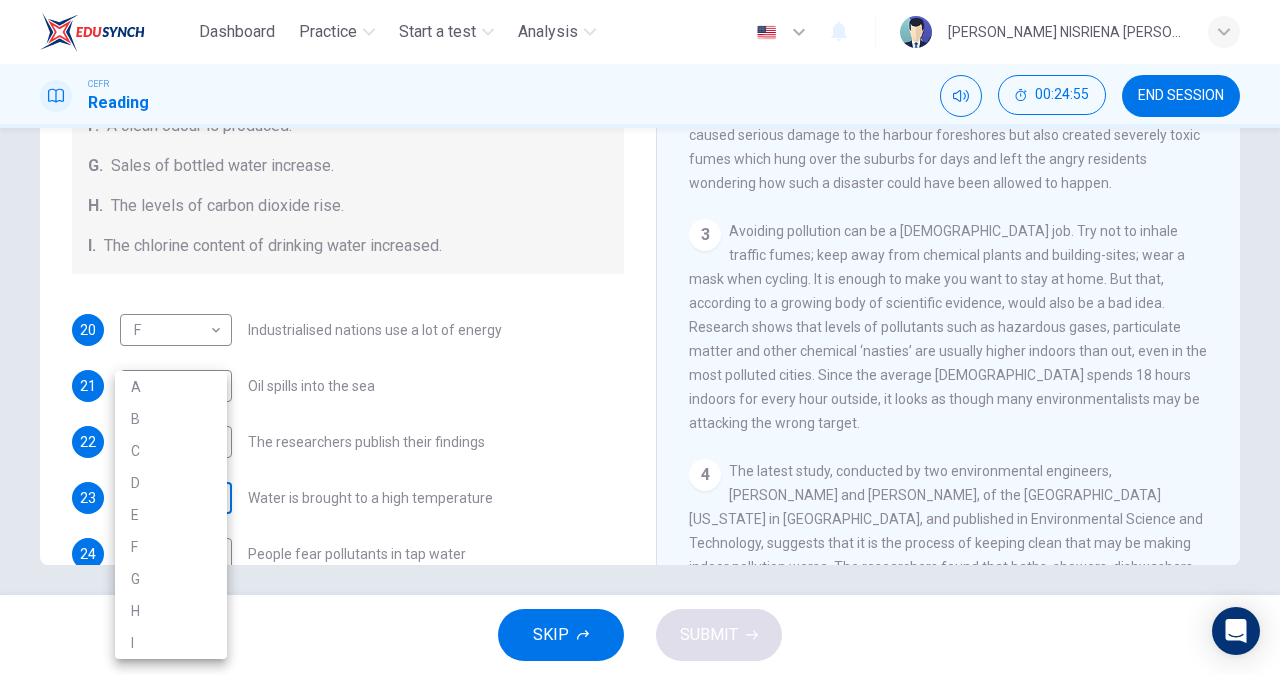 click on "Dashboard Practice Start a test Analysis English en ​ [PERSON_NAME] NISRIENA [PERSON_NAME] CEFR Reading 00:24:55 END SESSION Questions 20 - 26 The Reading Passage describes a number of cause and effect relationships.
Match each cause with its effect ( A-J ).
Write the appropriate letters ( A-J ) in the boxes below. Causes A. The focus of pollution moves to the home. B. The levels of [MEDICAL_DATA] rise. C. The world’s natural resources are unequally shared. D. Environmentalists look elsewhere for an explanation. E. Chemicals are effectively stripped from the water. F. A clean odour is produced. G. Sales of bottled water increase. H. The levels of carbon dioxide rise. I. The chlorine content of drinking water increased. 20 F F ​ Industrialised nations use a lot of energy 21 ​ ​ Oil spills into the sea 22 D D ​ The researchers publish their findings 23 ​ ​ Water is brought to a high temperature 24 ​ ​ People fear pollutants in tap water 25 ​ ​ Air conditioning systems are inadequate 26 B B ​" at bounding box center (640, 337) 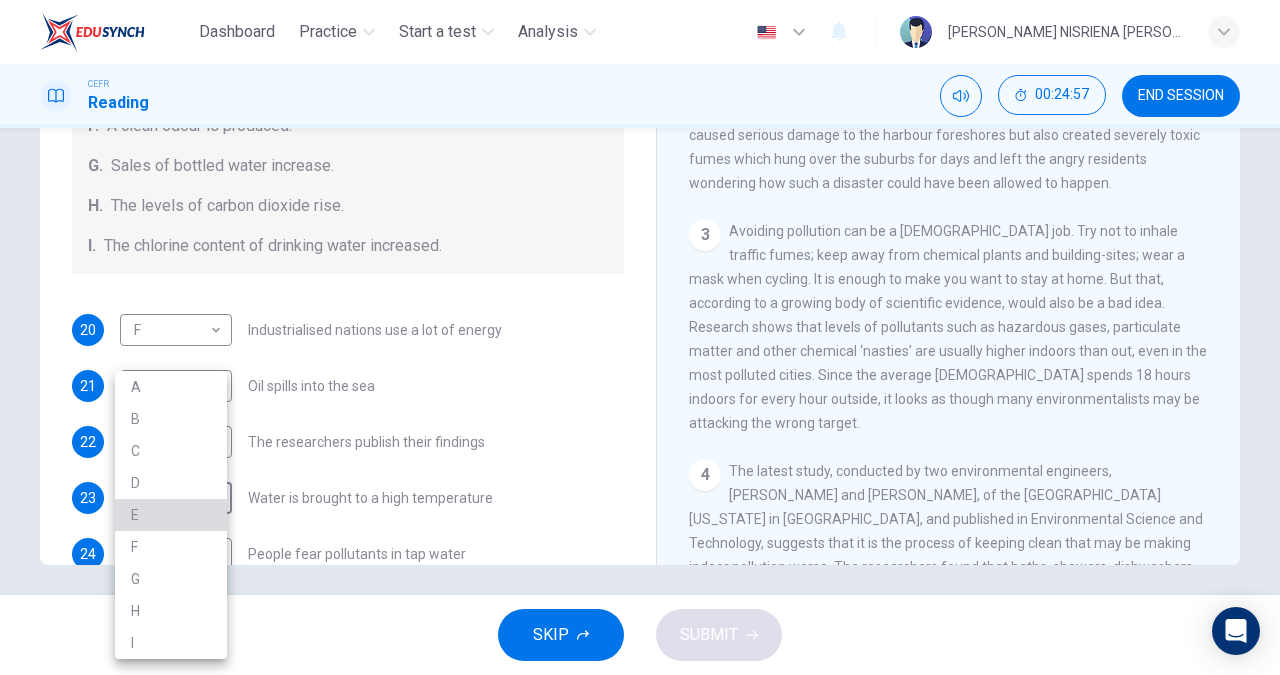 click on "E" at bounding box center (171, 515) 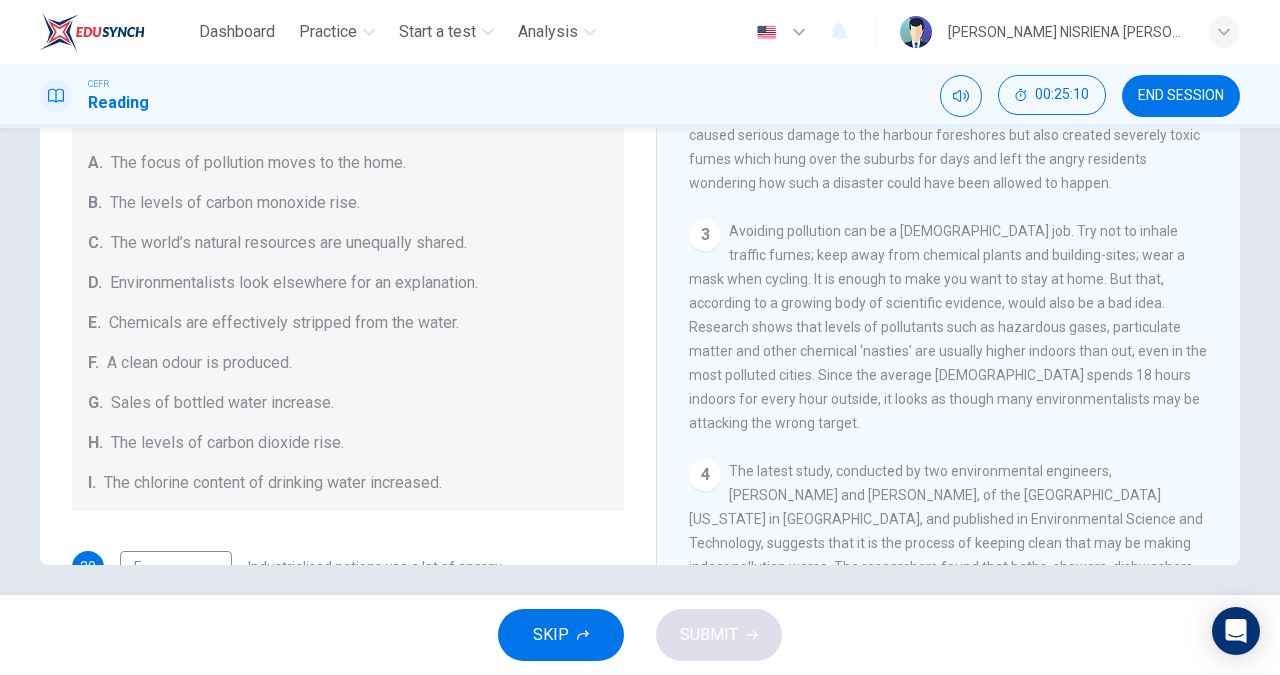 scroll, scrollTop: 30, scrollLeft: 0, axis: vertical 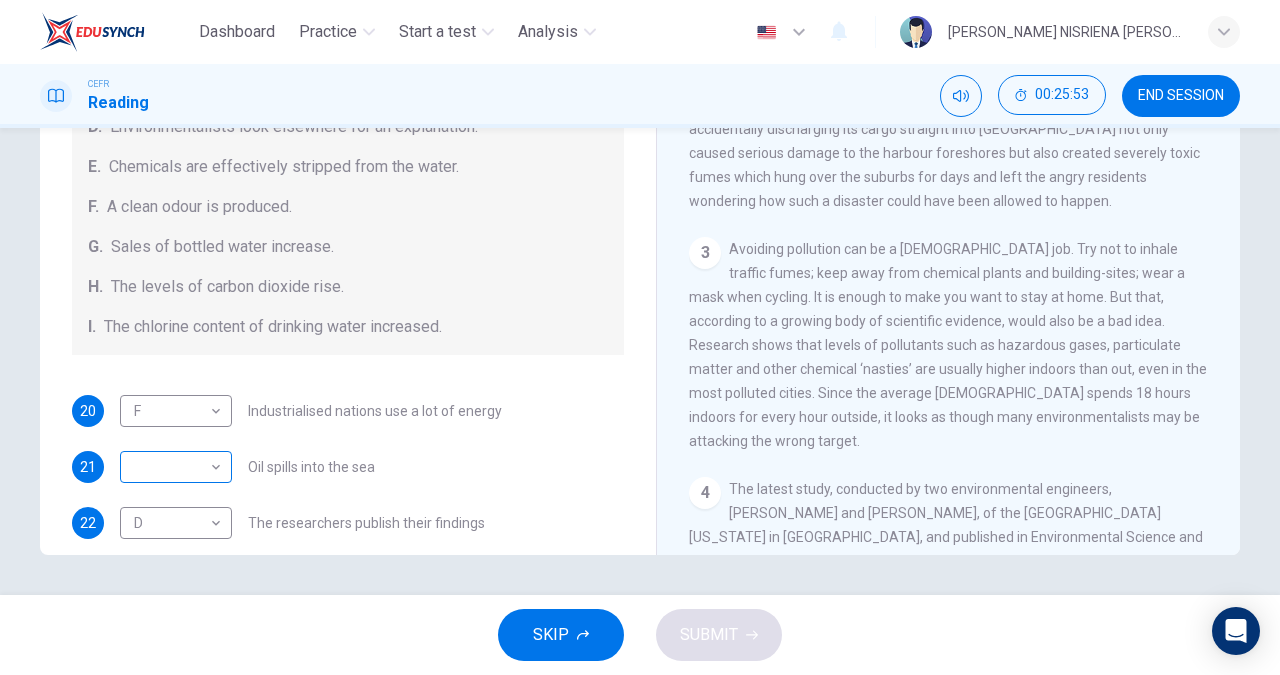 click on "Dashboard Practice Start a test Analysis English en ​ [PERSON_NAME] NISRIENA [PERSON_NAME] CEFR Reading 00:25:53 END SESSION Questions 20 - 26 The Reading Passage describes a number of cause and effect relationships.
Match each cause with its effect ( A-J ).
Write the appropriate letters ( A-J ) in the boxes below. Causes A. The focus of pollution moves to the home. B. The levels of [MEDICAL_DATA] rise. C. The world’s natural resources are unequally shared. D. Environmentalists look elsewhere for an explanation. E. Chemicals are effectively stripped from the water. F. A clean odour is produced. G. Sales of bottled water increase. H. The levels of carbon dioxide rise. I. The chlorine content of drinking water increased. 20 F F ​ Industrialised nations use a lot of energy 21 ​ ​ Oil spills into the sea 22 D D ​ The researchers publish their findings 23 E E ​ Water is brought to a high temperature 24 ​ ​ People fear pollutants in tap water 25 ​ ​ Air conditioning systems are inadequate 26 B B ​" at bounding box center [640, 337] 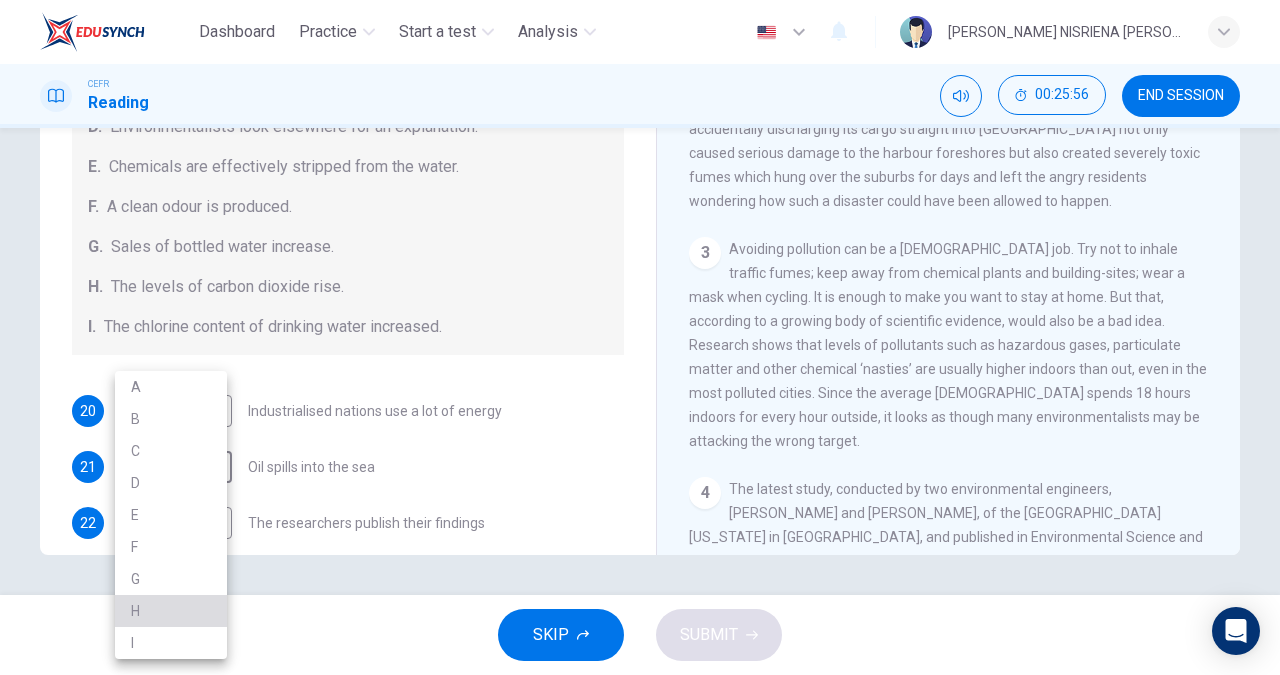 click on "H" at bounding box center (171, 611) 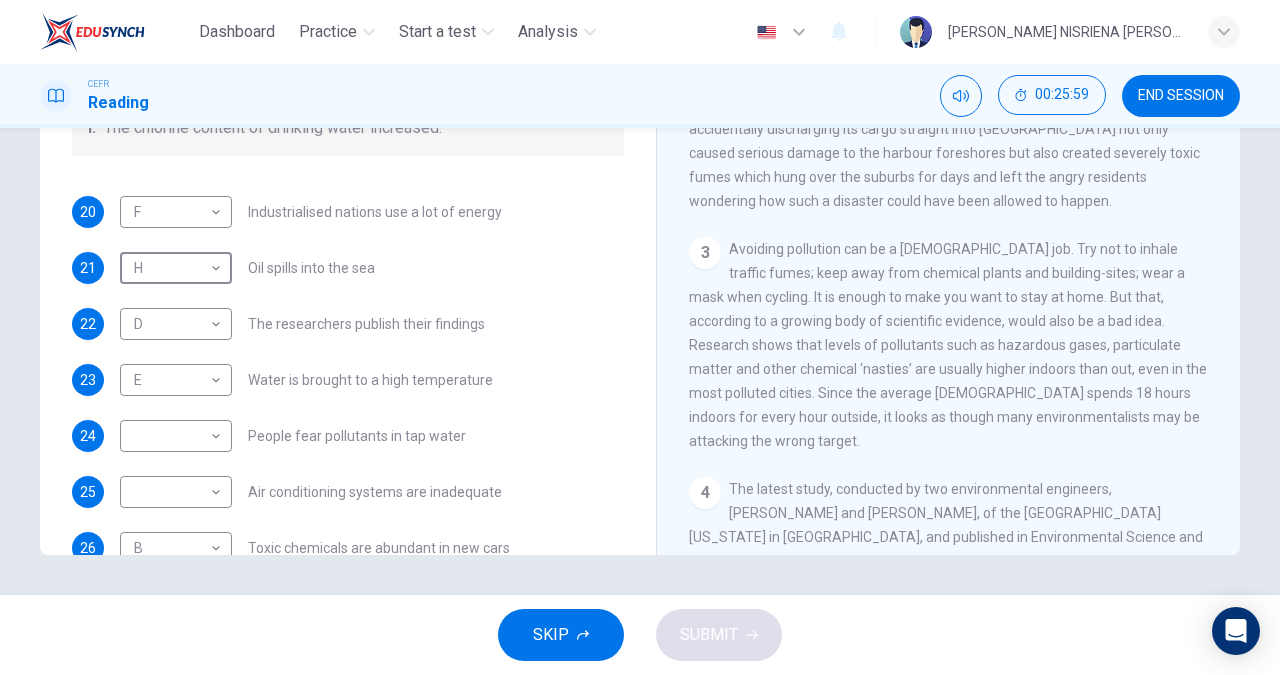 scroll, scrollTop: 424, scrollLeft: 0, axis: vertical 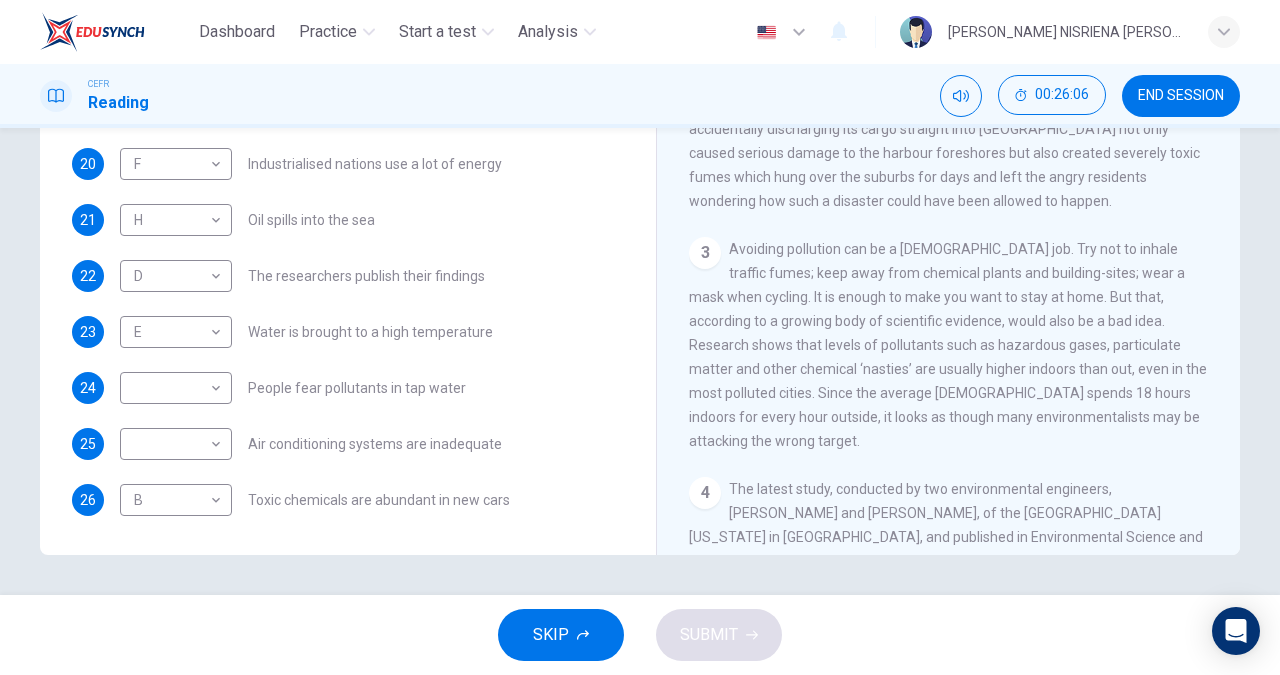 click on "20 F F ​ Industrialised nations use a lot of energy 21 H H ​ Oil spills into the sea 22 D D ​ The researchers publish their findings 23 E E ​ Water is brought to a high temperature 24 ​ ​ People fear pollutants in tap water 25 ​ ​ Air conditioning systems are inadequate 26 B B ​ Toxic chemicals are abundant in new cars" at bounding box center [348, 332] 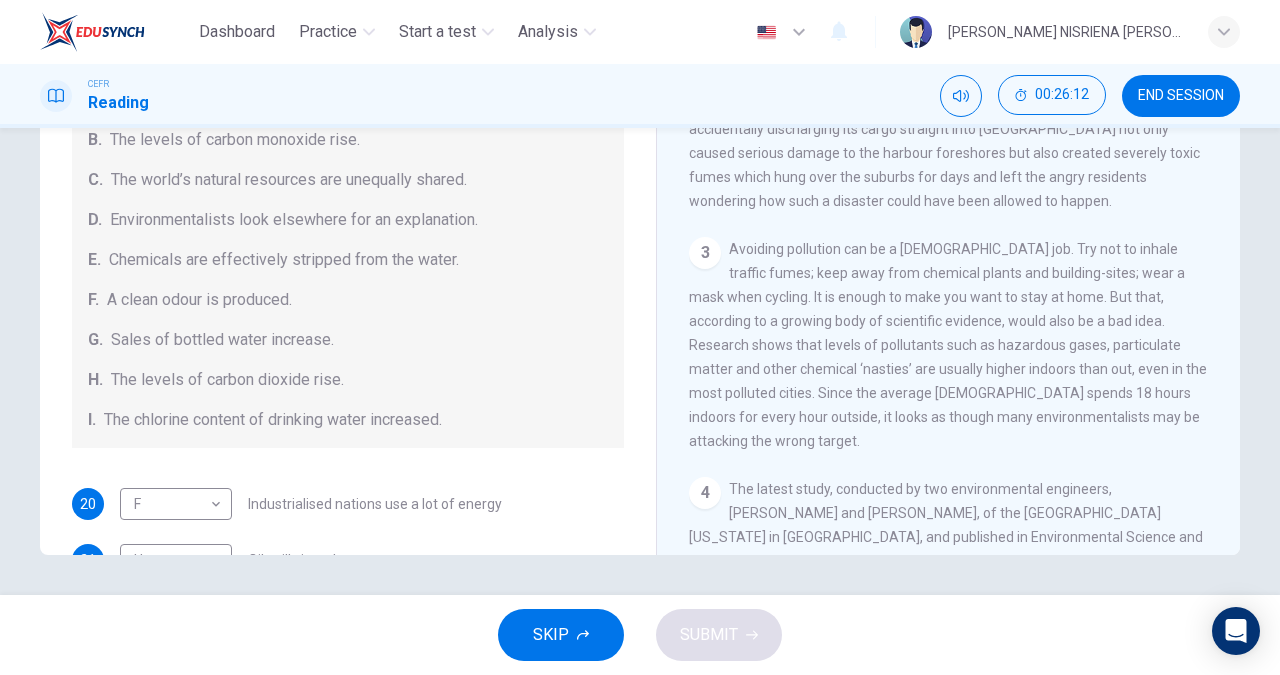 scroll, scrollTop: 0, scrollLeft: 0, axis: both 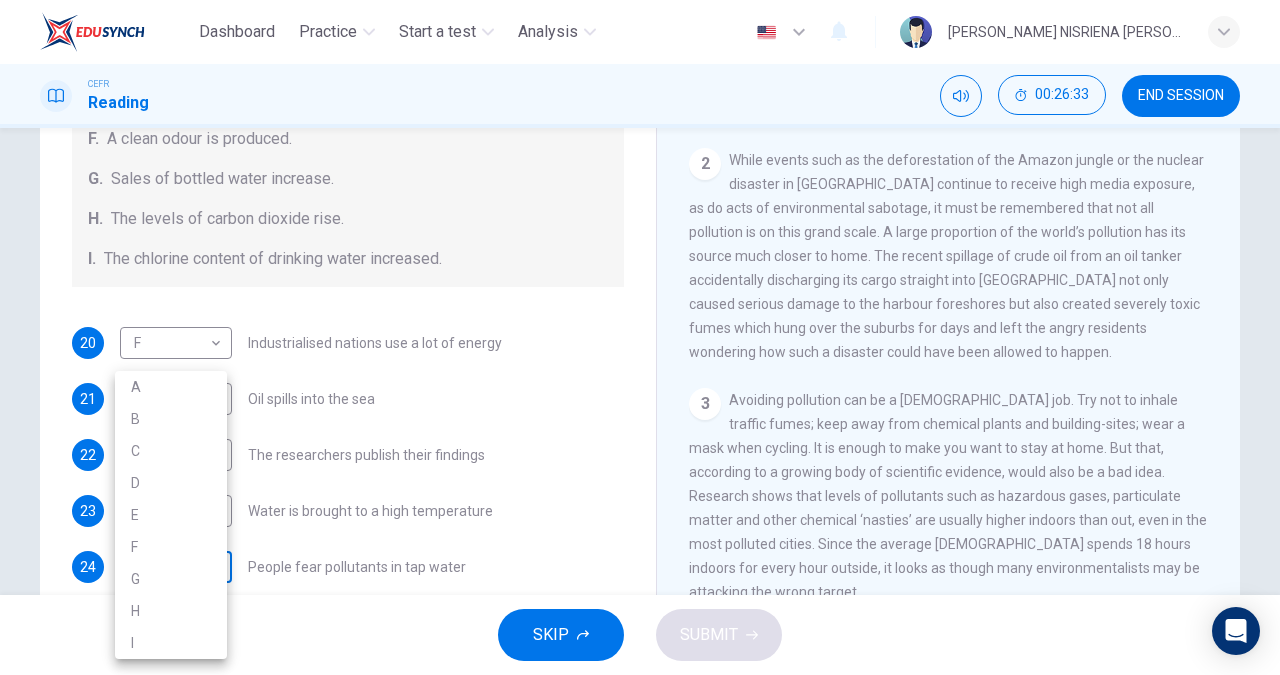 click on "Dashboard Practice Start a test Analysis English en ​ [PERSON_NAME] NISRIENA [PERSON_NAME] CEFR Reading 00:26:33 END SESSION Questions 20 - 26 The Reading Passage describes a number of cause and effect relationships.
Match each cause with its effect ( A-J ).
Write the appropriate letters ( A-J ) in the boxes below. Causes A. The focus of pollution moves to the home. B. The levels of [MEDICAL_DATA] rise. C. The world’s natural resources are unequally shared. D. Environmentalists look elsewhere for an explanation. E. Chemicals are effectively stripped from the water. F. A clean odour is produced. G. Sales of bottled water increase. H. The levels of carbon dioxide rise. I. The chlorine content of drinking water increased. 20 F F ​ Industrialised nations use a lot of energy 21 H H ​ Oil spills into the sea 22 D D ​ The researchers publish their findings 23 E E ​ Water is brought to a high temperature 24 ​ ​ People fear pollutants in tap water 25 ​ ​ Air conditioning systems are inadequate 26 B B ​" at bounding box center [640, 337] 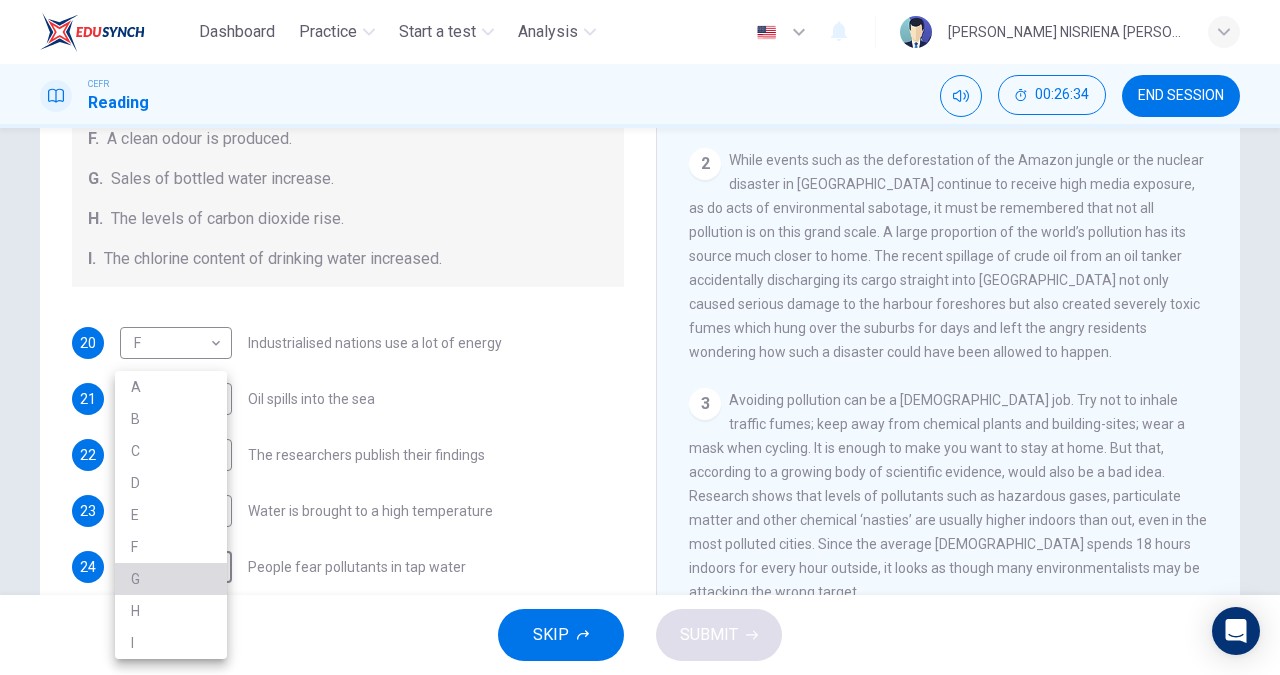 click on "G" at bounding box center (171, 579) 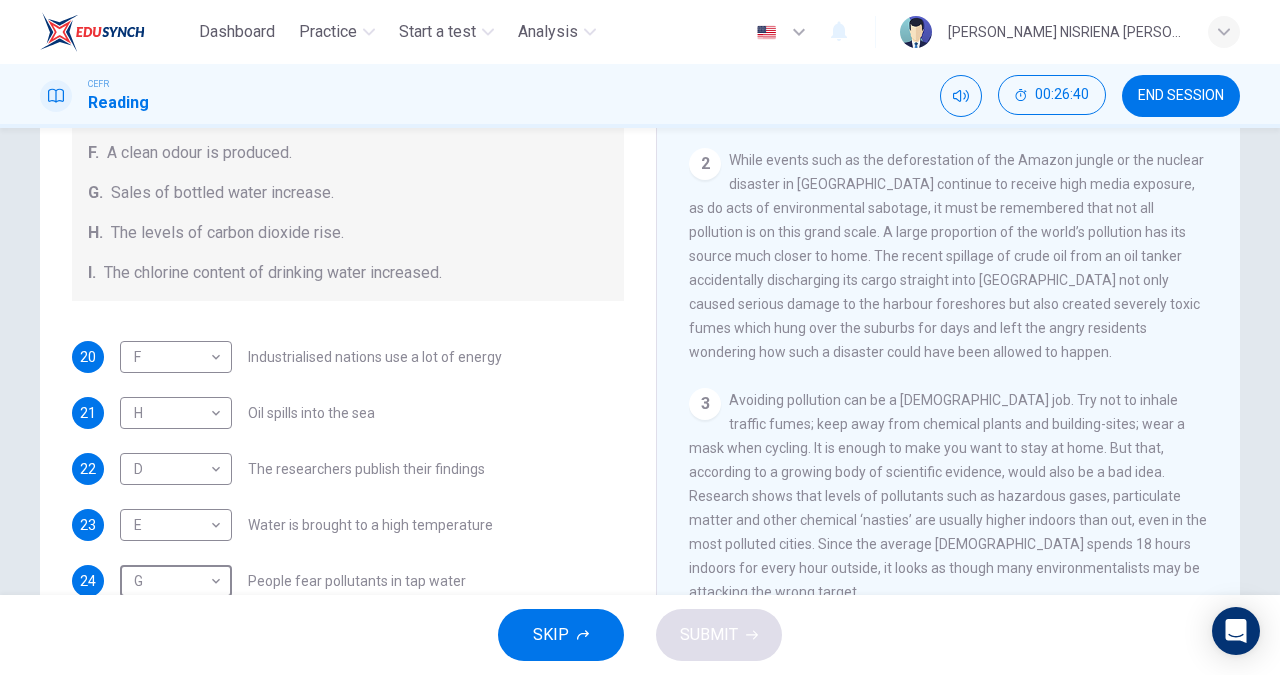 scroll, scrollTop: 424, scrollLeft: 0, axis: vertical 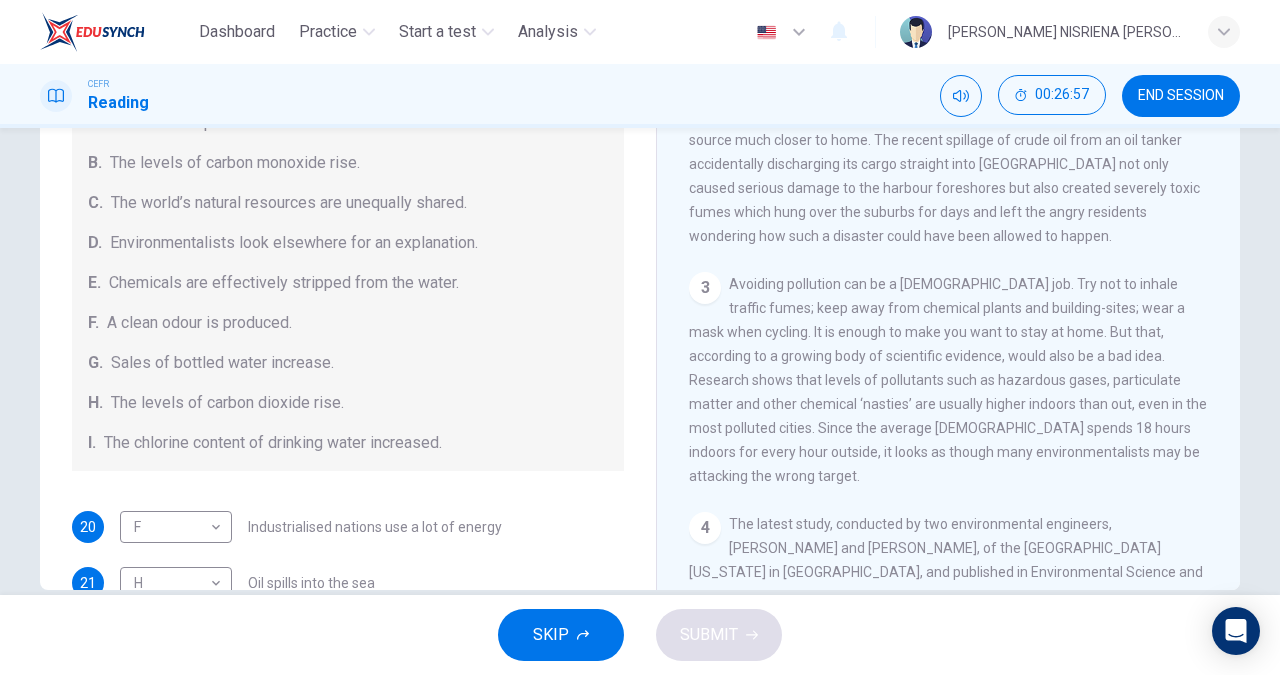 click on "Causes A. The focus of pollution moves to the home. B. The levels of carbon monoxide rise. C. The world’s natural resources are unequally shared. D. Environmentalists look elsewhere for an explanation. E. Chemicals are effectively stripped from the water. F. A clean odour is produced. G. Sales of bottled water increase. H. The levels of carbon dioxide rise. I. The chlorine content of drinking water increased." at bounding box center [348, 263] 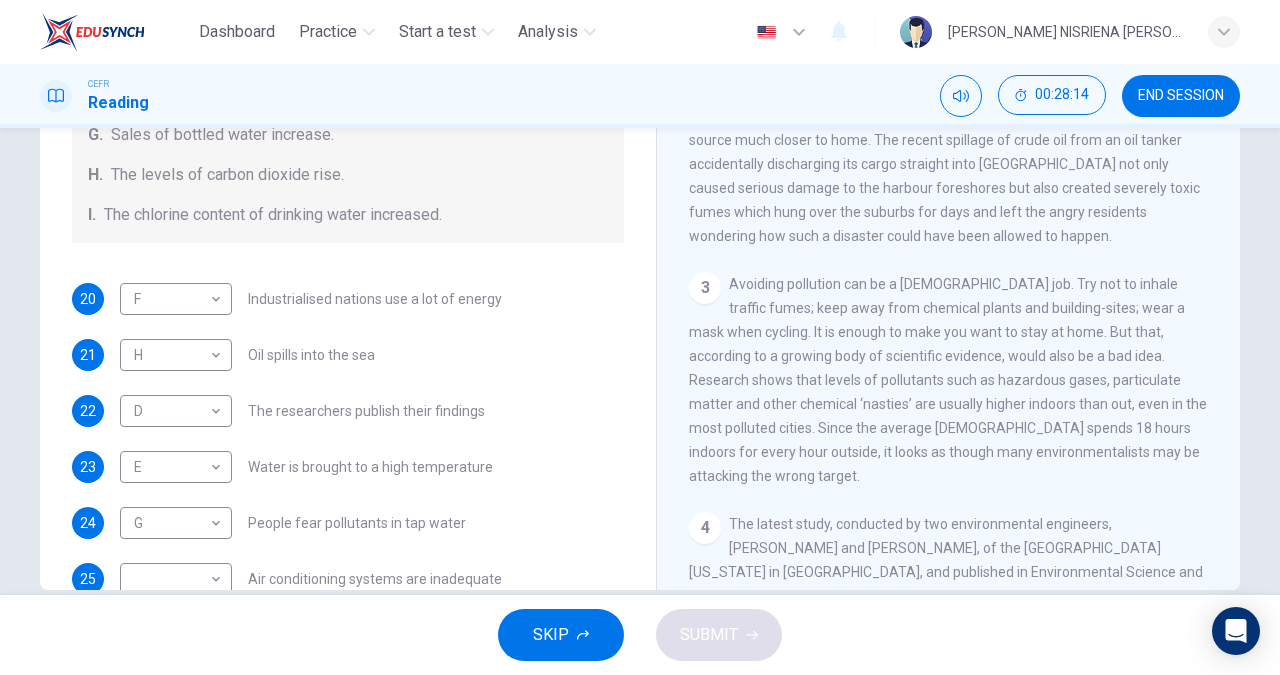 scroll, scrollTop: 424, scrollLeft: 0, axis: vertical 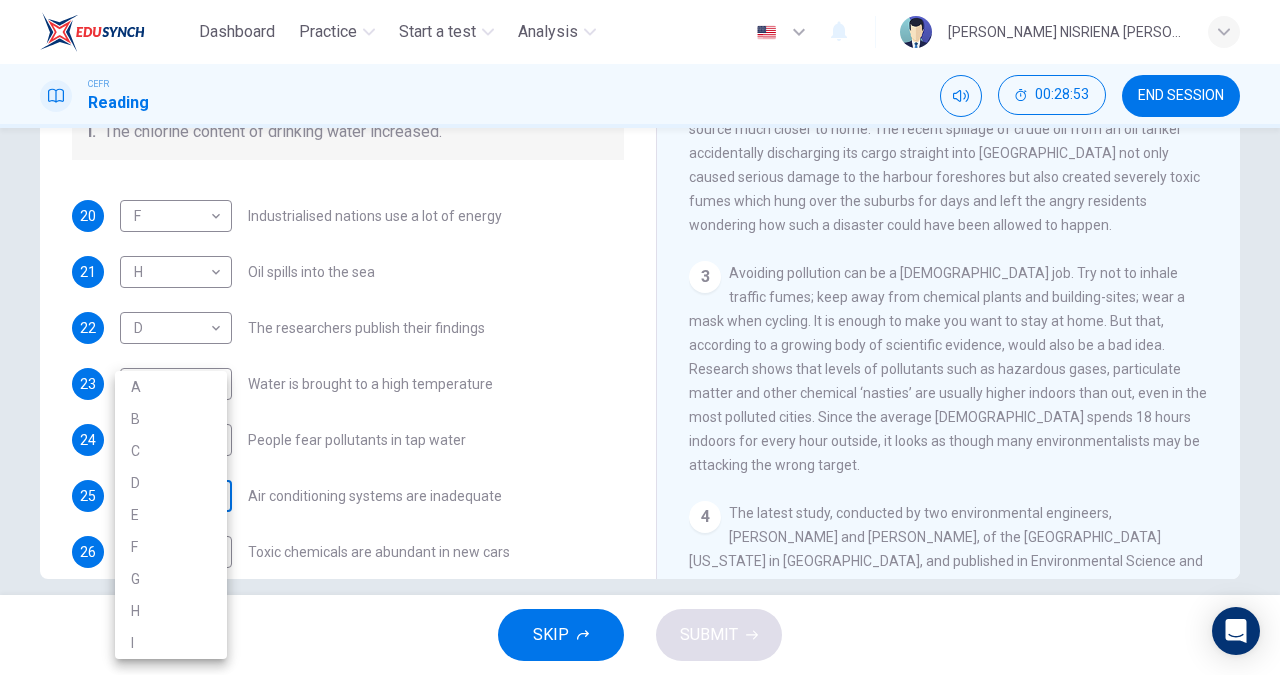 click on "Dashboard Practice Start a test Analysis English en ​ [PERSON_NAME] NISRIENA [PERSON_NAME] CEFR Reading 00:28:53 END SESSION Questions 20 - 26 The Reading Passage describes a number of cause and effect relationships.
Match each cause with its effect ( A-J ).
Write the appropriate letters ( A-J ) in the boxes below. Causes A. The focus of pollution moves to the home. B. The levels of [MEDICAL_DATA] rise. C. The world’s natural resources are unequally shared. D. Environmentalists look elsewhere for an explanation. E. Chemicals are effectively stripped from the water. F. A clean odour is produced. G. Sales of bottled water increase. H. The levels of carbon dioxide rise. I. The chlorine content of drinking water increased. 20 F F ​ Industrialised nations use a lot of energy 21 H H ​ Oil spills into the sea 22 D D ​ The researchers publish their findings 23 E E ​ Water is brought to a high temperature 24 G G ​ People fear pollutants in tap water 25 ​ ​ Air conditioning systems are inadequate 26 B B ​" at bounding box center [640, 337] 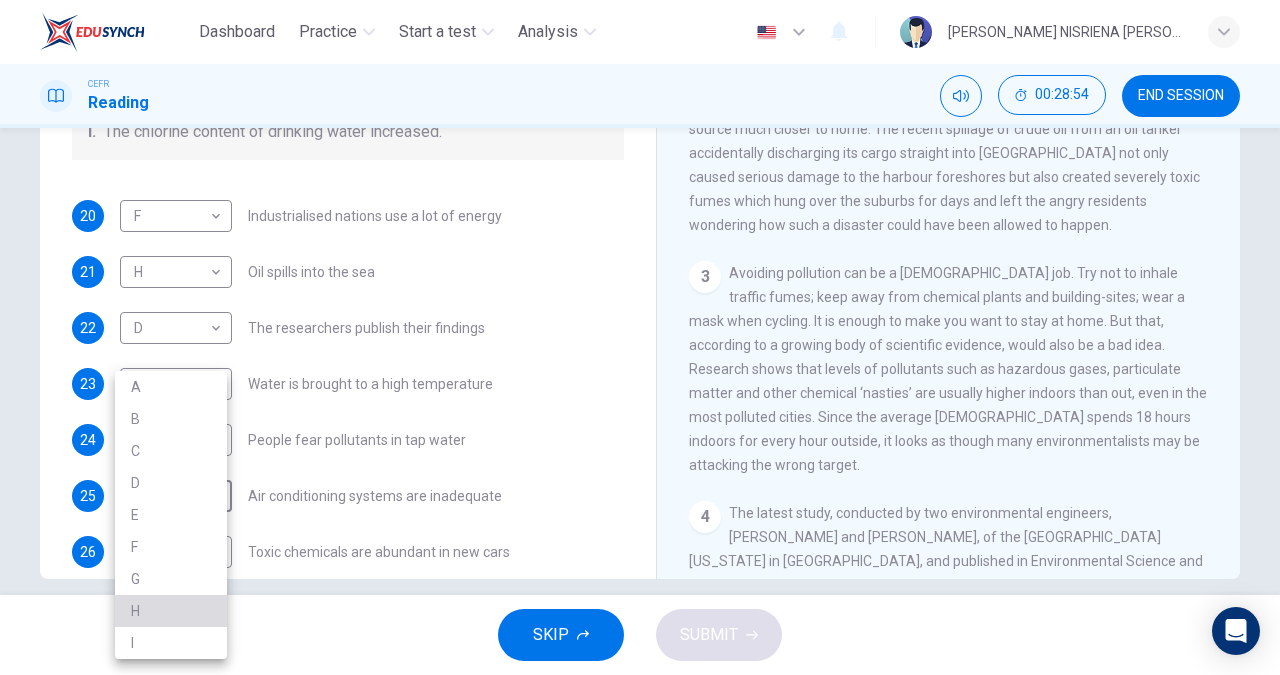 click on "H" at bounding box center (171, 611) 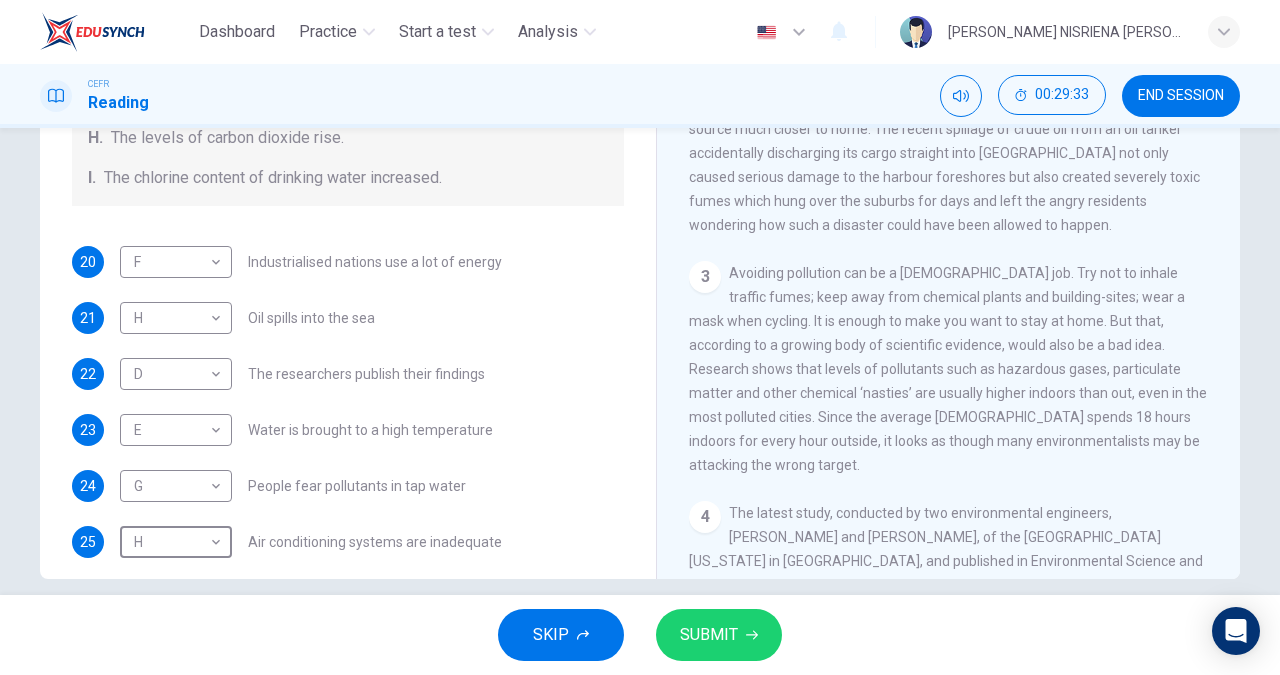 scroll, scrollTop: 292, scrollLeft: 0, axis: vertical 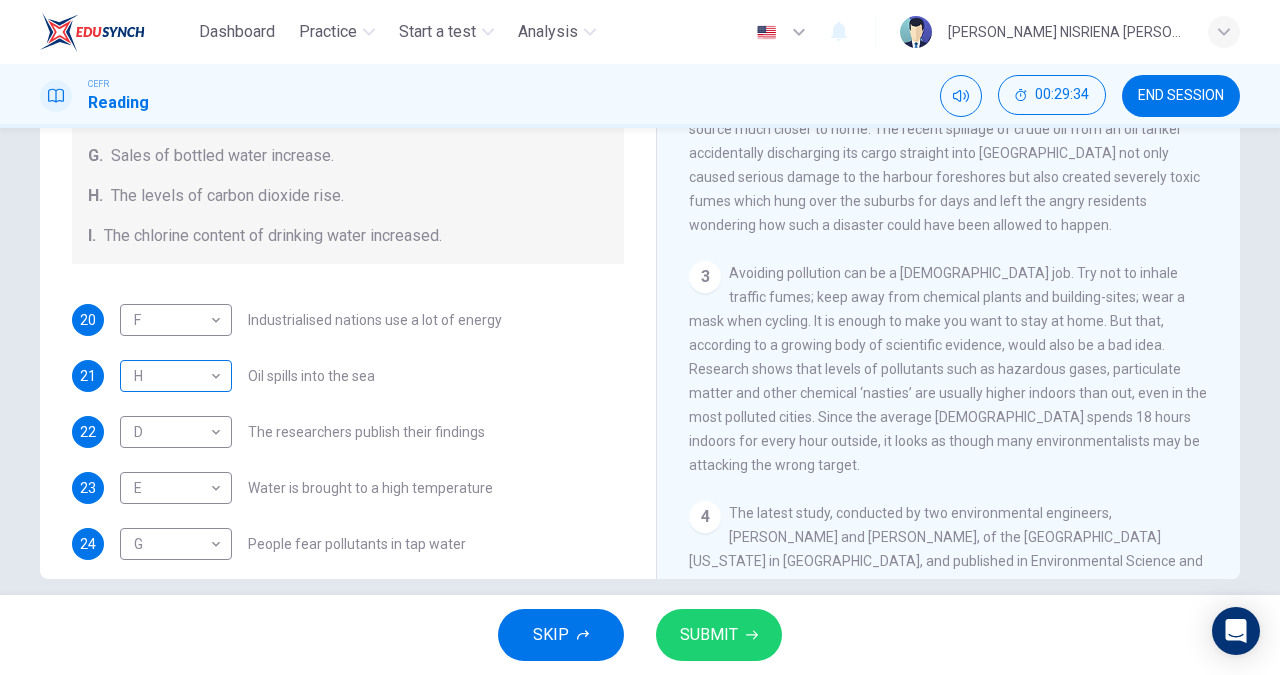 click on "Dashboard Practice Start a test Analysis English en ​ [PERSON_NAME] NISRIENA [PERSON_NAME] CEFR Reading 00:29:34 END SESSION Questions 20 - 26 The Reading Passage describes a number of cause and effect relationships.
Match each cause with its effect ( A-J ).
Write the appropriate letters ( A-J ) in the boxes below. Causes A. The focus of pollution moves to the home. B. The levels of [MEDICAL_DATA] rise. C. The world’s natural resources are unequally shared. D. Environmentalists look elsewhere for an explanation. E. Chemicals are effectively stripped from the water. F. A clean odour is produced. G. Sales of bottled water increase. H. The levels of carbon dioxide rise. I. The chlorine content of drinking water increased. 20 F F ​ Industrialised nations use a lot of energy 21 H H ​ Oil spills into the sea 22 D D ​ The researchers publish their findings 23 E E ​ Water is brought to a high temperature 24 G G ​ People fear pollutants in tap water 25 H H ​ Air conditioning systems are inadequate 26 B B ​" at bounding box center [640, 337] 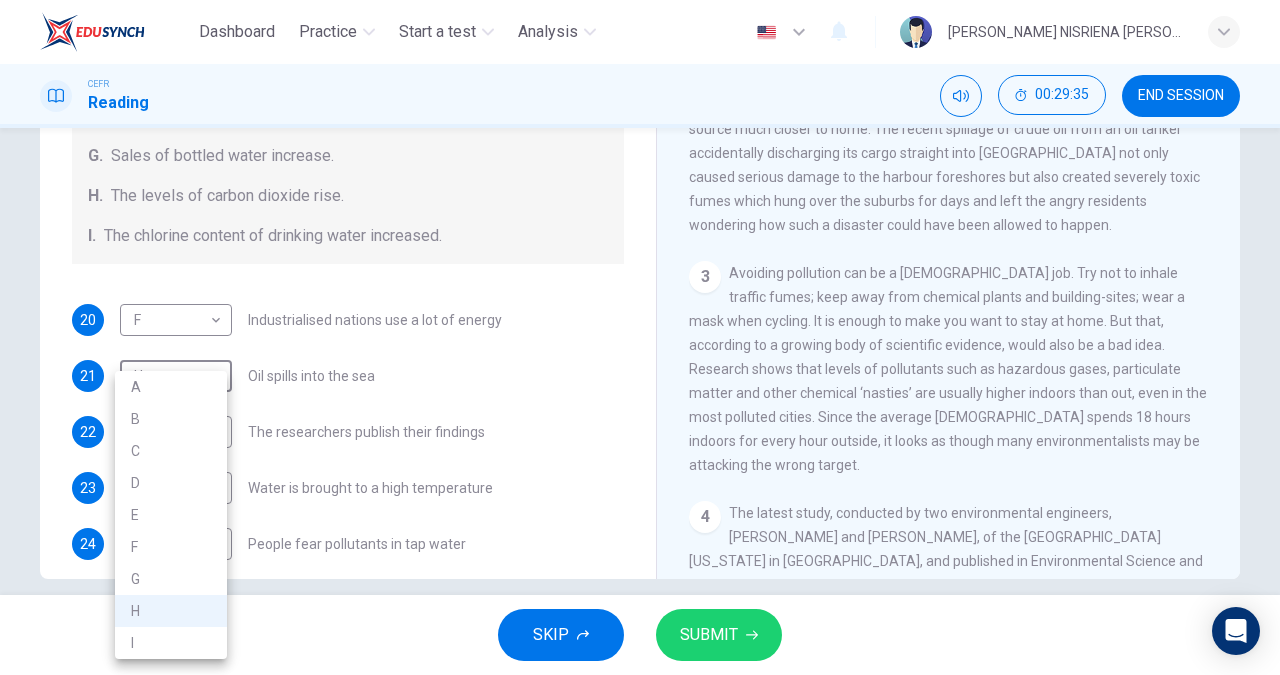 click on "A" at bounding box center (171, 387) 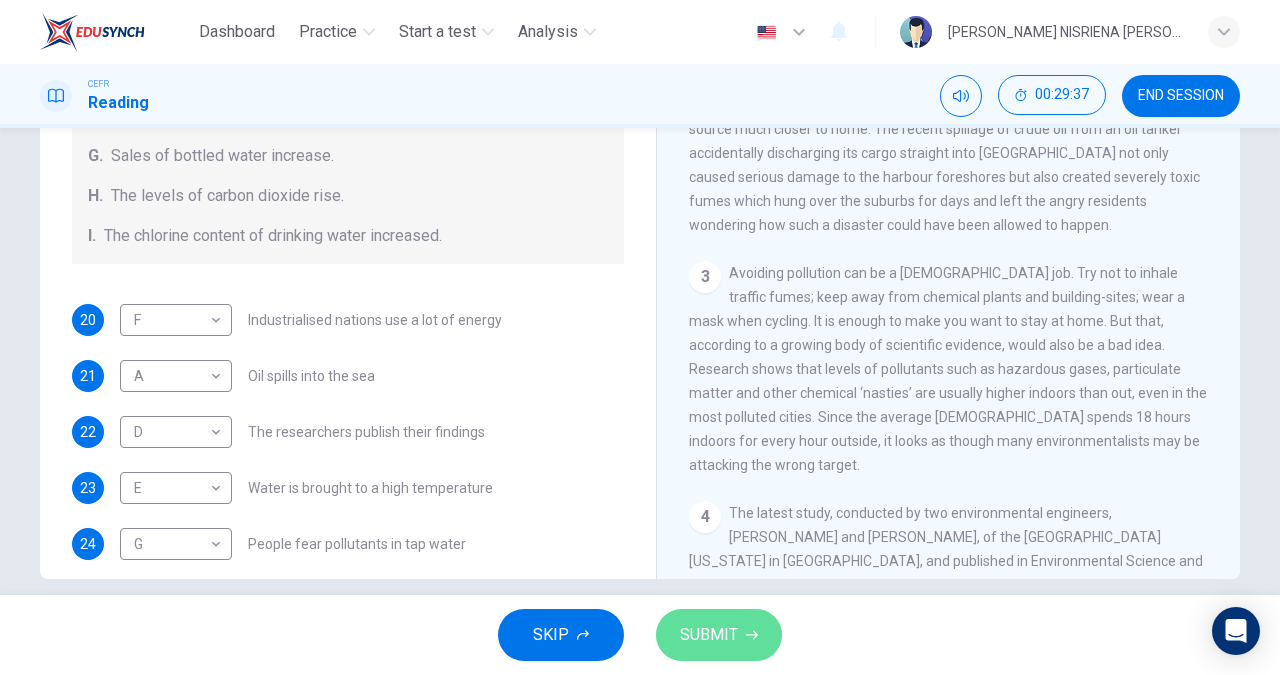 click on "SUBMIT" at bounding box center [709, 635] 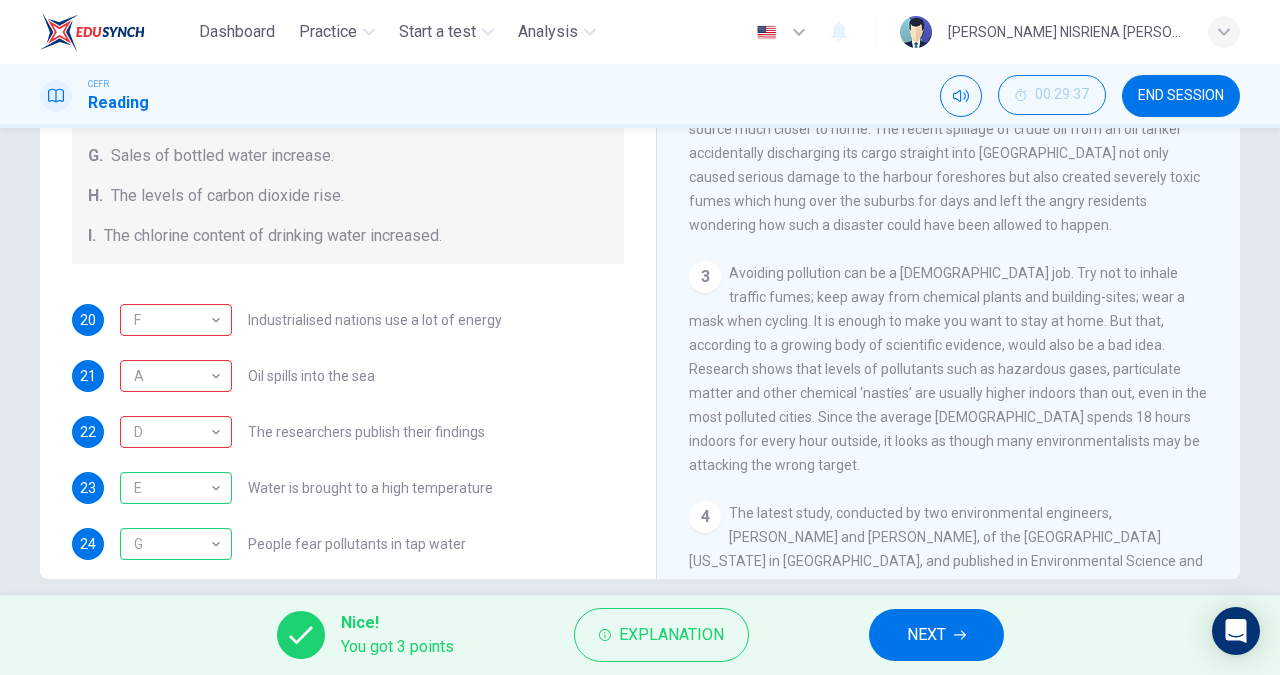 click on "NEXT" at bounding box center [926, 635] 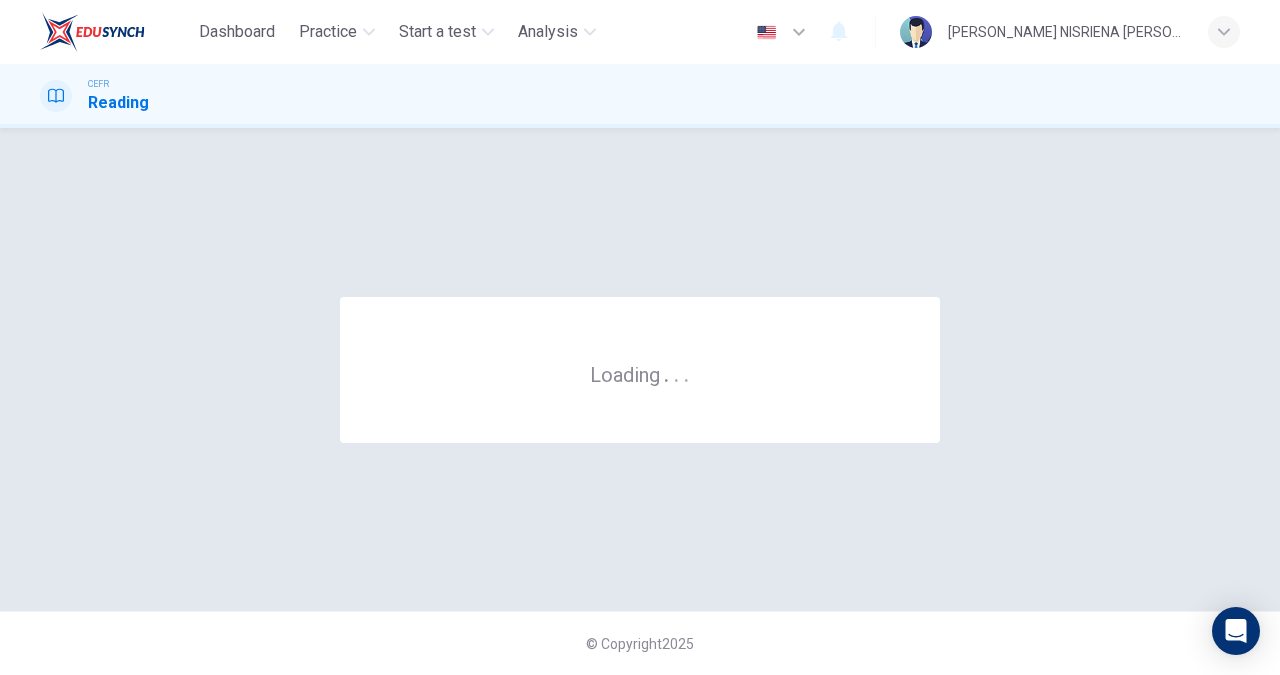 scroll, scrollTop: 0, scrollLeft: 0, axis: both 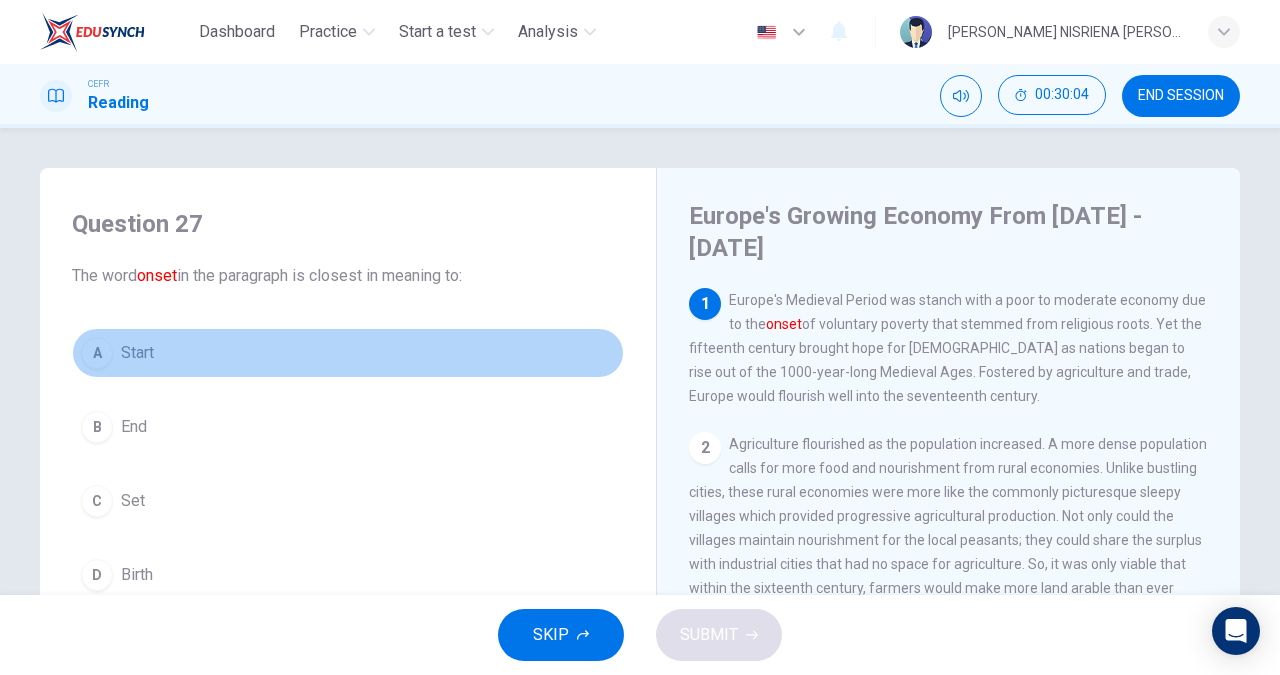 click on "Start" at bounding box center (137, 353) 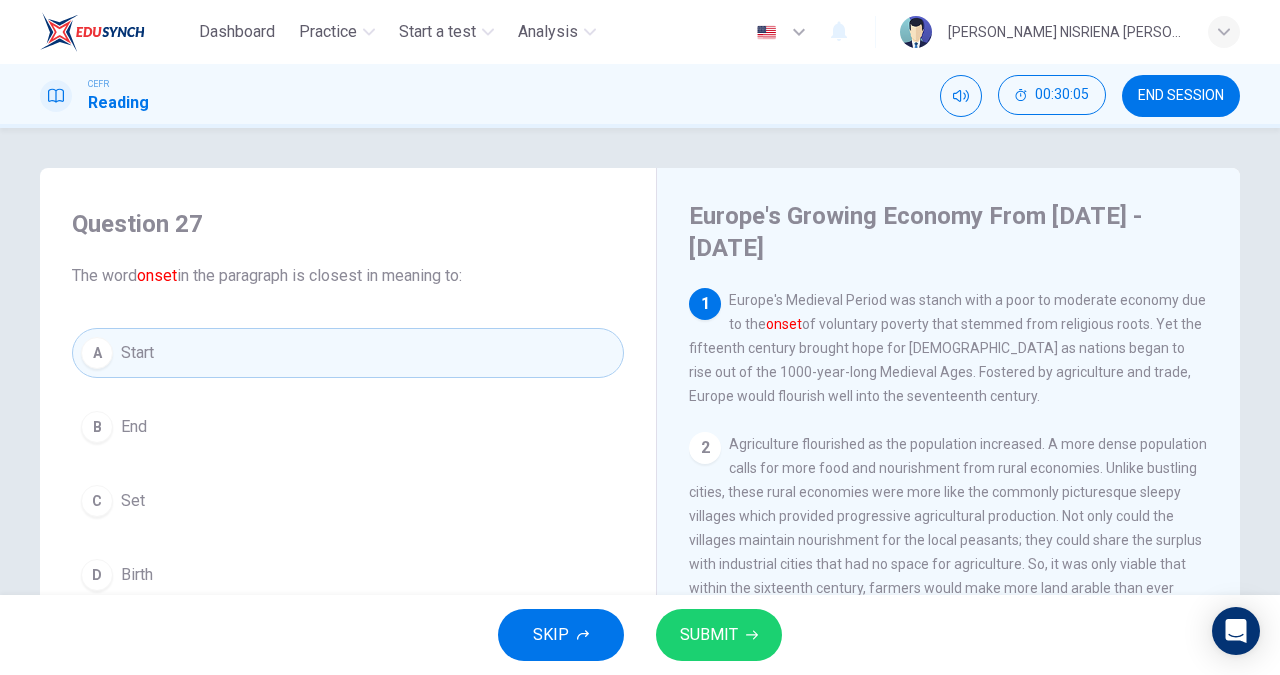 click on "SUBMIT" at bounding box center [709, 635] 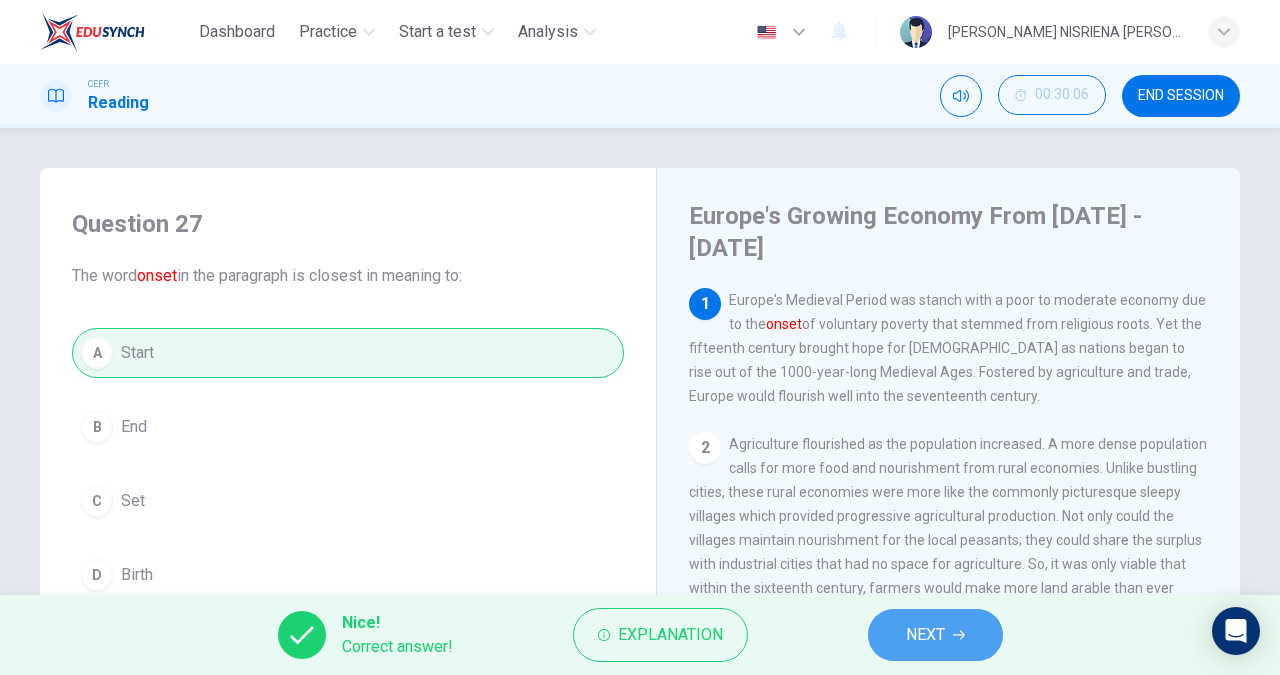 click on "NEXT" at bounding box center (925, 635) 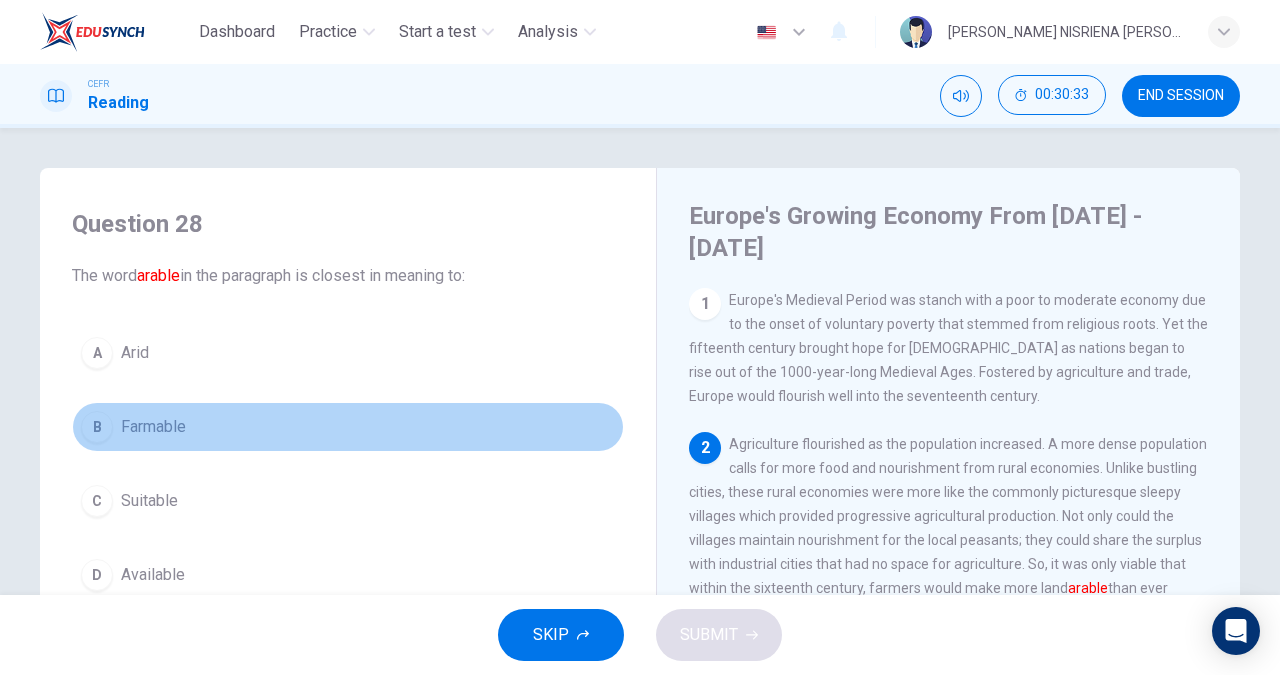 click on "B Farmable" at bounding box center [348, 427] 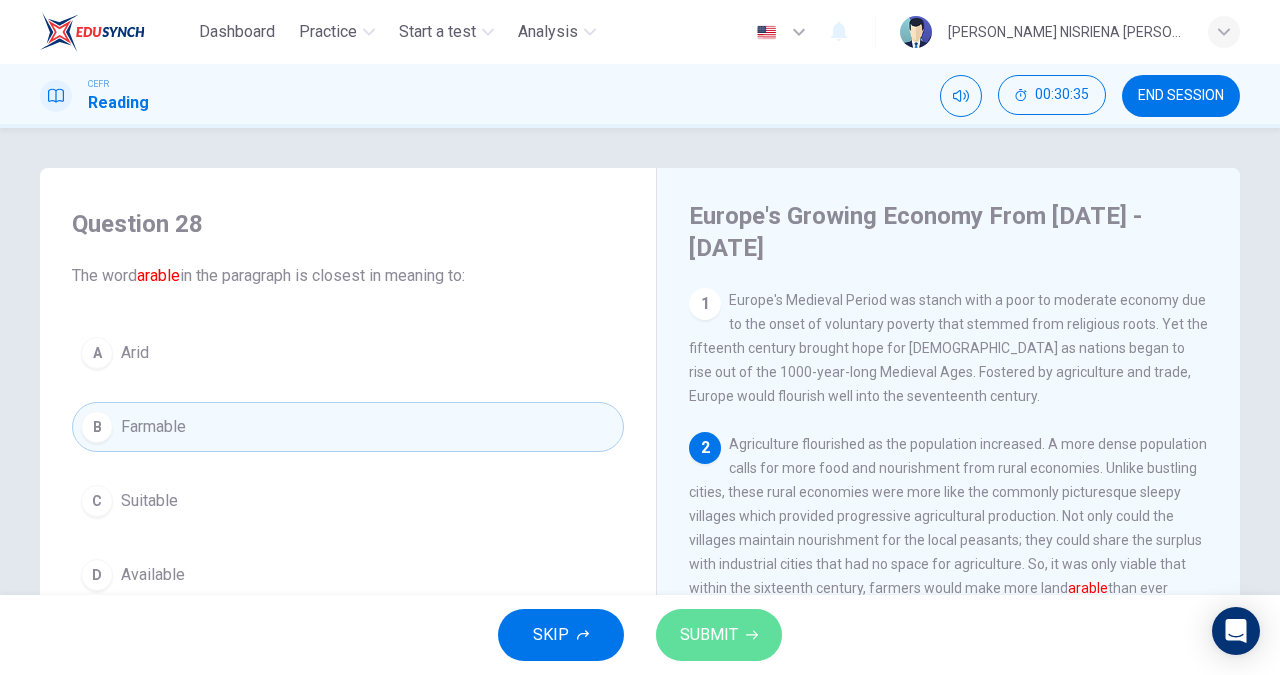 click on "SUBMIT" at bounding box center (719, 635) 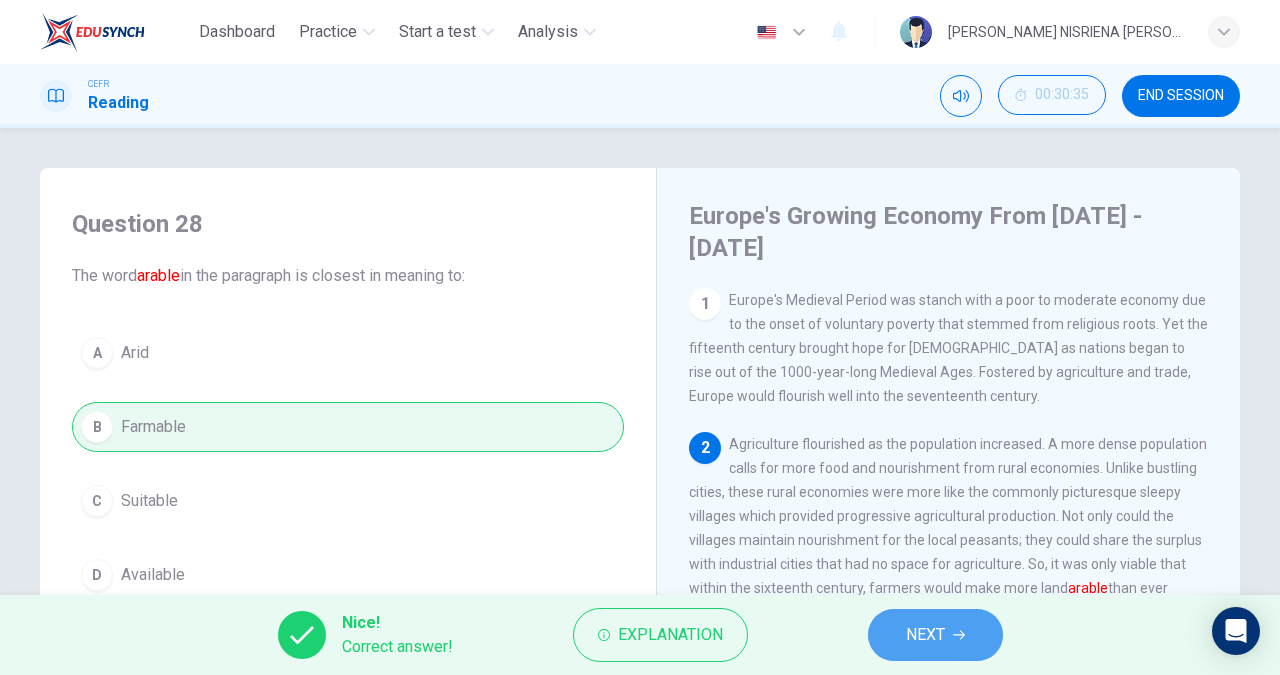 click on "NEXT" at bounding box center [925, 635] 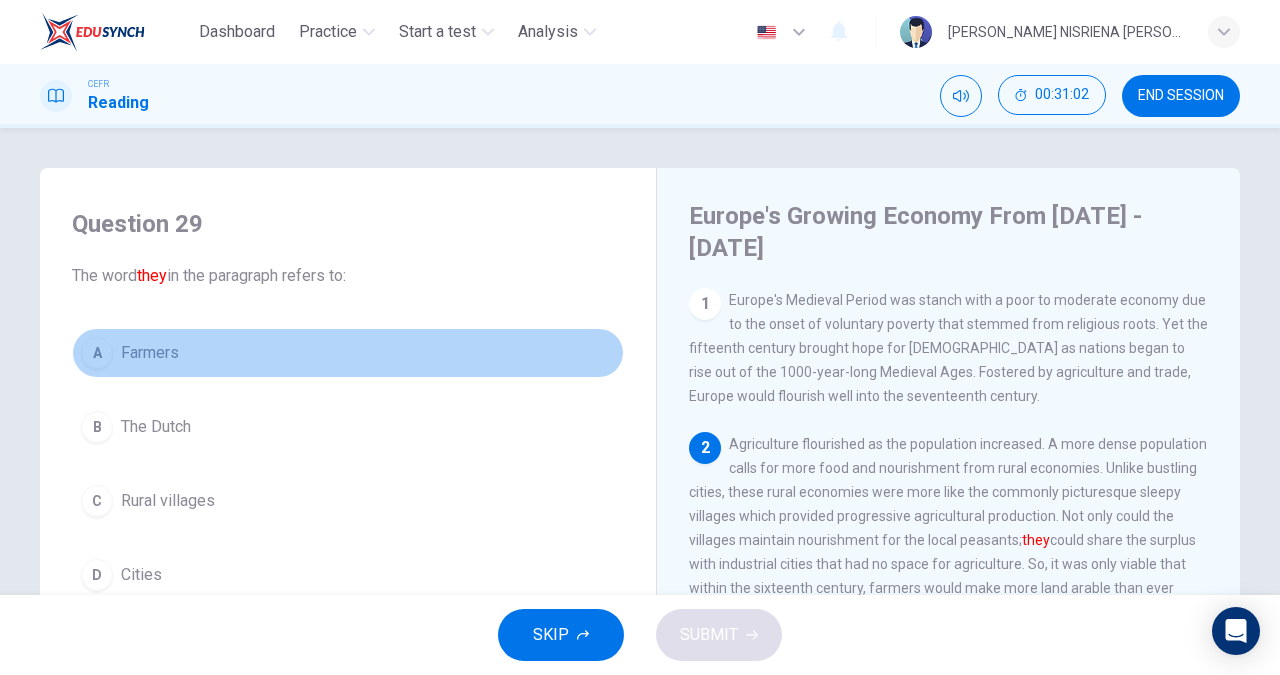 click on "A Farmers" at bounding box center (348, 353) 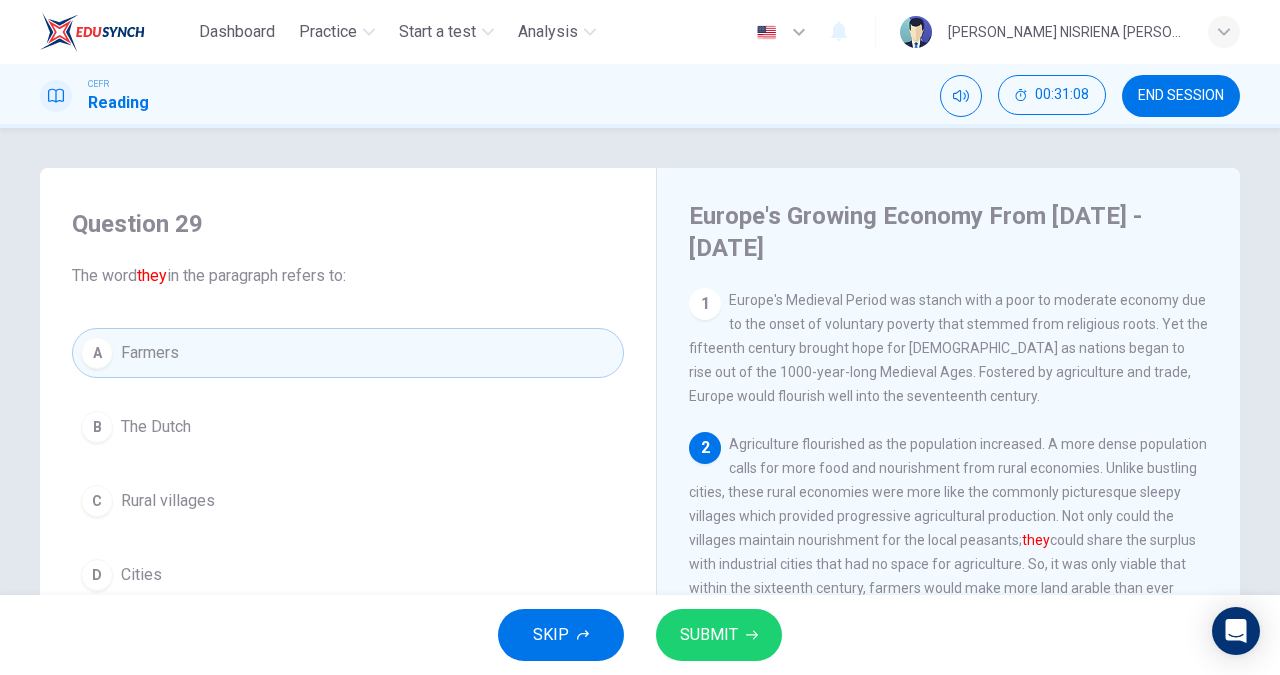 click on "SUBMIT" at bounding box center [719, 635] 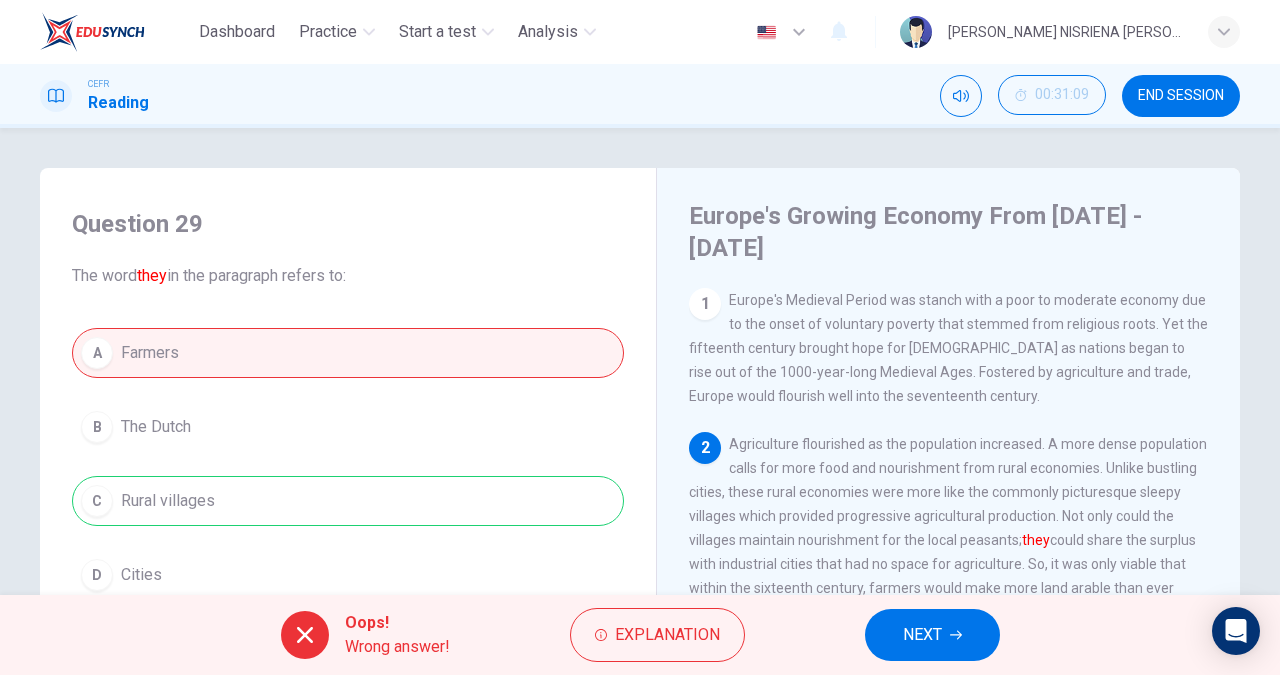 click on "Oops! Wrong answer! Explanation NEXT" at bounding box center (640, 635) 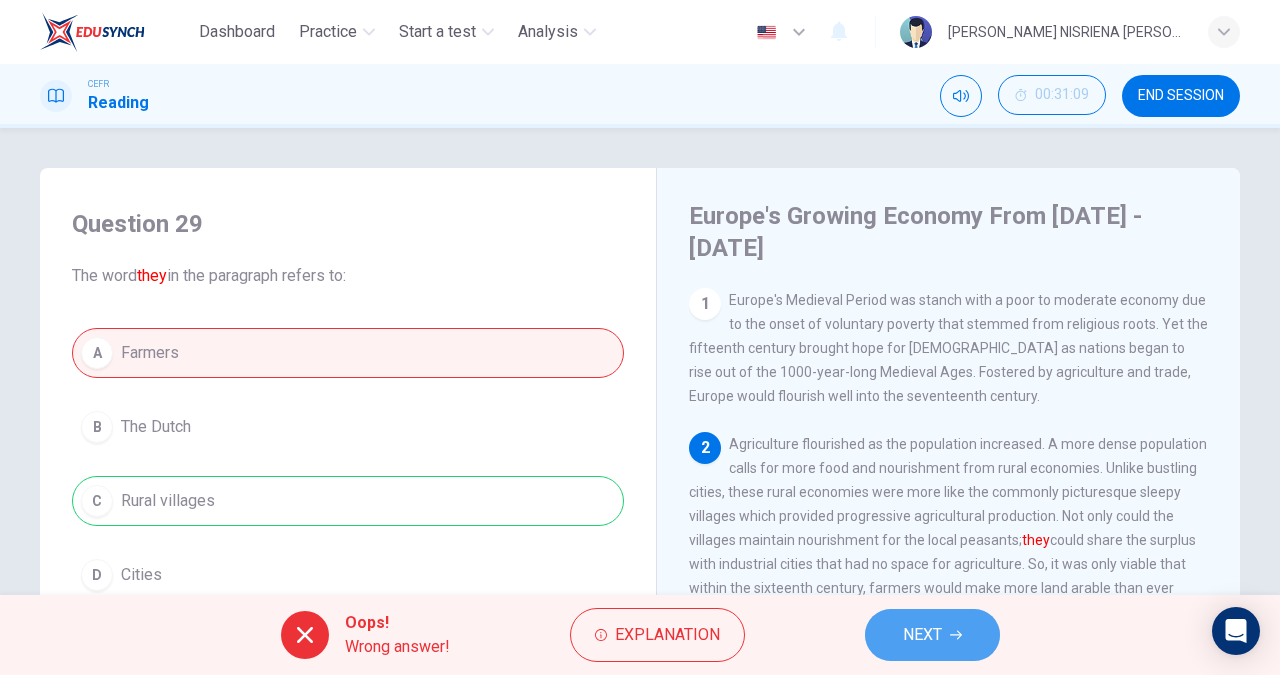 click on "NEXT" at bounding box center [922, 635] 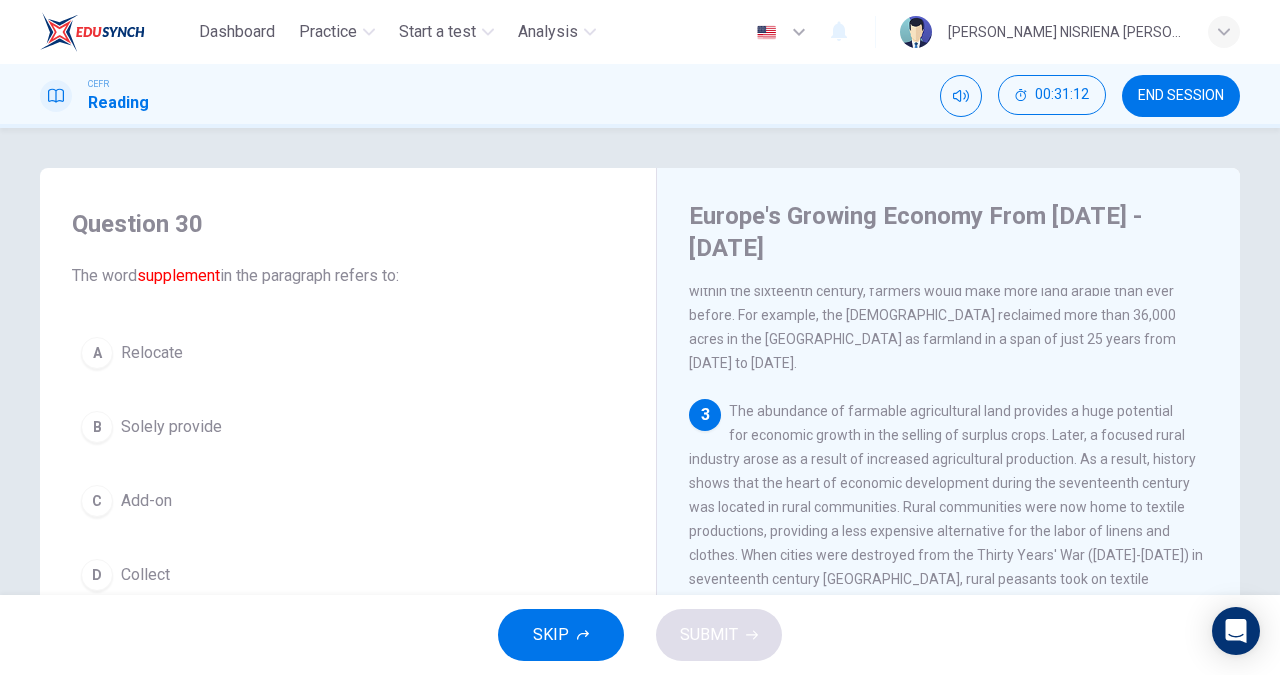 scroll, scrollTop: 298, scrollLeft: 0, axis: vertical 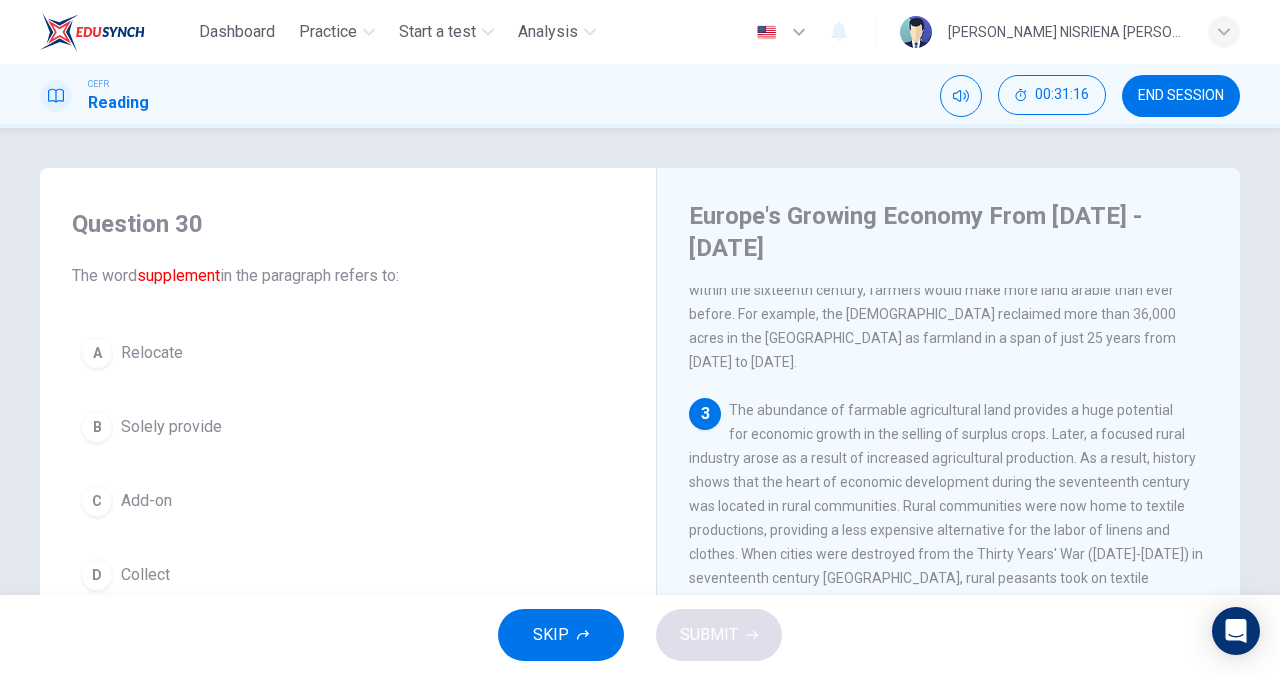click on "A Relocate B Solely provide C Add-on D Collect" at bounding box center [348, 464] 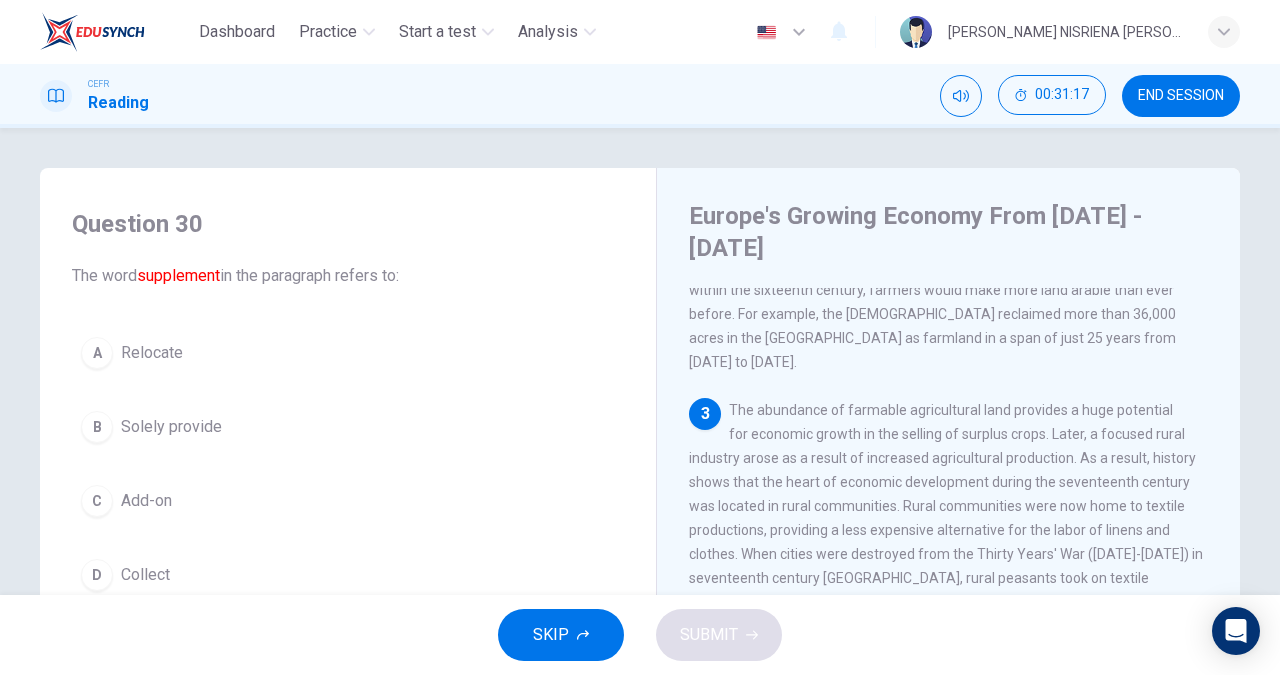 click on "C Add-on" at bounding box center [348, 501] 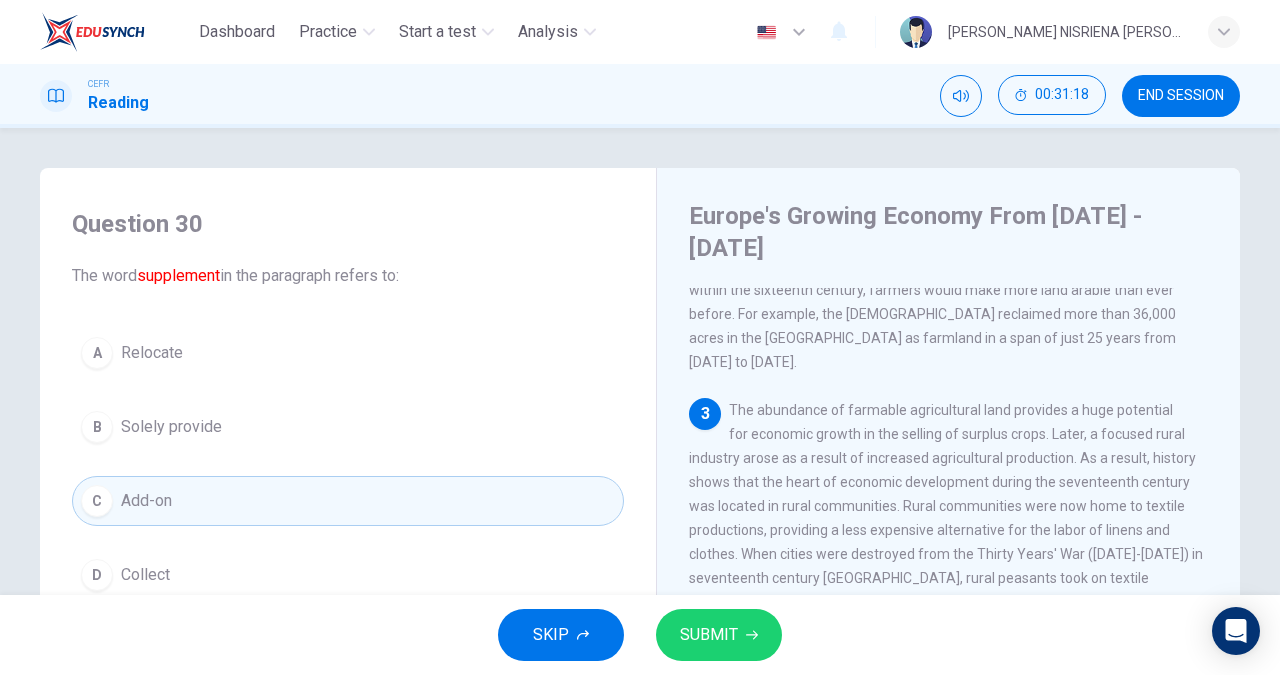 click on "SUBMIT" at bounding box center (709, 635) 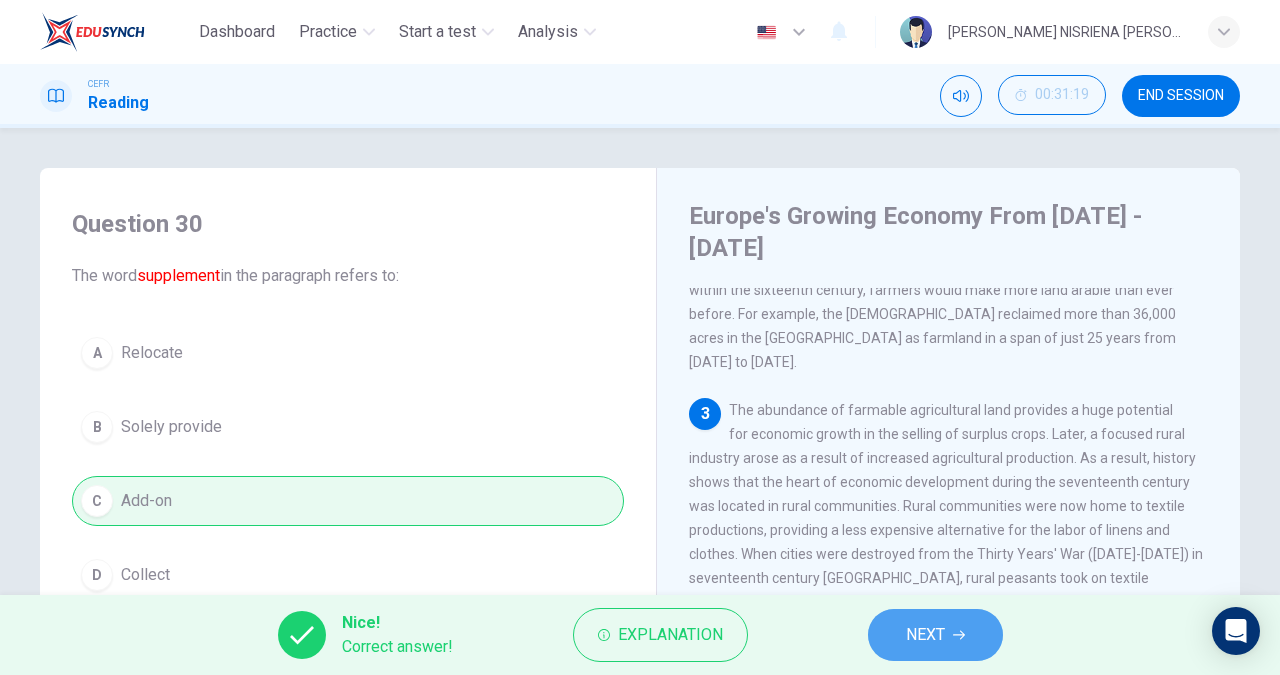 click on "NEXT" at bounding box center (935, 635) 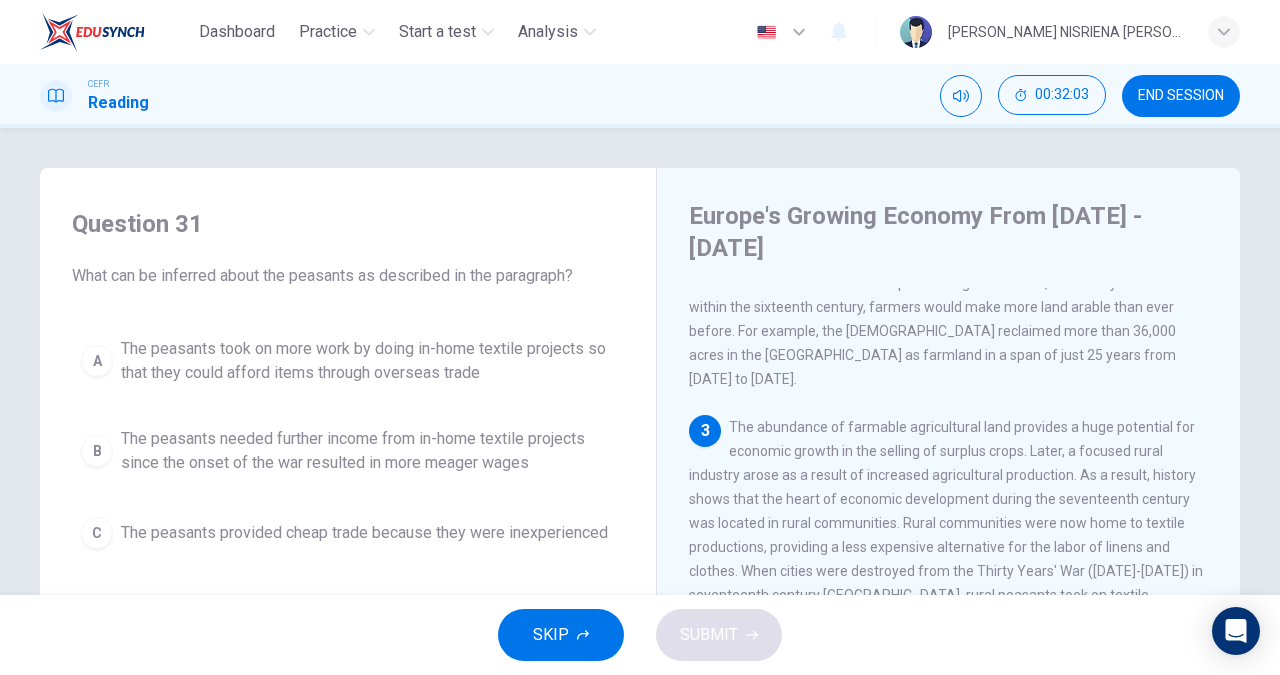 scroll, scrollTop: 282, scrollLeft: 0, axis: vertical 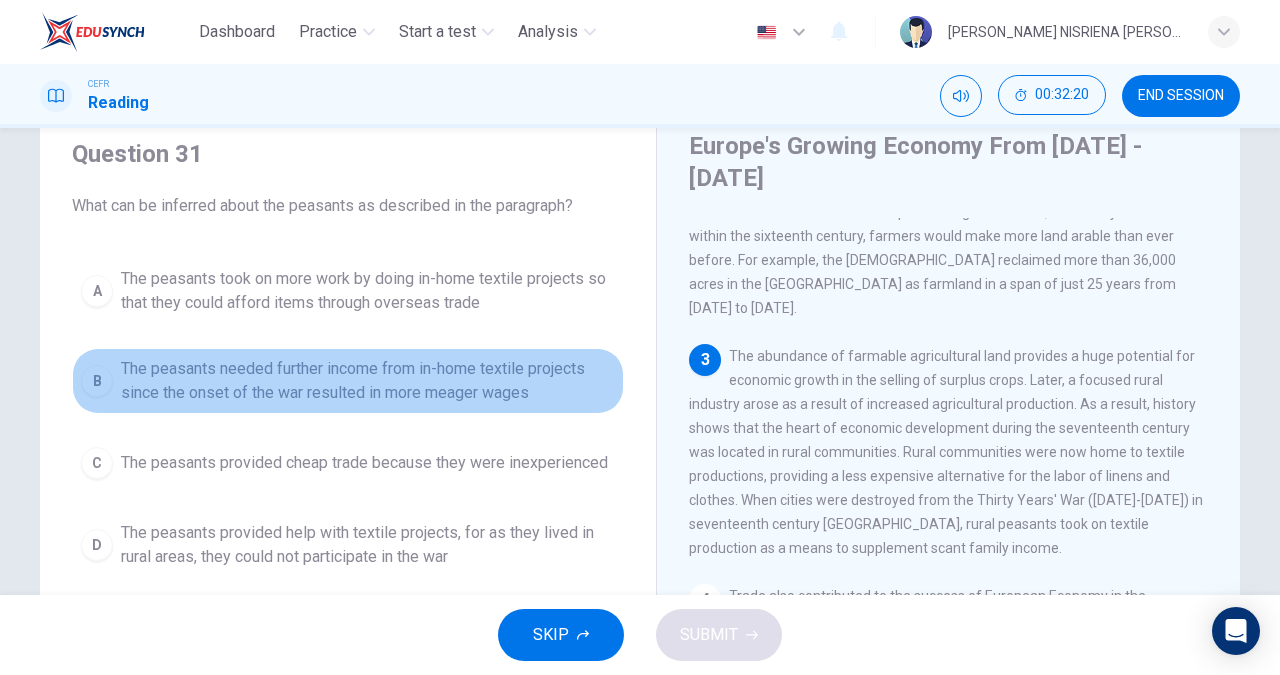 click on "The peasants needed further income from in-home textile projects since the onset of the war resulted in more meager wages" at bounding box center [368, 381] 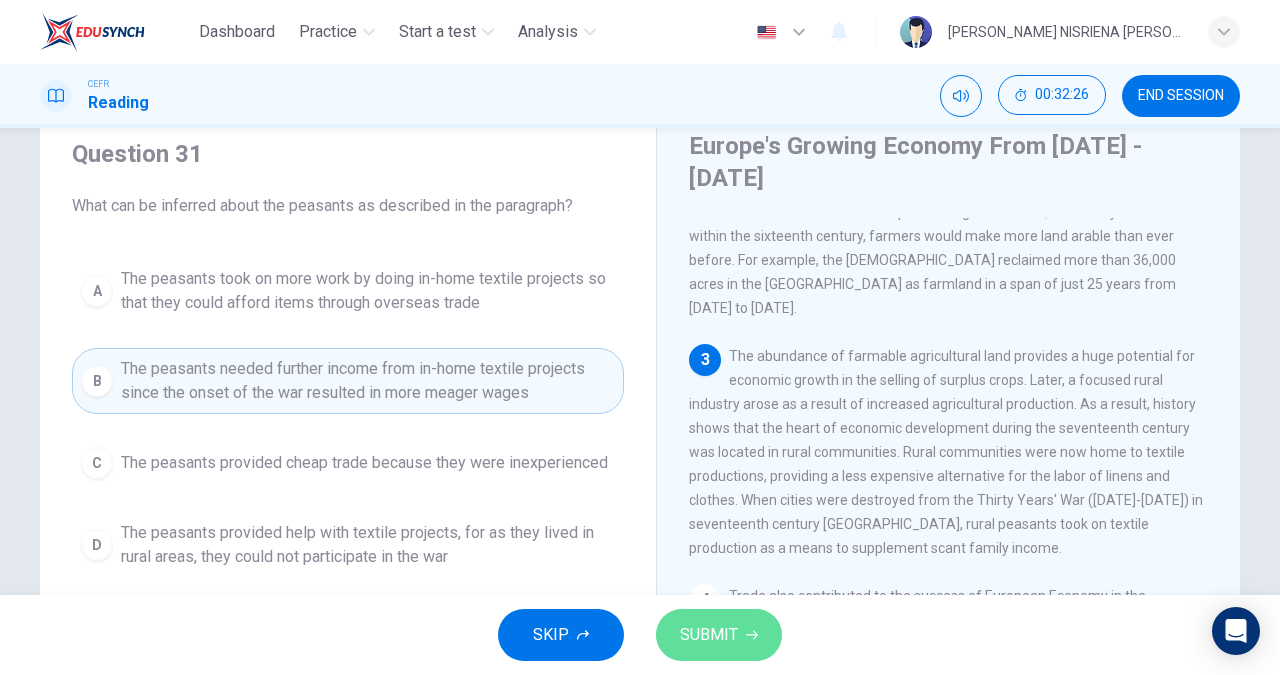 click on "SUBMIT" at bounding box center [709, 635] 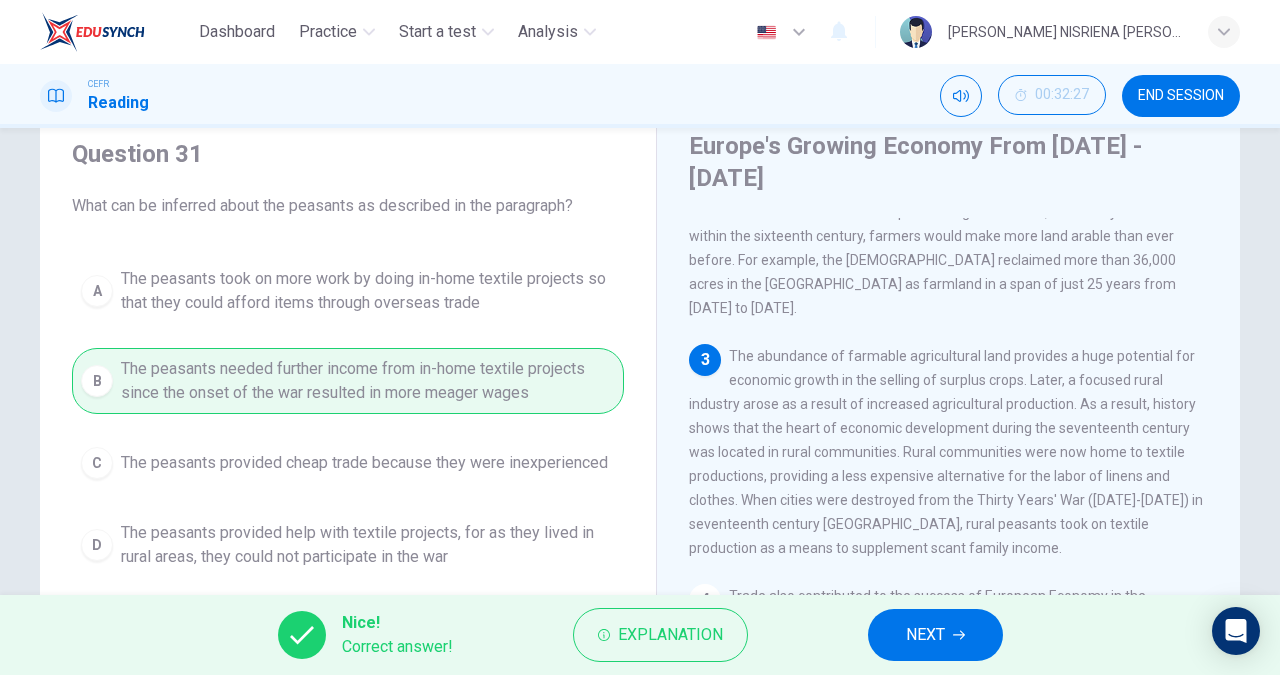 drag, startPoint x: 934, startPoint y: 608, endPoint x: 928, endPoint y: 625, distance: 18.027756 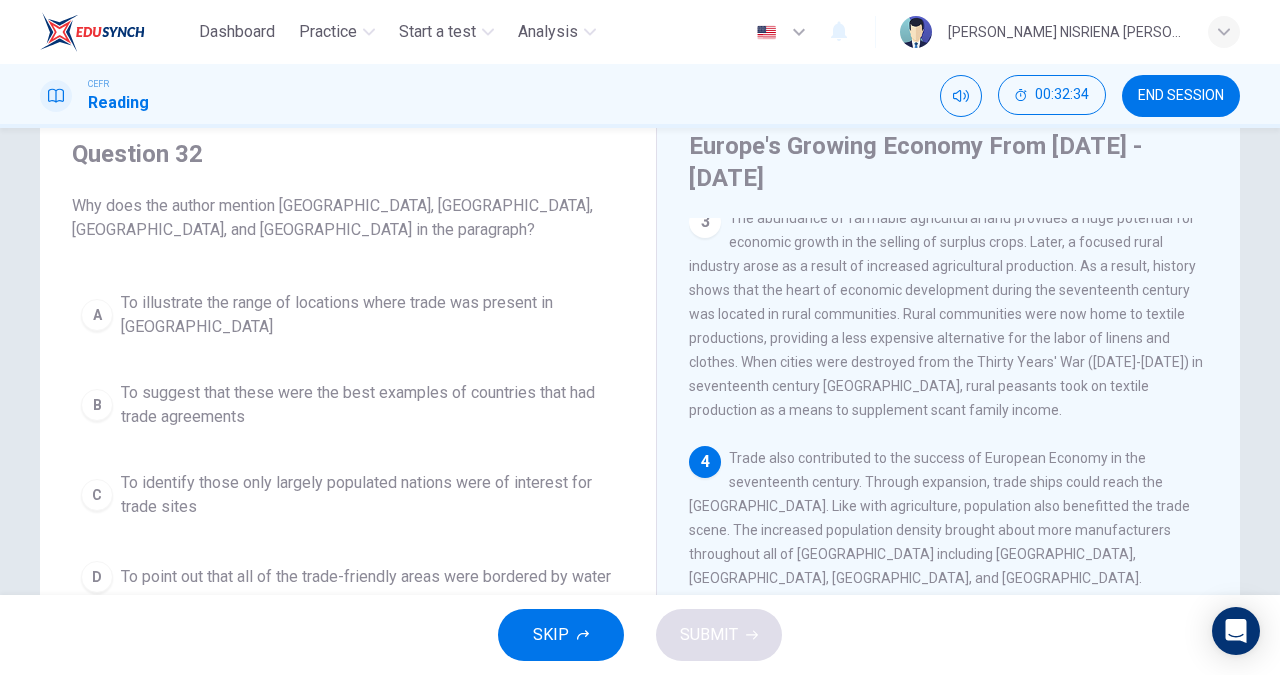 scroll, scrollTop: 421, scrollLeft: 0, axis: vertical 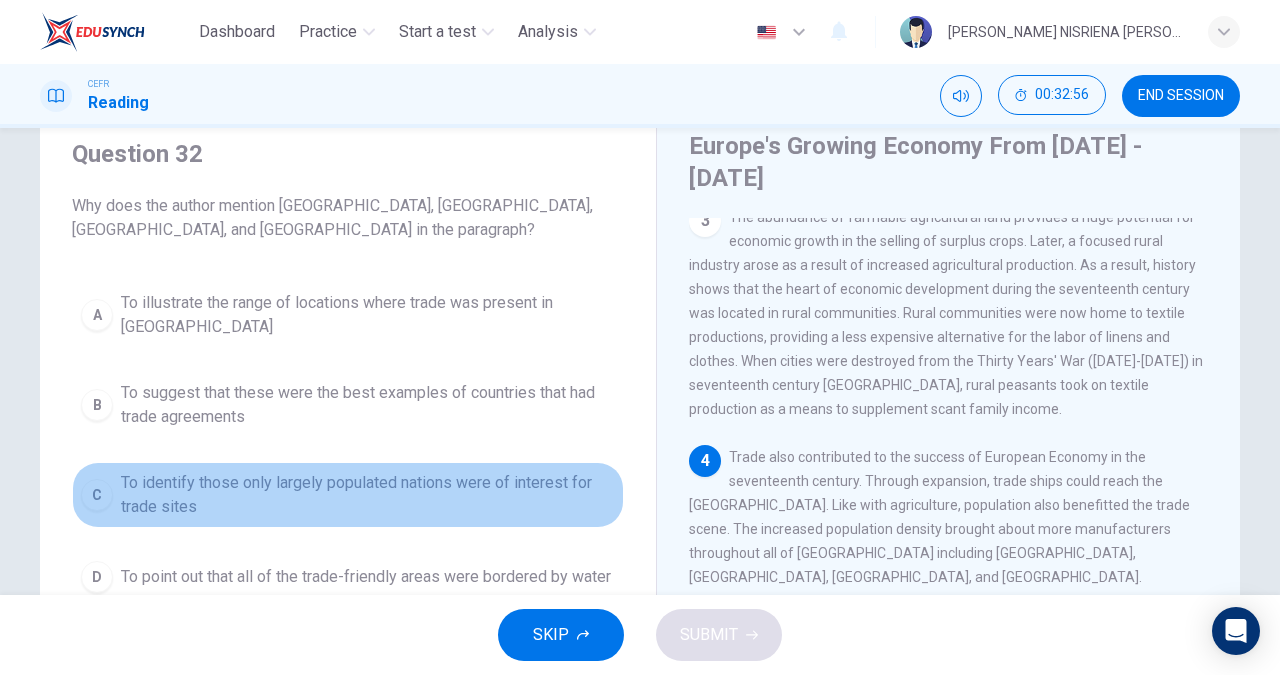 click on "To identify those only largely populated nations were of interest for trade sites" at bounding box center [368, 495] 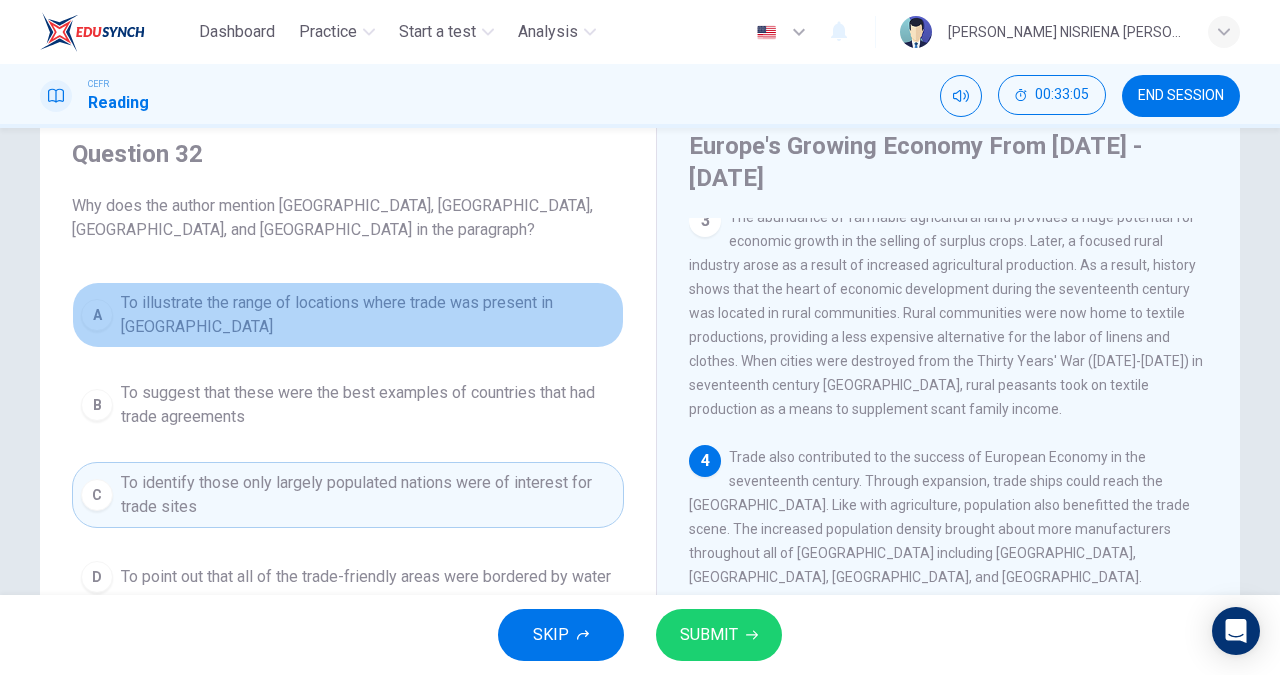 click on "To illustrate the range of locations where trade was present in [GEOGRAPHIC_DATA]" at bounding box center [368, 315] 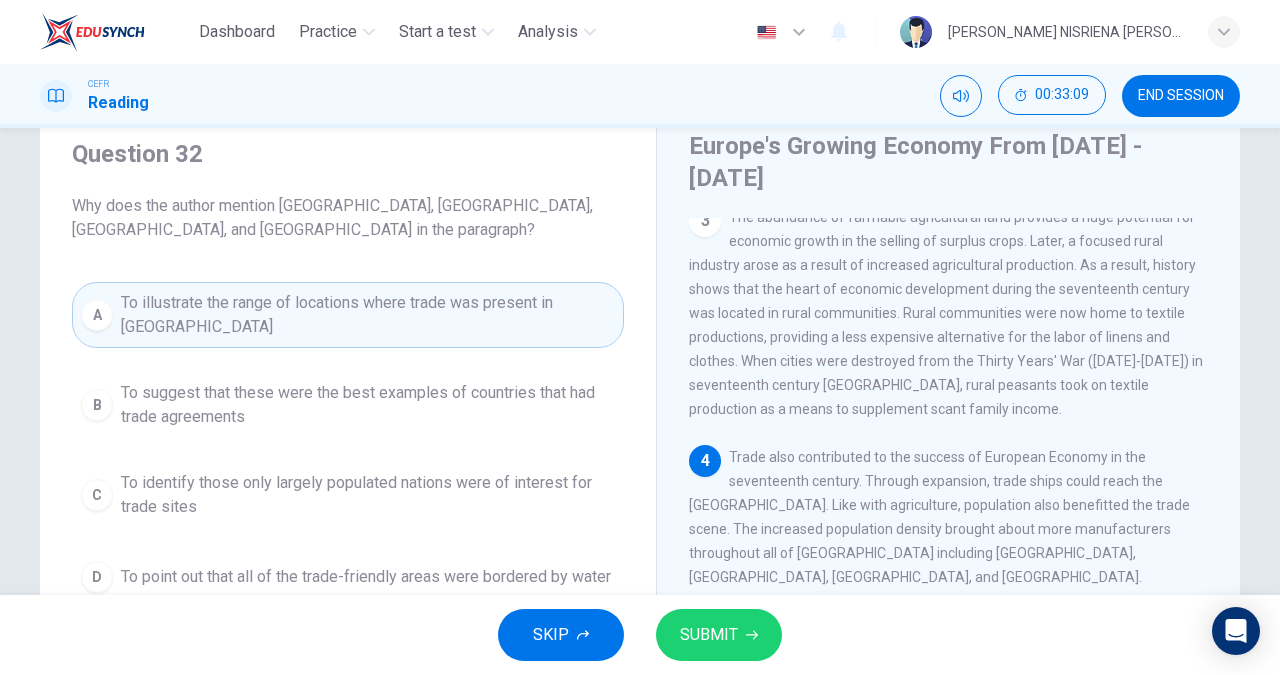 click on "SUBMIT" at bounding box center [709, 635] 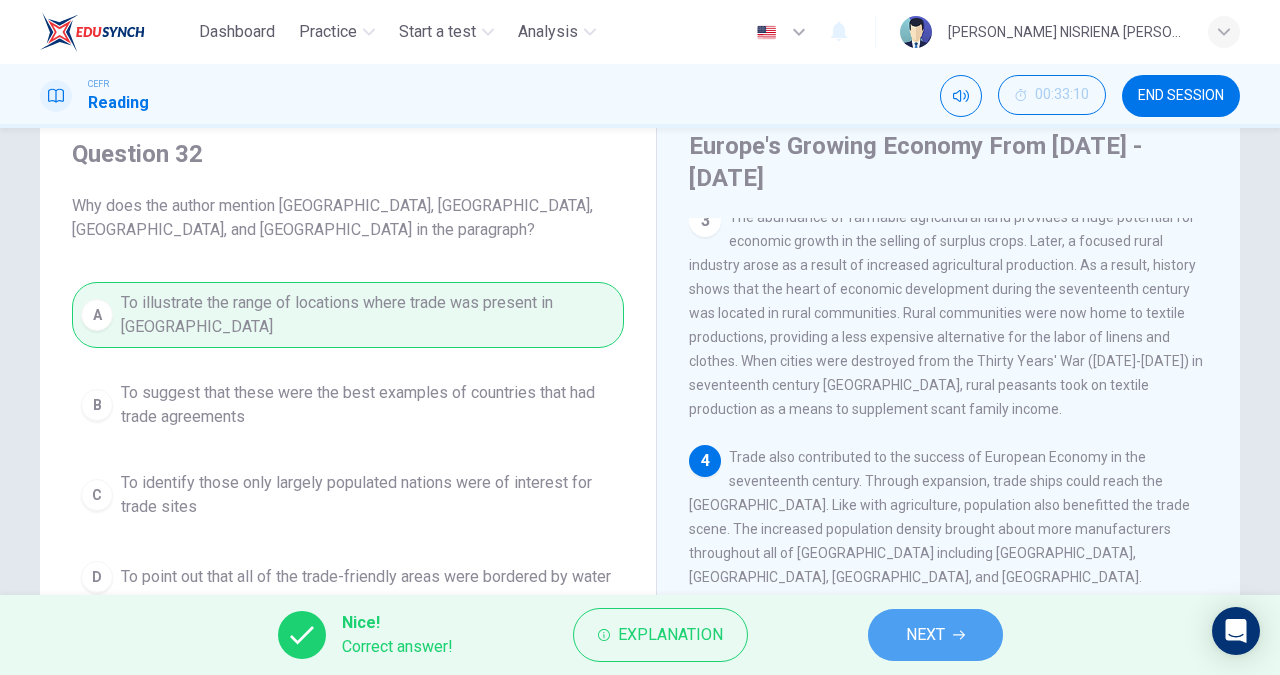 click on "NEXT" at bounding box center (925, 635) 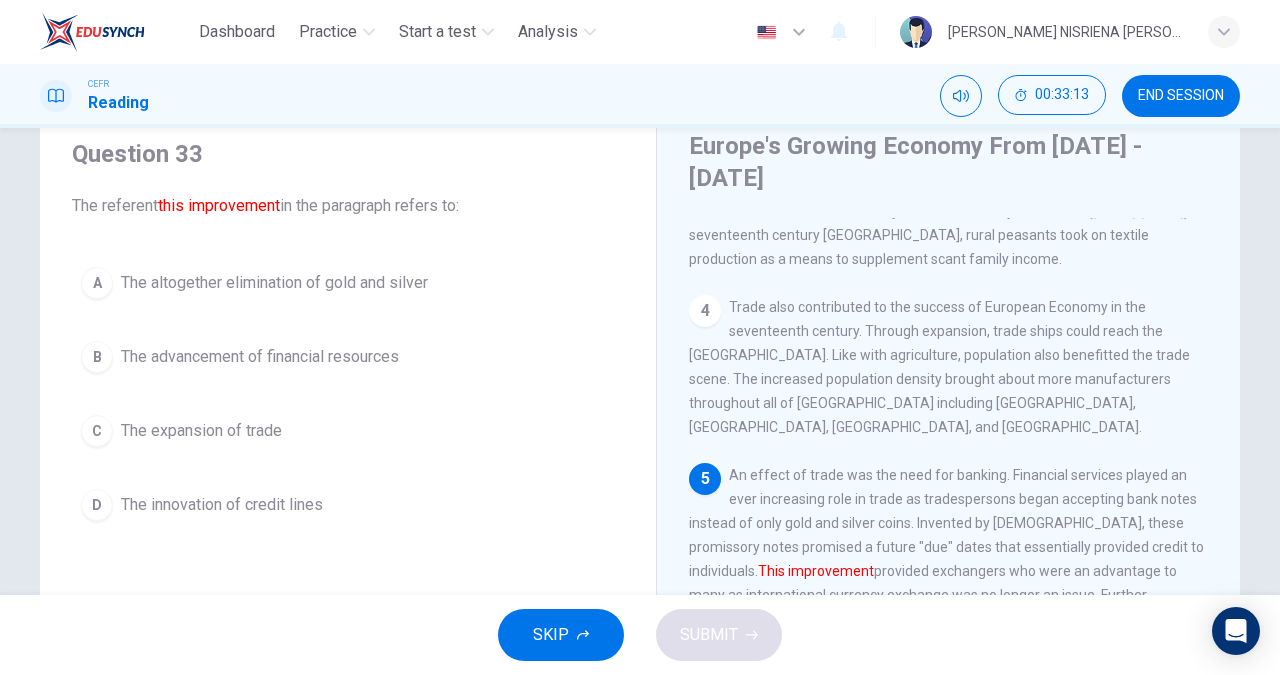 scroll, scrollTop: 575, scrollLeft: 0, axis: vertical 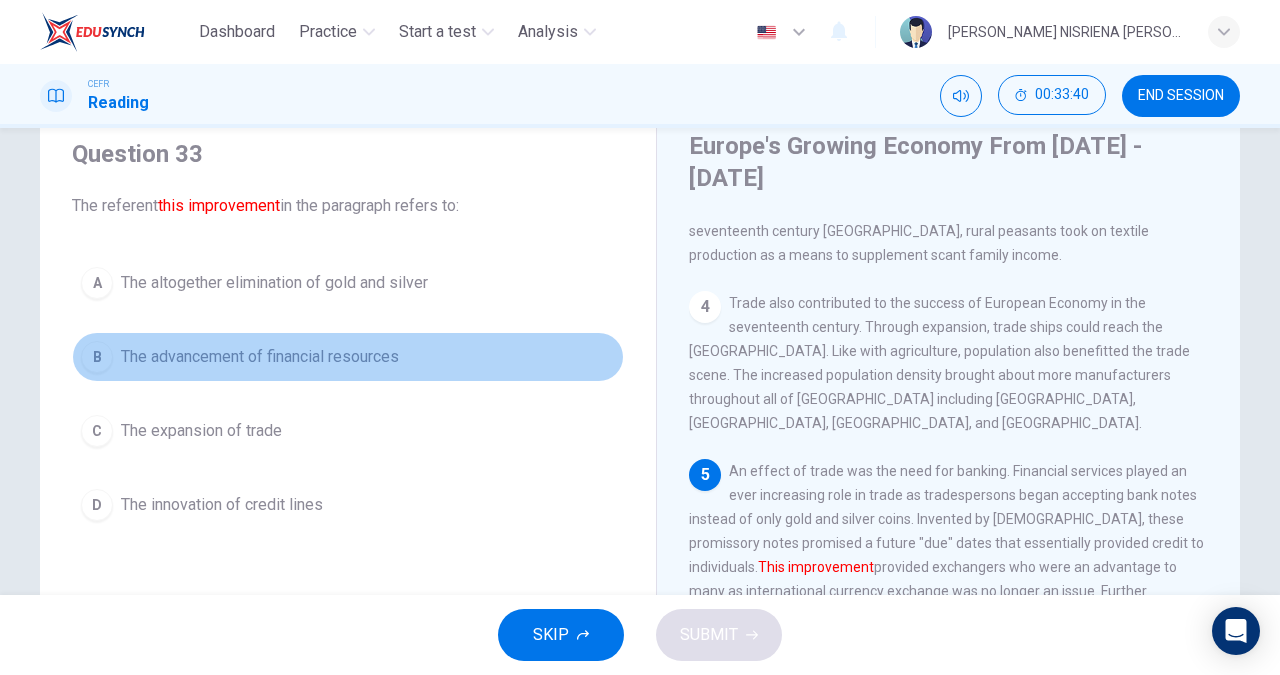click on "B The advancement of financial resources" at bounding box center [348, 357] 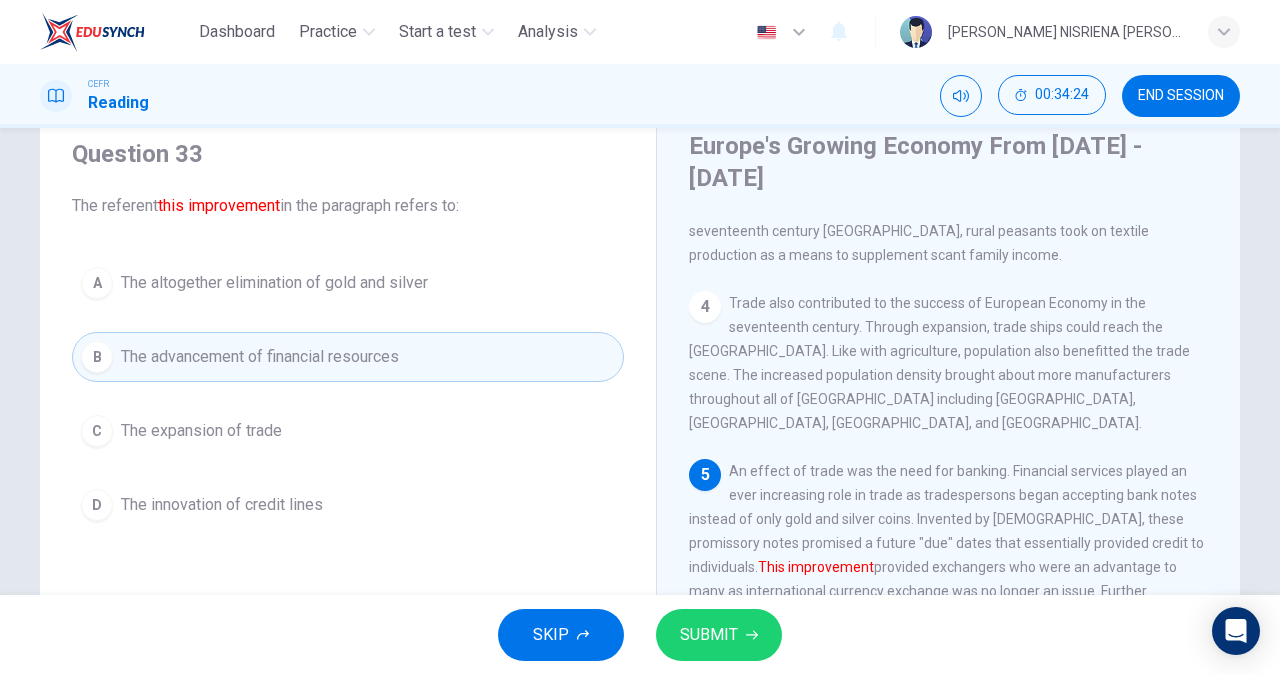 click on "B The advancement of financial resources" at bounding box center (348, 357) 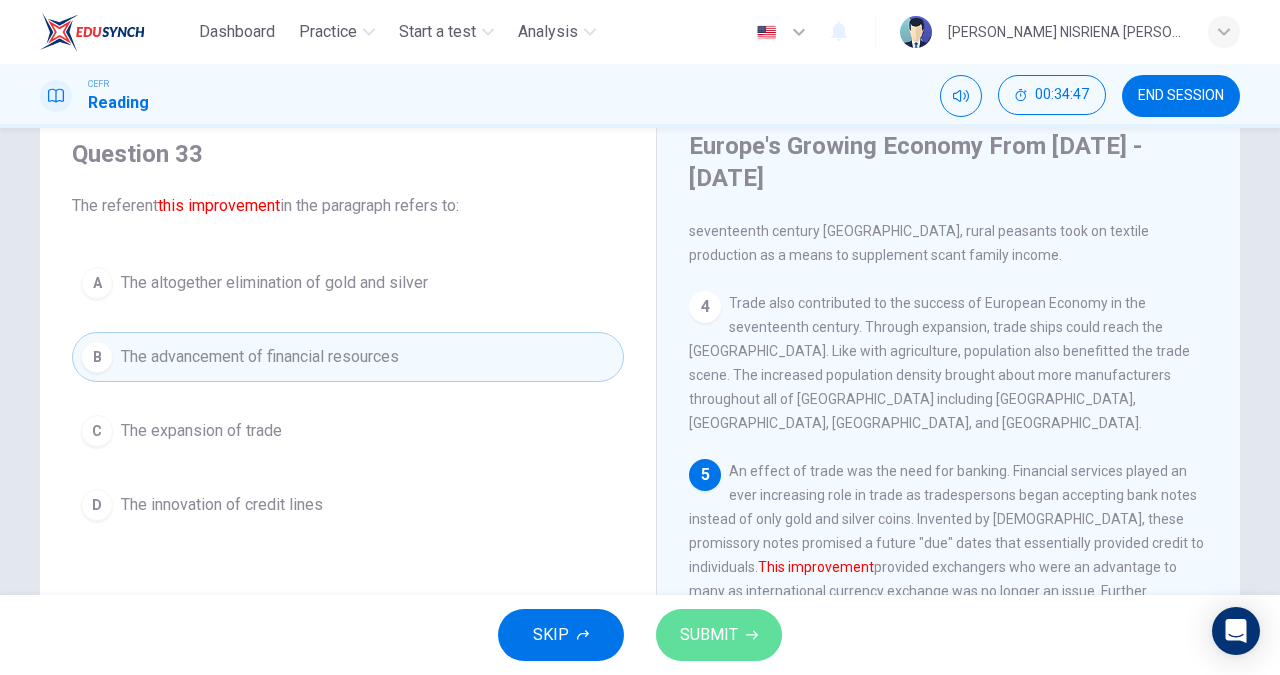 click on "SUBMIT" at bounding box center (709, 635) 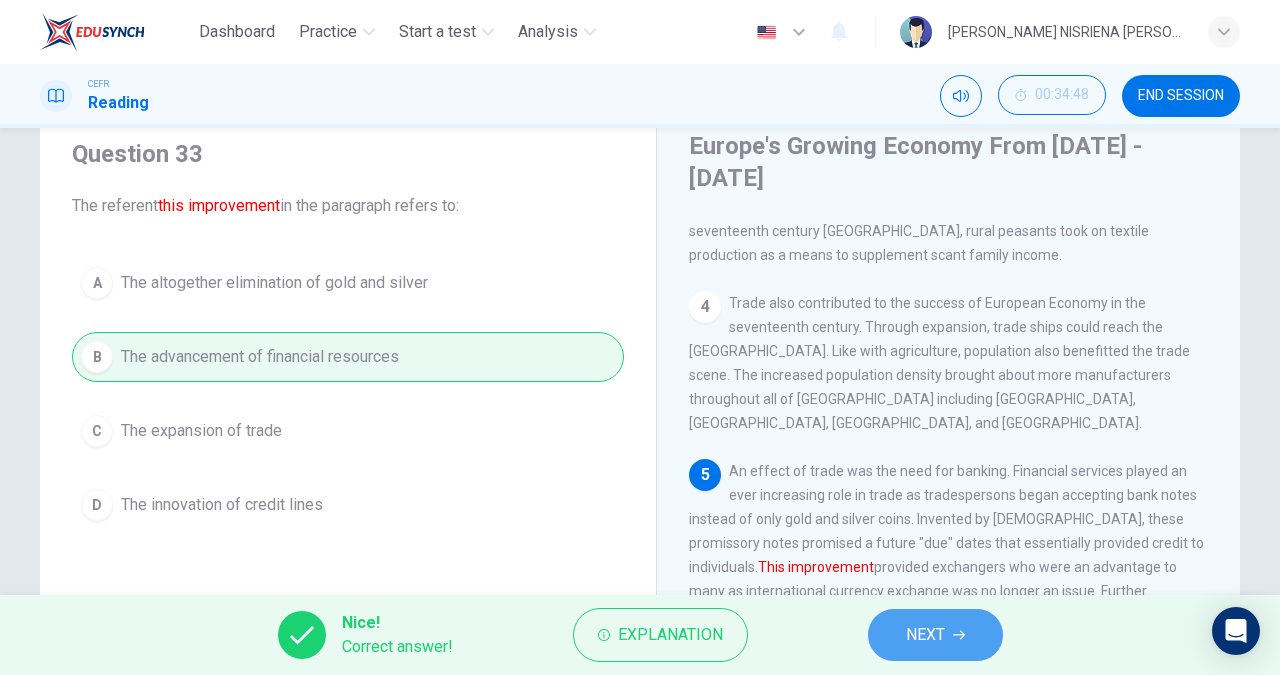 click on "NEXT" at bounding box center [925, 635] 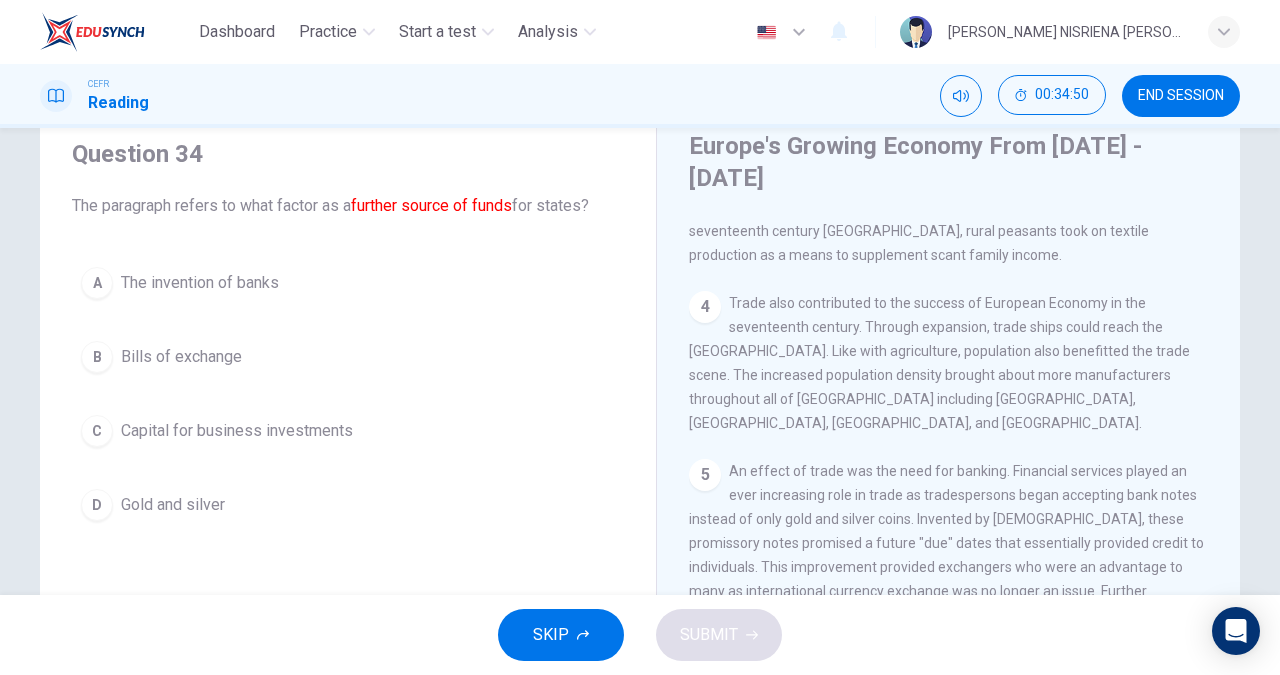 scroll, scrollTop: 646, scrollLeft: 0, axis: vertical 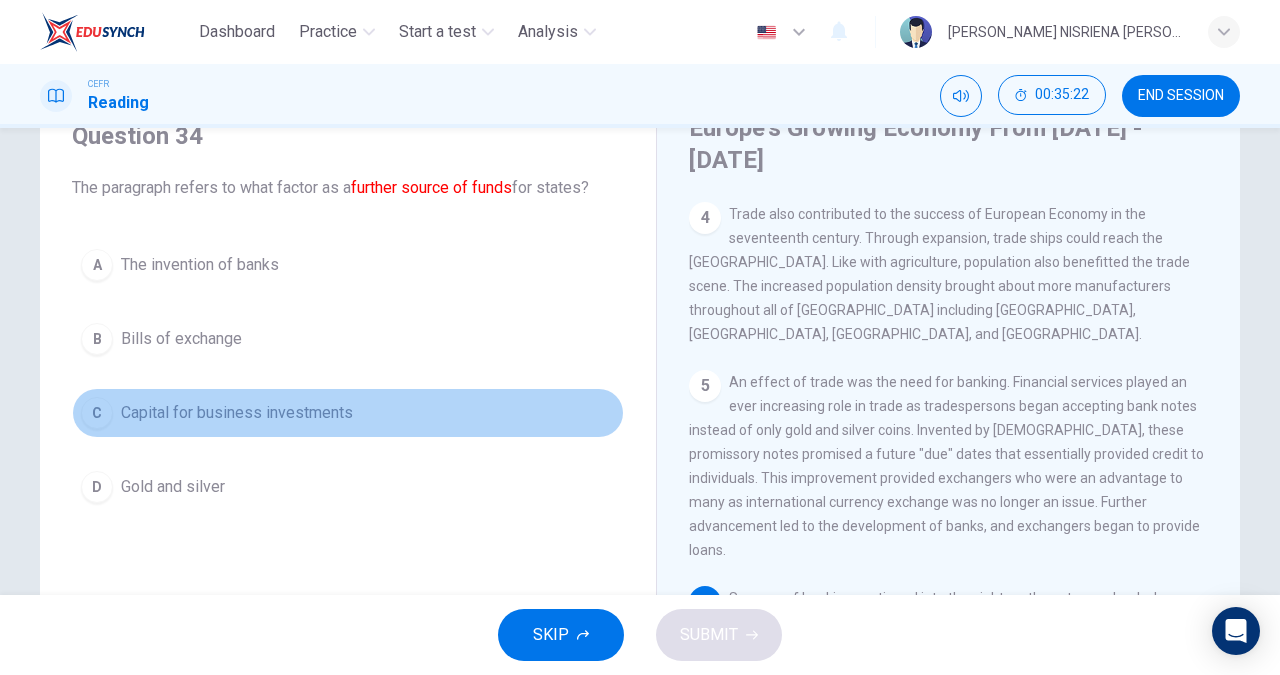 click on "C Capital for business investments" at bounding box center (348, 413) 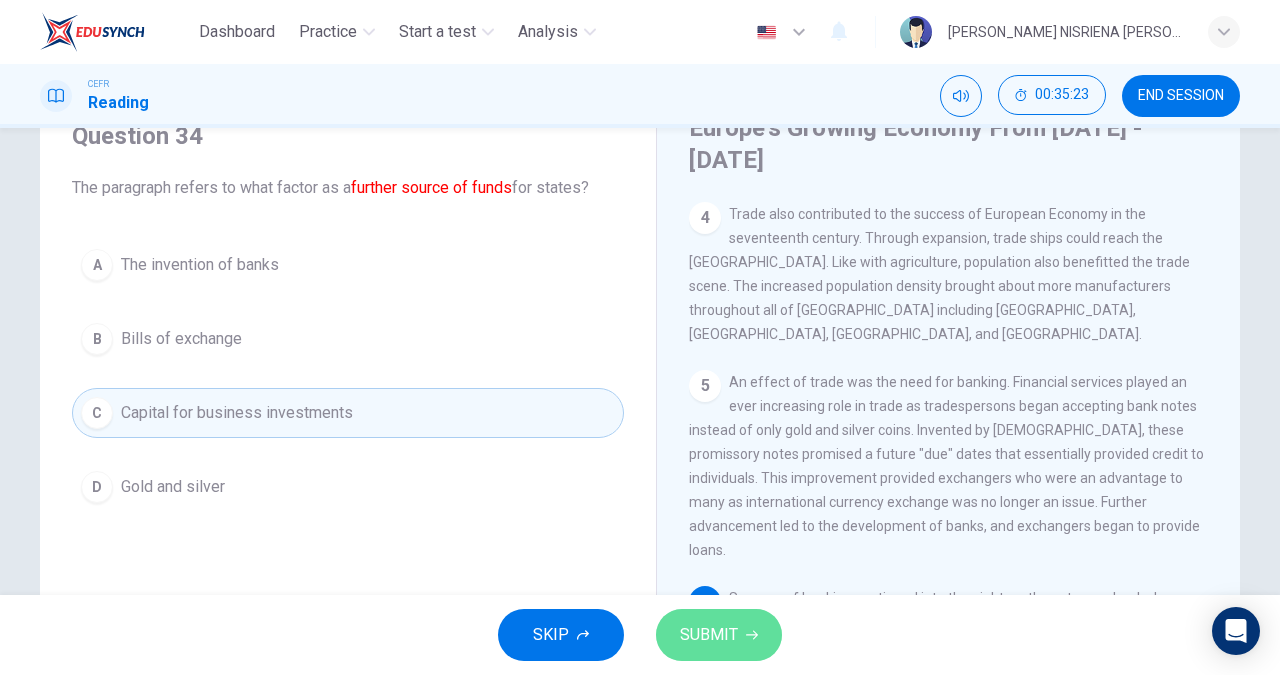 click on "SUBMIT" at bounding box center (709, 635) 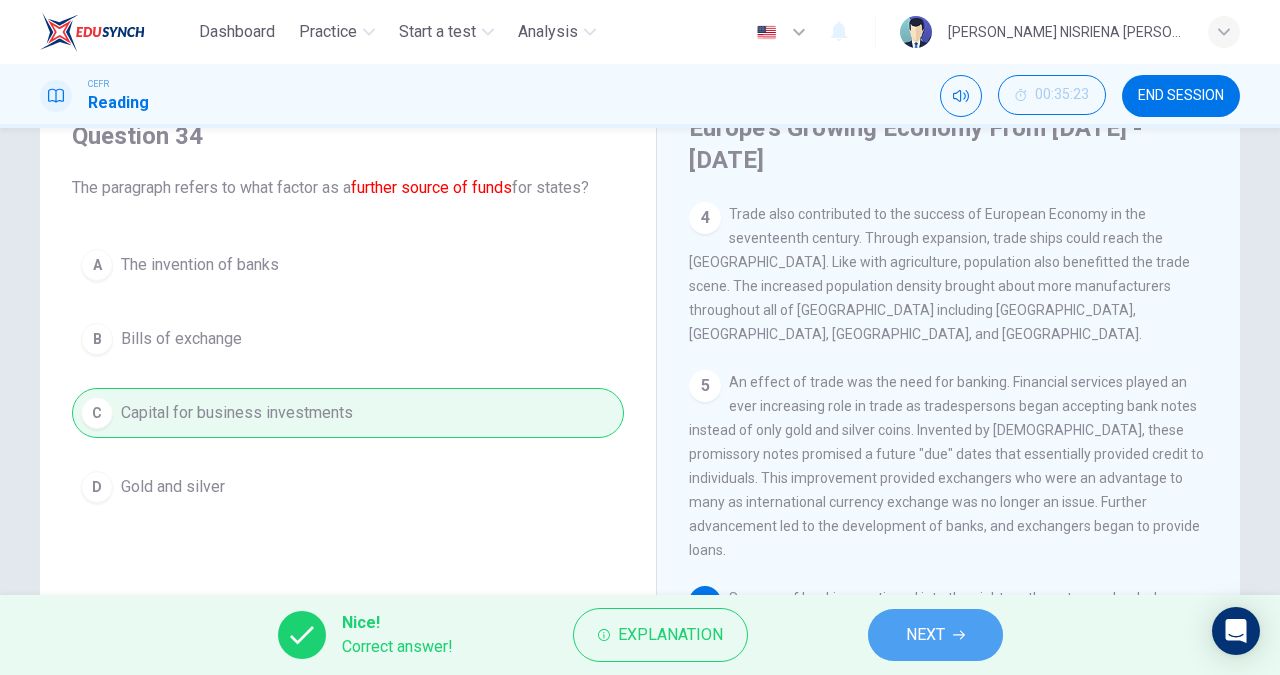 click on "NEXT" at bounding box center (935, 635) 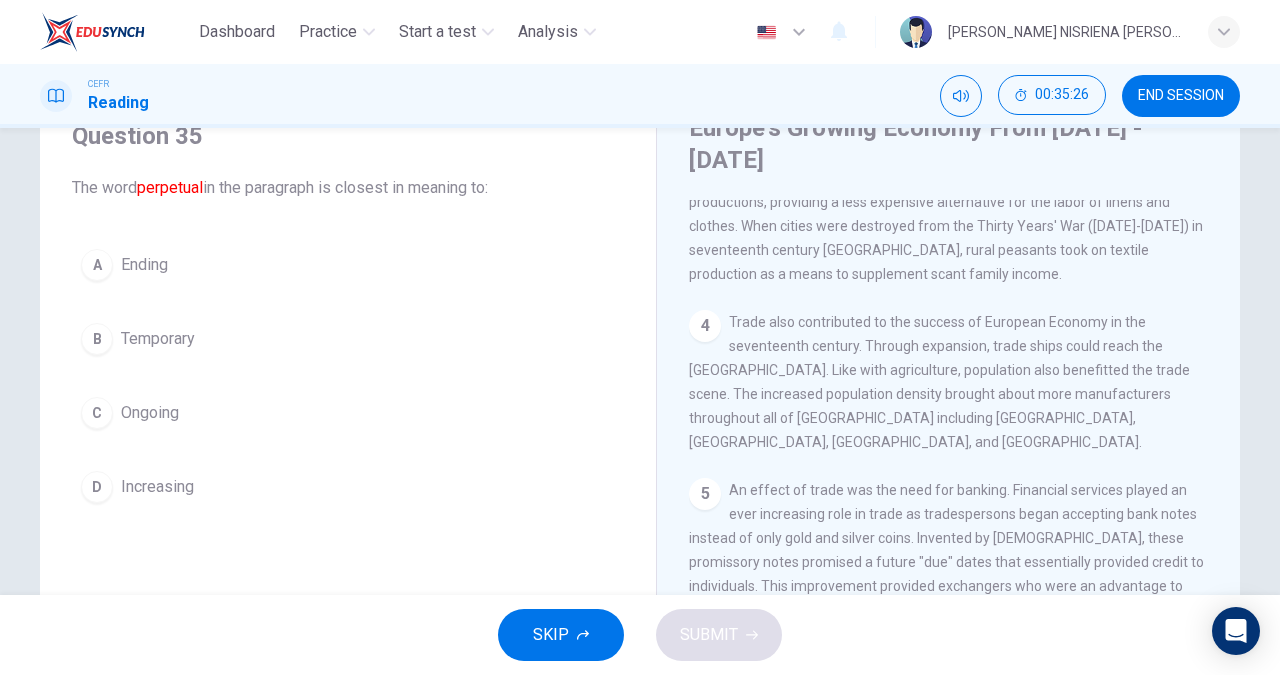 scroll, scrollTop: 646, scrollLeft: 0, axis: vertical 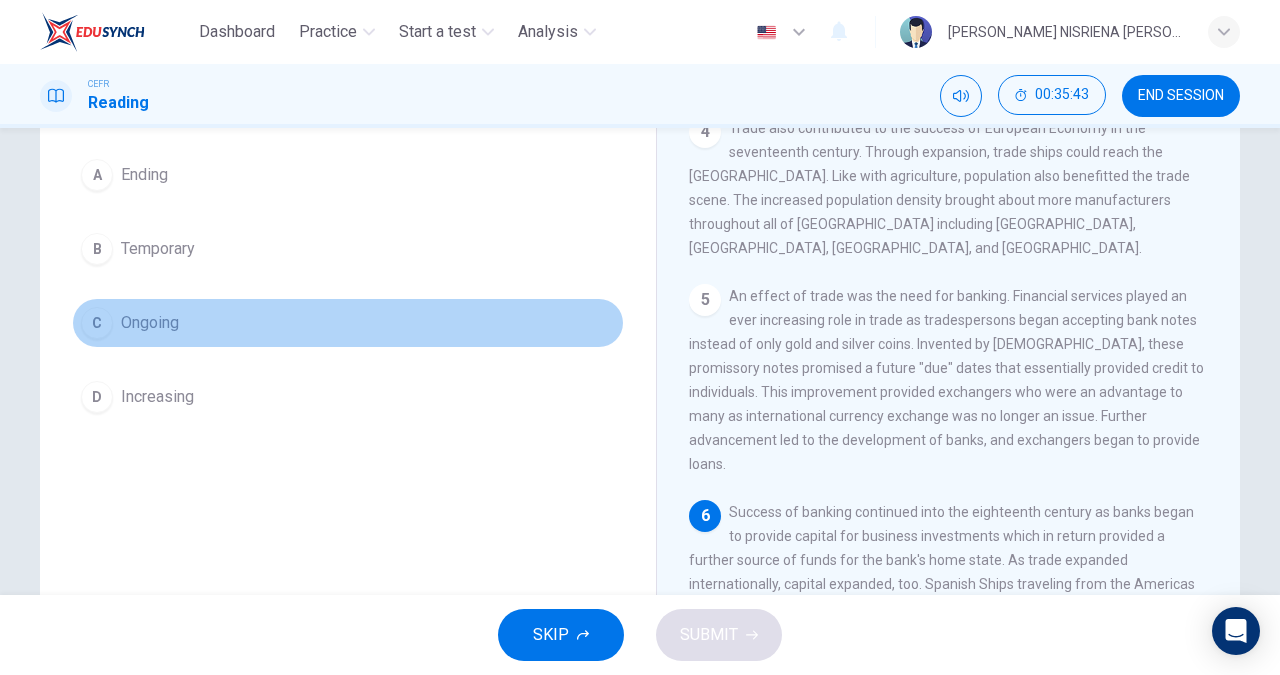 click on "C Ongoing" at bounding box center [348, 323] 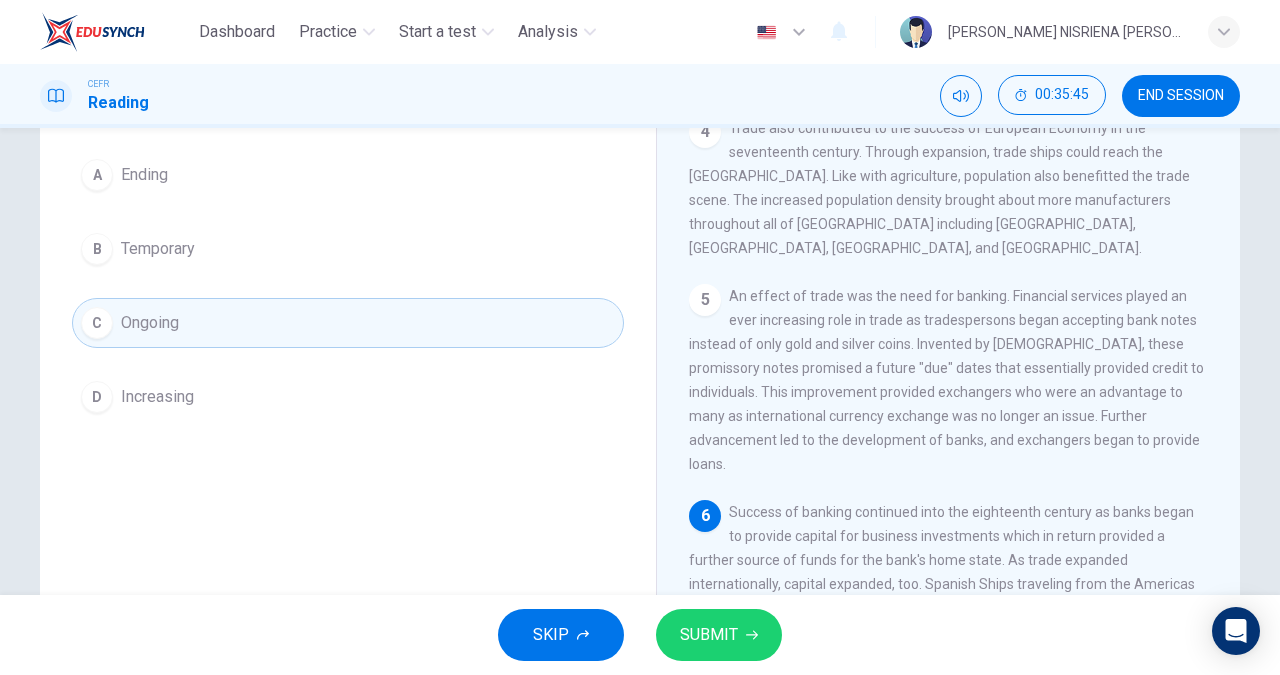 click on "SUBMIT" at bounding box center (719, 635) 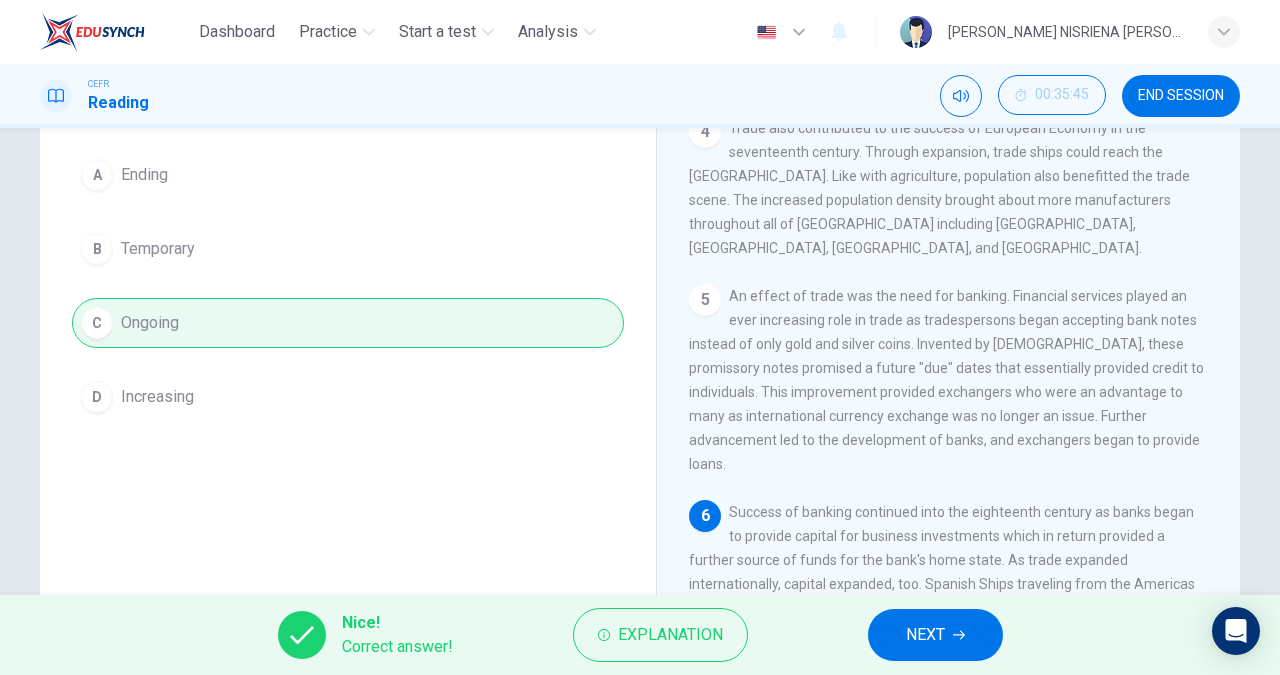 click on "NEXT" at bounding box center (925, 635) 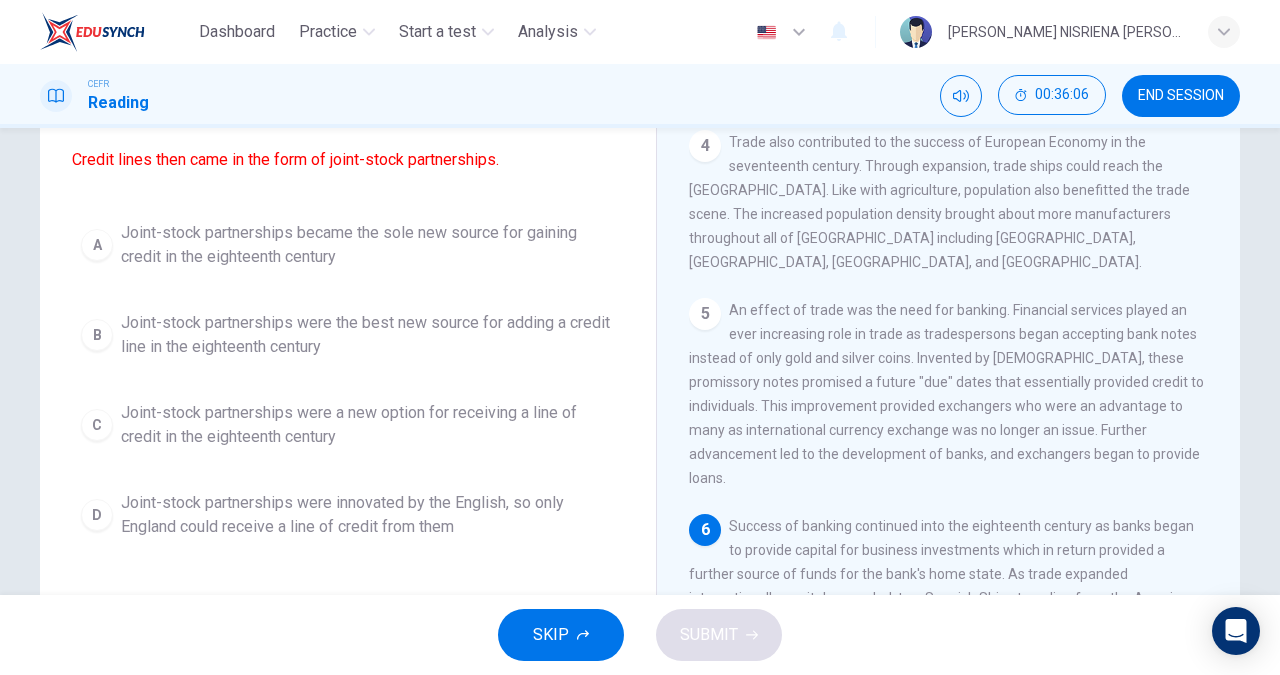 scroll, scrollTop: 167, scrollLeft: 0, axis: vertical 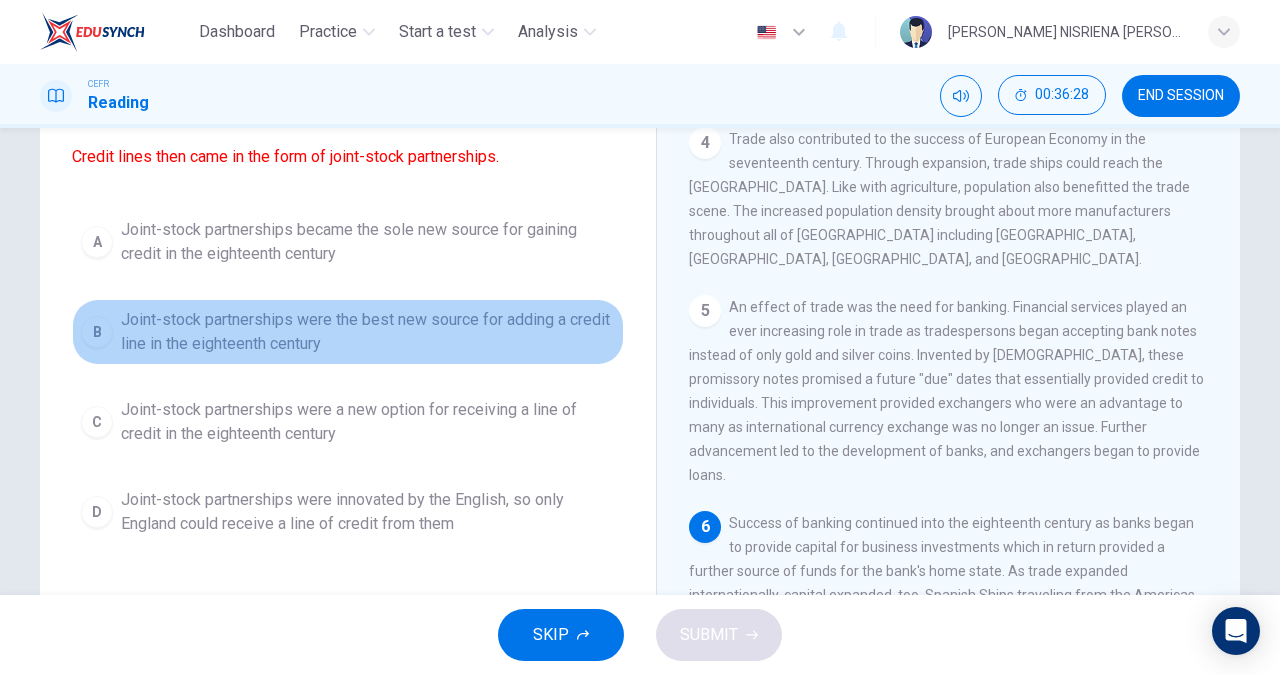 click on "Joint-stock partnerships were the best new source for adding a credit line in the eighteenth century" at bounding box center [368, 332] 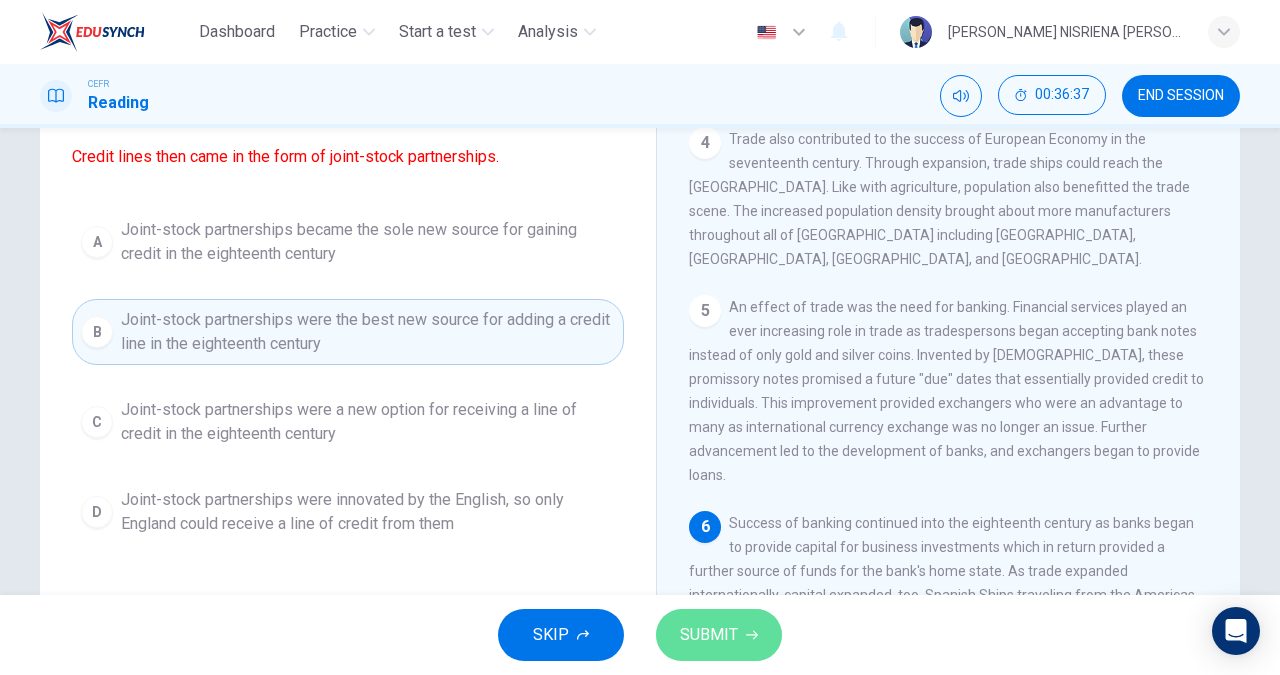 click on "SUBMIT" at bounding box center [709, 635] 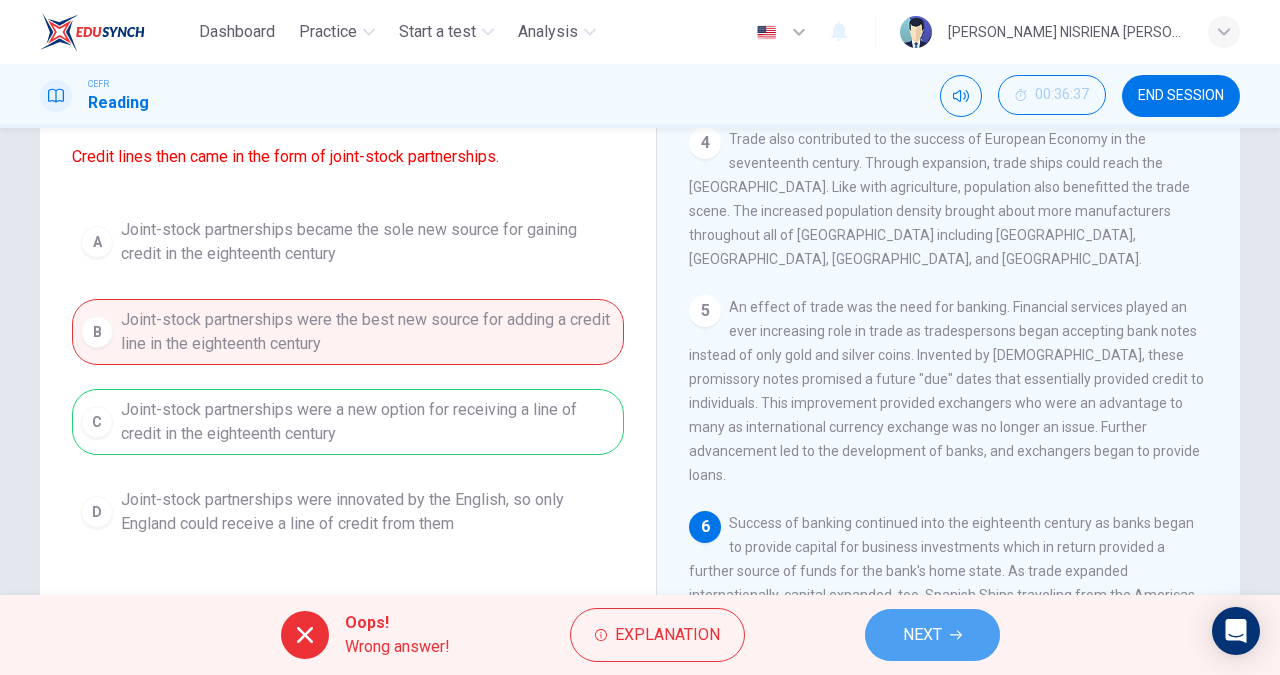 click on "NEXT" at bounding box center (922, 635) 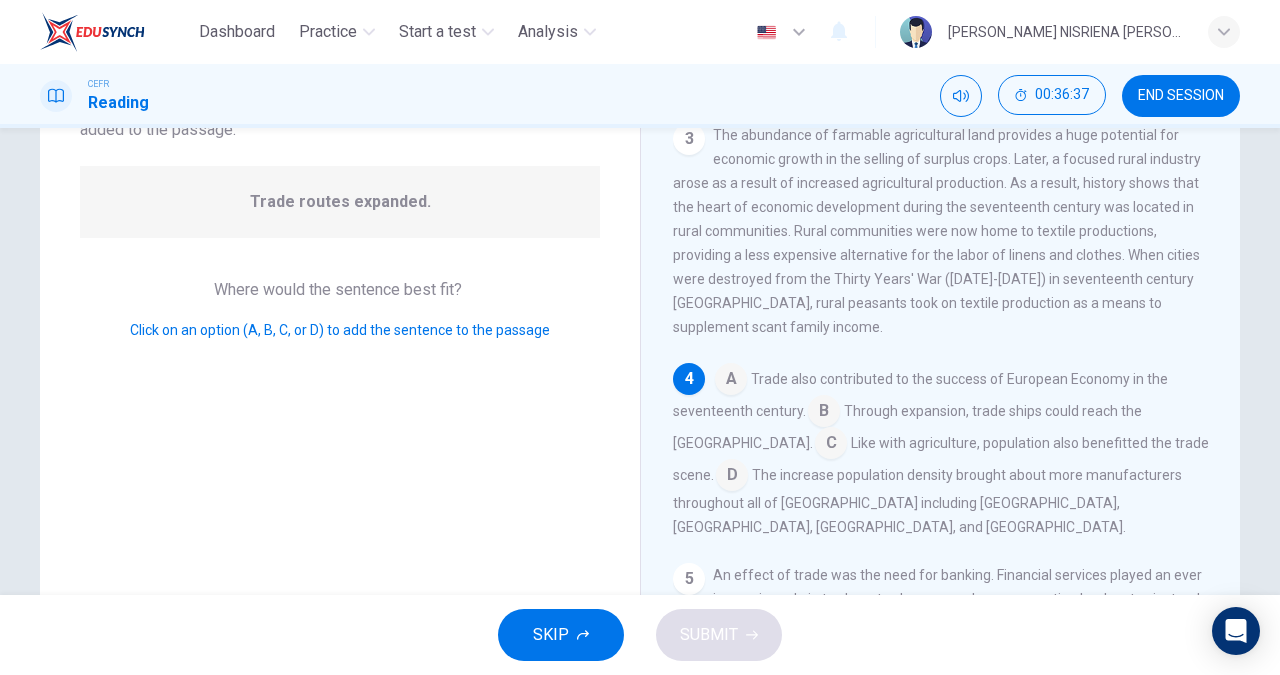 scroll, scrollTop: 416, scrollLeft: 0, axis: vertical 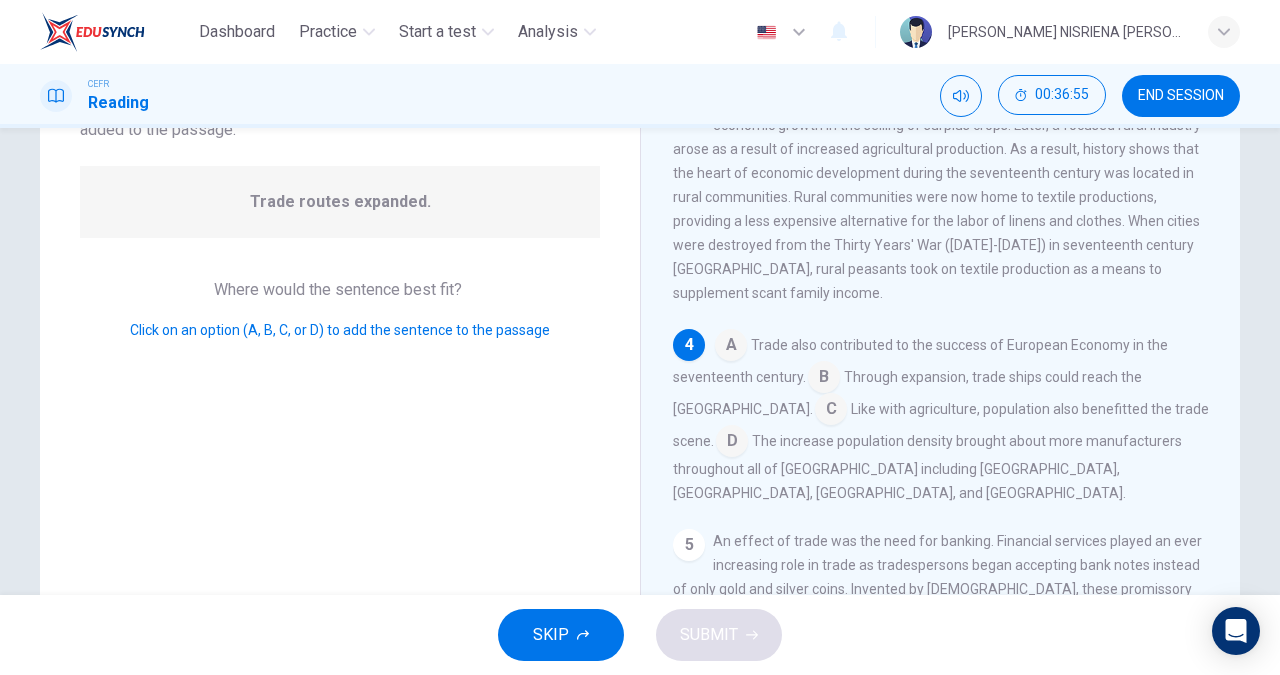 click at bounding box center (824, 379) 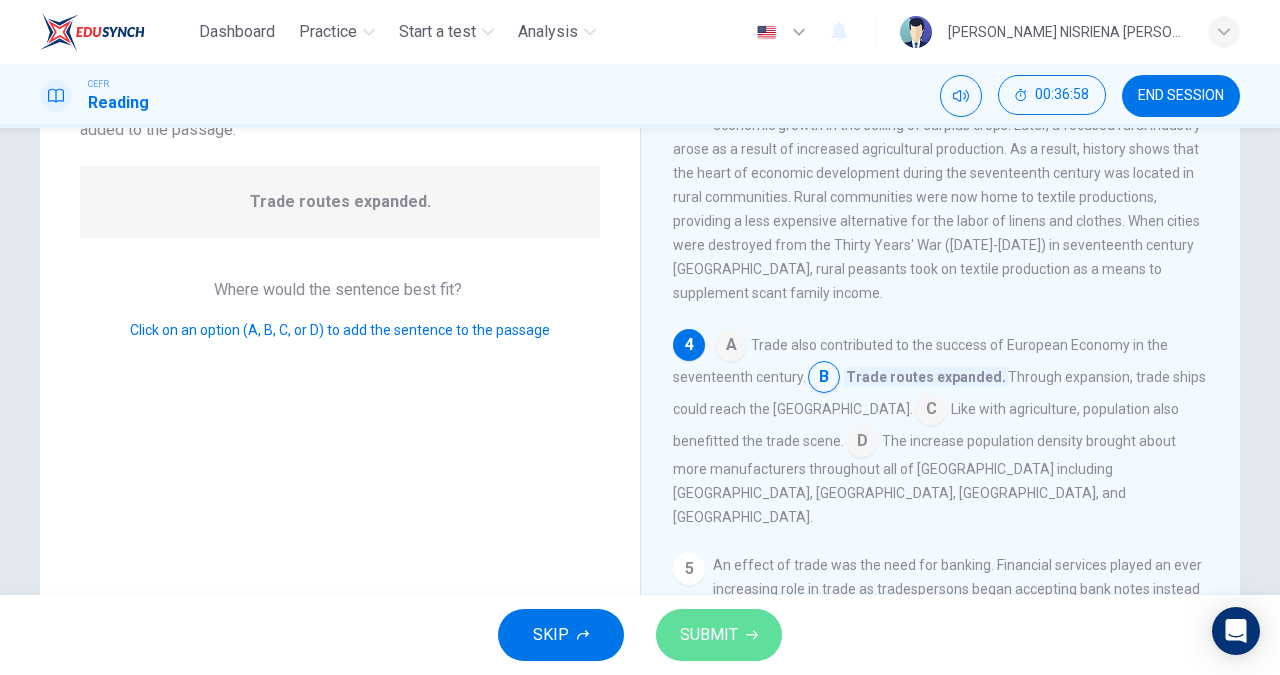 click on "SUBMIT" at bounding box center (709, 635) 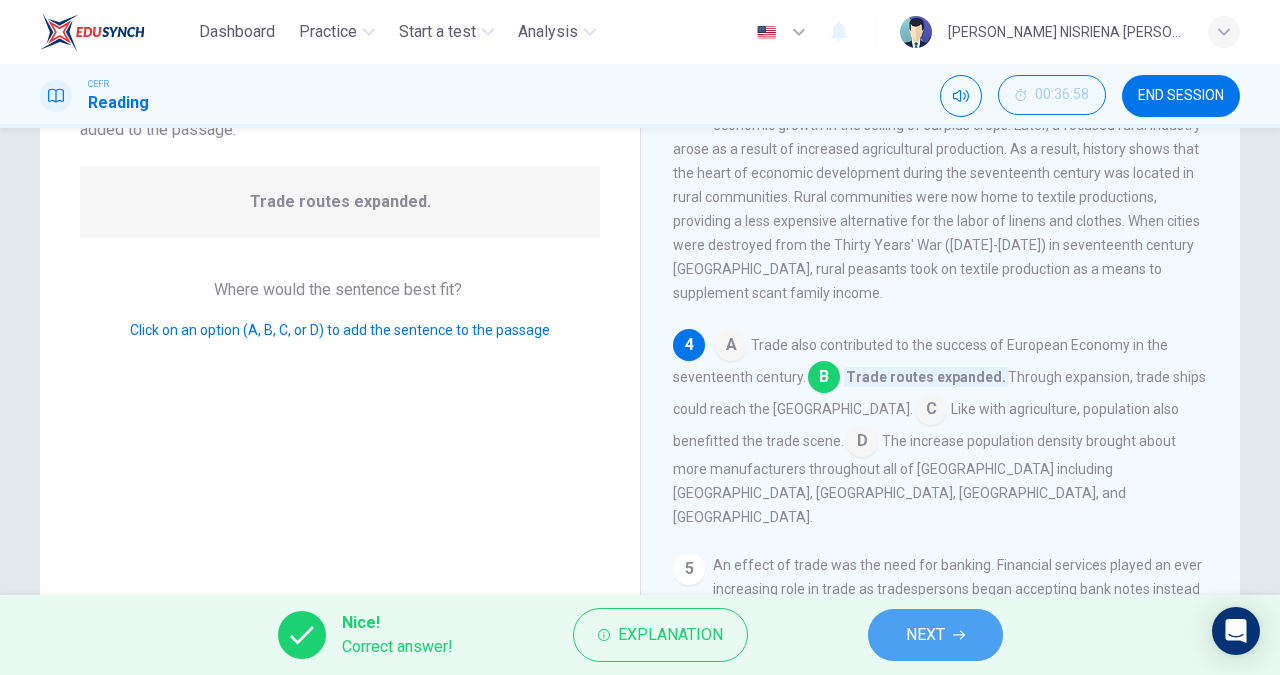 click on "NEXT" at bounding box center [925, 635] 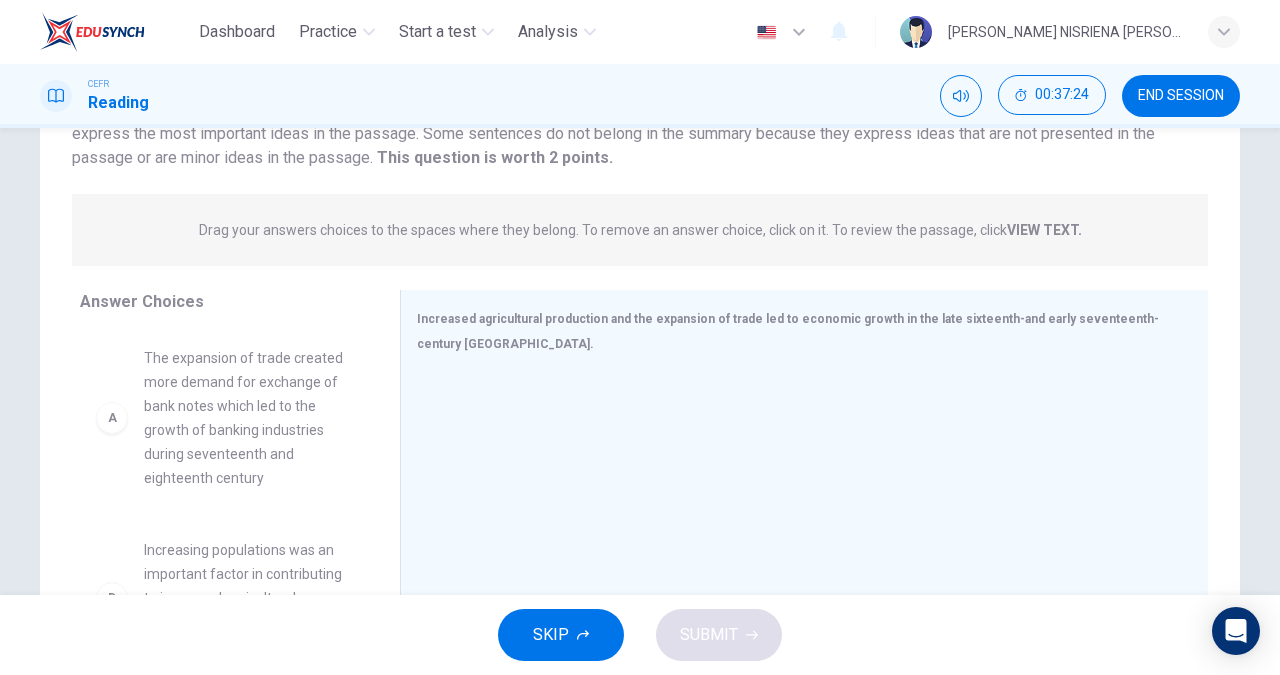 scroll, scrollTop: 182, scrollLeft: 0, axis: vertical 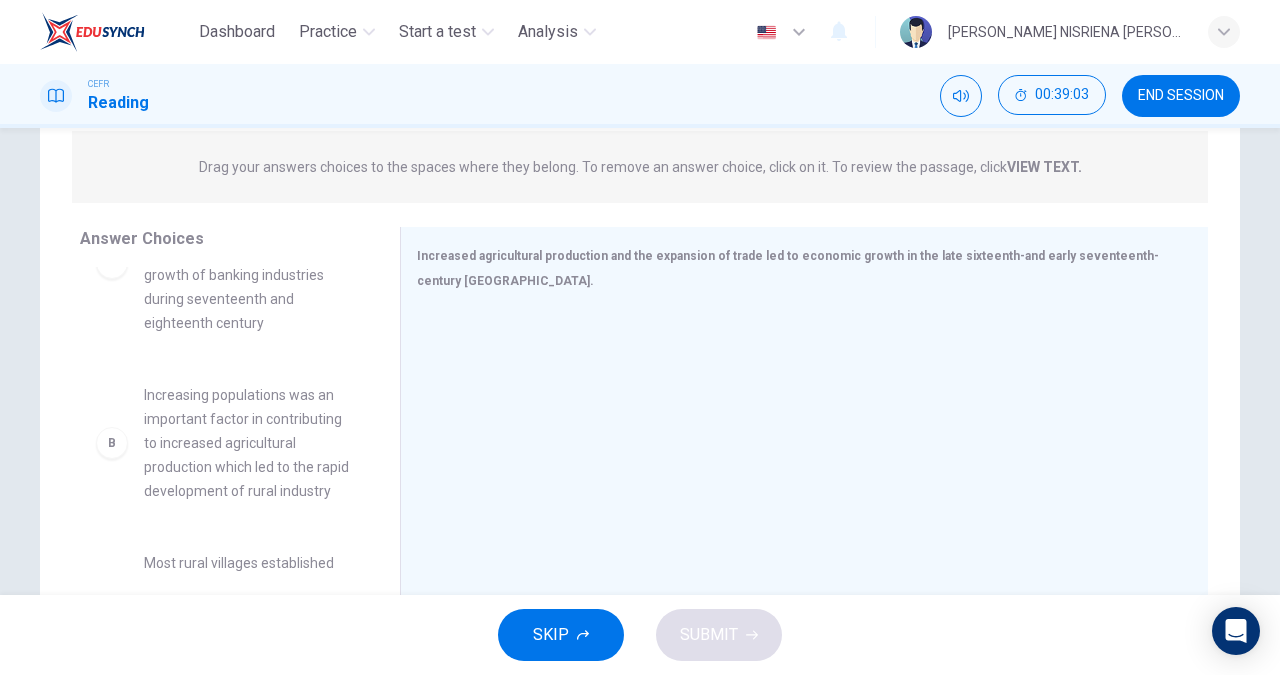 click on "Increasing populations was an important factor in contributing to increased agricultural production which led to the rapid development of rural industry" at bounding box center [248, 443] 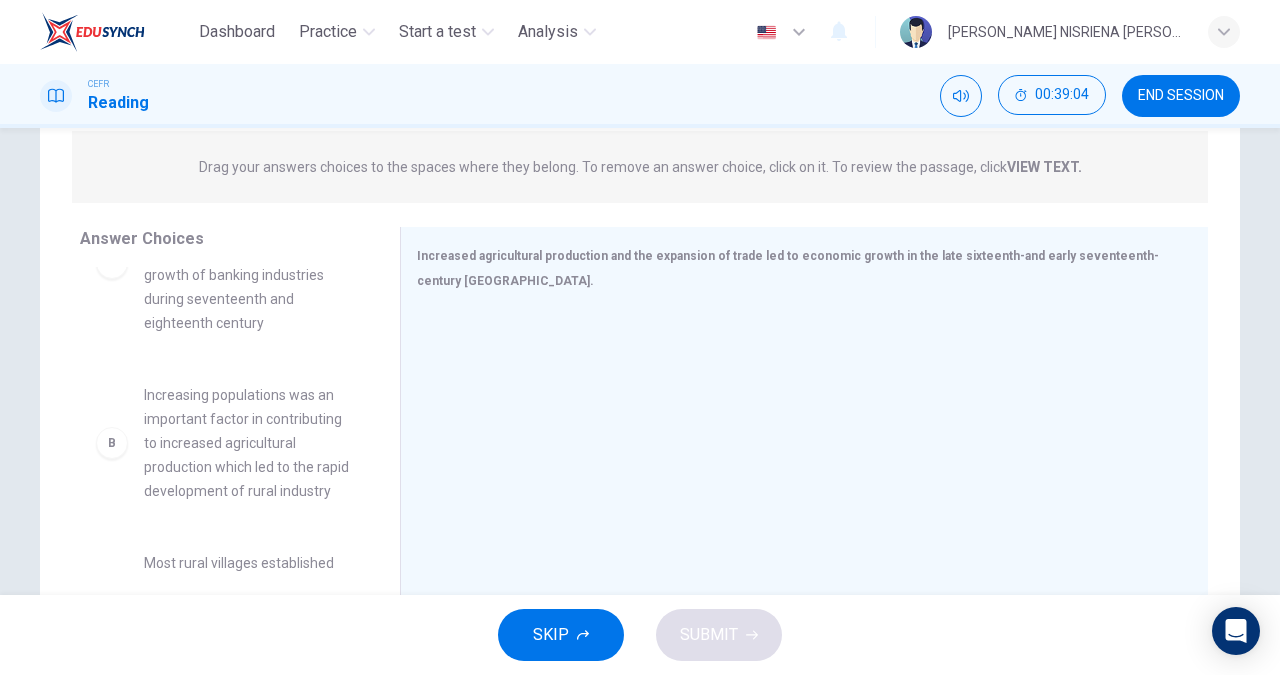 click on "B Increasing populations was an important factor in contributing to increased agricultural production which led to the rapid development of rural industry" at bounding box center [224, 443] 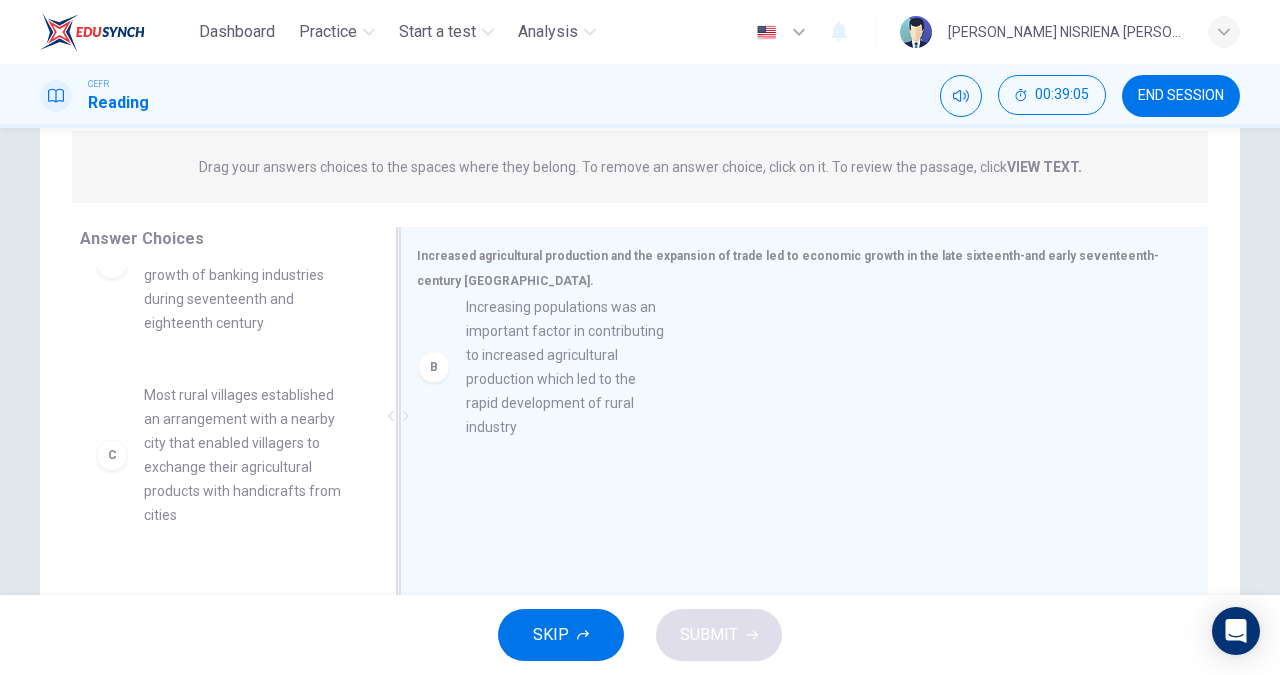 drag, startPoint x: 106, startPoint y: 475, endPoint x: 446, endPoint y: 381, distance: 352.75488 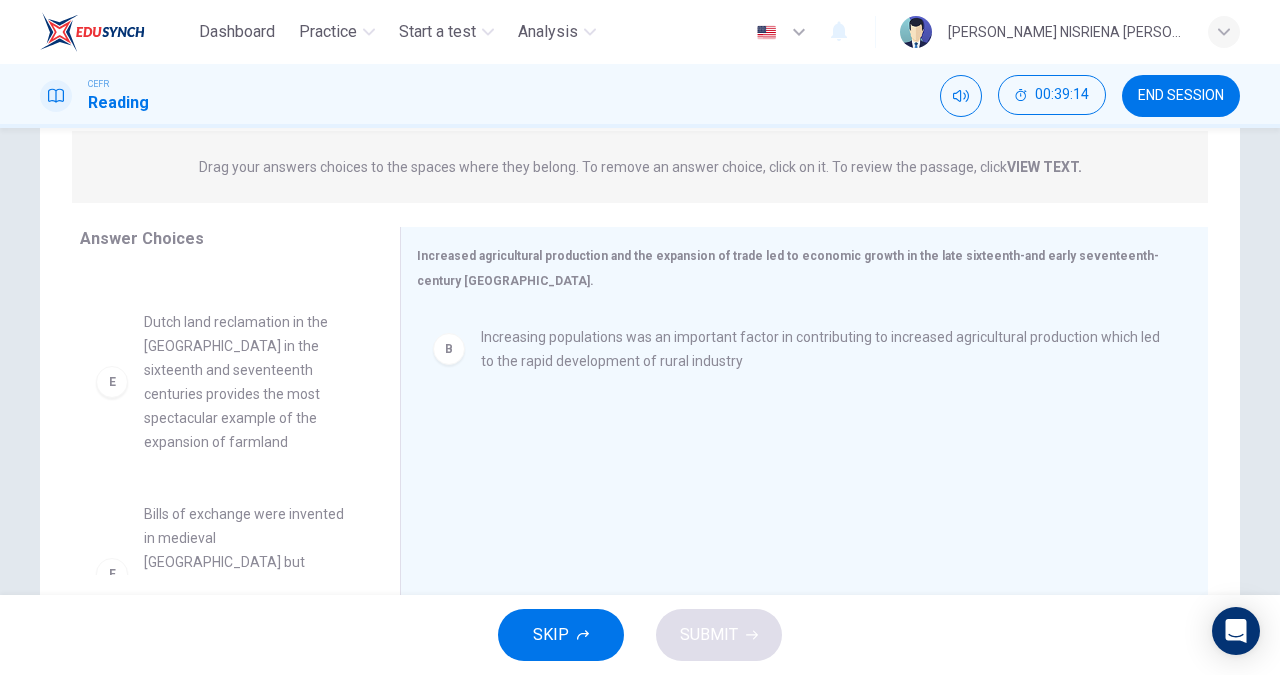 scroll, scrollTop: 571, scrollLeft: 0, axis: vertical 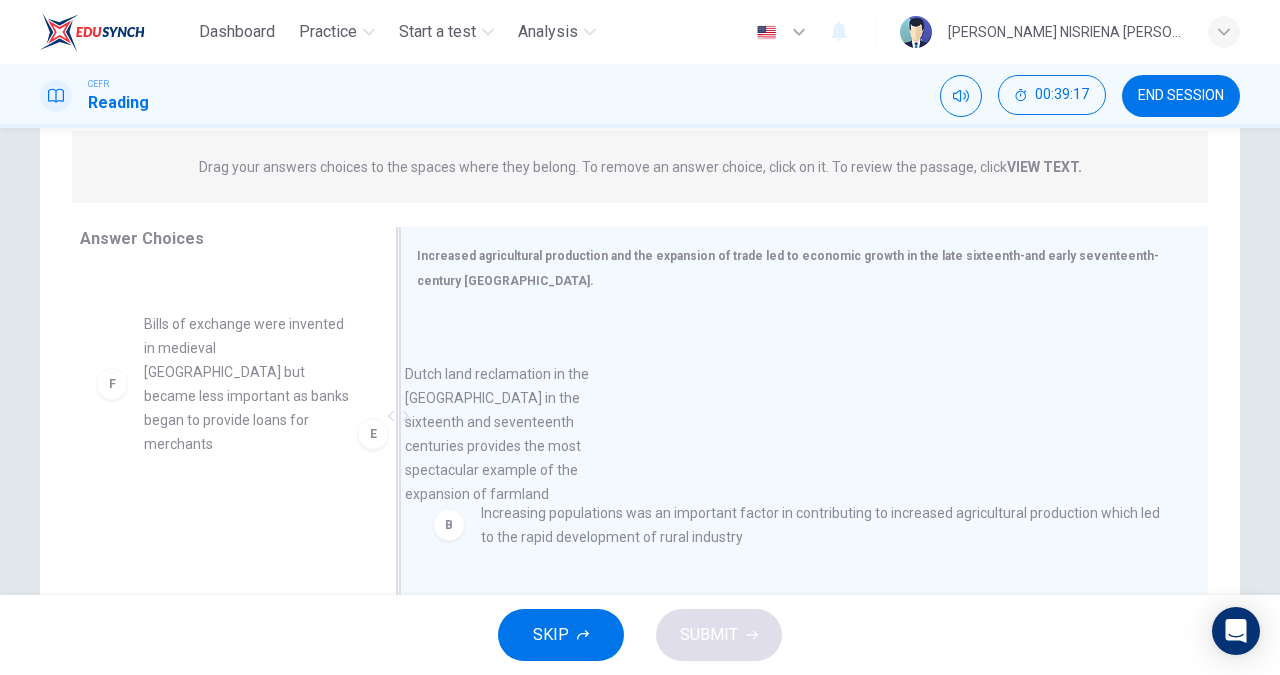 drag, startPoint x: 238, startPoint y: 424, endPoint x: 522, endPoint y: 477, distance: 288.9031 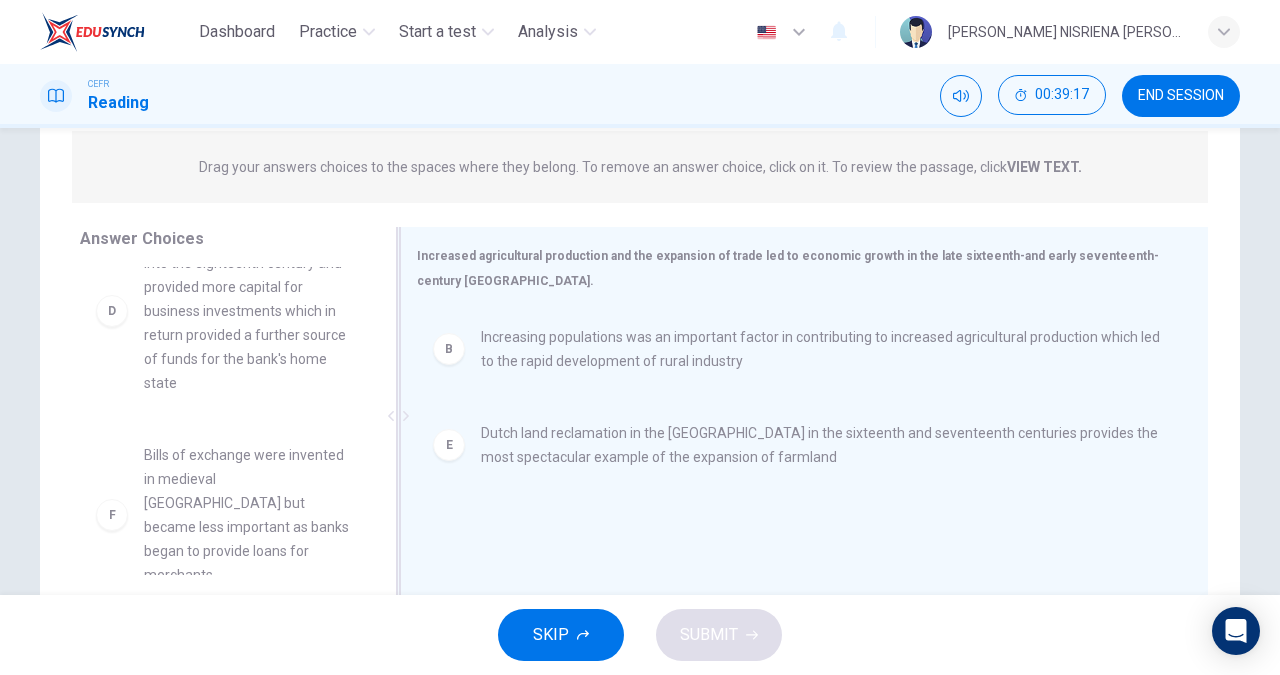 scroll, scrollTop: 420, scrollLeft: 0, axis: vertical 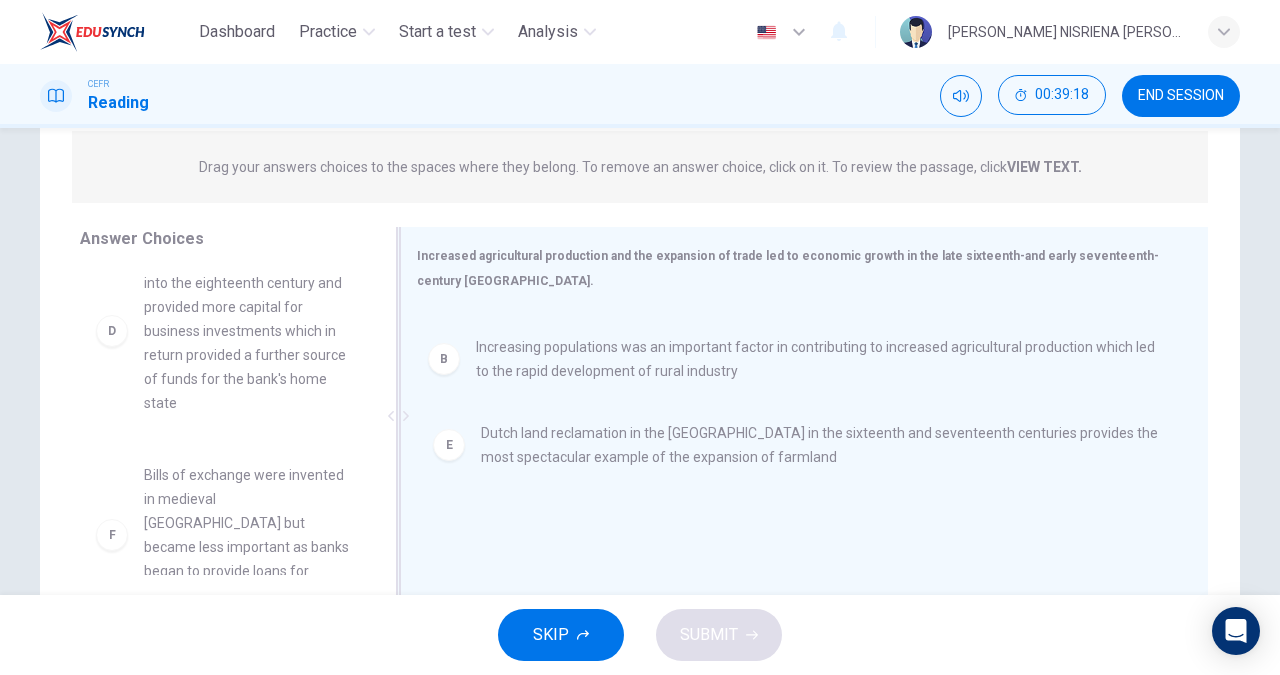 drag, startPoint x: 526, startPoint y: 367, endPoint x: 526, endPoint y: 389, distance: 22 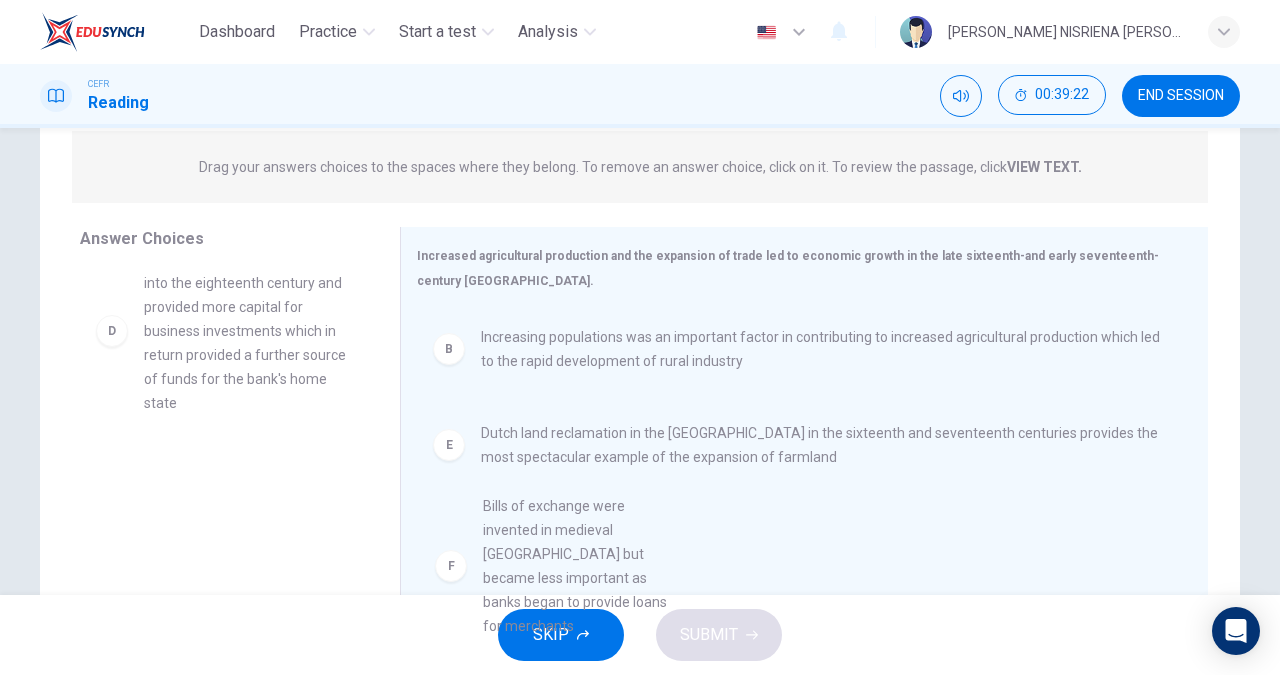 scroll, scrollTop: 52, scrollLeft: 0, axis: vertical 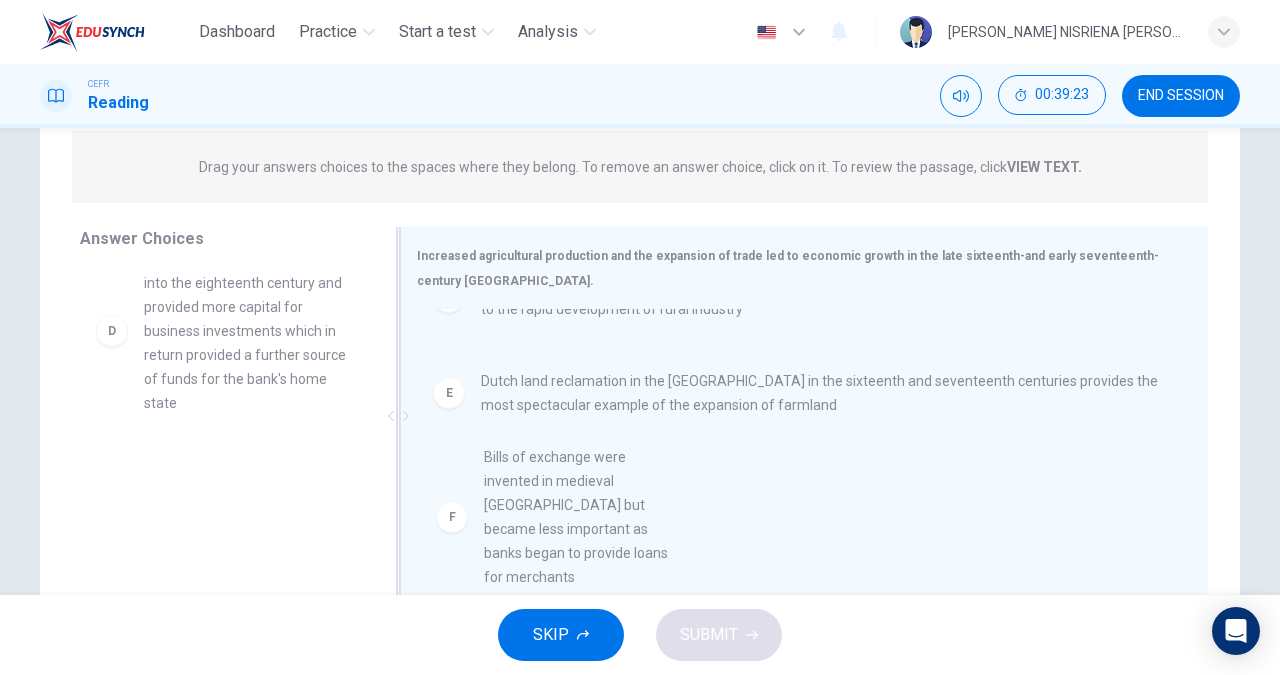 drag, startPoint x: 184, startPoint y: 545, endPoint x: 535, endPoint y: 527, distance: 351.46124 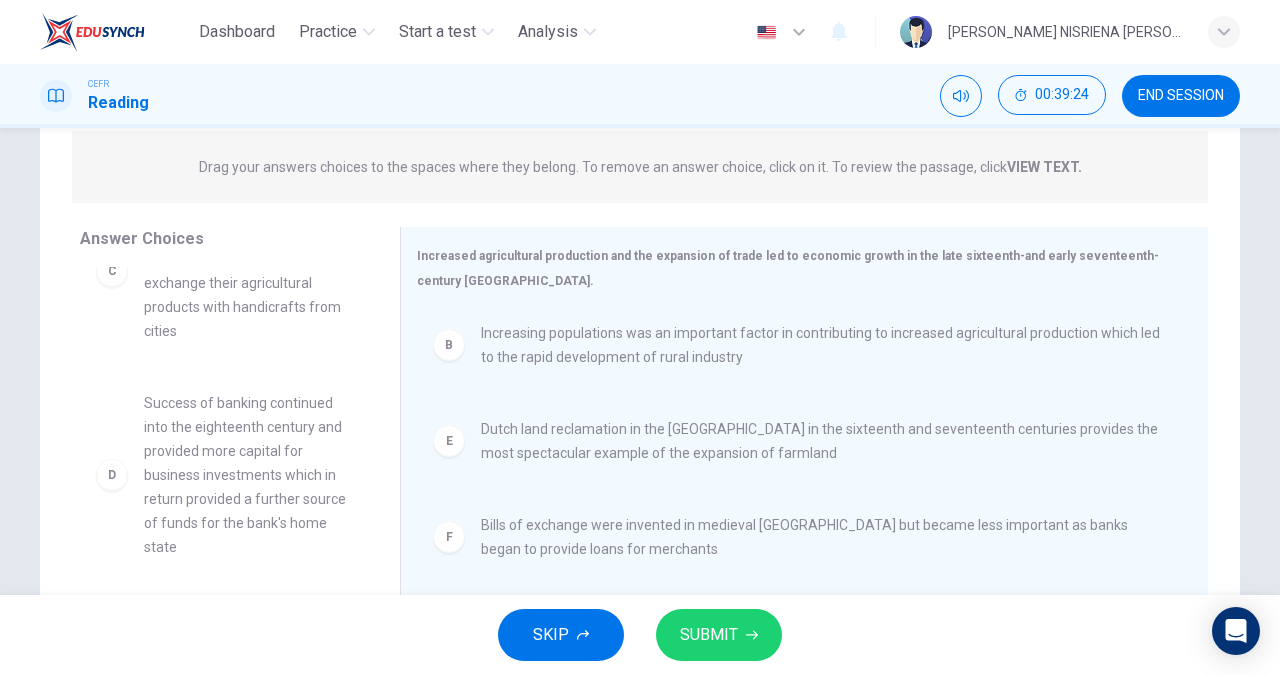 scroll, scrollTop: 4, scrollLeft: 0, axis: vertical 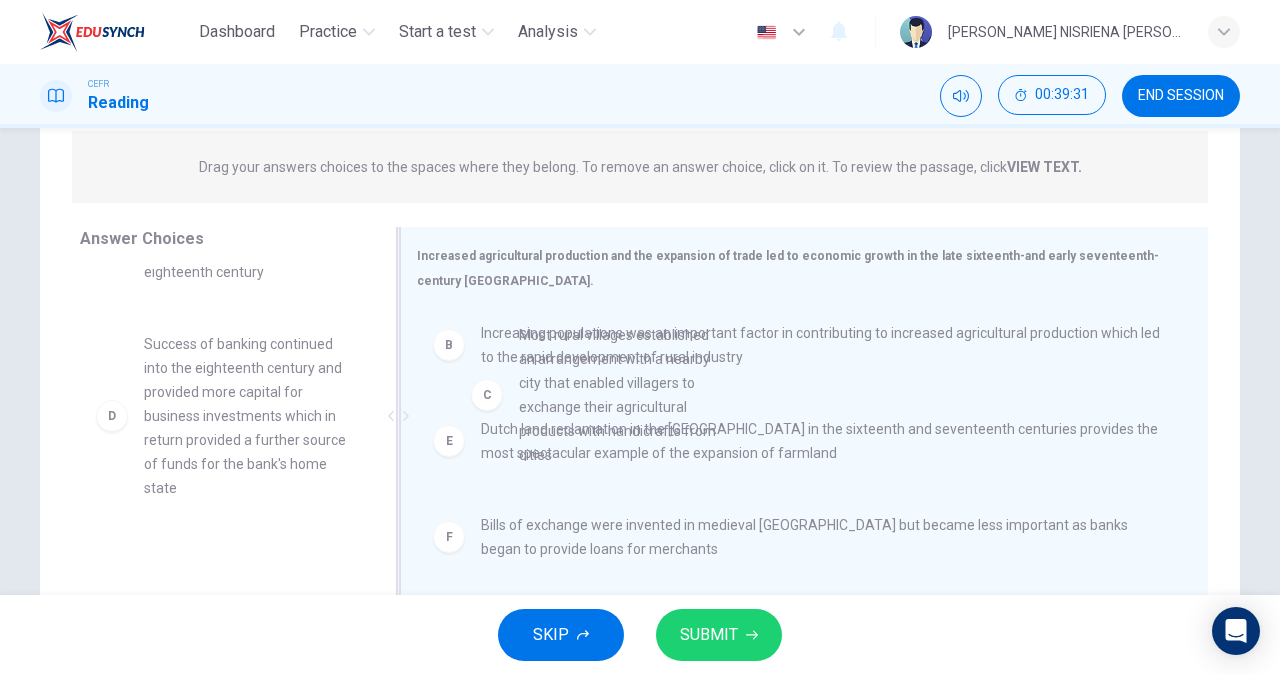 drag, startPoint x: 246, startPoint y: 433, endPoint x: 689, endPoint y: 398, distance: 444.38046 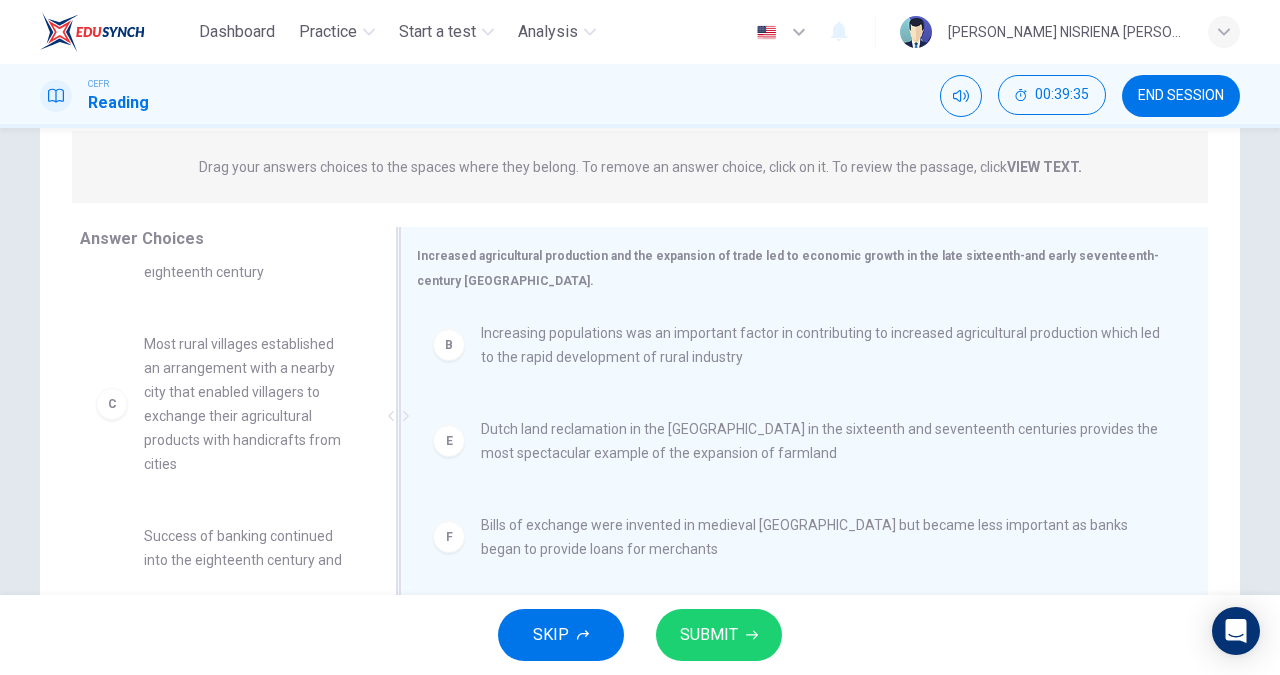 click on "Bills of exchange were invented in medieval [GEOGRAPHIC_DATA] but became less important as banks began to provide loans for merchants" at bounding box center (820, 537) 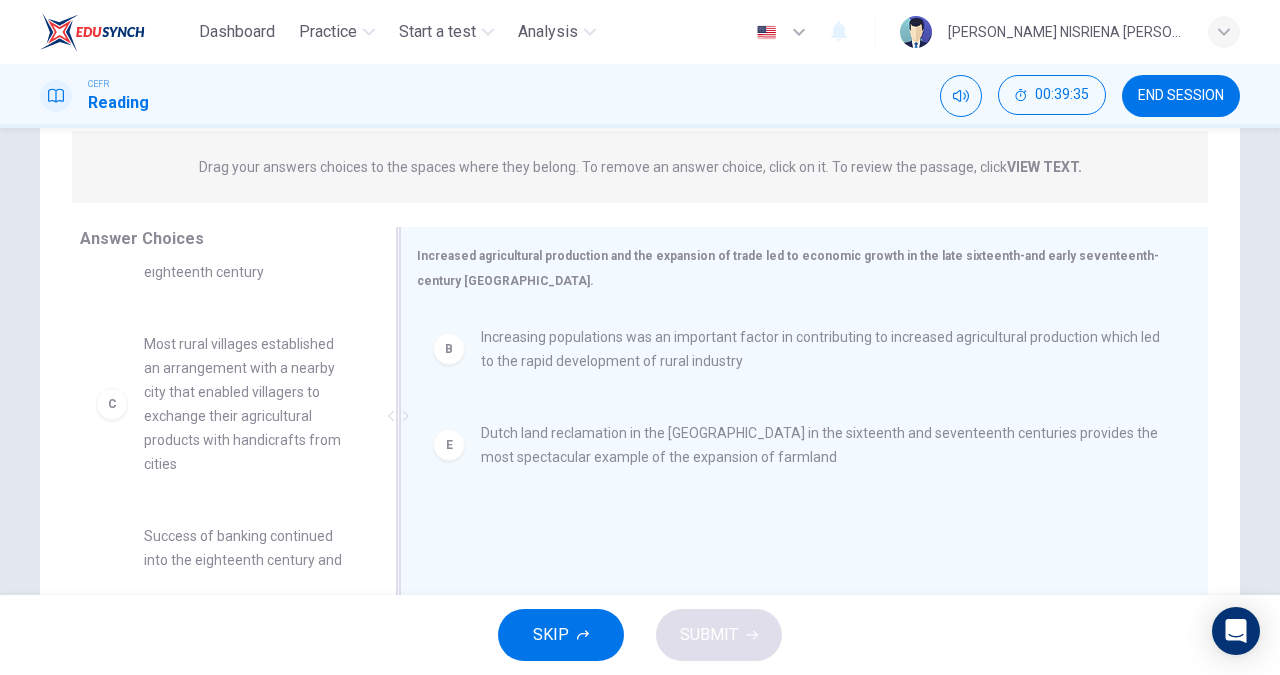 scroll, scrollTop: 0, scrollLeft: 0, axis: both 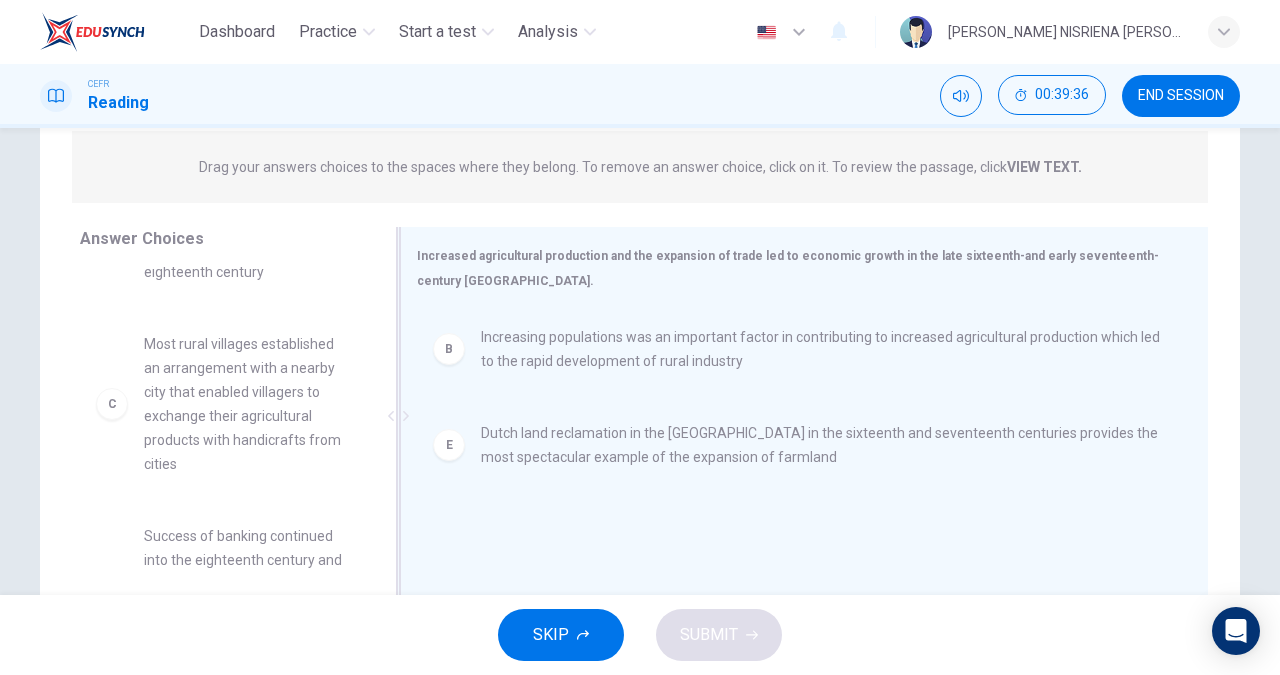 click on "Dutch land reclamation in the [GEOGRAPHIC_DATA] in the sixteenth and seventeenth centuries provides the most spectacular example of the expansion of farmland" at bounding box center (820, 445) 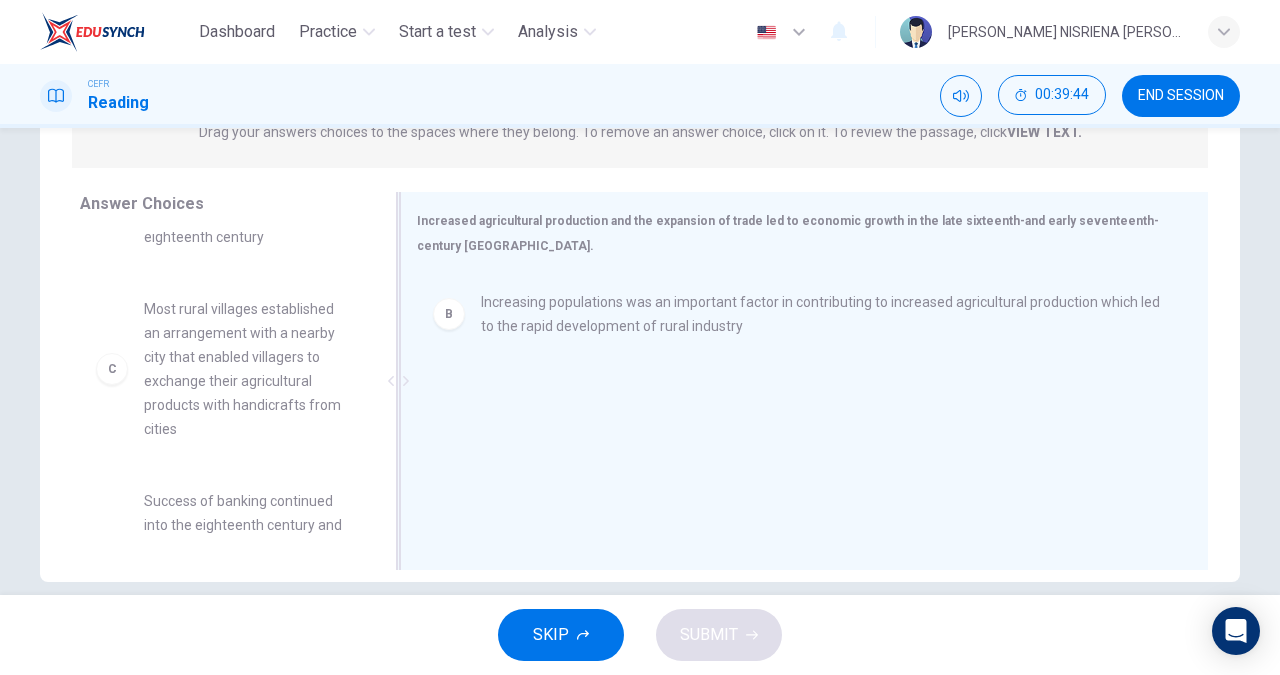 scroll, scrollTop: 284, scrollLeft: 0, axis: vertical 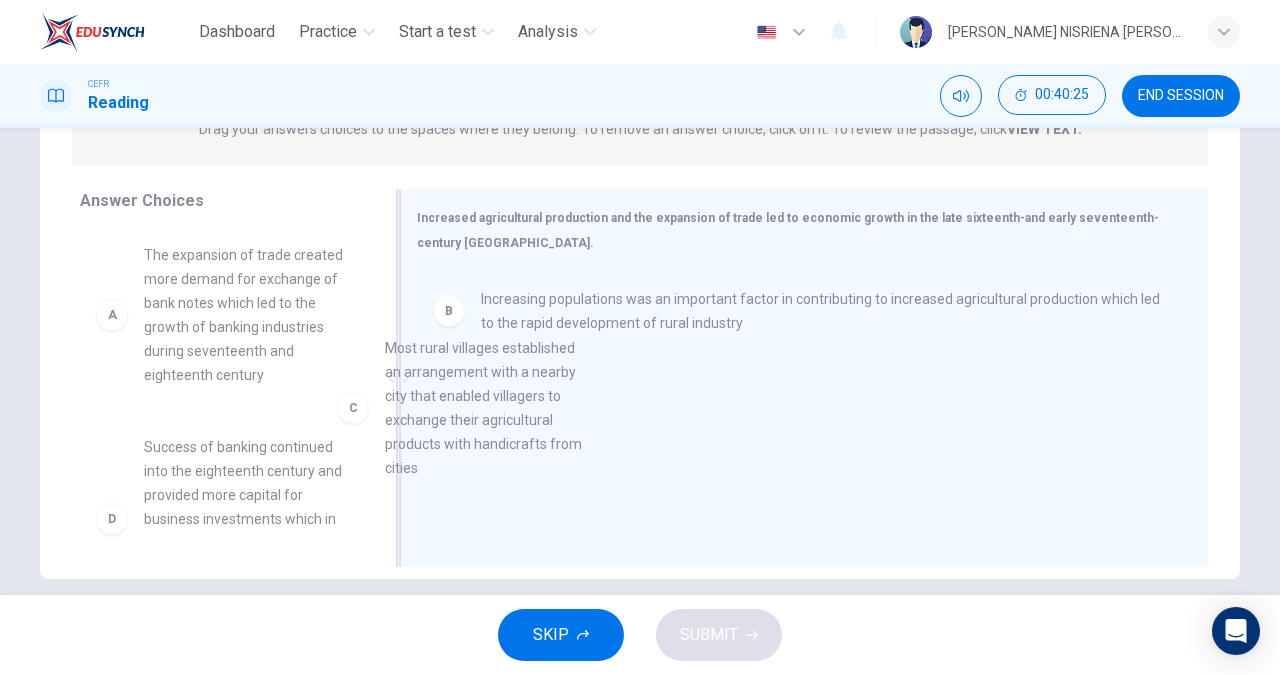 drag, startPoint x: 239, startPoint y: 487, endPoint x: 494, endPoint y: 381, distance: 276.15393 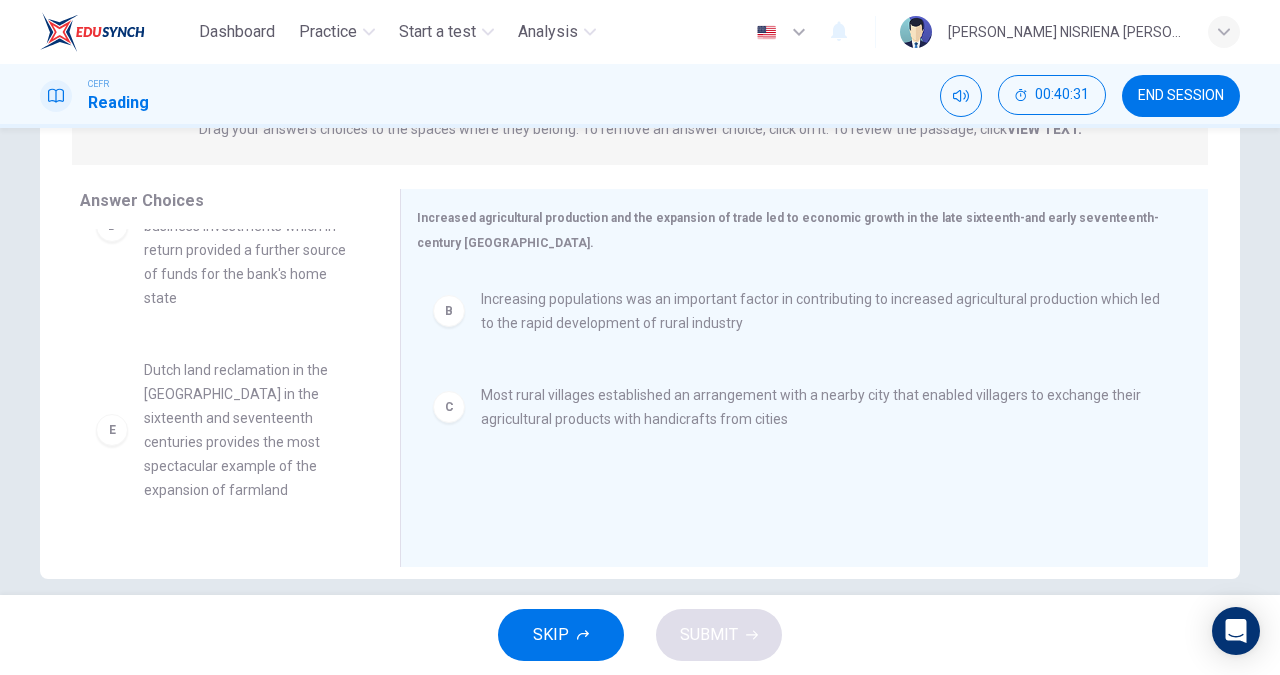 scroll, scrollTop: 0, scrollLeft: 0, axis: both 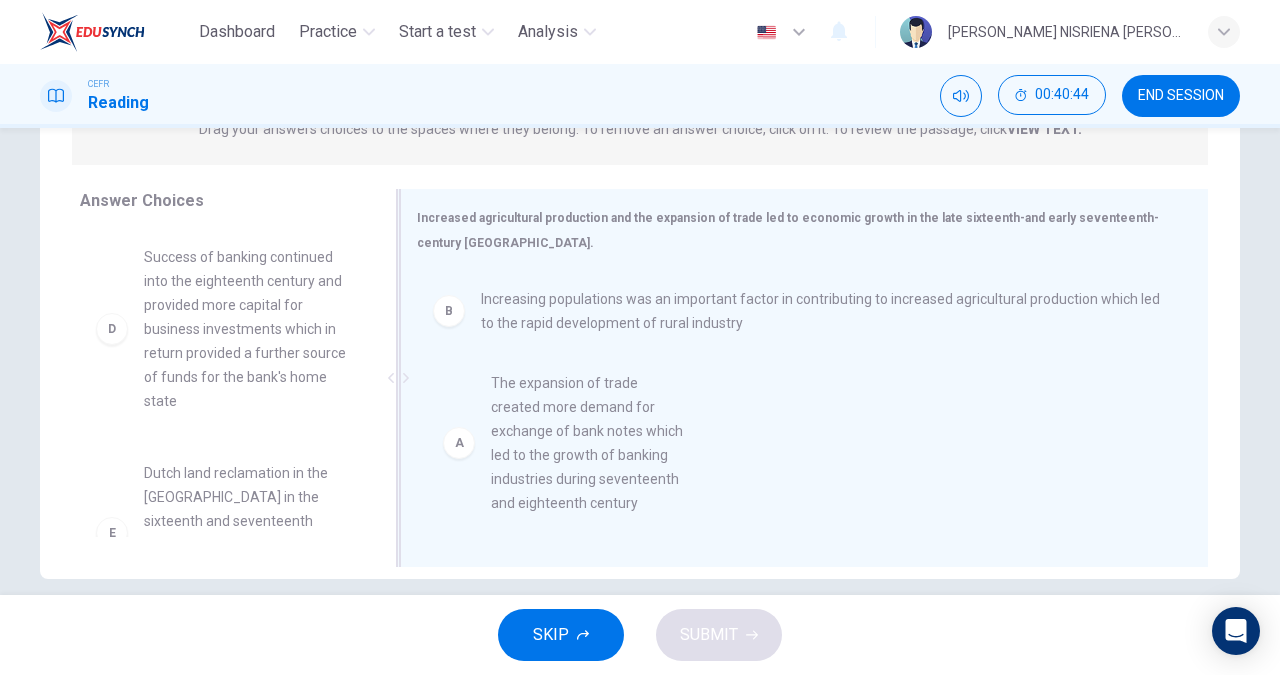 drag, startPoint x: 234, startPoint y: 364, endPoint x: 606, endPoint y: 489, distance: 392.43982 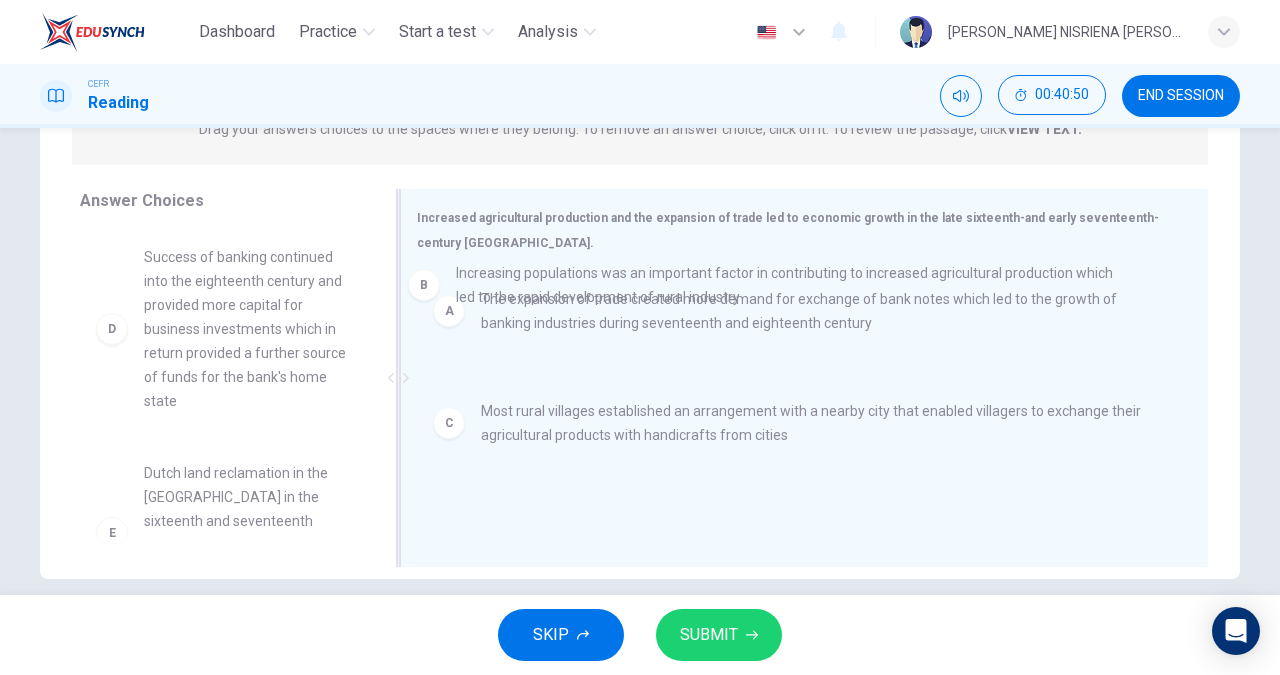 drag, startPoint x: 613, startPoint y: 409, endPoint x: 594, endPoint y: 271, distance: 139.30183 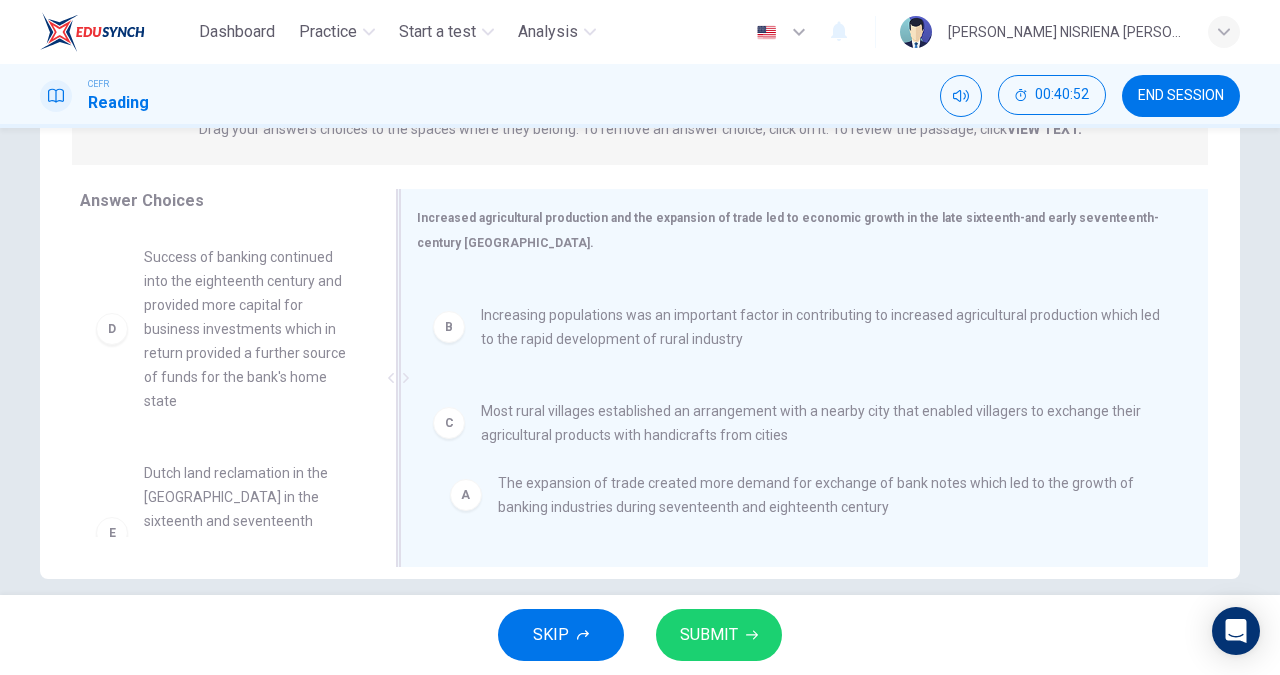 drag, startPoint x: 587, startPoint y: 305, endPoint x: 610, endPoint y: 495, distance: 191.38704 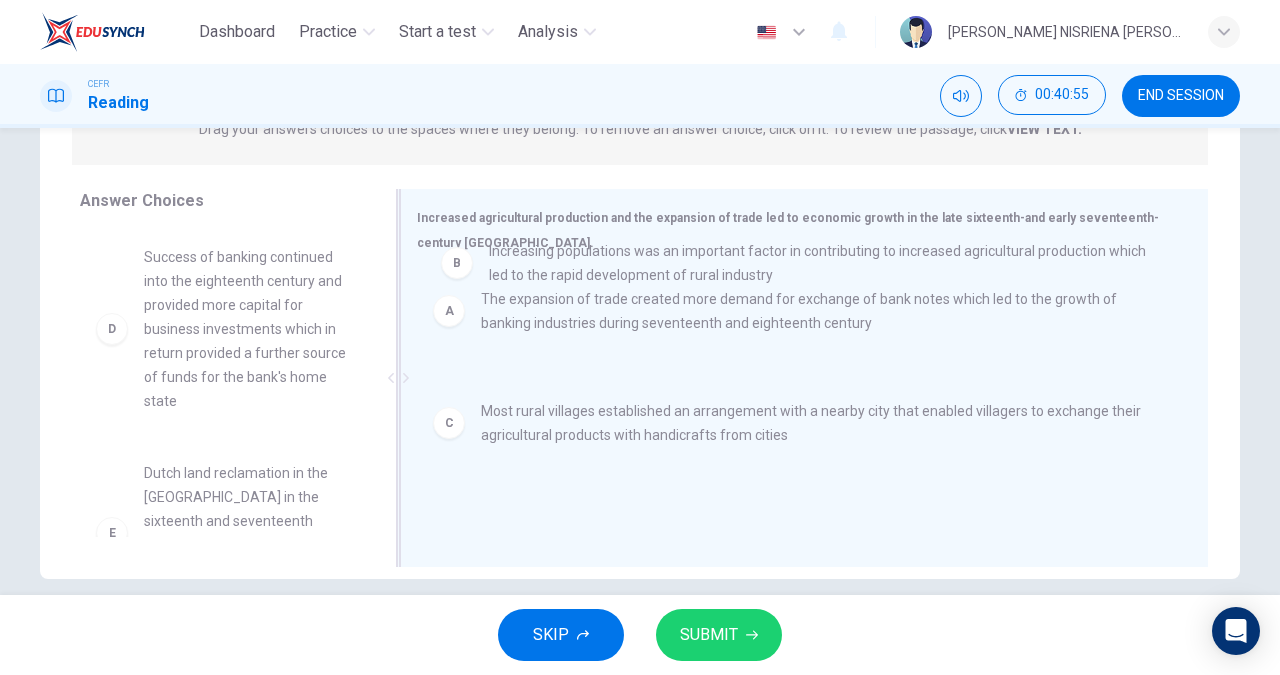 drag, startPoint x: 450, startPoint y: 416, endPoint x: 463, endPoint y: 264, distance: 152.5549 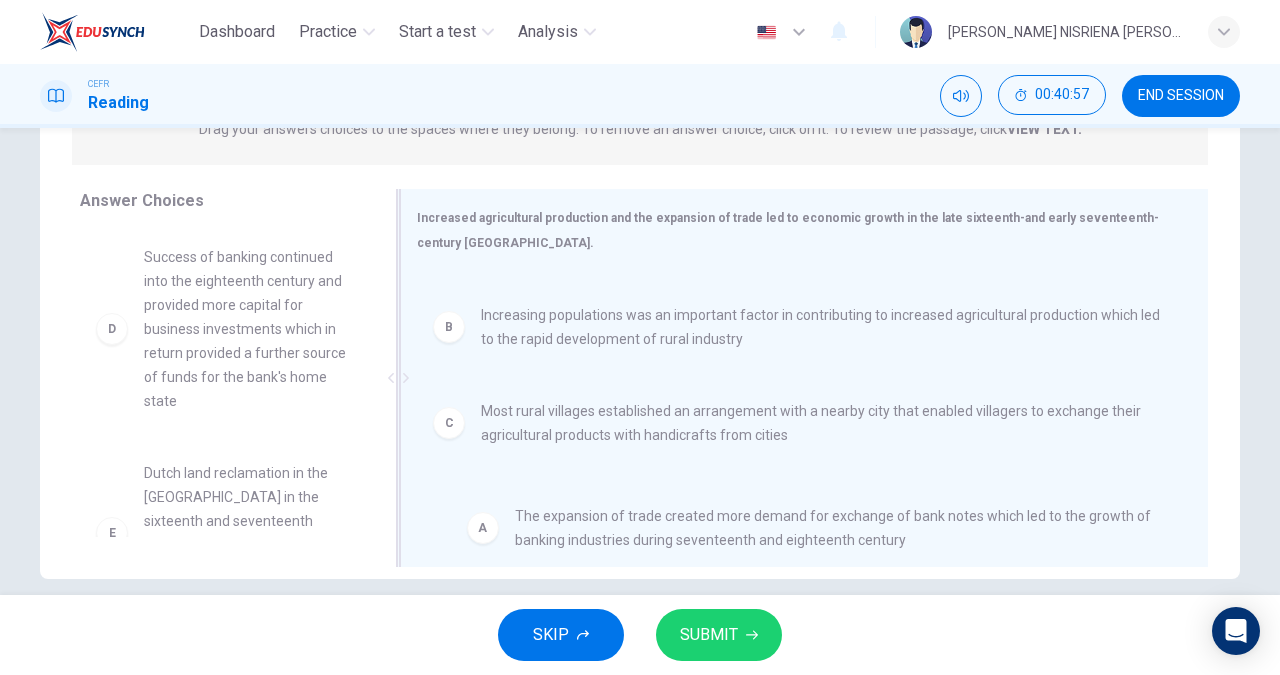 drag, startPoint x: 501, startPoint y: 307, endPoint x: 526, endPoint y: 541, distance: 235.33168 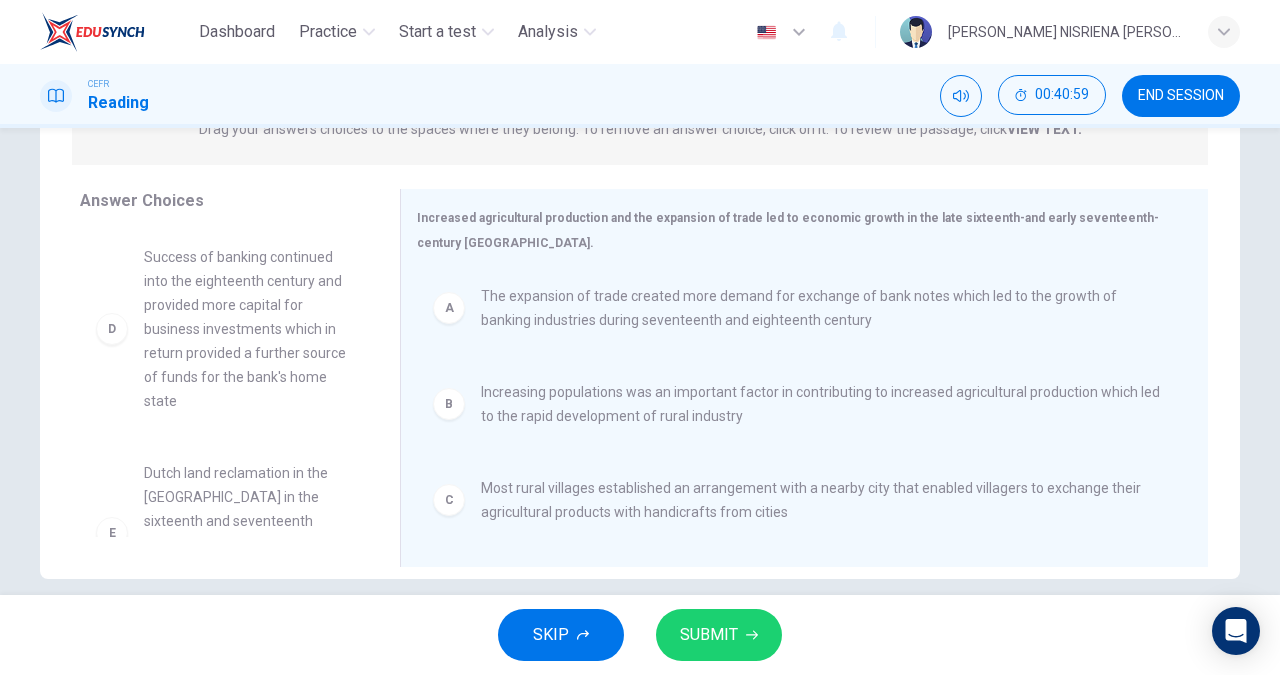 scroll, scrollTop: 2, scrollLeft: 0, axis: vertical 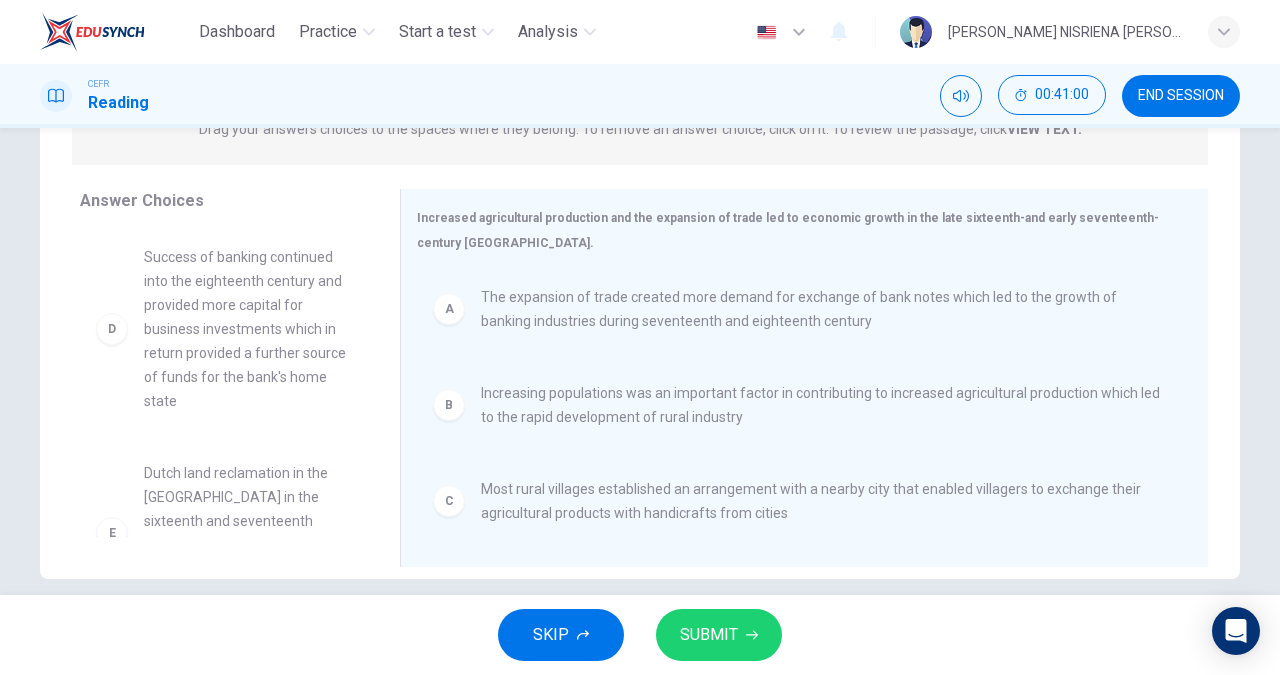 click on "A" at bounding box center (449, 309) 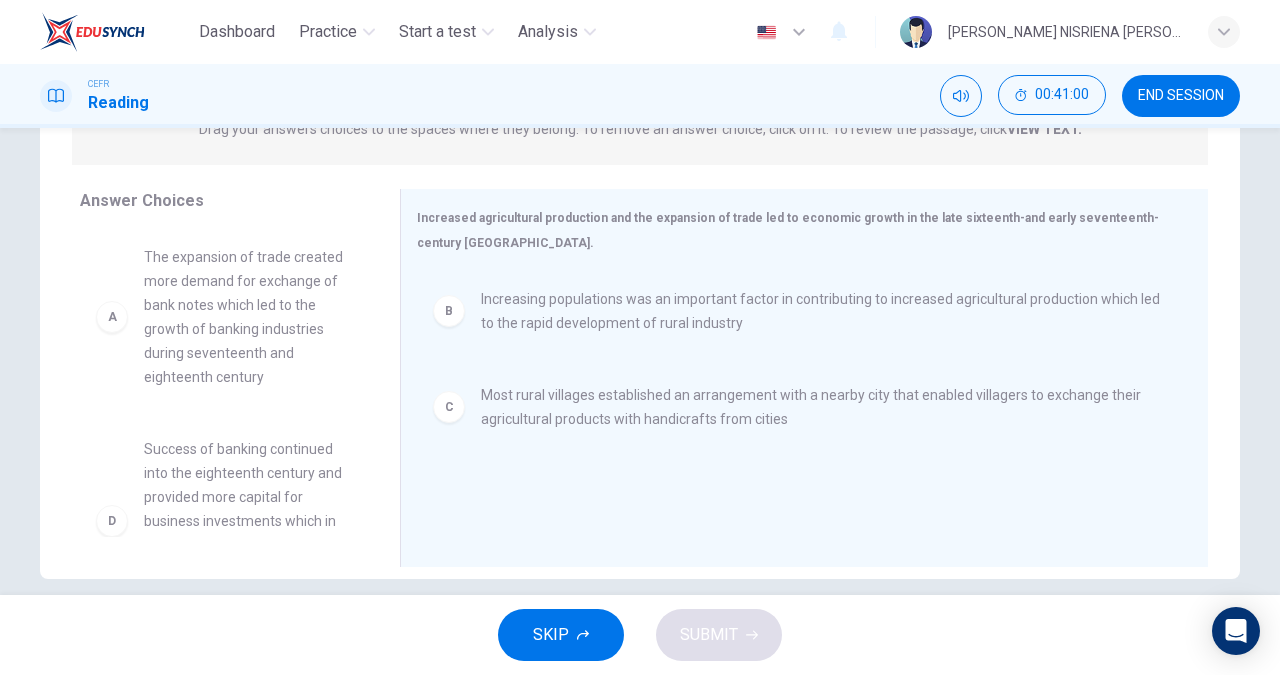 scroll, scrollTop: 0, scrollLeft: 0, axis: both 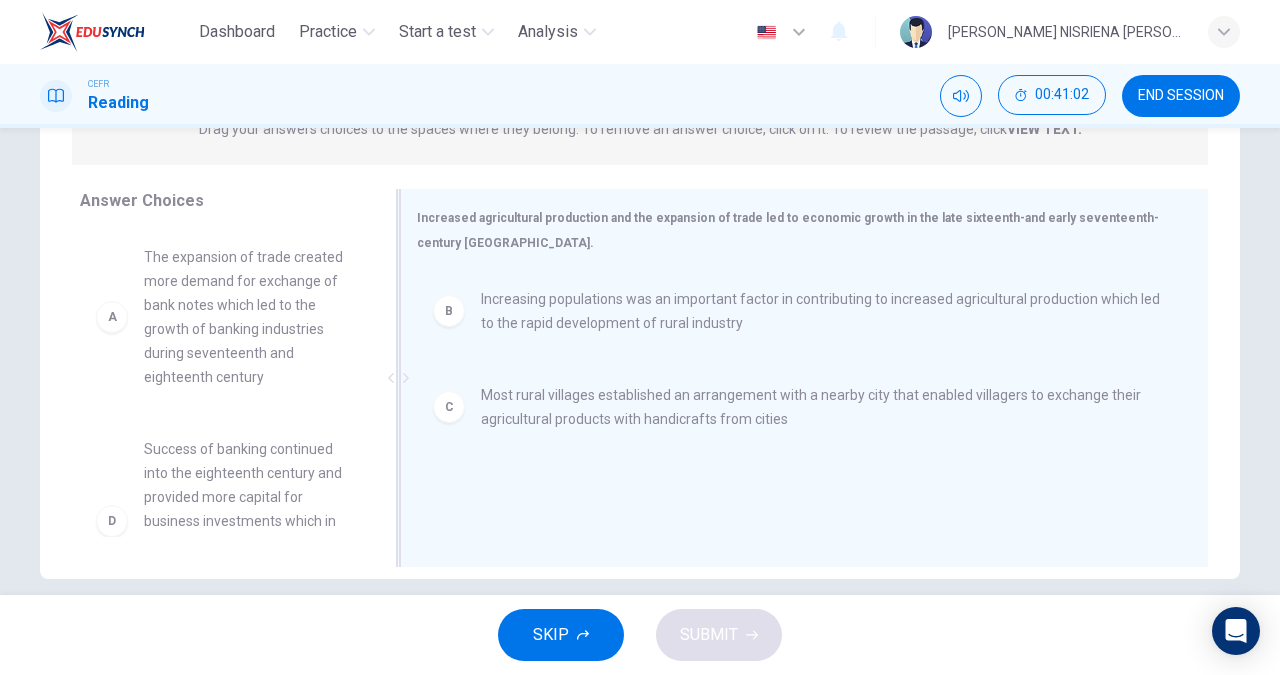 click on "C" at bounding box center (449, 407) 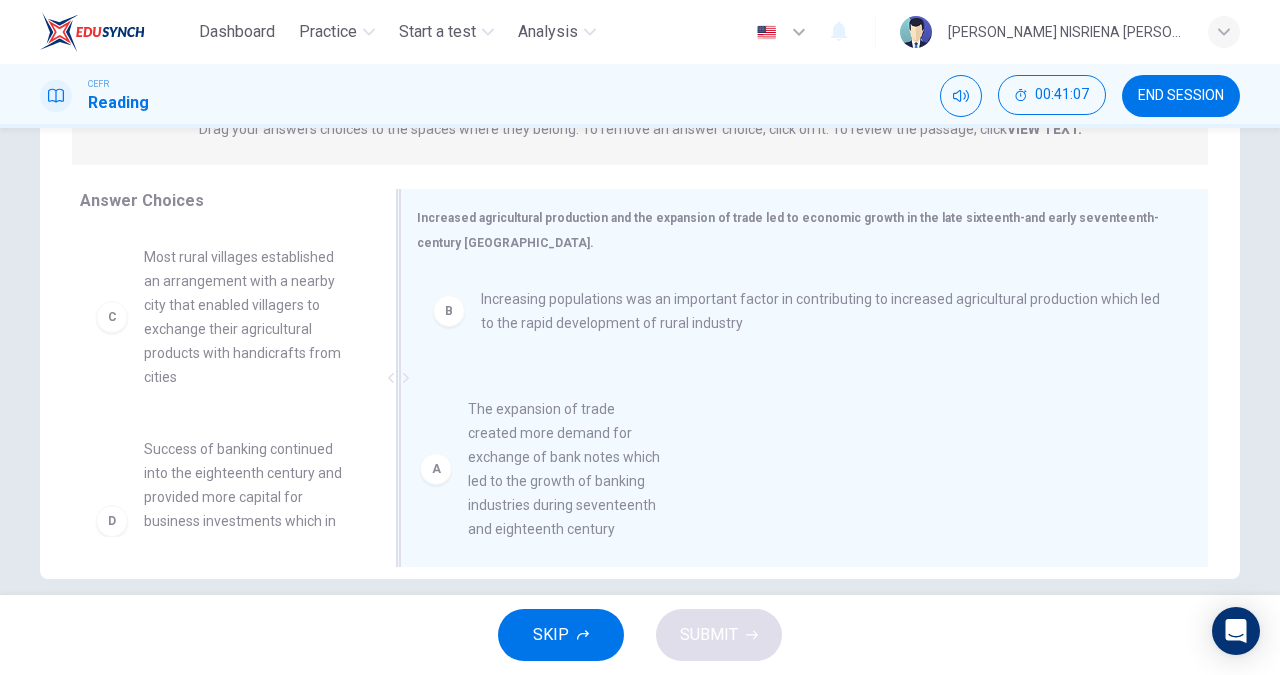 drag, startPoint x: 108, startPoint y: 329, endPoint x: 454, endPoint y: 483, distance: 378.72418 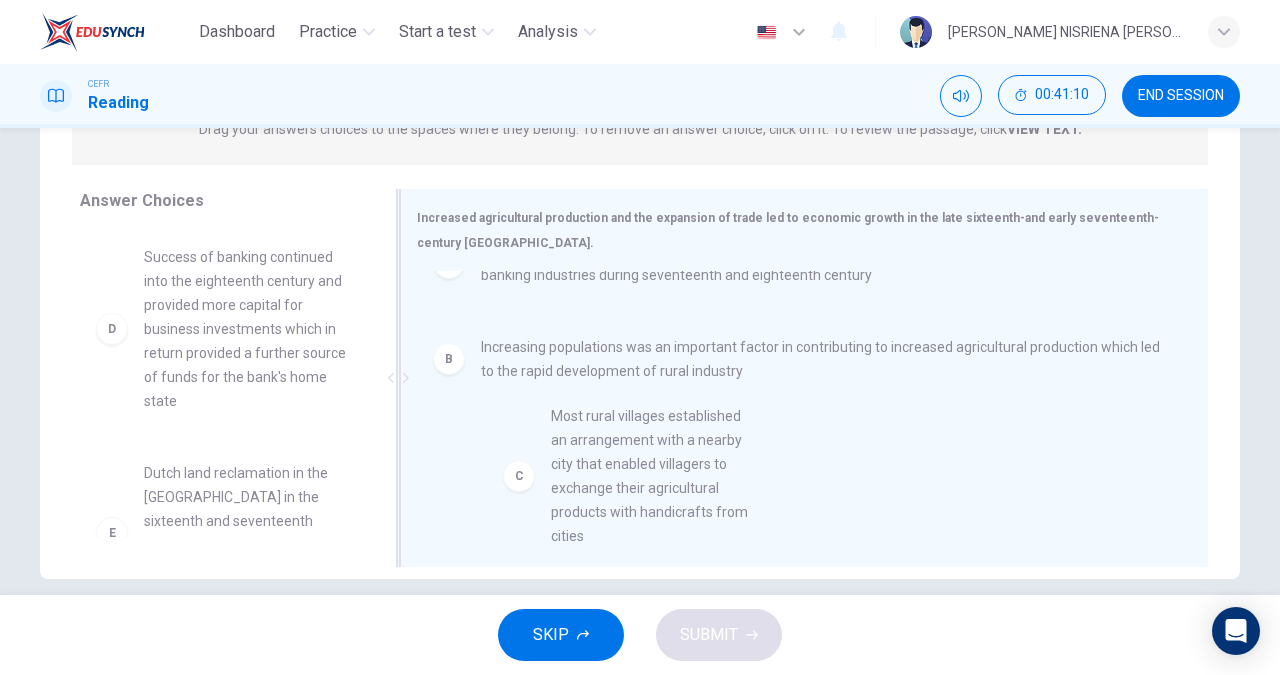 drag, startPoint x: 106, startPoint y: 334, endPoint x: 524, endPoint y: 498, distance: 449.02115 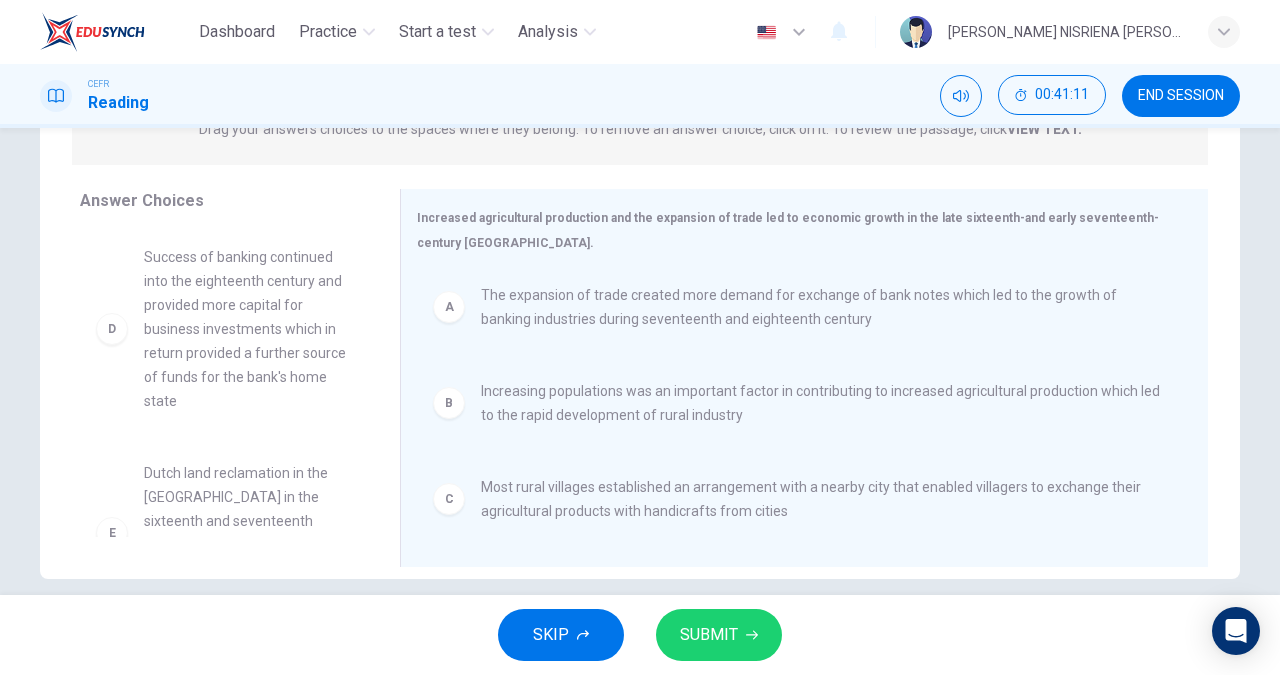 scroll, scrollTop: 4, scrollLeft: 0, axis: vertical 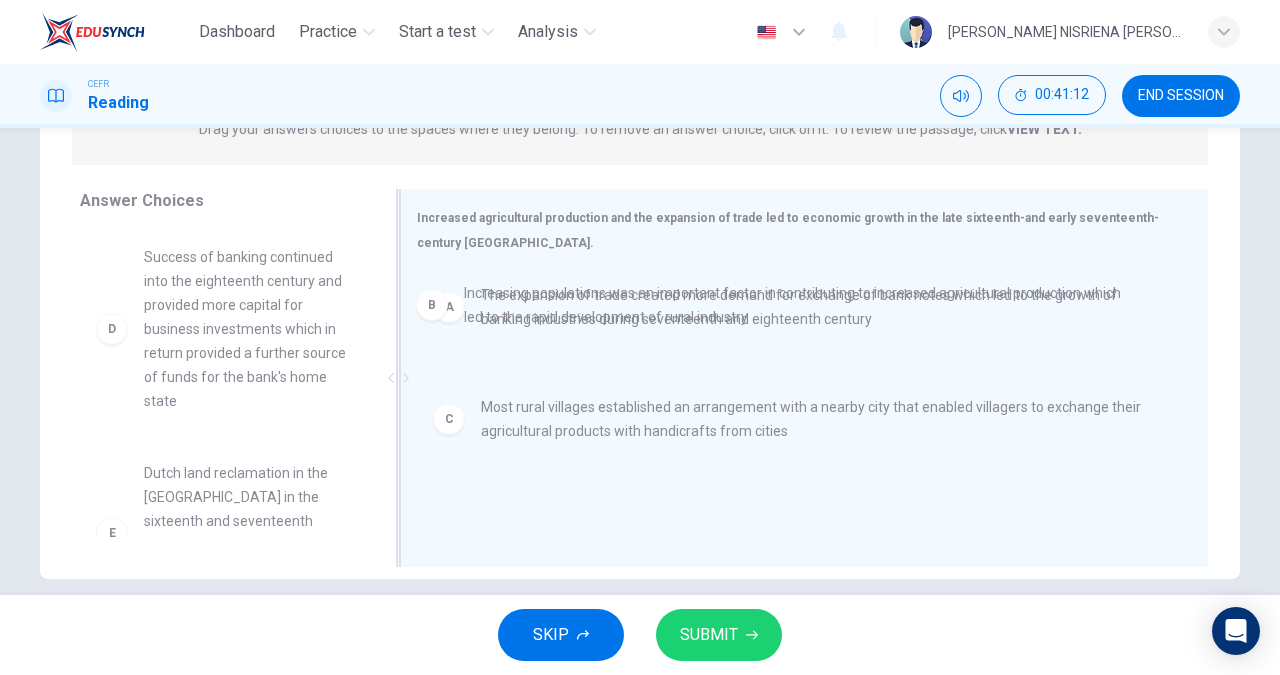 drag, startPoint x: 456, startPoint y: 417, endPoint x: 443, endPoint y: 308, distance: 109.77249 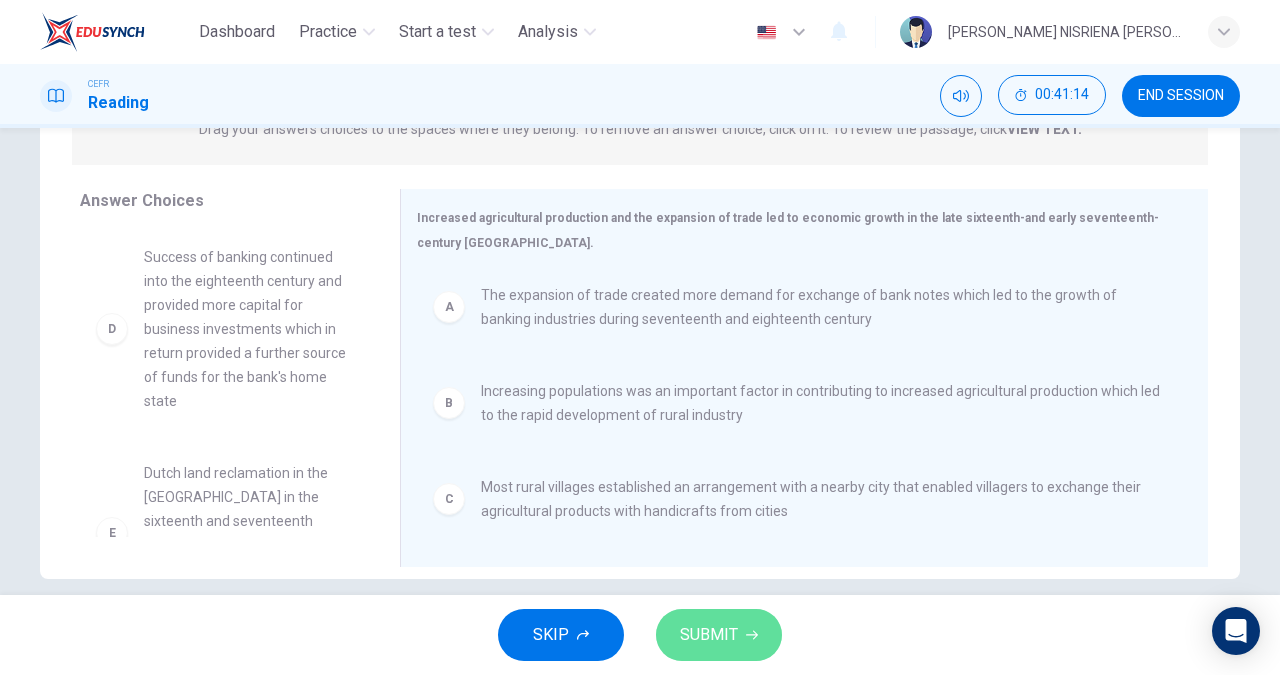 click 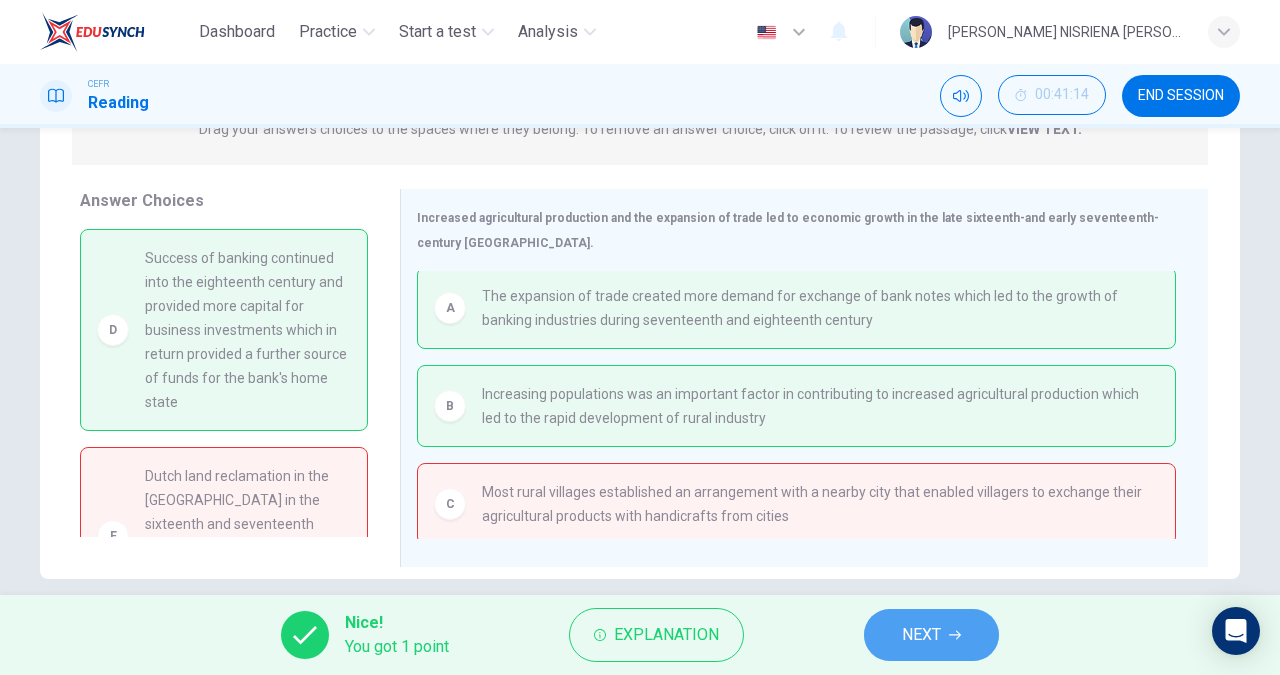 click on "NEXT" at bounding box center (921, 635) 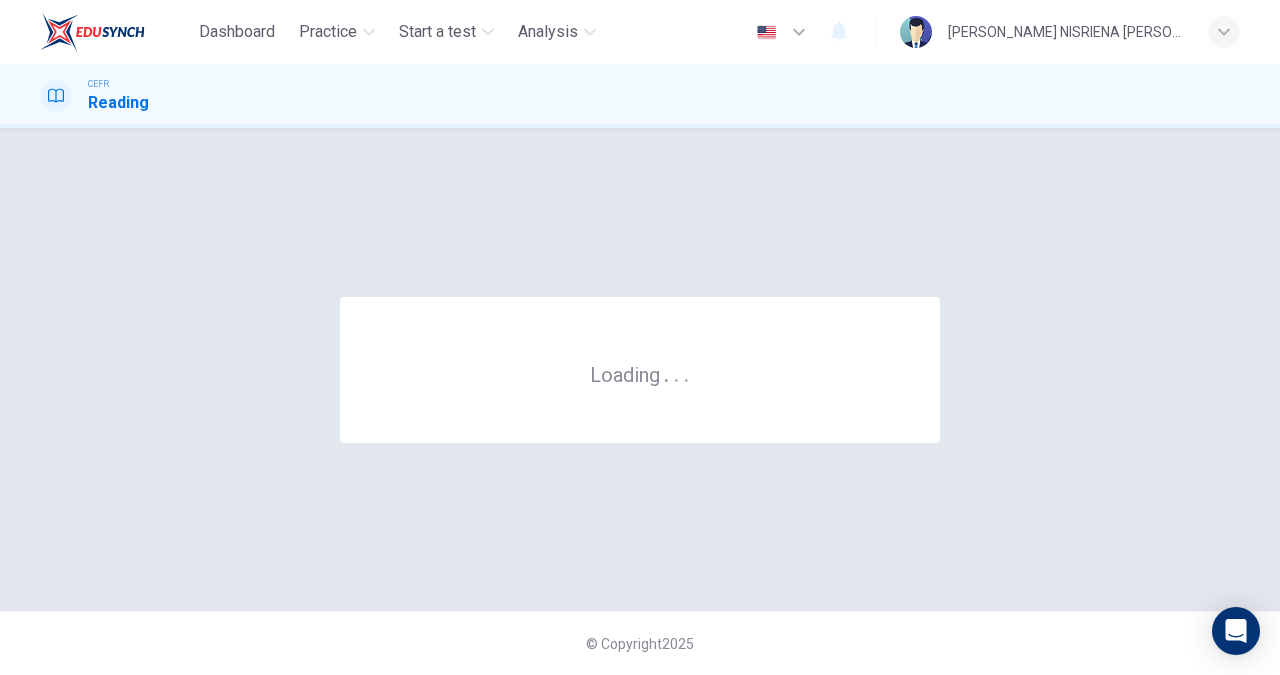 scroll, scrollTop: 0, scrollLeft: 0, axis: both 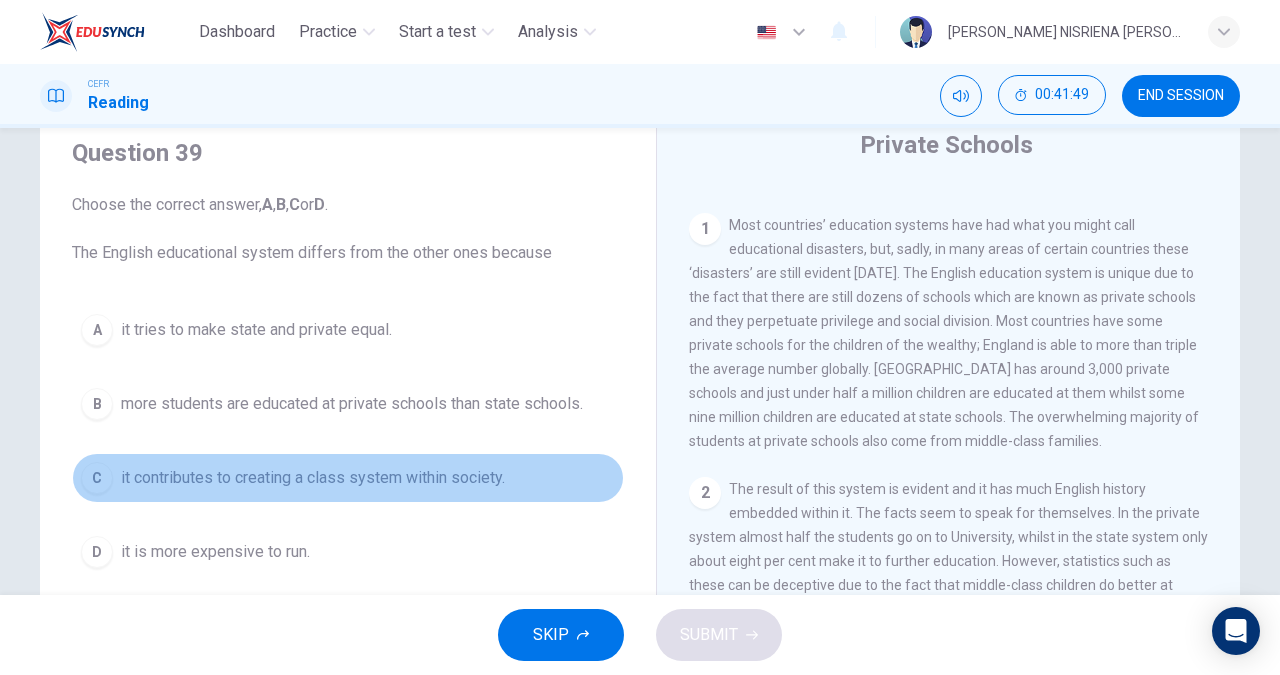 click on "it contributes to creating a class system within society." at bounding box center [313, 478] 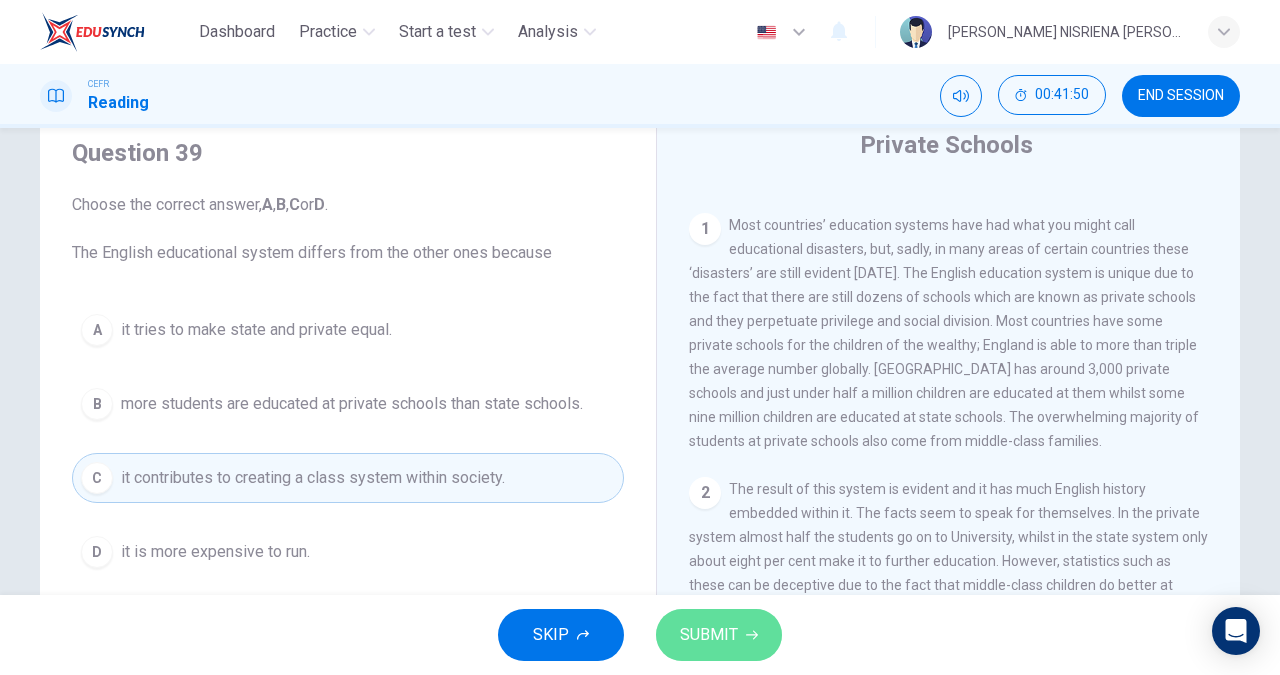 click on "SUBMIT" at bounding box center (709, 635) 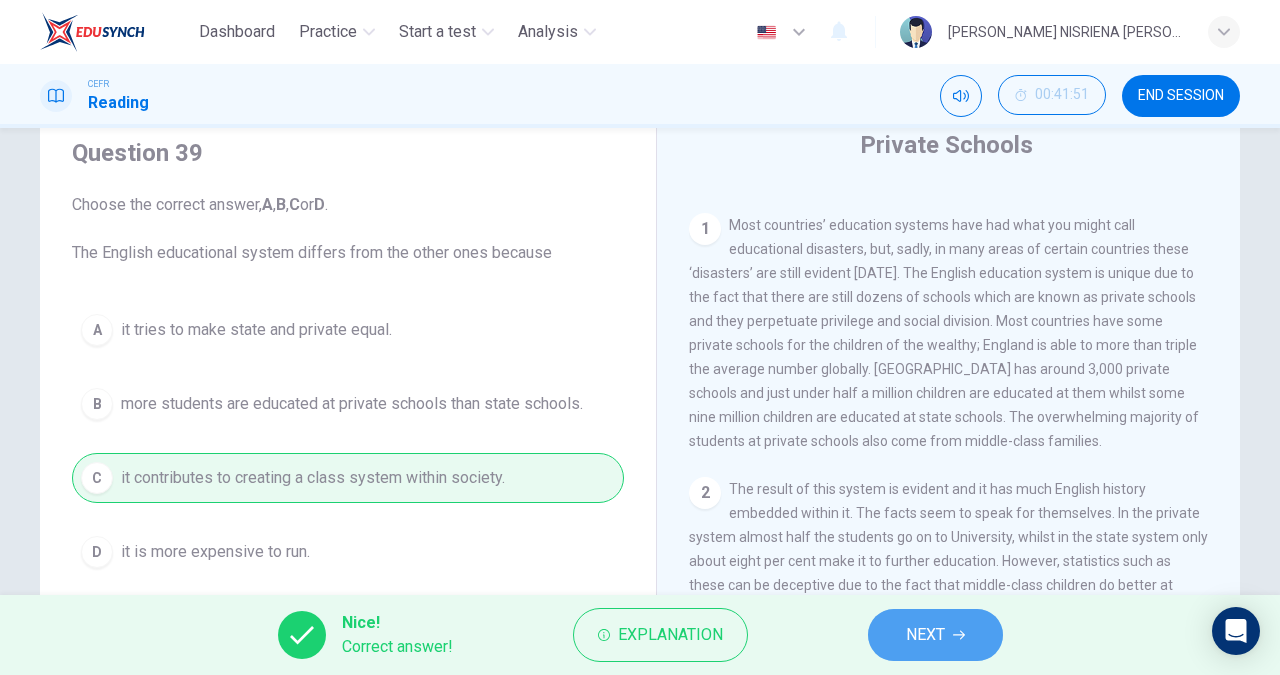 click on "NEXT" at bounding box center [935, 635] 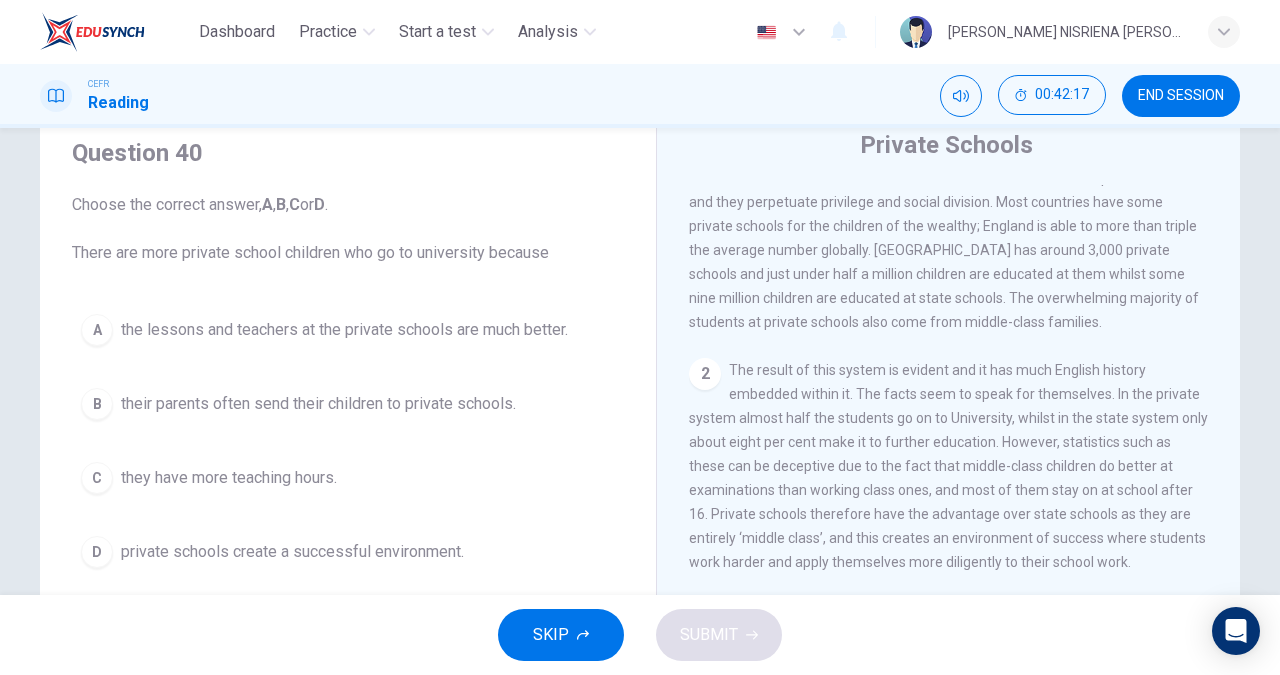 scroll, scrollTop: 511, scrollLeft: 0, axis: vertical 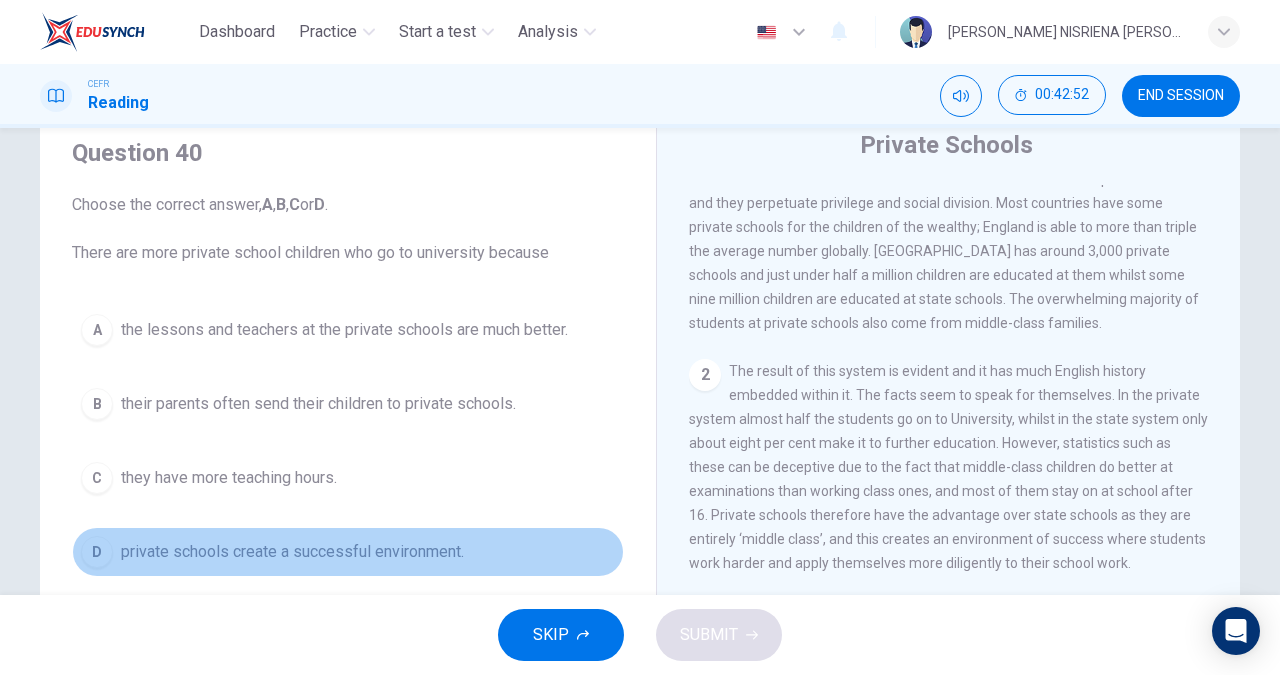 click on "private schools create a successful environment." at bounding box center (292, 552) 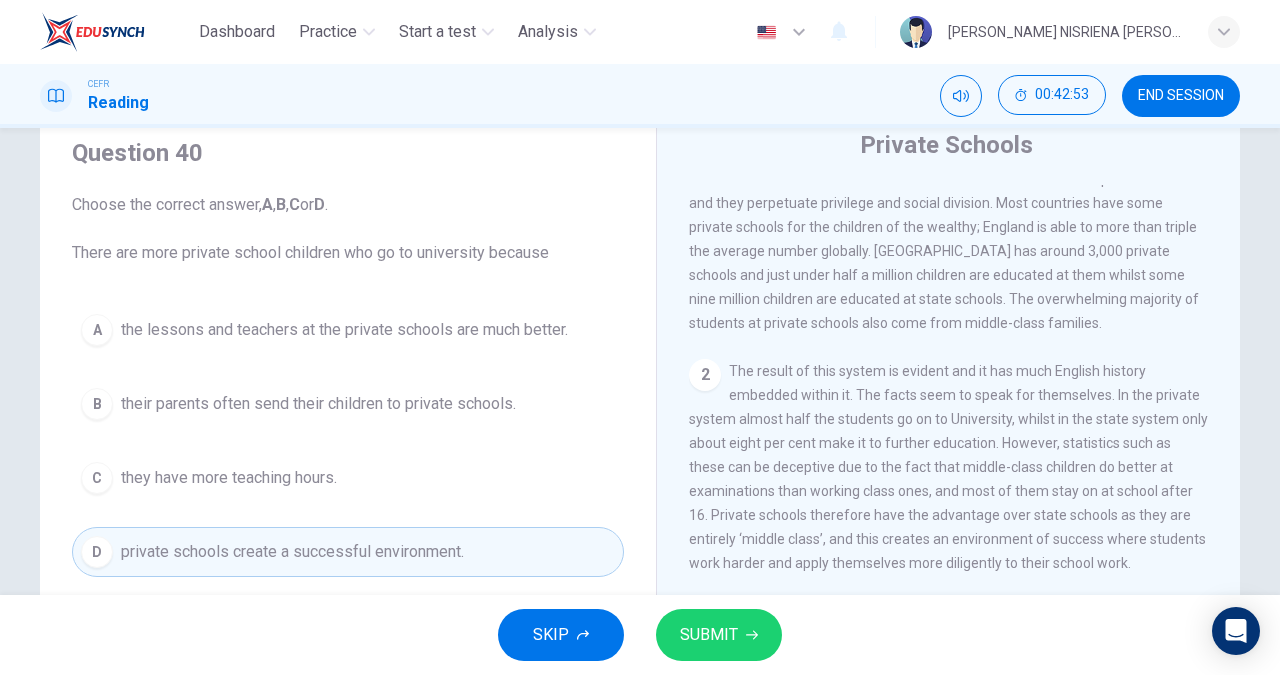 click on "SUBMIT" at bounding box center [709, 635] 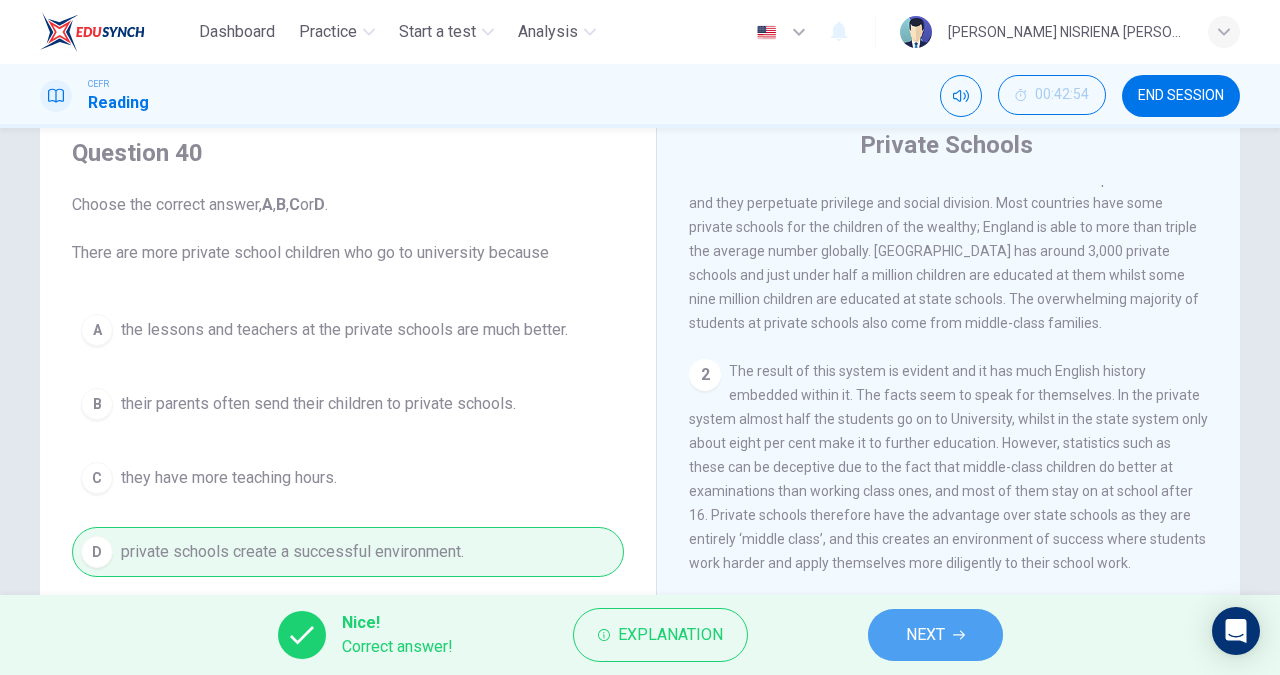 click on "NEXT" at bounding box center (925, 635) 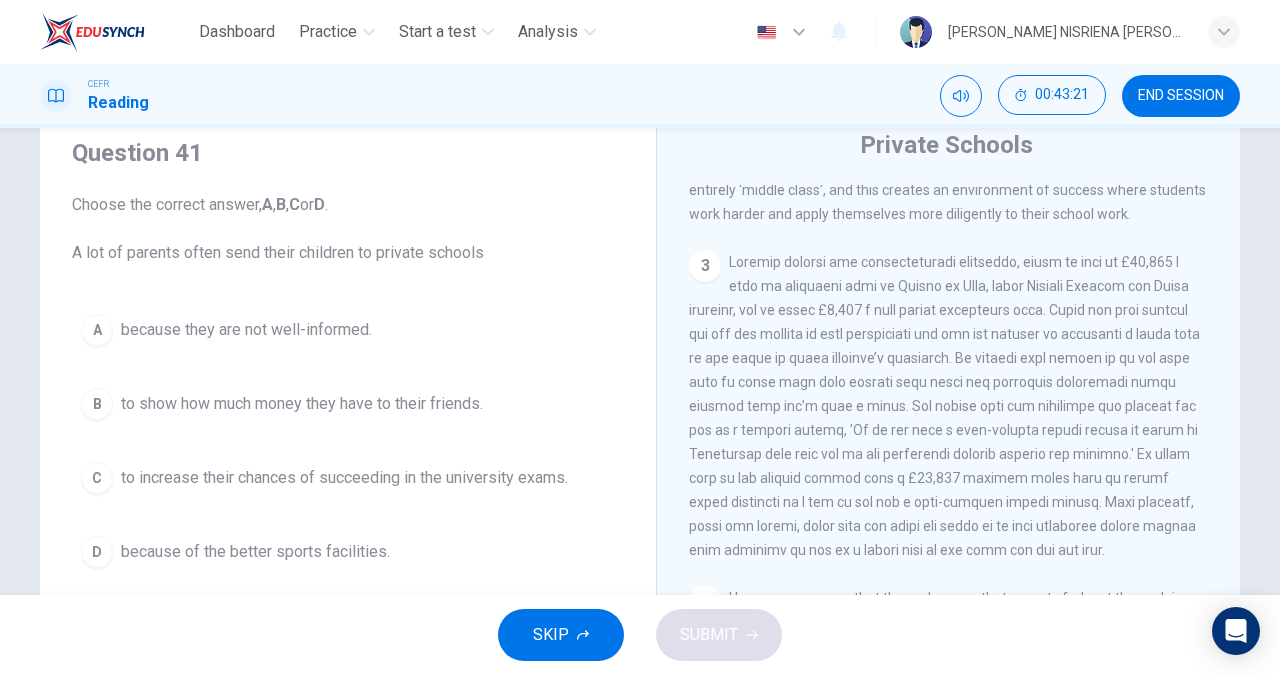 scroll, scrollTop: 868, scrollLeft: 0, axis: vertical 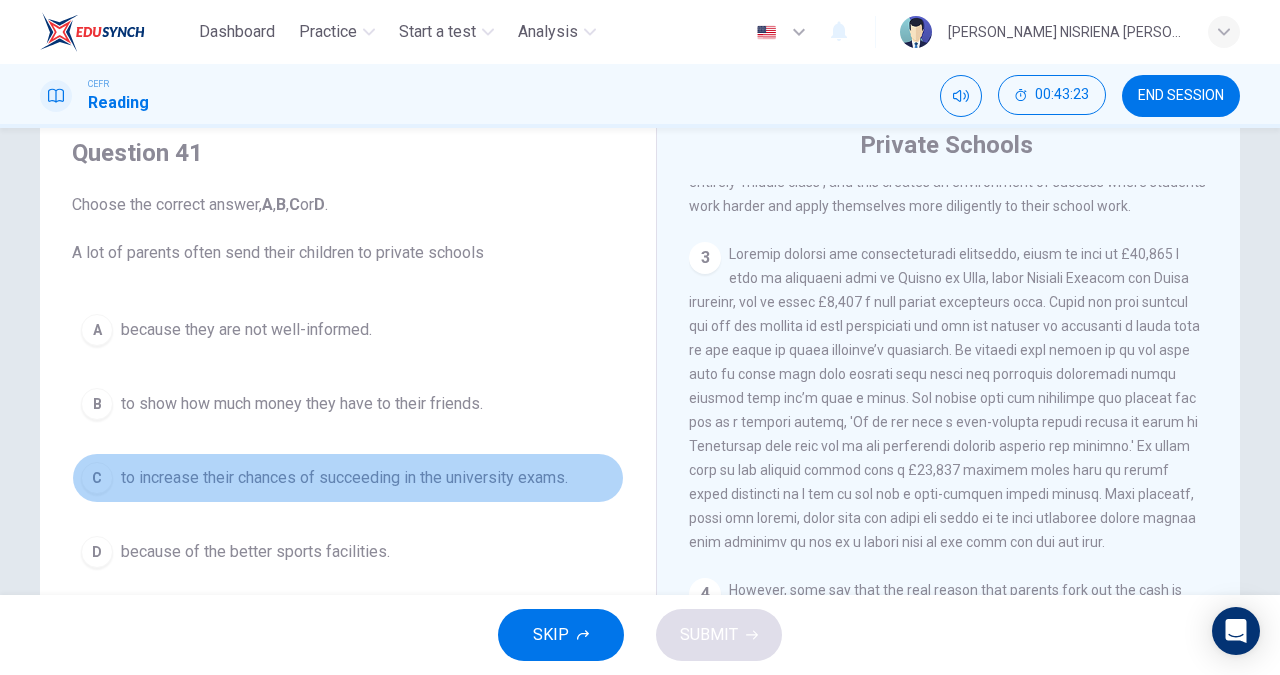 click on "to increase their chances of succeeding in the university exams." at bounding box center (344, 478) 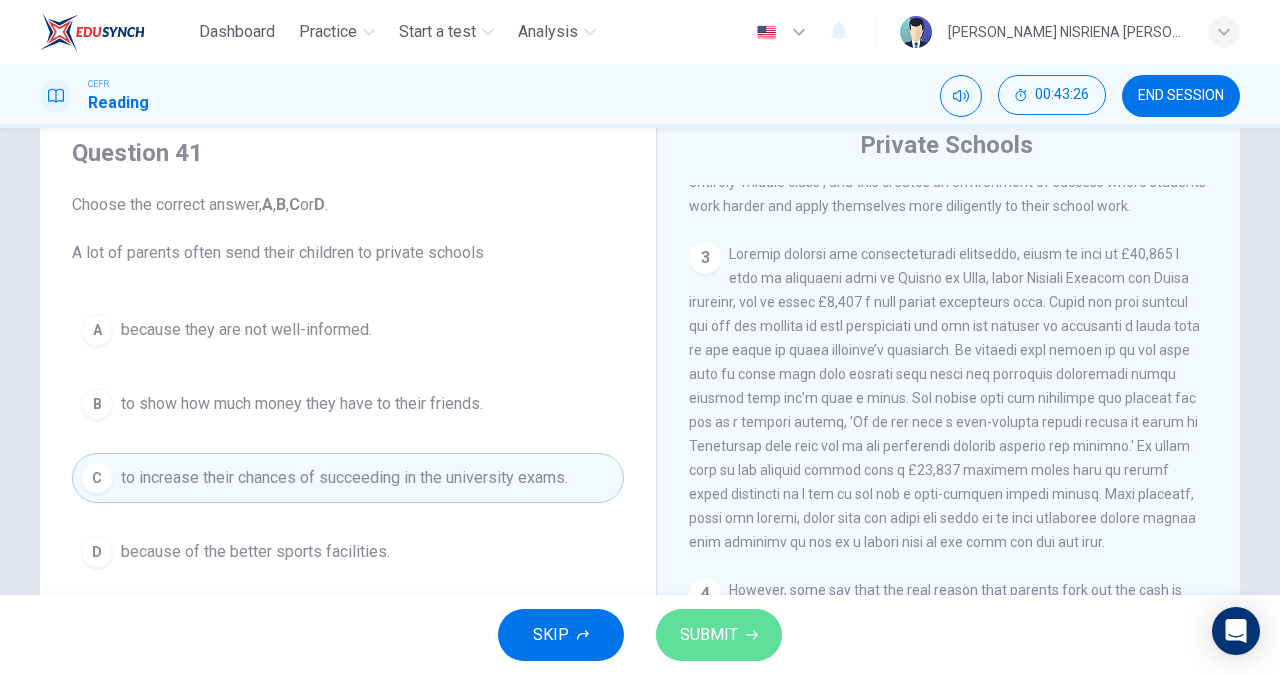 click on "SUBMIT" at bounding box center (709, 635) 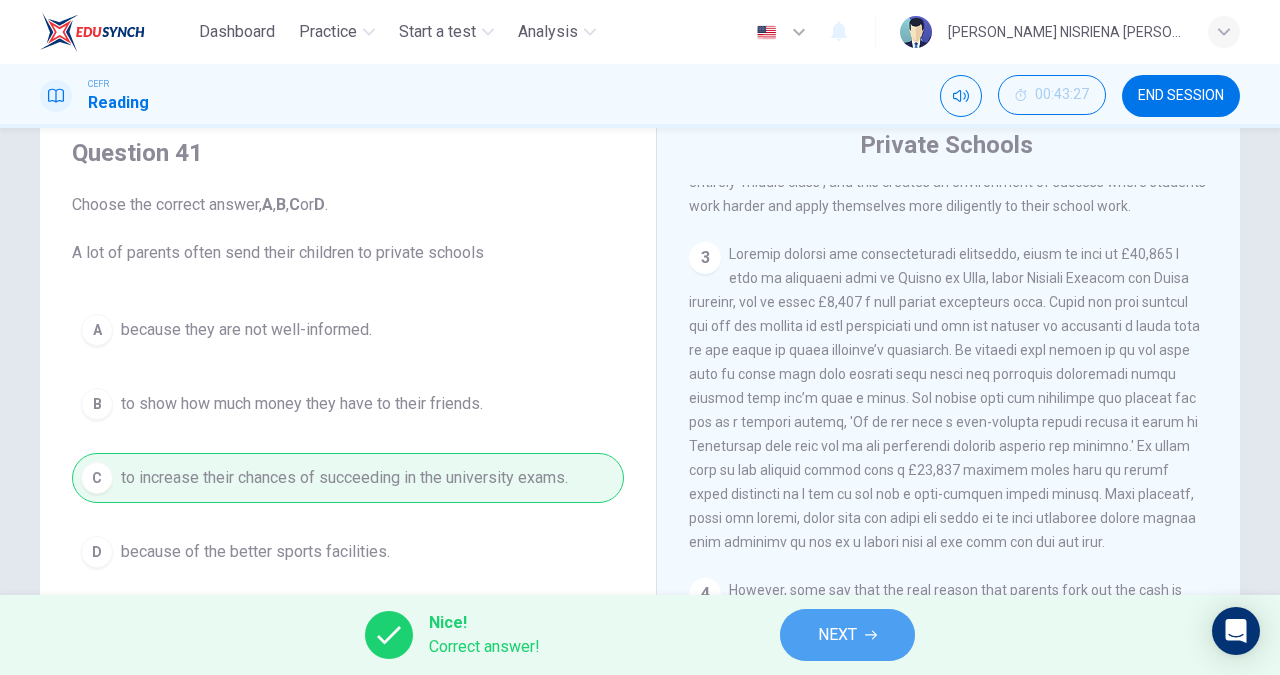 click on "NEXT" at bounding box center [847, 635] 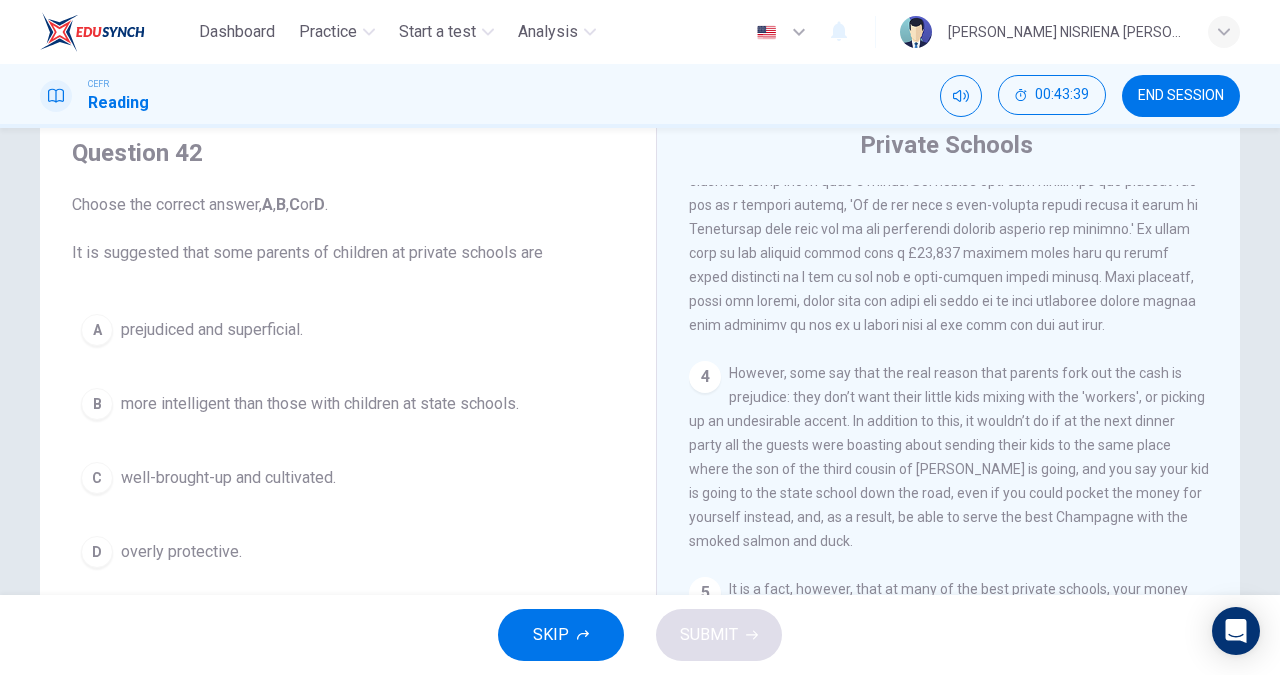 scroll, scrollTop: 1091, scrollLeft: 0, axis: vertical 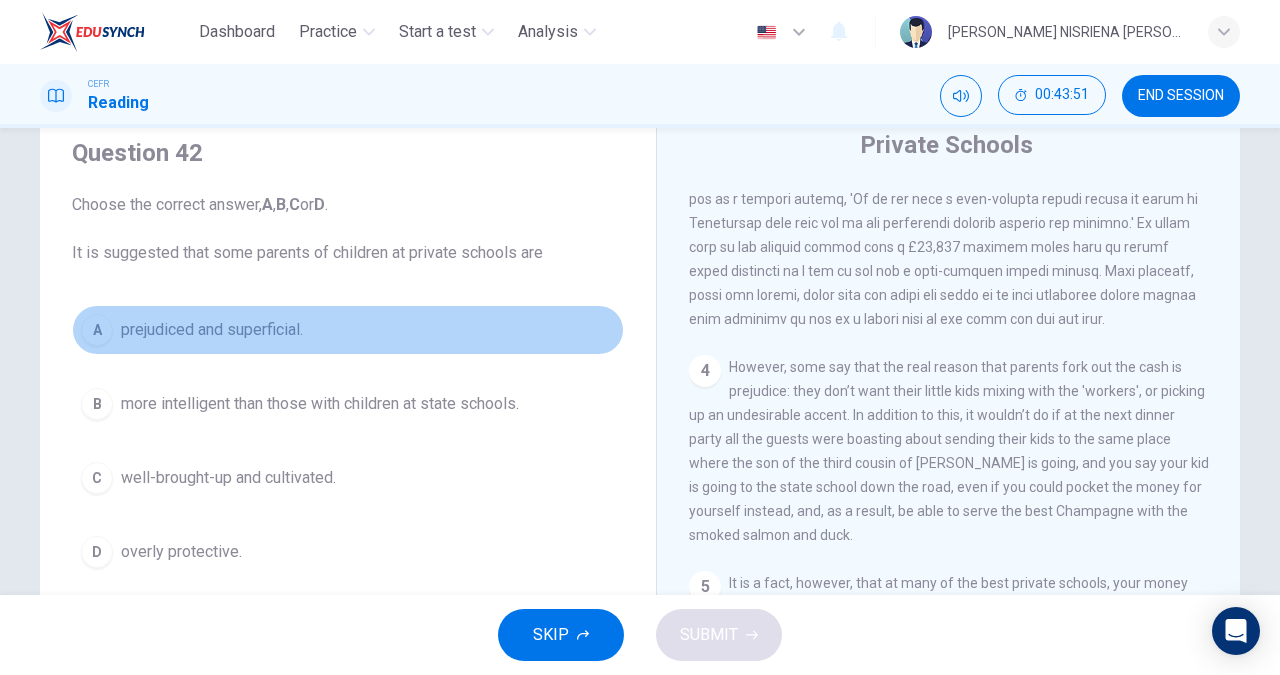 click on "A prejudiced and superficial." at bounding box center (348, 330) 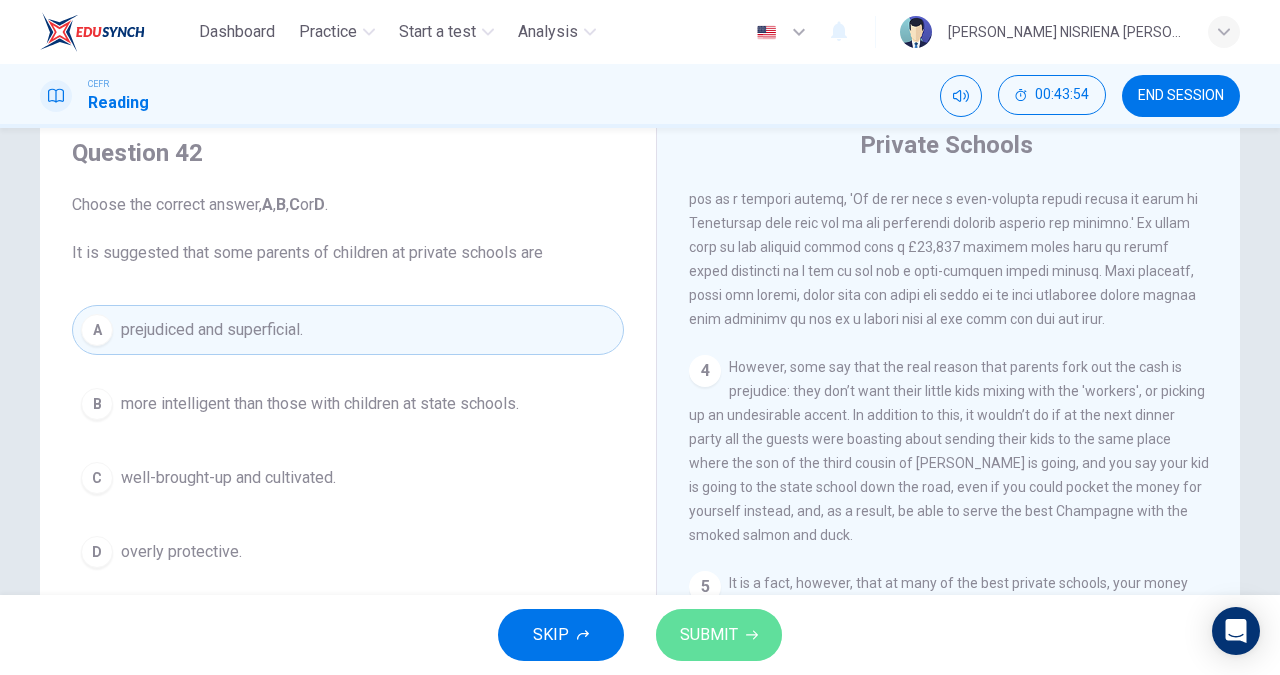 click on "SUBMIT" at bounding box center [719, 635] 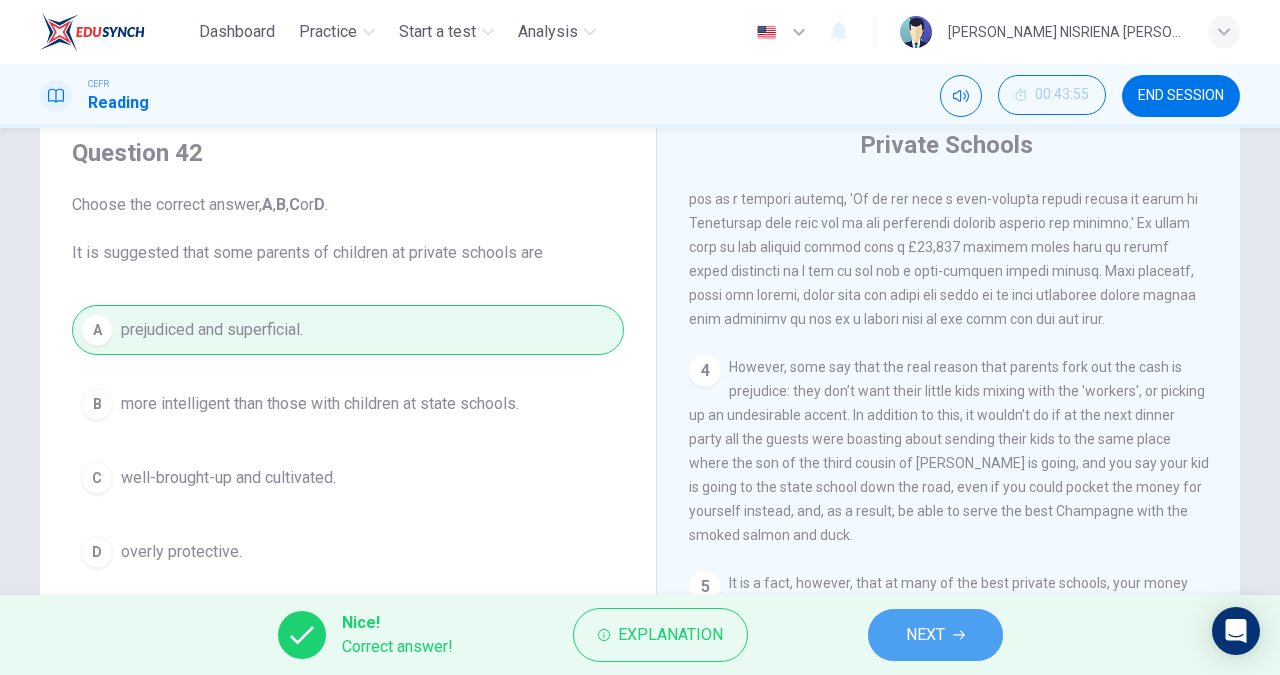 click on "NEXT" at bounding box center [935, 635] 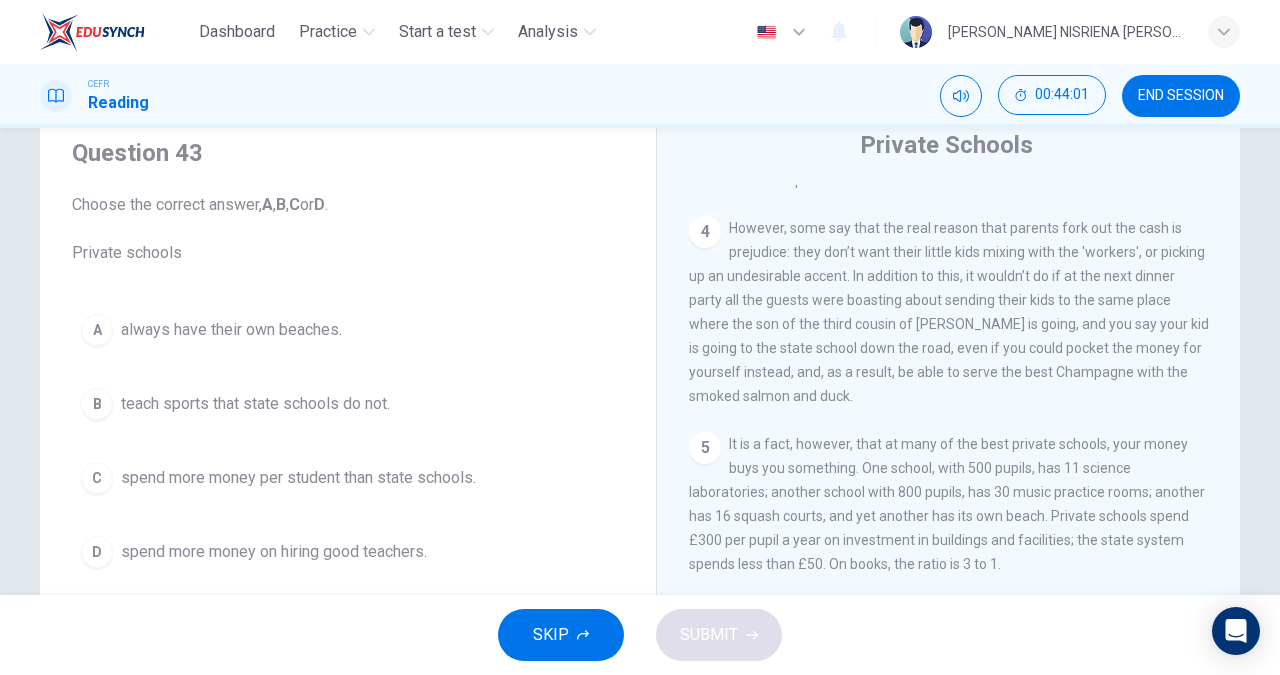 scroll, scrollTop: 1265, scrollLeft: 0, axis: vertical 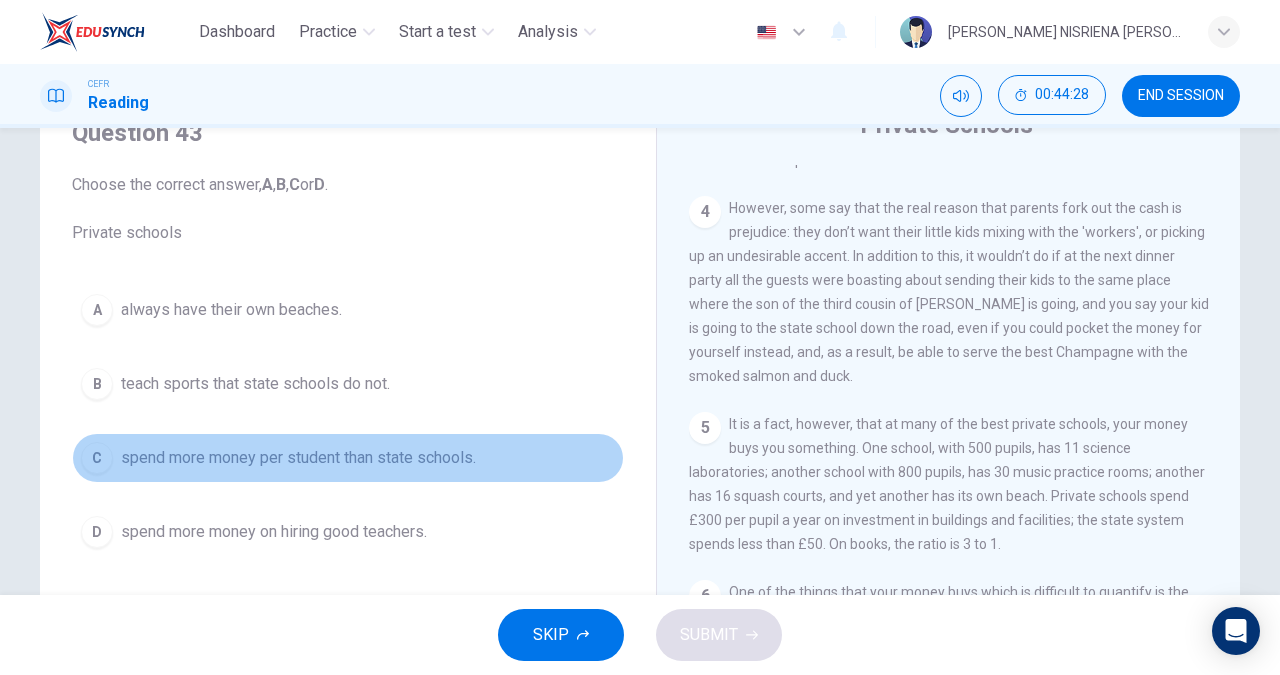 click on "spend more money per student than state schools." at bounding box center [298, 458] 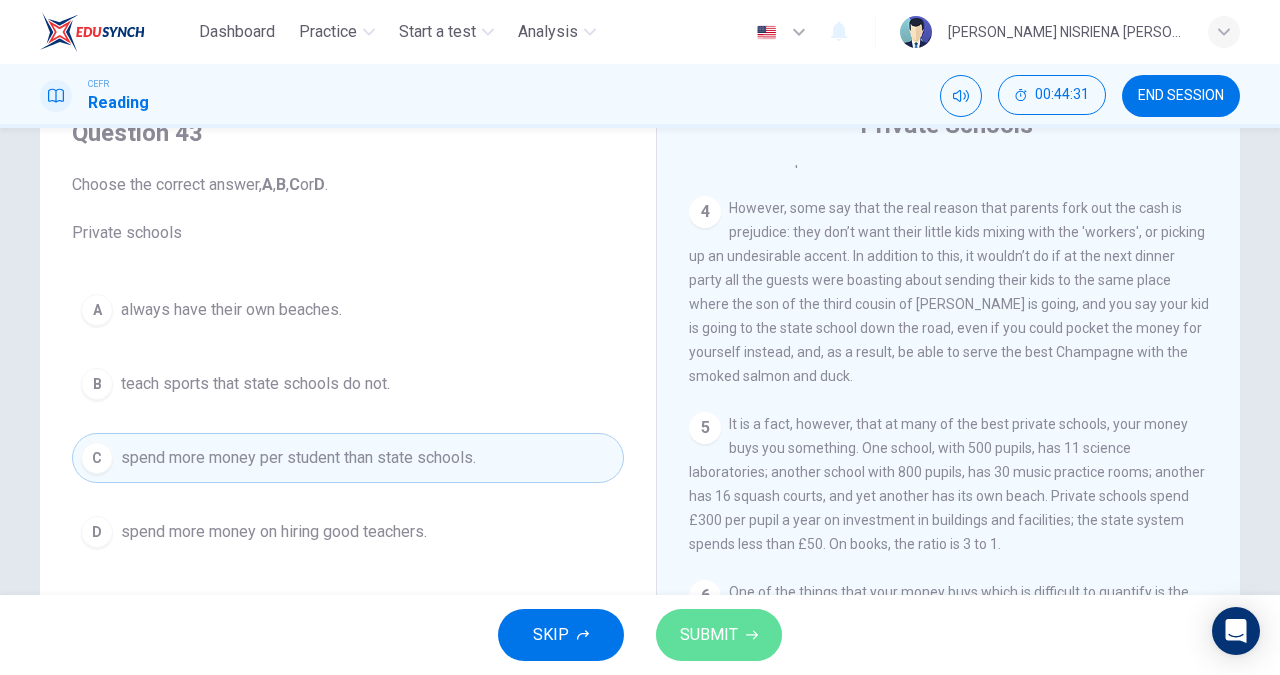 click on "SUBMIT" at bounding box center (709, 635) 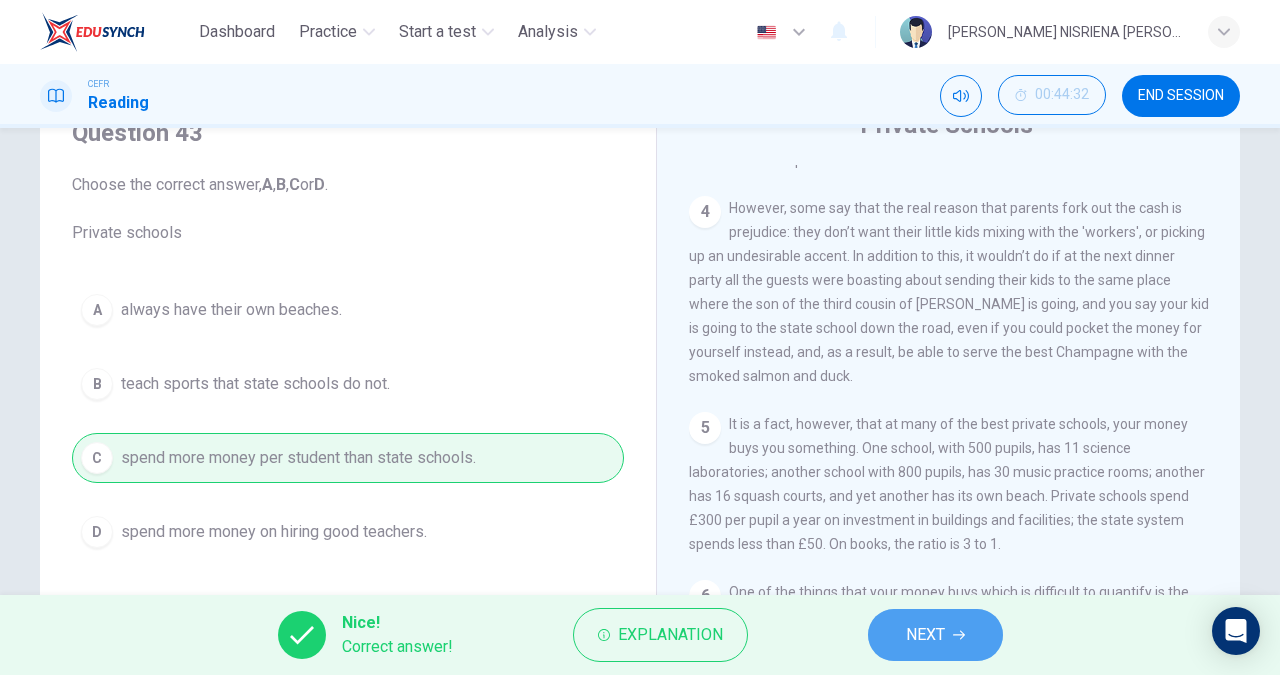 click on "NEXT" at bounding box center (935, 635) 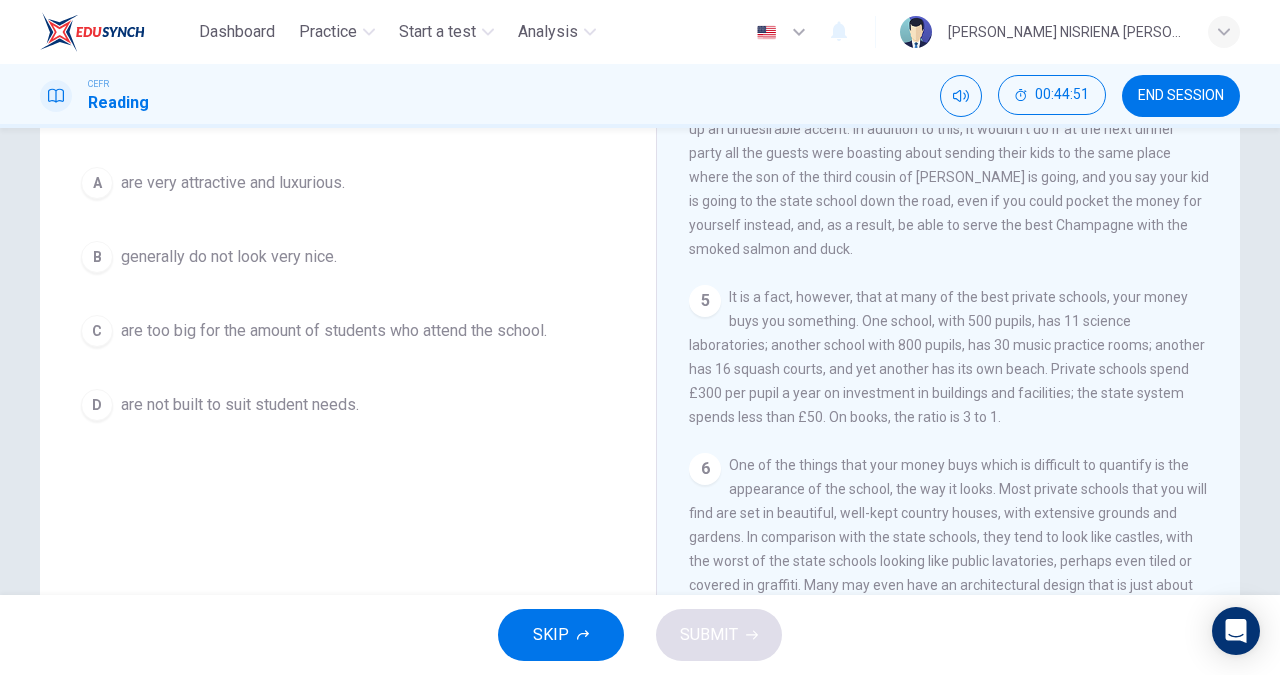 scroll, scrollTop: 213, scrollLeft: 0, axis: vertical 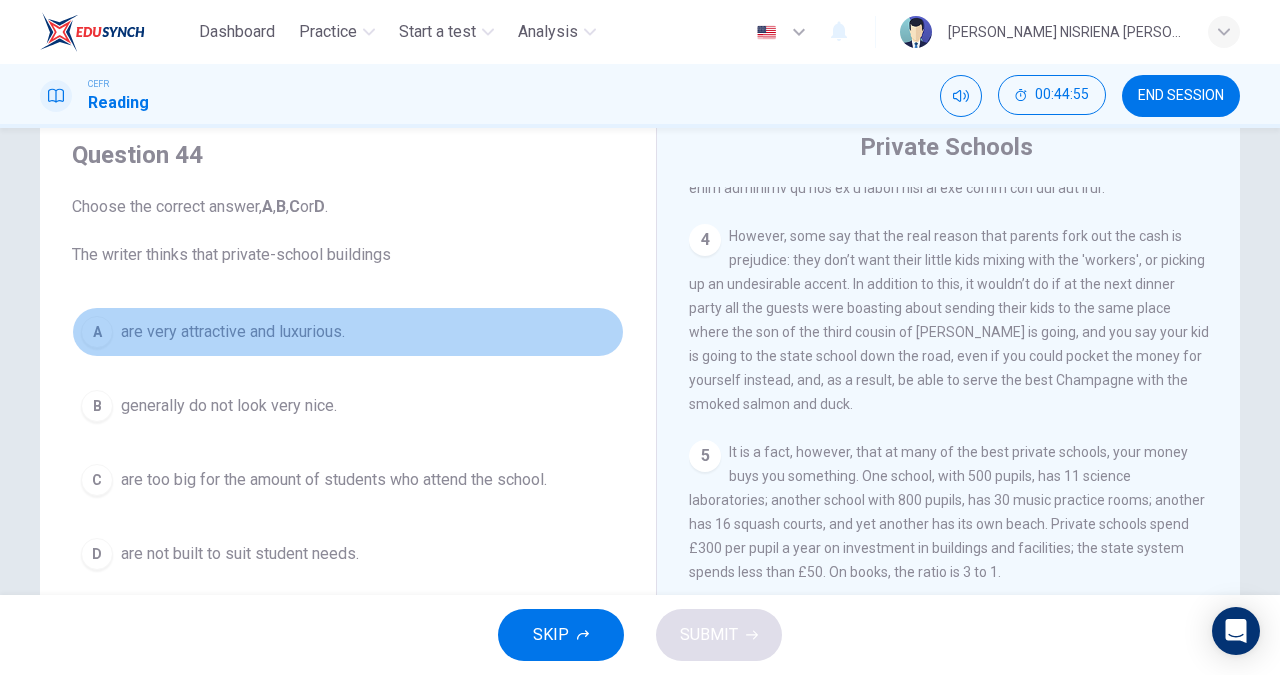 click on "A are very attractive and luxurious." at bounding box center [348, 332] 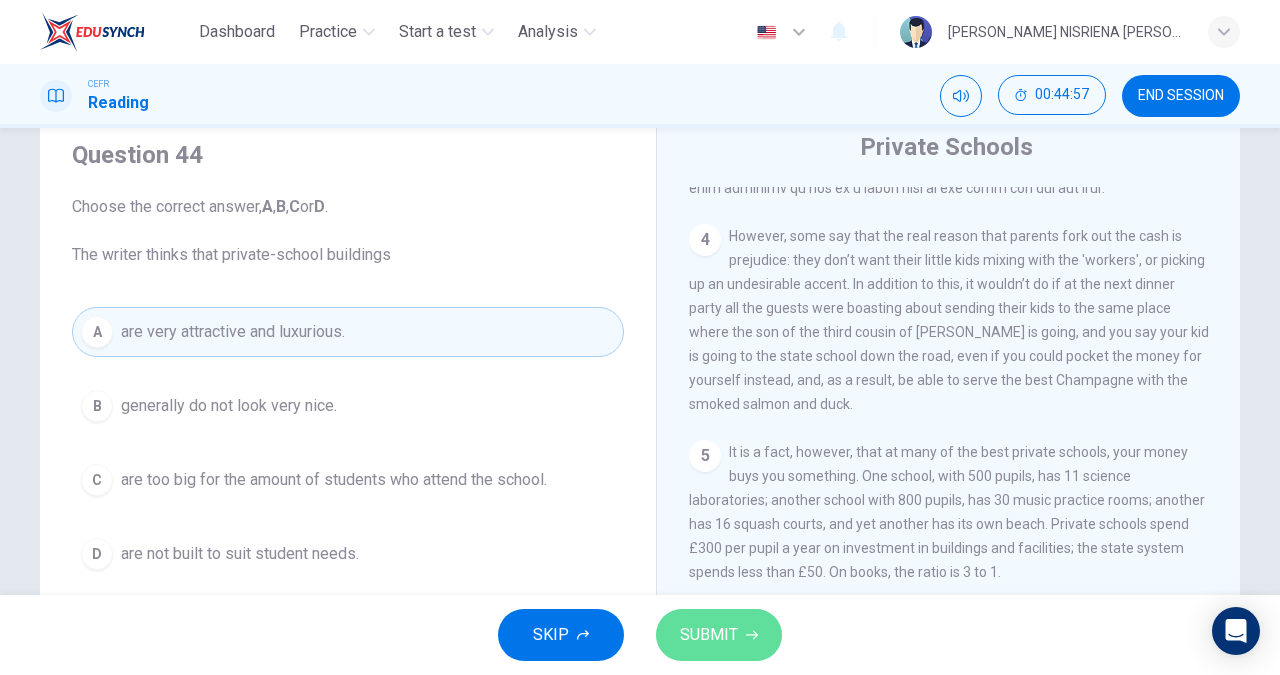 click on "SUBMIT" at bounding box center (709, 635) 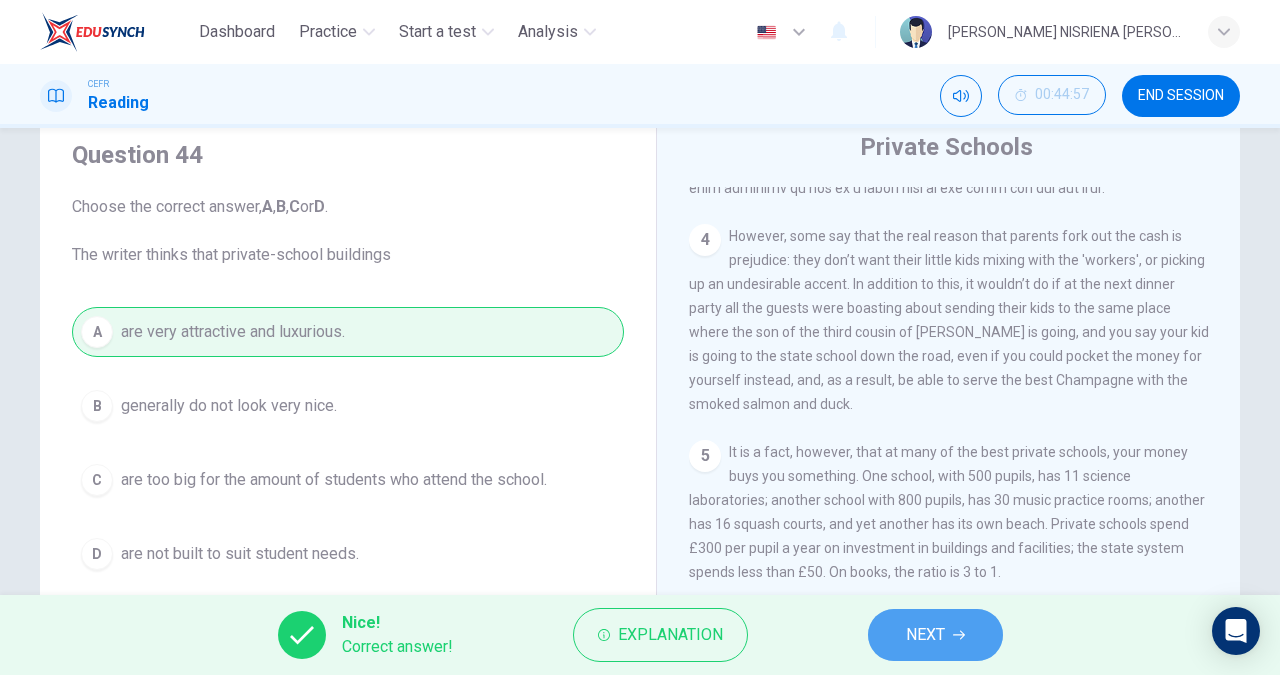 click on "NEXT" at bounding box center [925, 635] 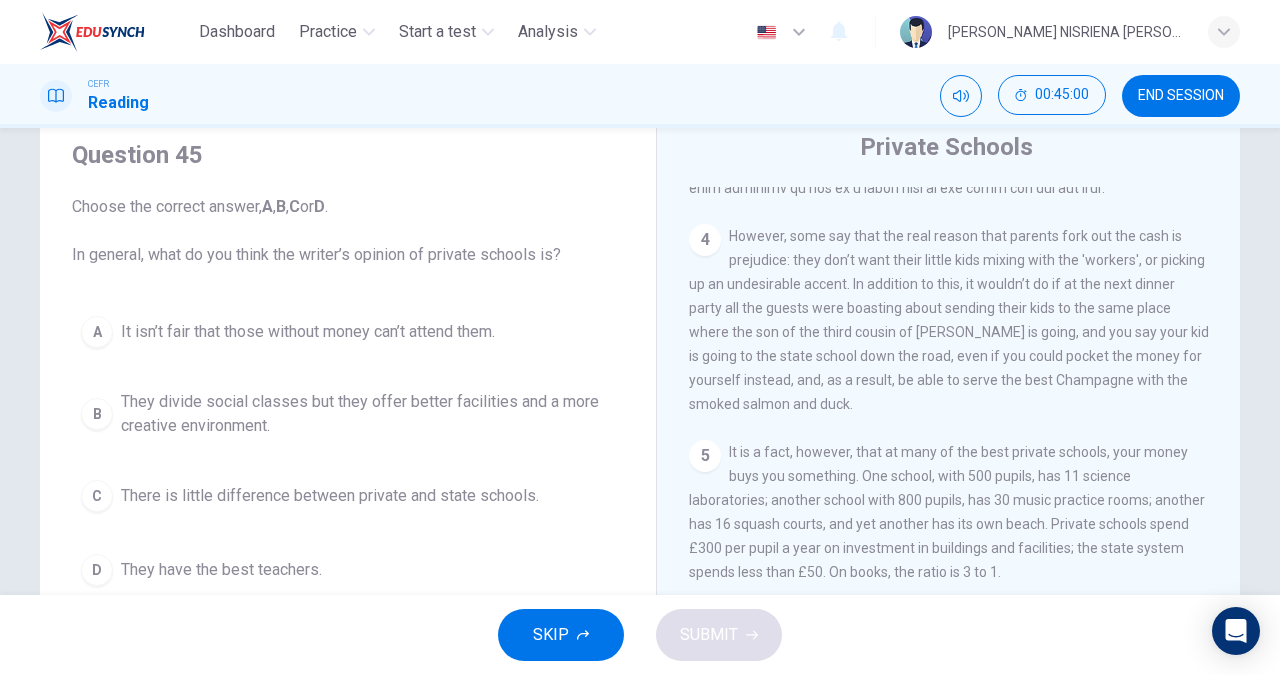 scroll, scrollTop: 1265, scrollLeft: 0, axis: vertical 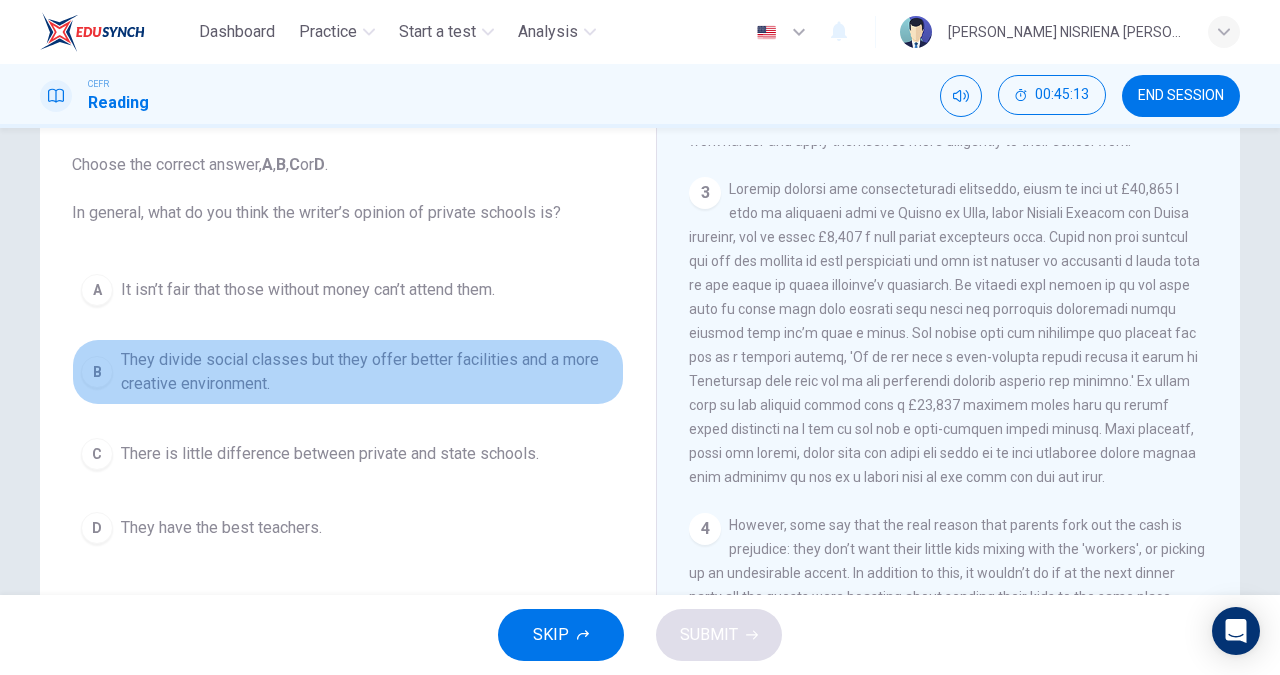 click on "They divide social classes but they offer better facilities and a more
creative environment." at bounding box center (368, 372) 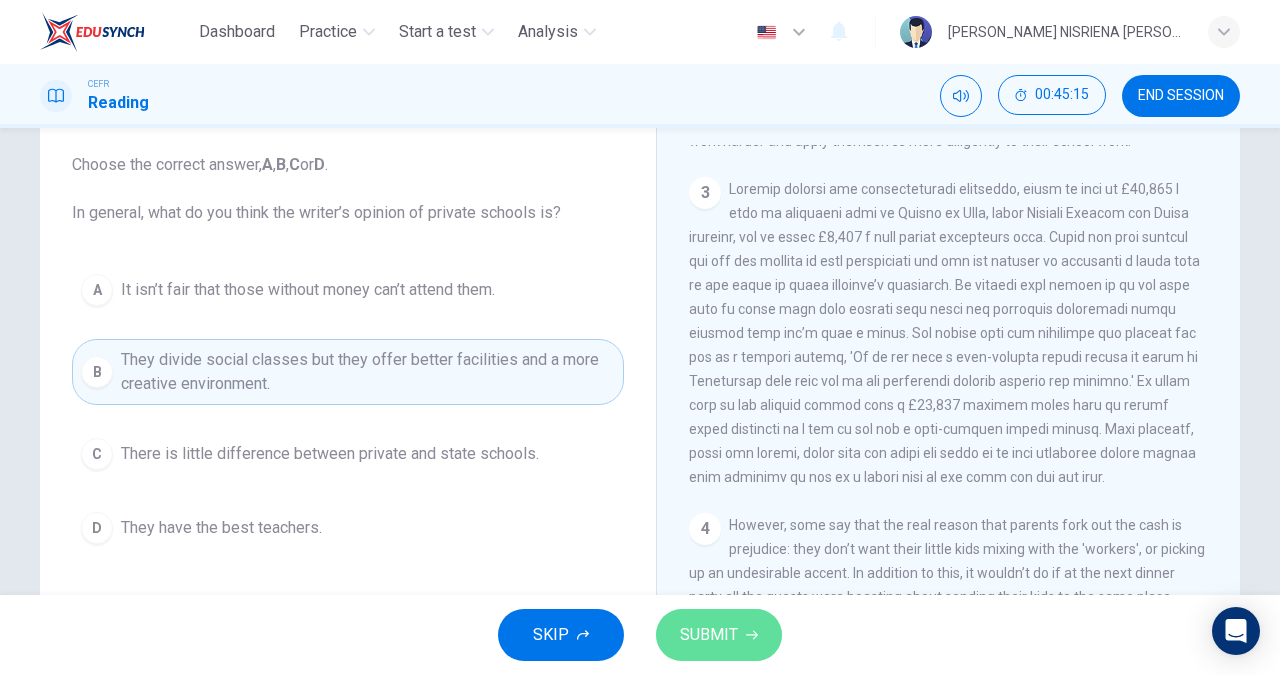 click on "SUBMIT" at bounding box center [709, 635] 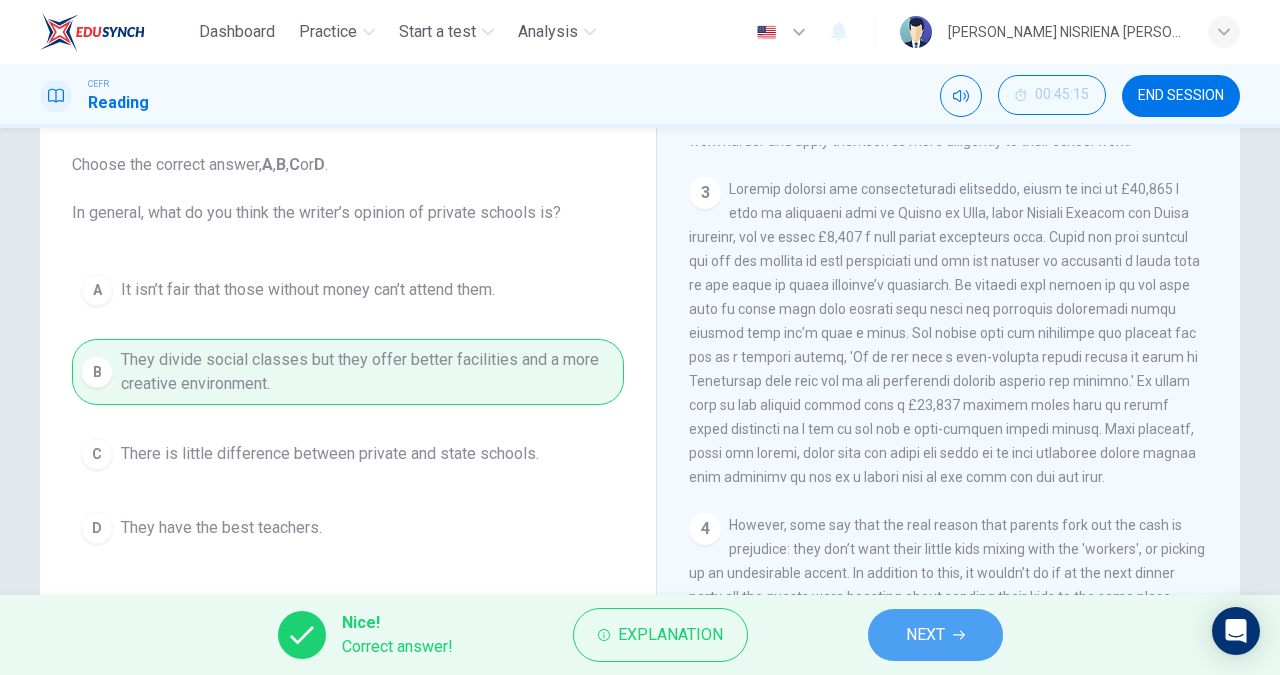 click on "NEXT" at bounding box center (935, 635) 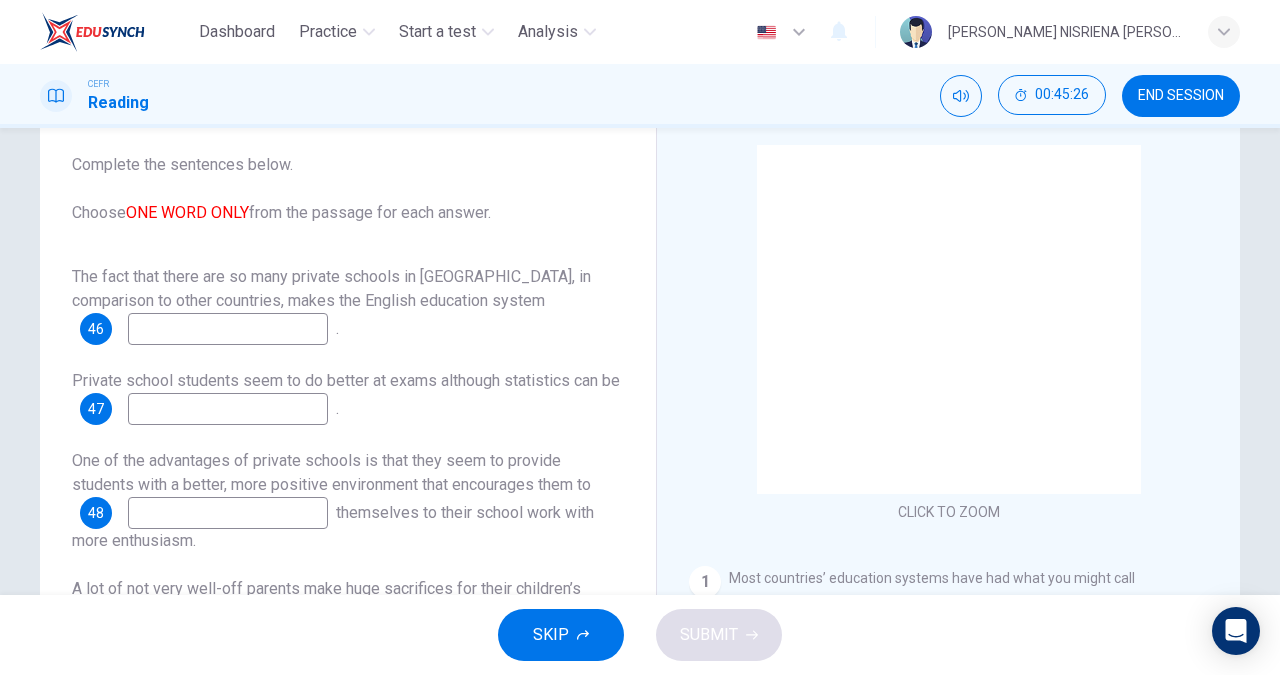 scroll, scrollTop: 24, scrollLeft: 0, axis: vertical 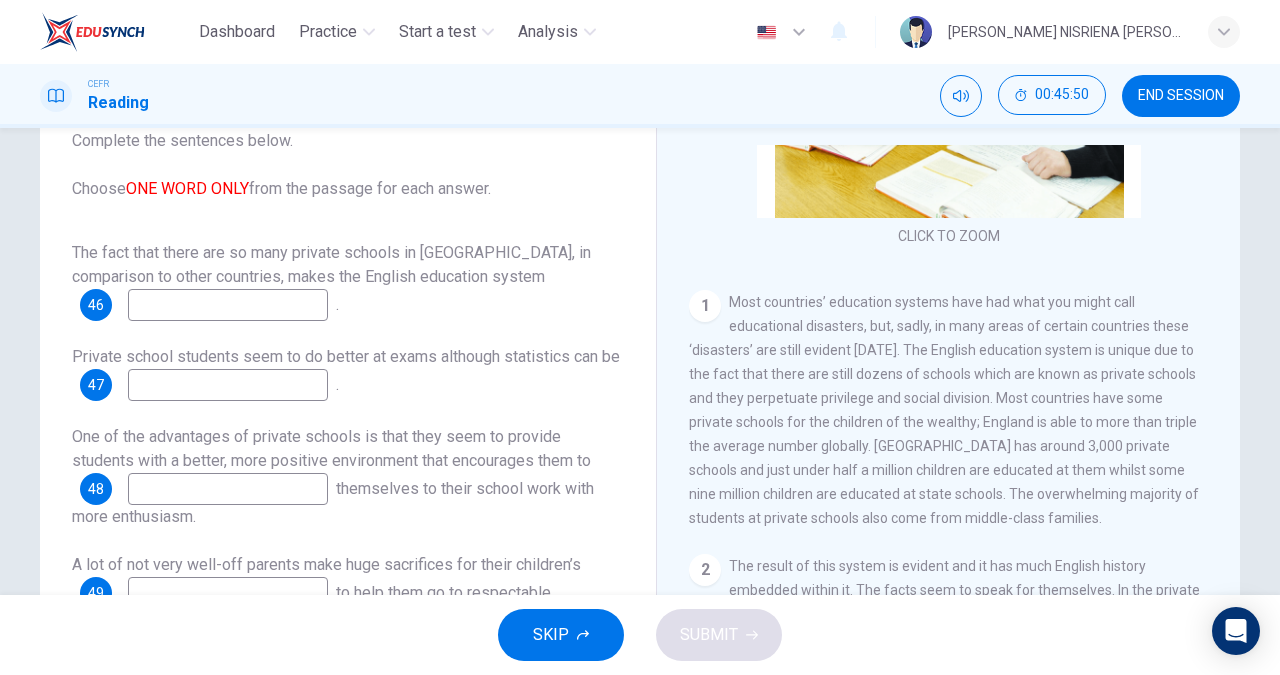 click at bounding box center (228, 305) 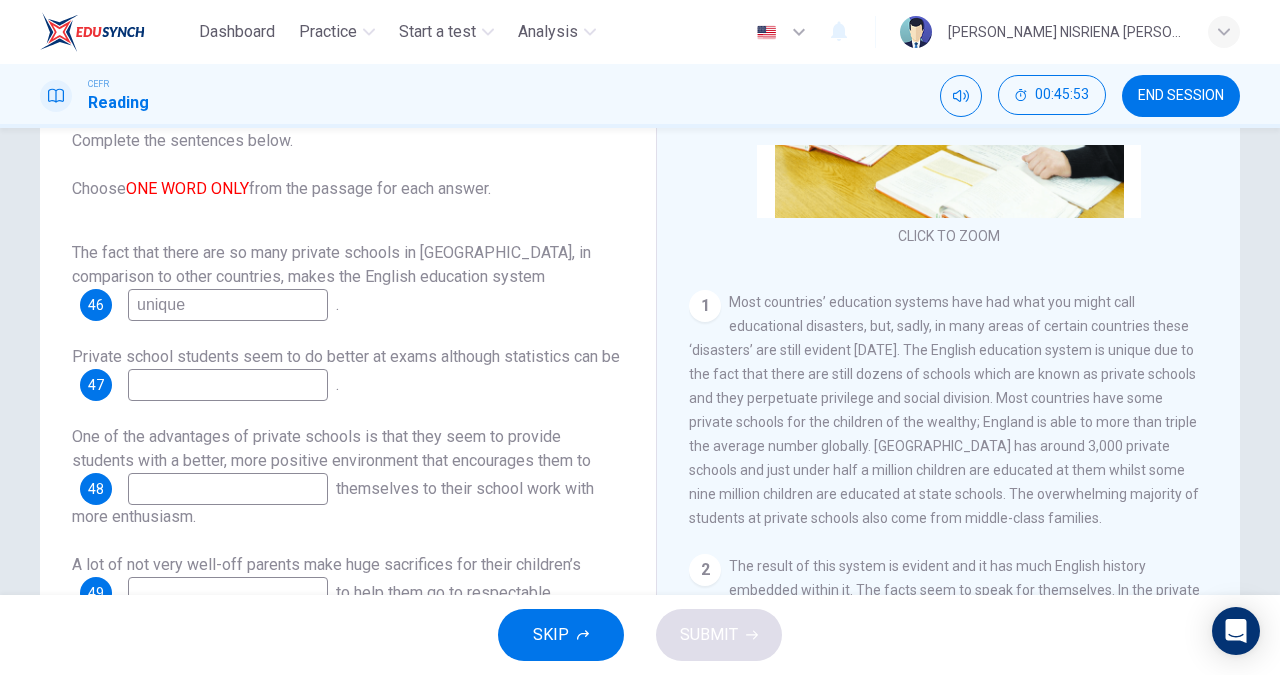 type on "unique" 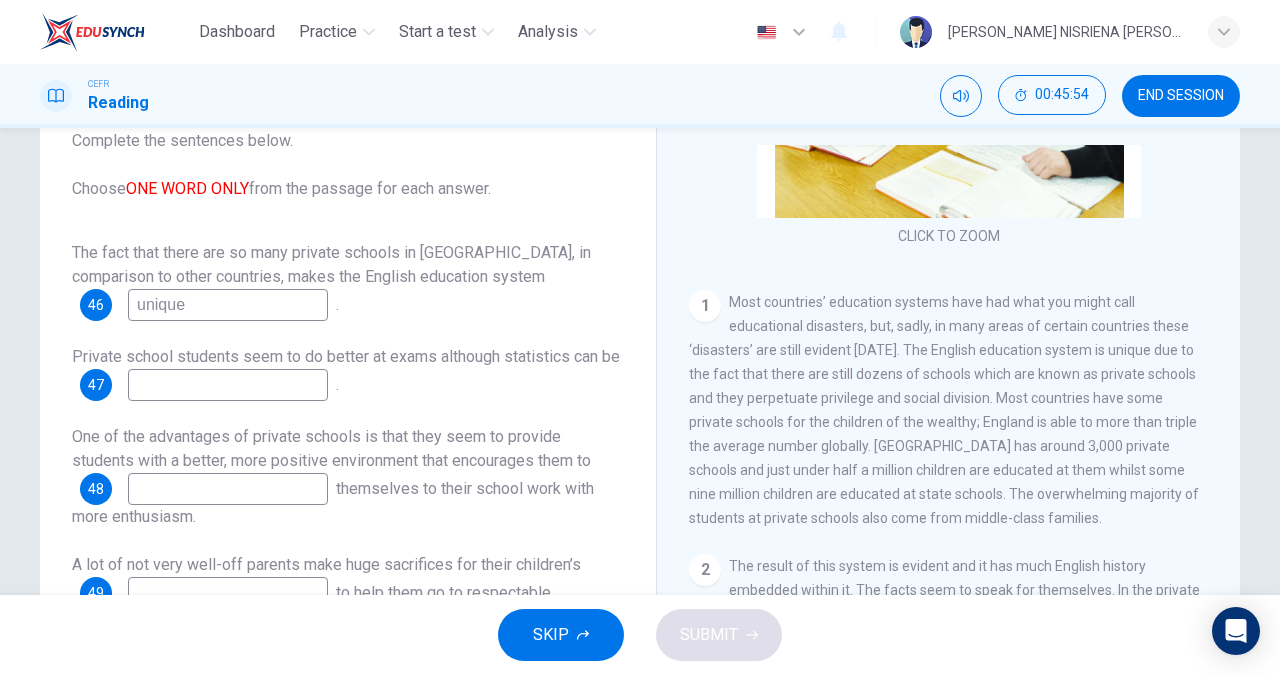 click at bounding box center [228, 385] 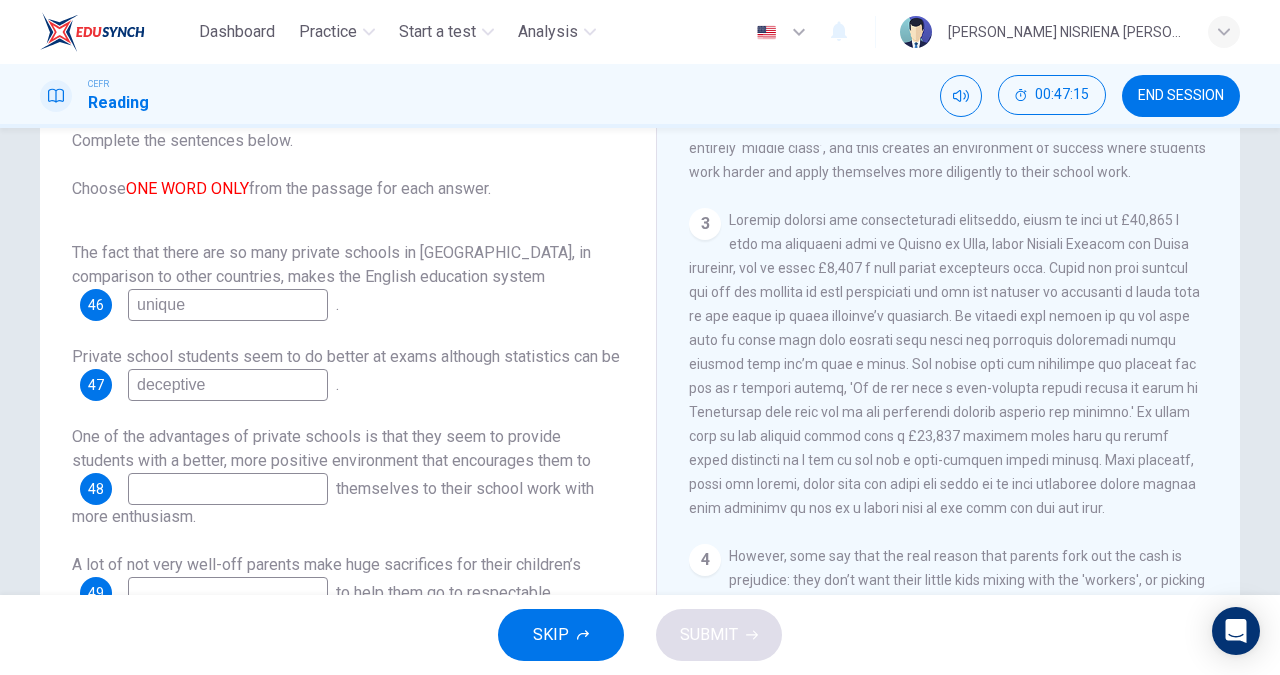 scroll, scrollTop: 888, scrollLeft: 0, axis: vertical 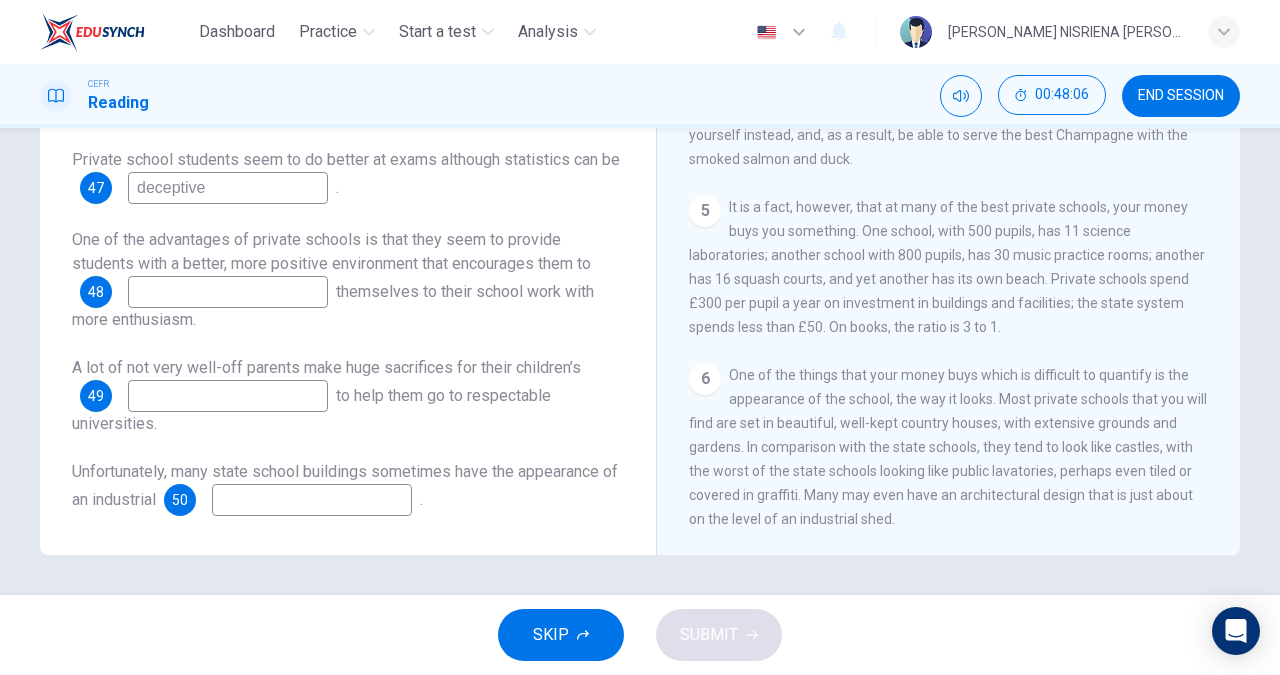 type on "deceptive" 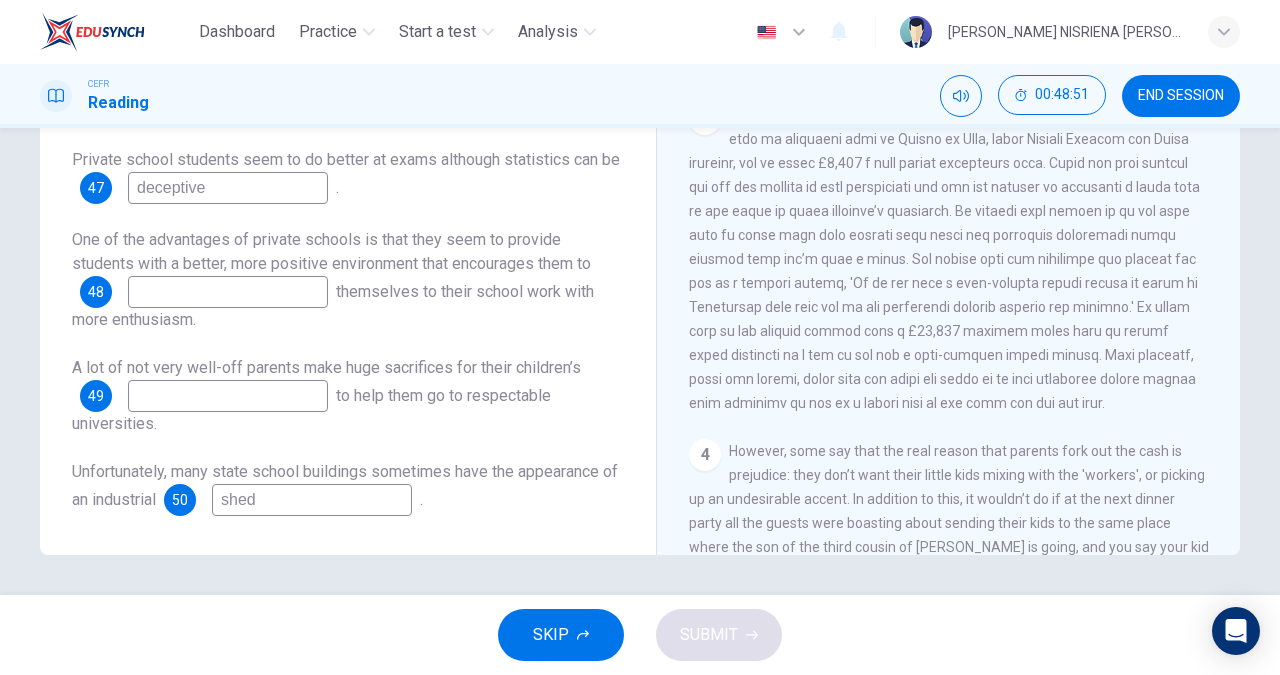 scroll, scrollTop: 767, scrollLeft: 0, axis: vertical 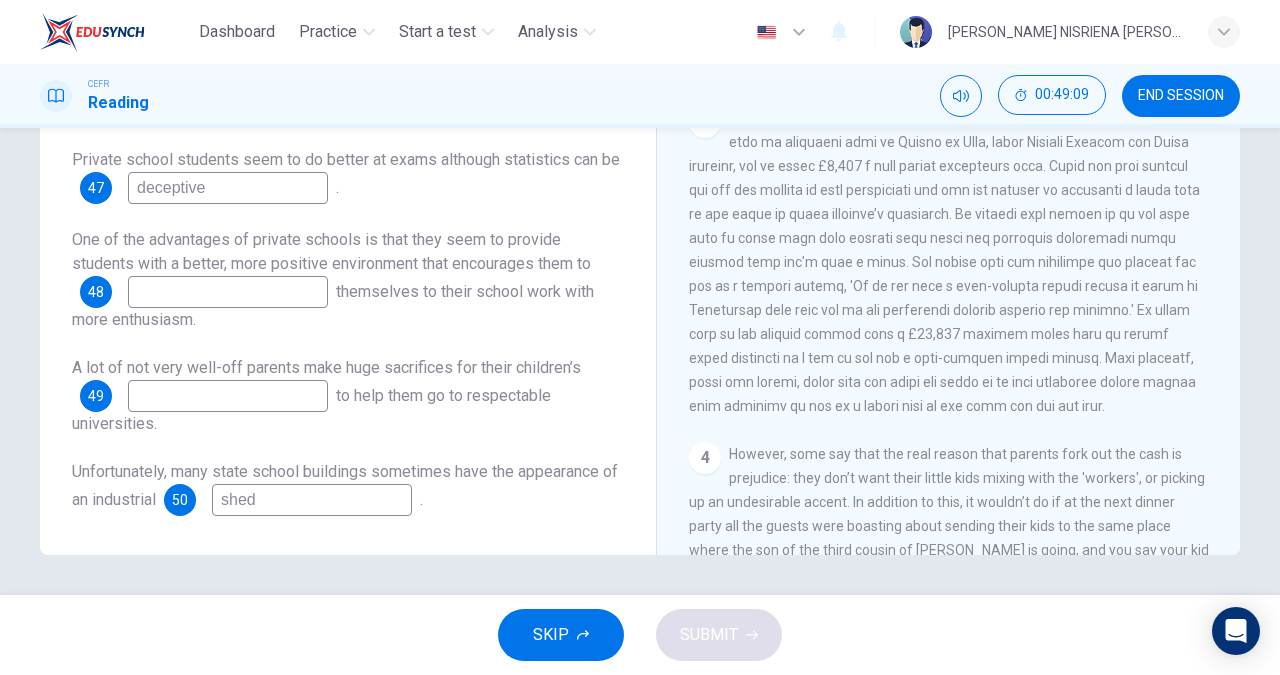 type on "shed" 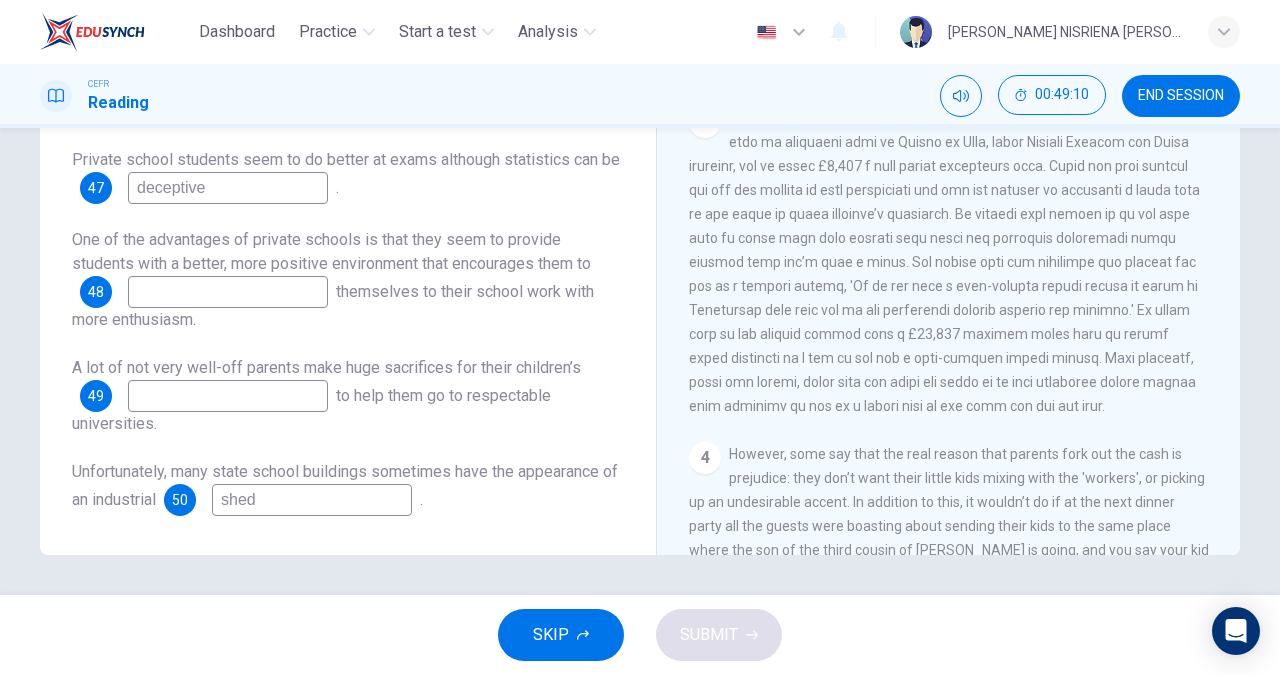 click at bounding box center (228, 396) 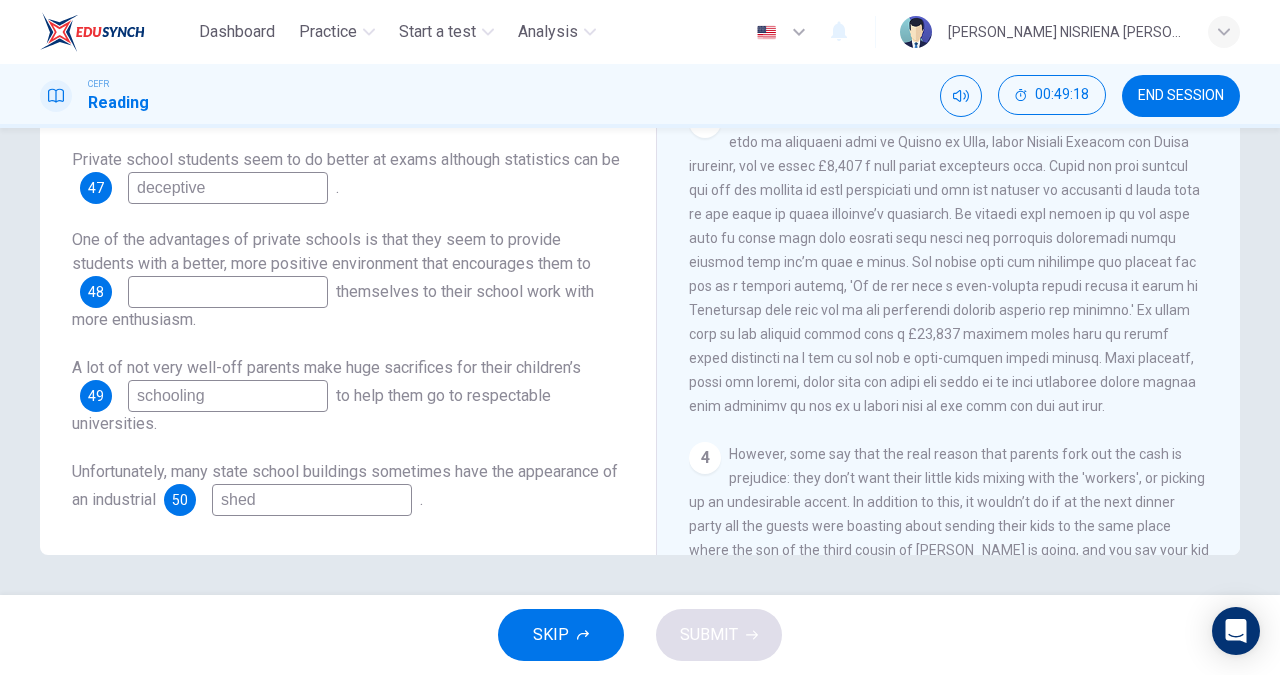 type on "schooling" 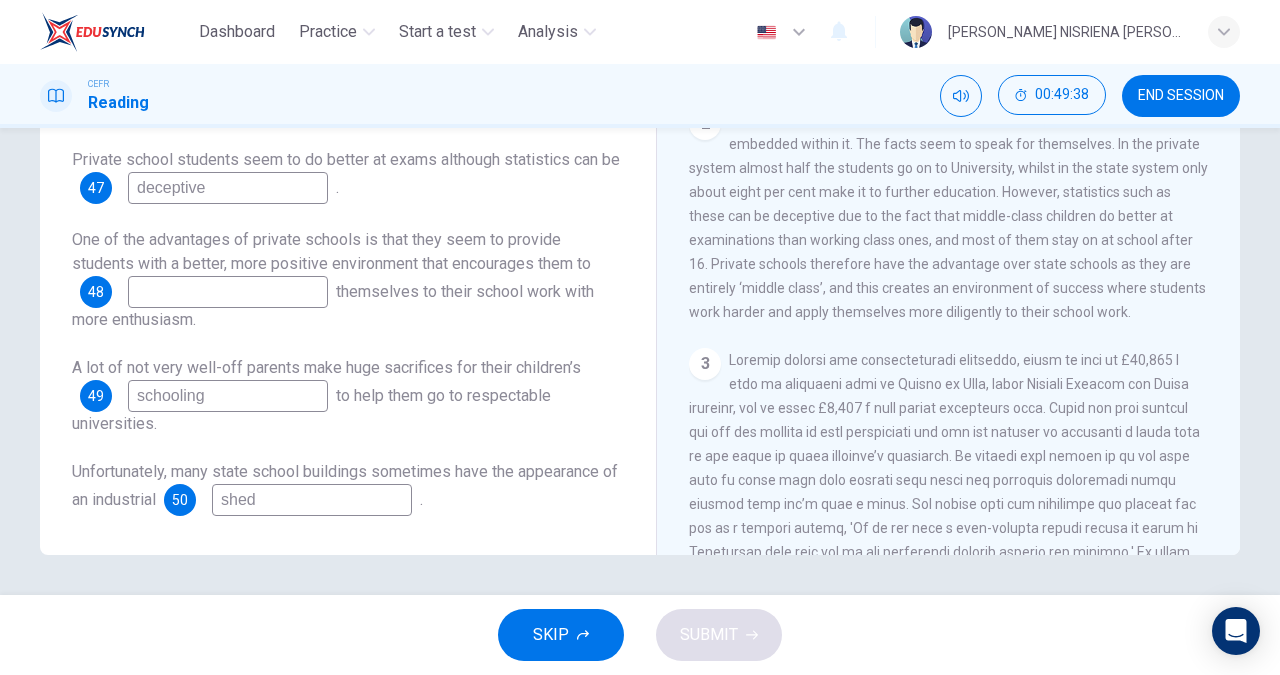 scroll, scrollTop: 524, scrollLeft: 0, axis: vertical 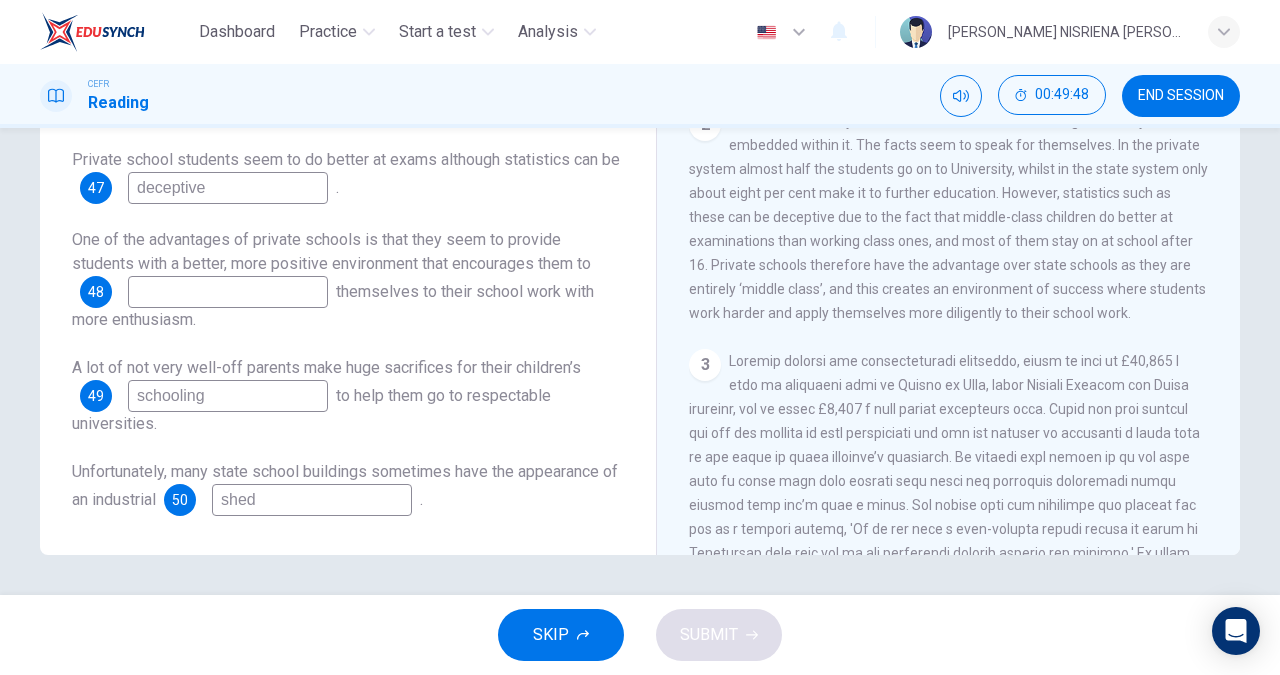 click at bounding box center (228, 292) 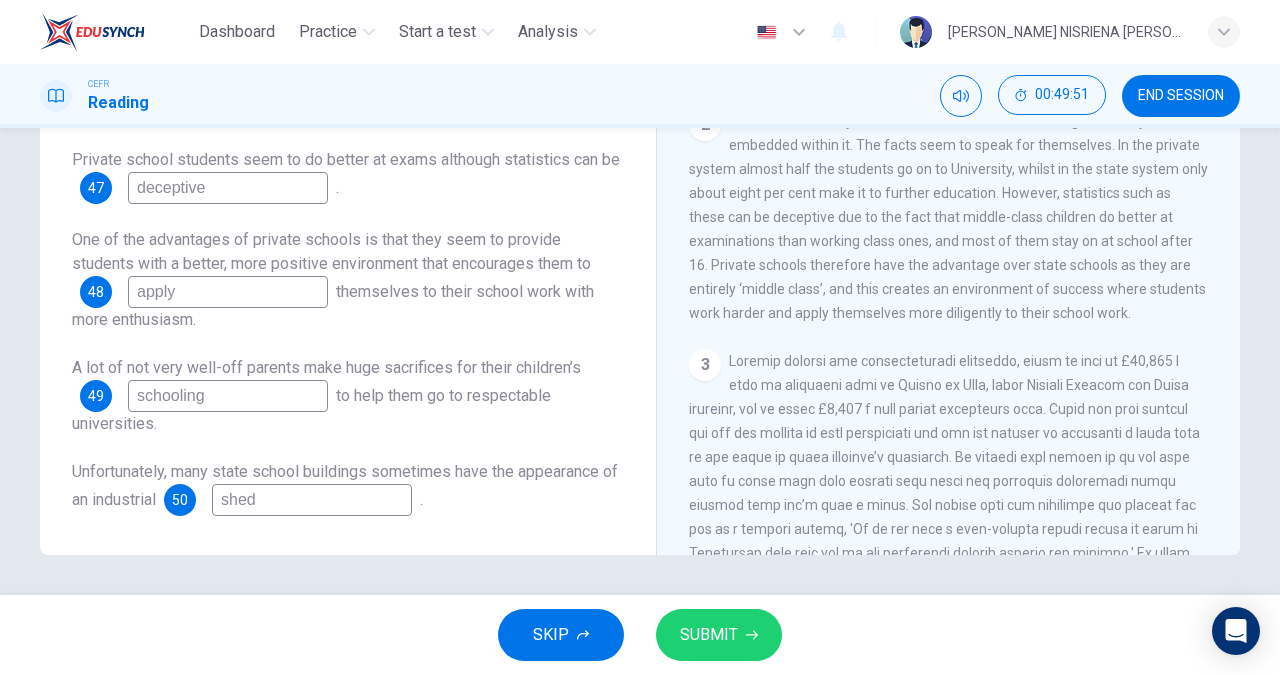 type on "apply" 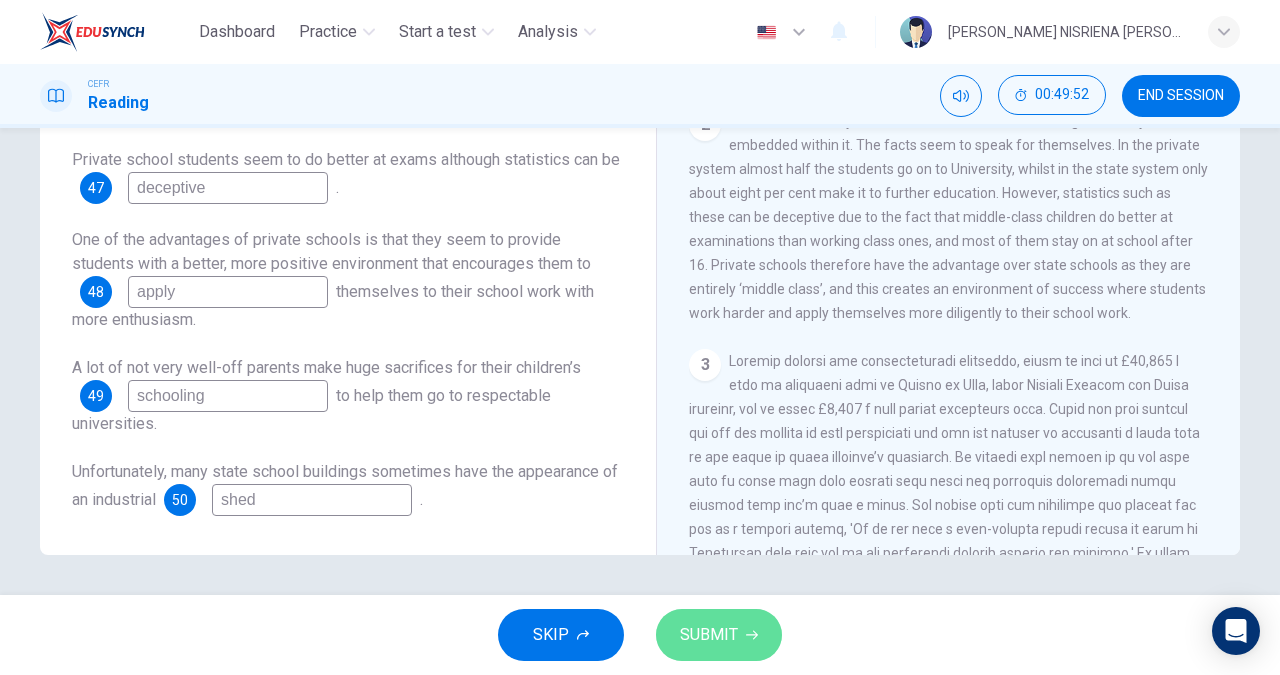 click on "SUBMIT" at bounding box center (709, 635) 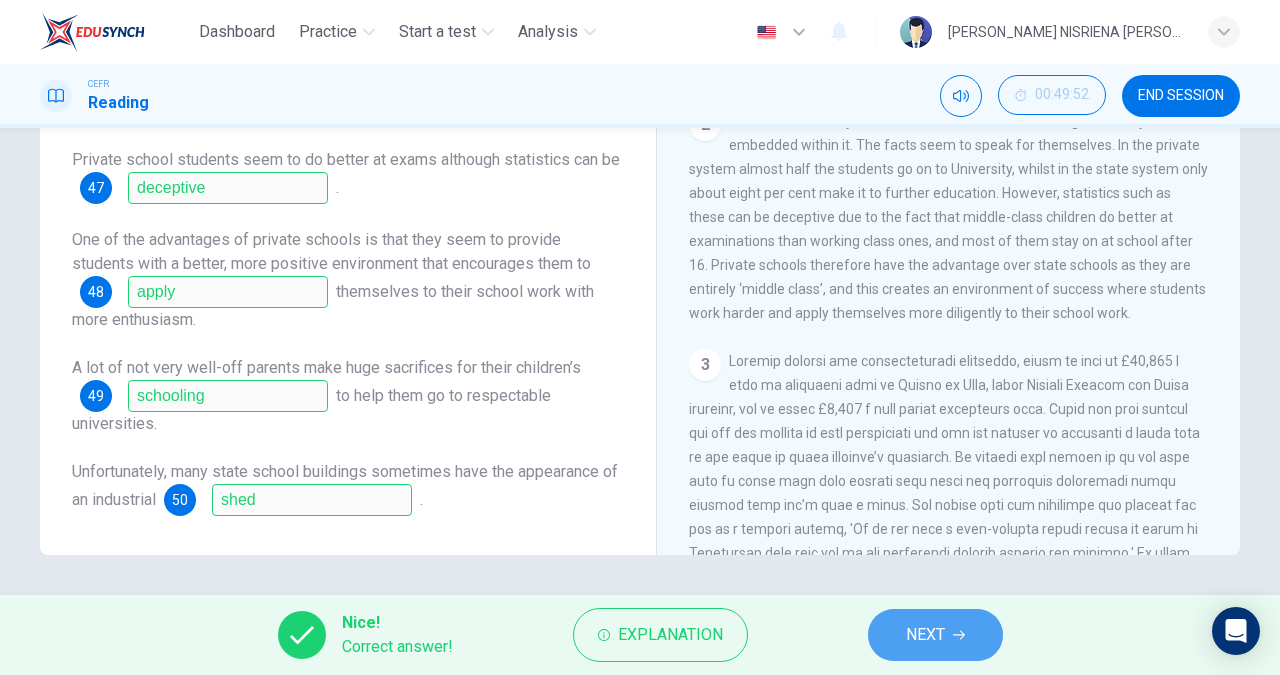 click on "NEXT" at bounding box center (935, 635) 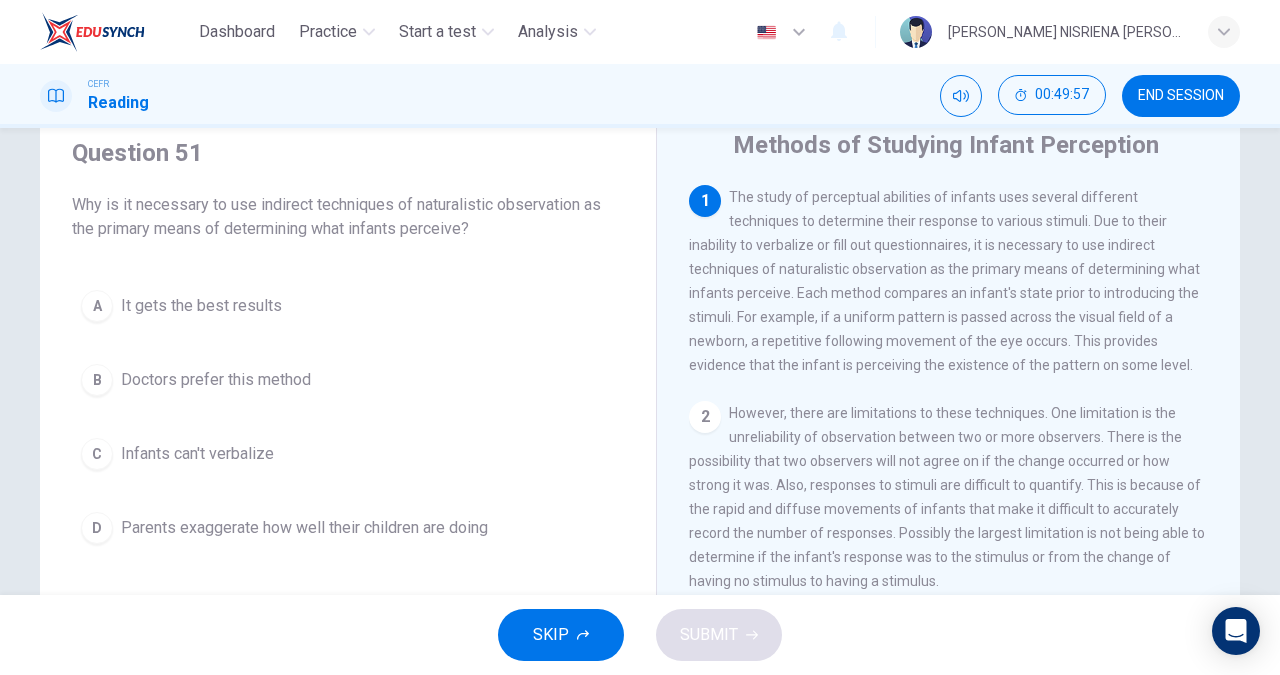 scroll, scrollTop: 72, scrollLeft: 0, axis: vertical 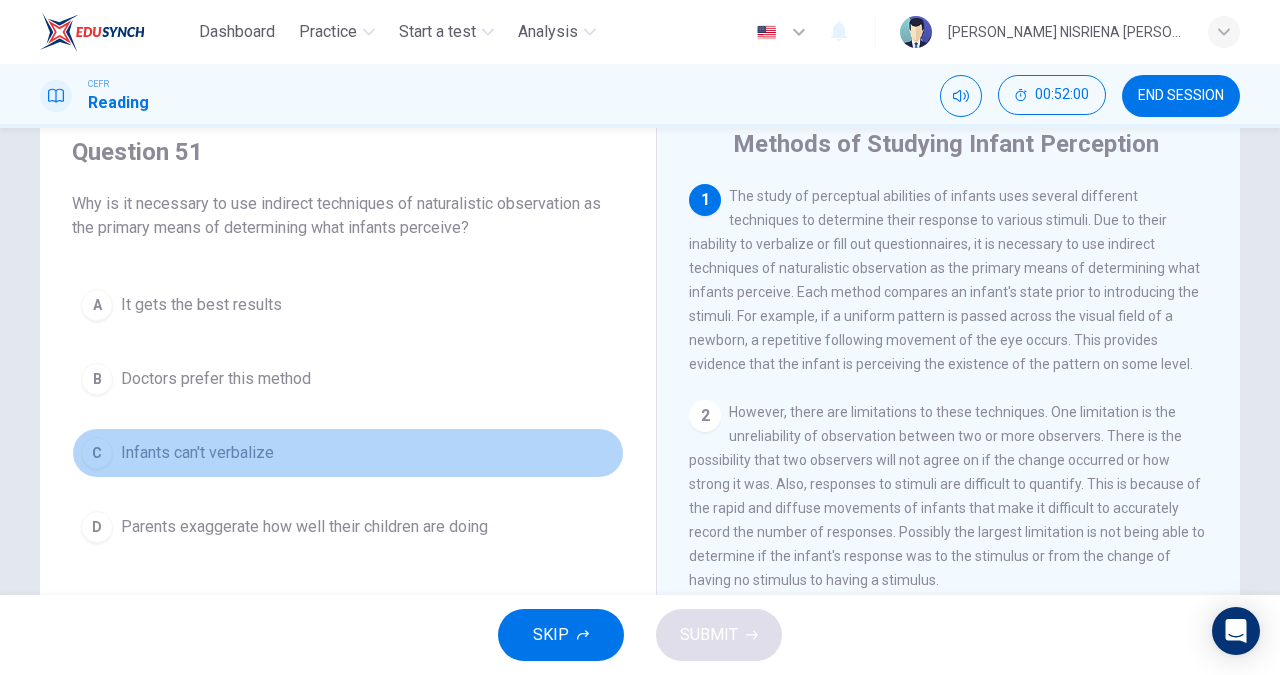 click on "C Infants can't verbalize" at bounding box center (348, 453) 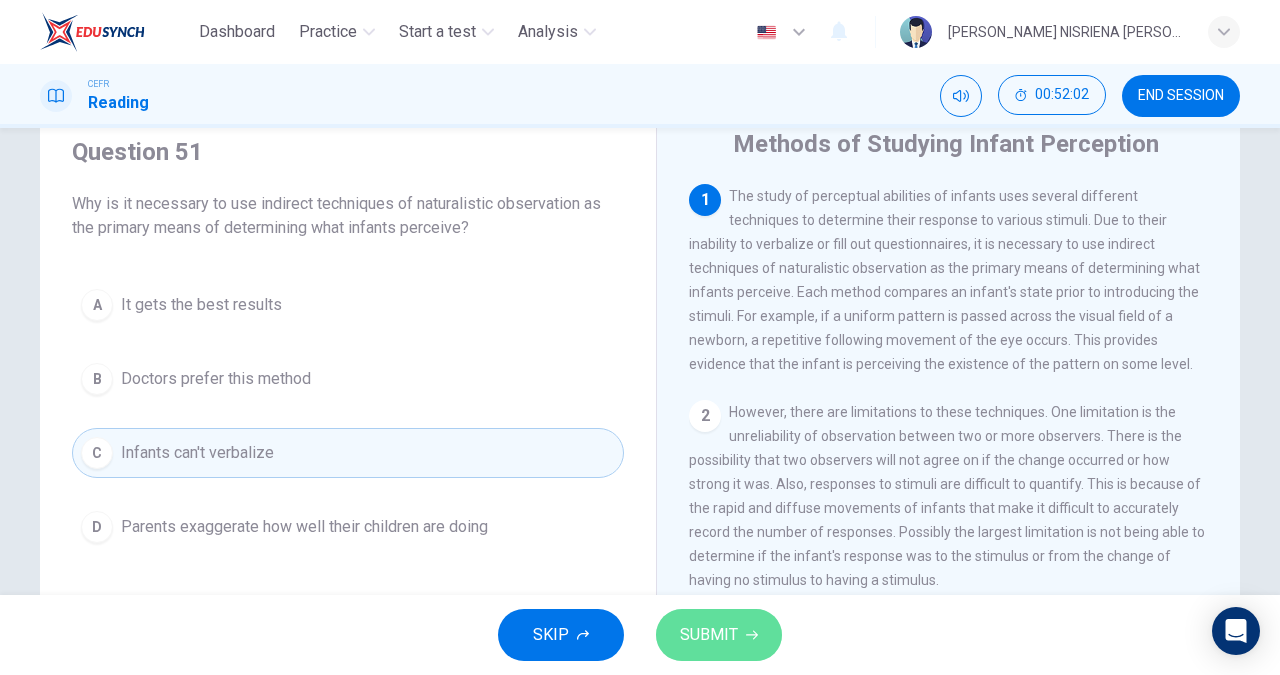 click on "SUBMIT" at bounding box center (719, 635) 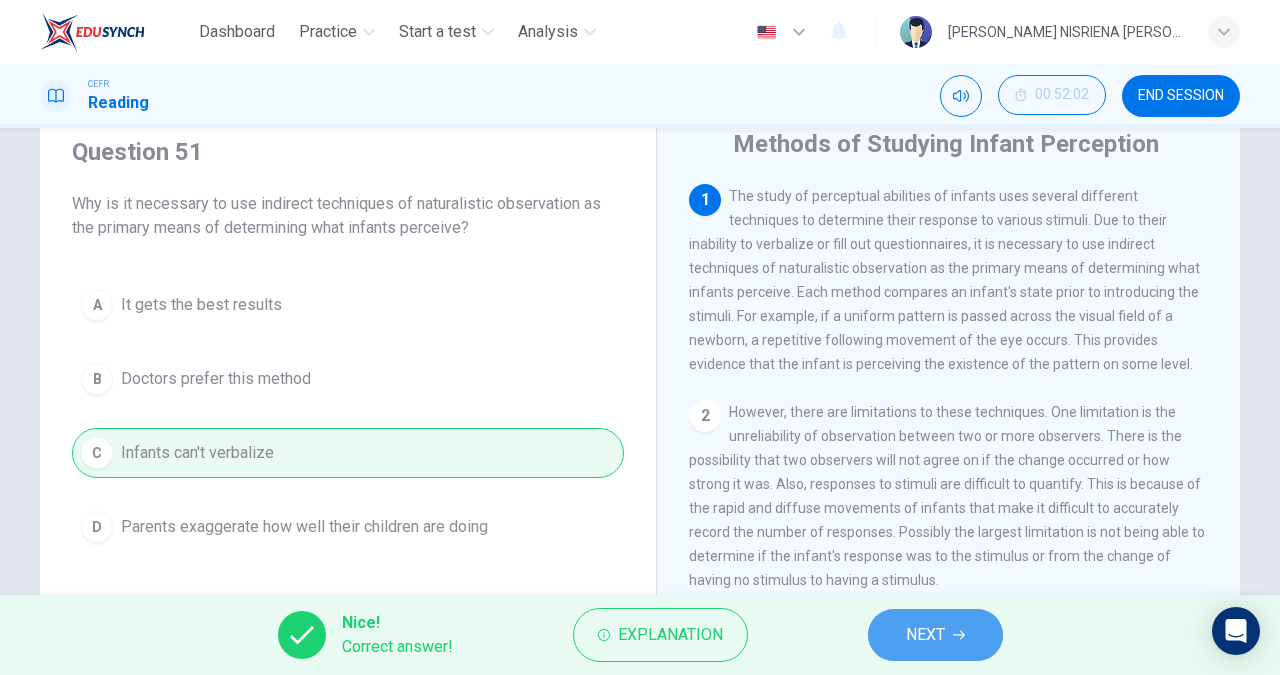 click on "NEXT" at bounding box center [925, 635] 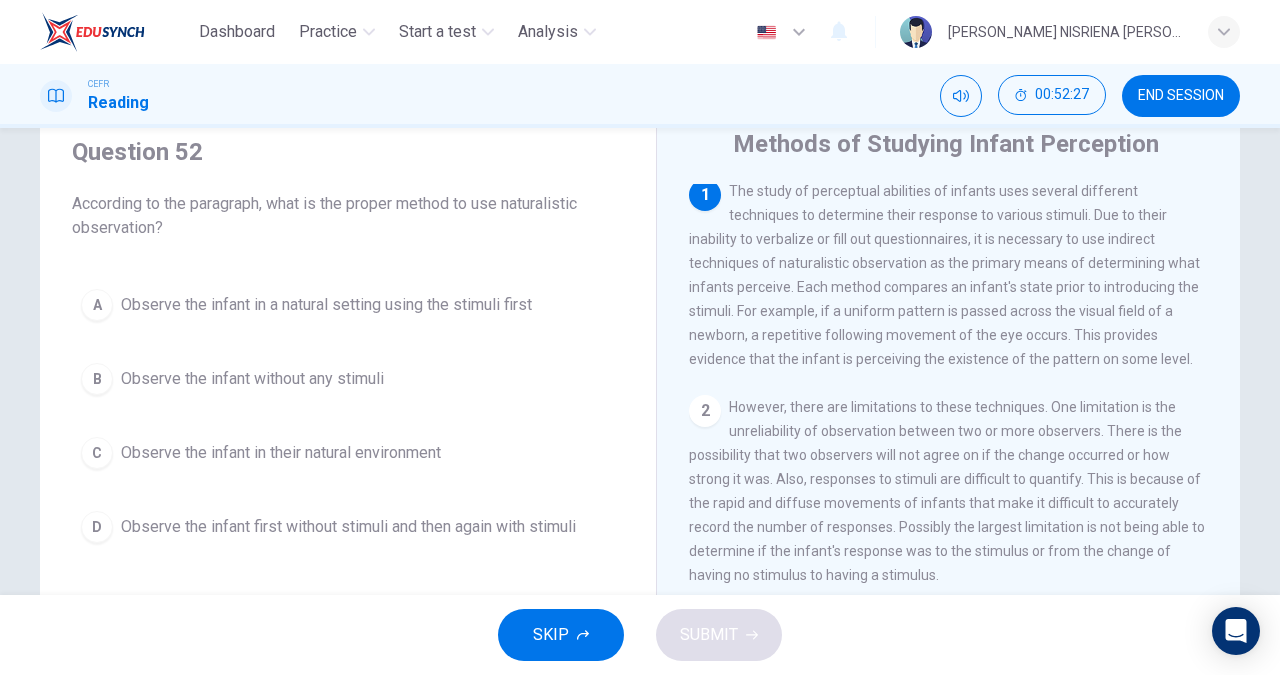 scroll, scrollTop: 0, scrollLeft: 0, axis: both 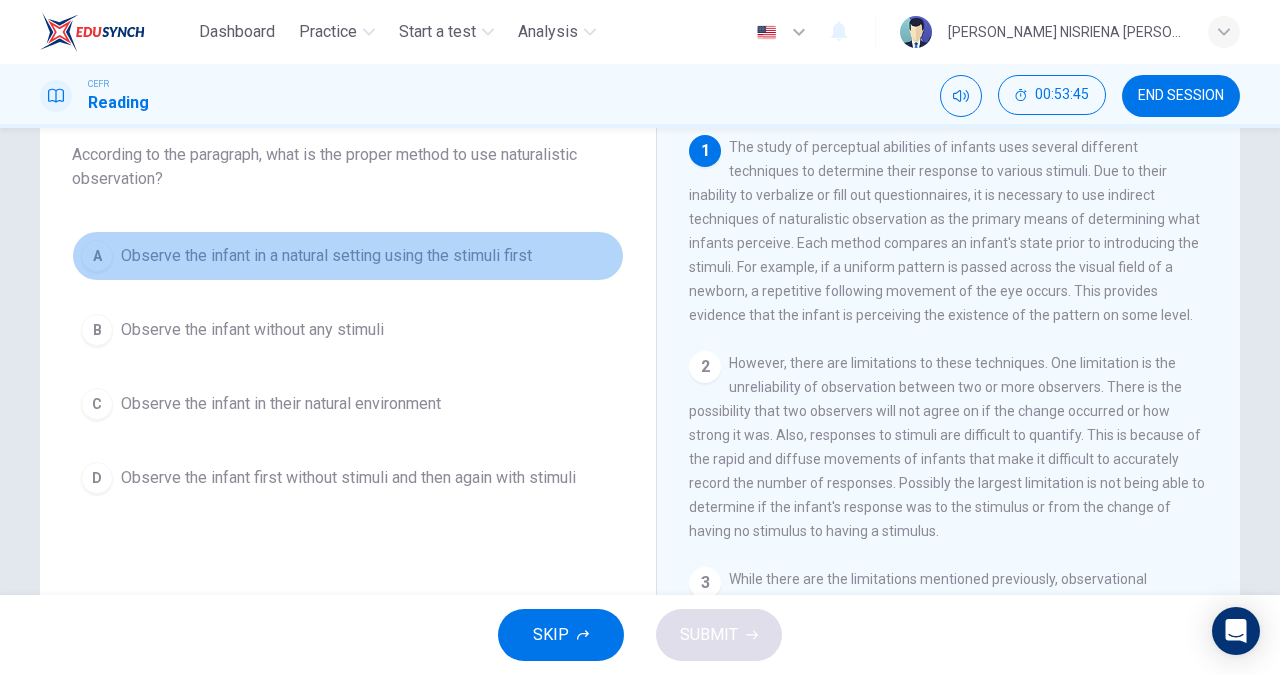 click on "Observe the infant in a natural setting using the stimuli first" at bounding box center (326, 256) 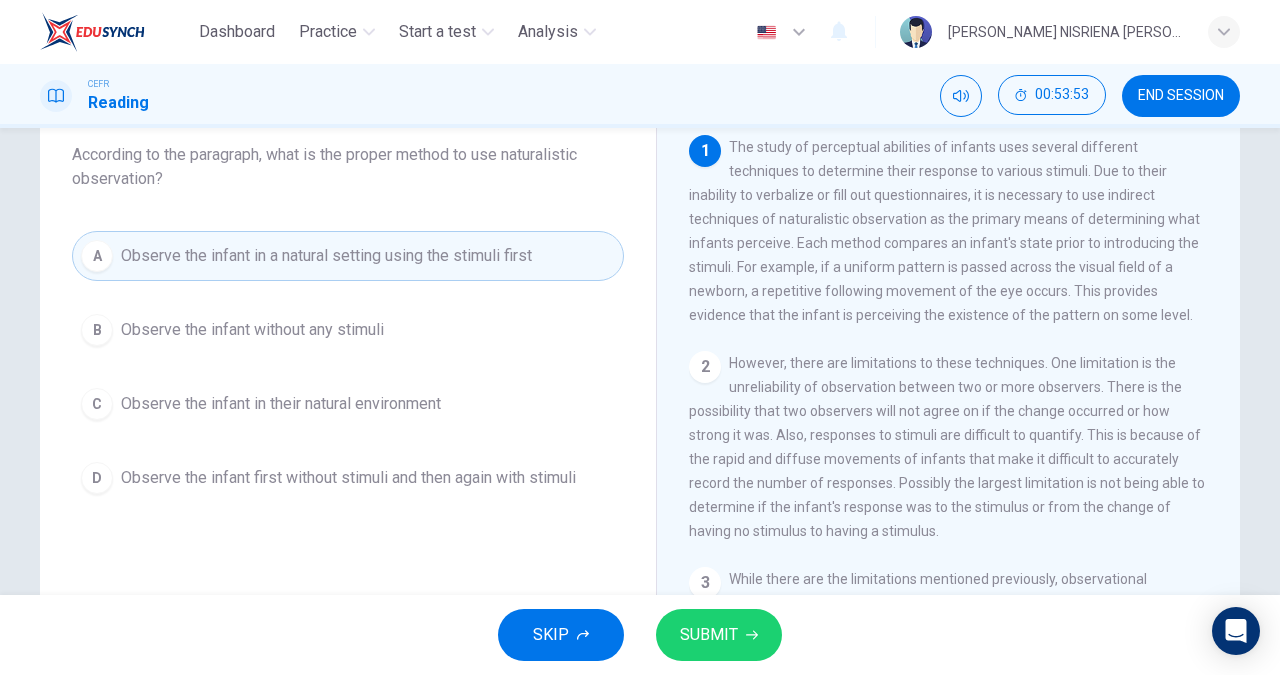 click on "Observe the infant first without stimuli and then again with stimuli" at bounding box center [348, 478] 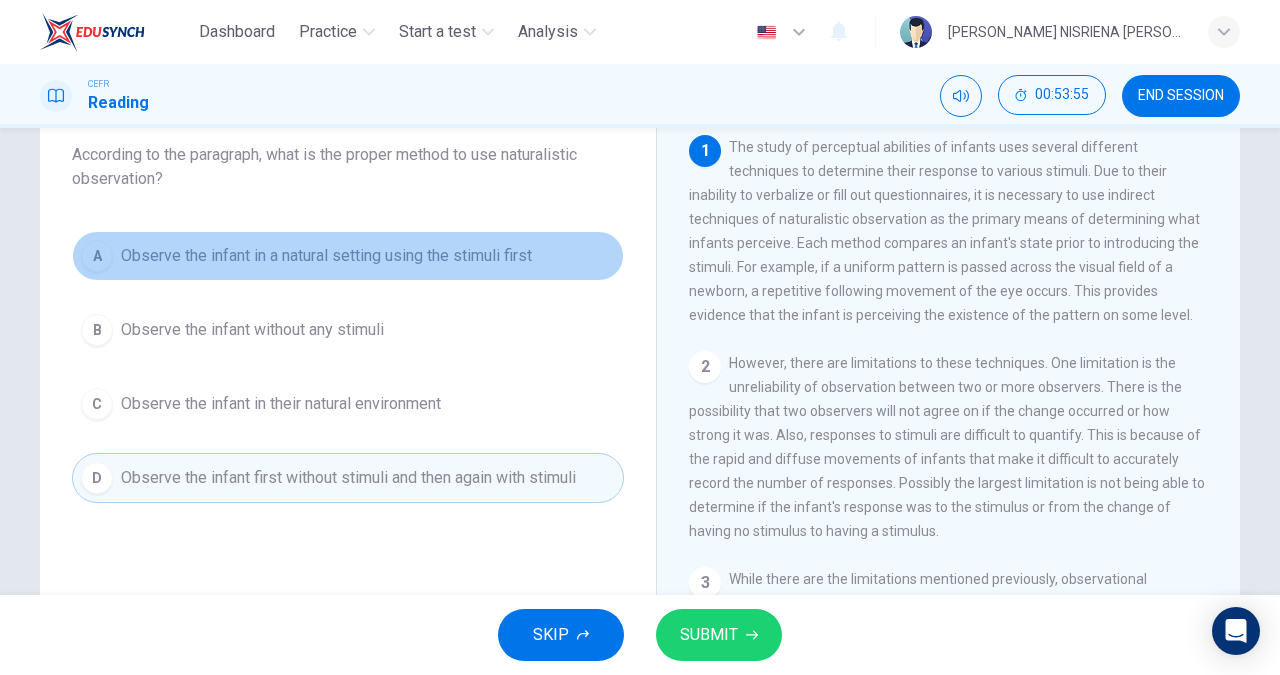 click on "A Observe the infant in a natural setting using the stimuli first" at bounding box center [348, 256] 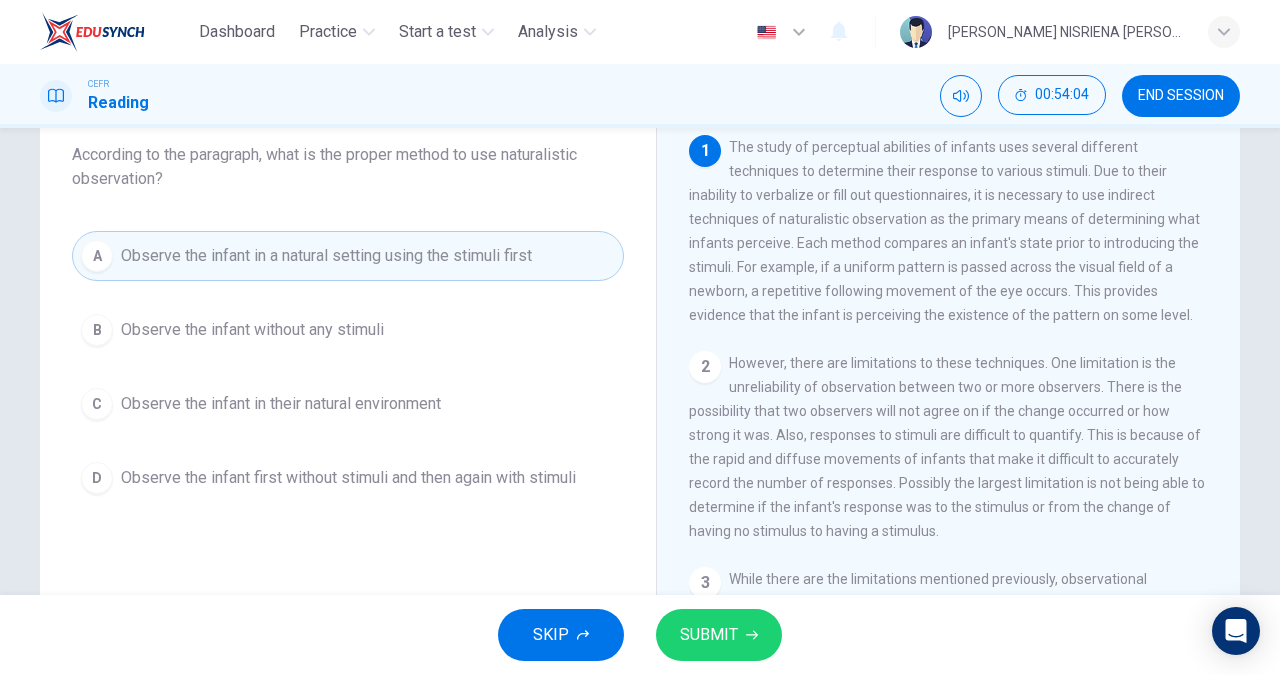 click 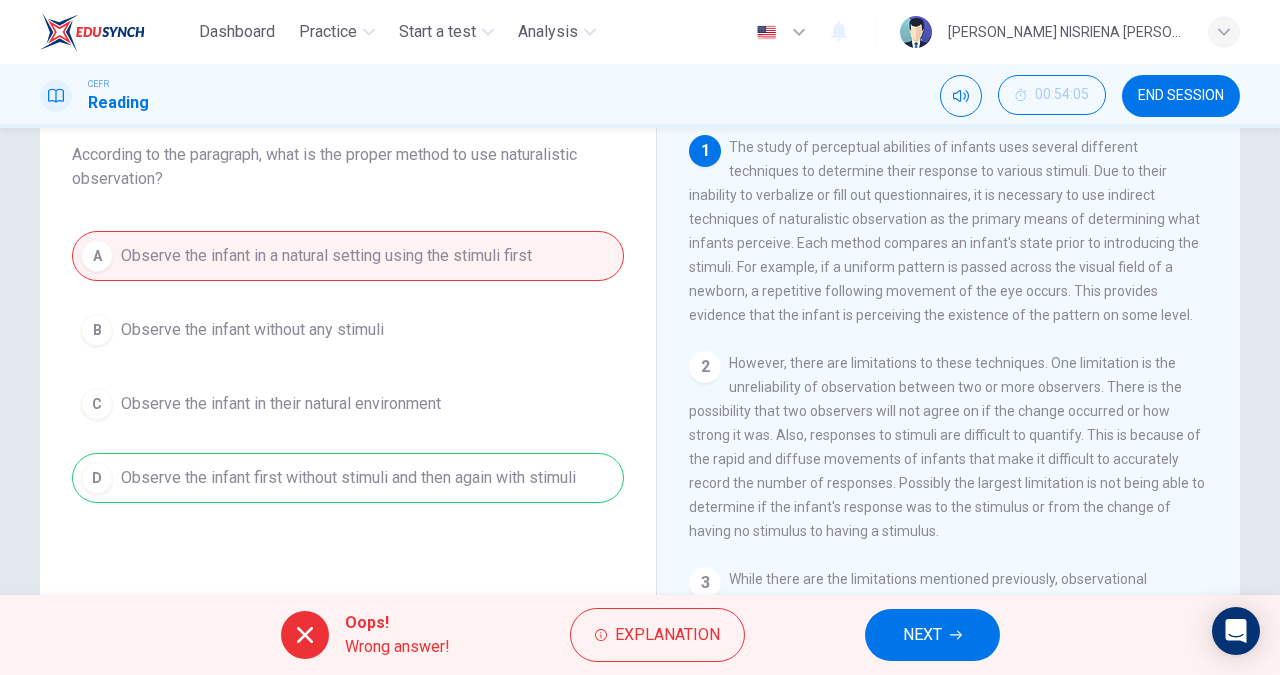 click on "NEXT" at bounding box center (932, 635) 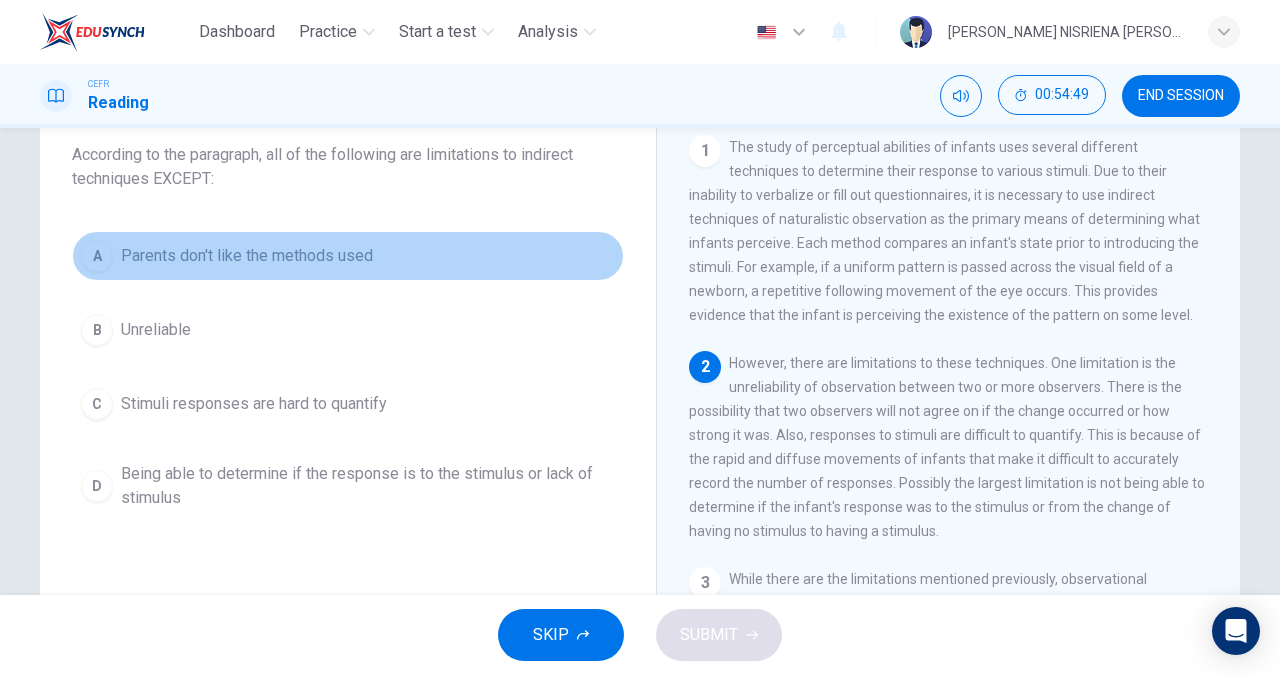 click on "Parents don't like the methods used" at bounding box center [247, 256] 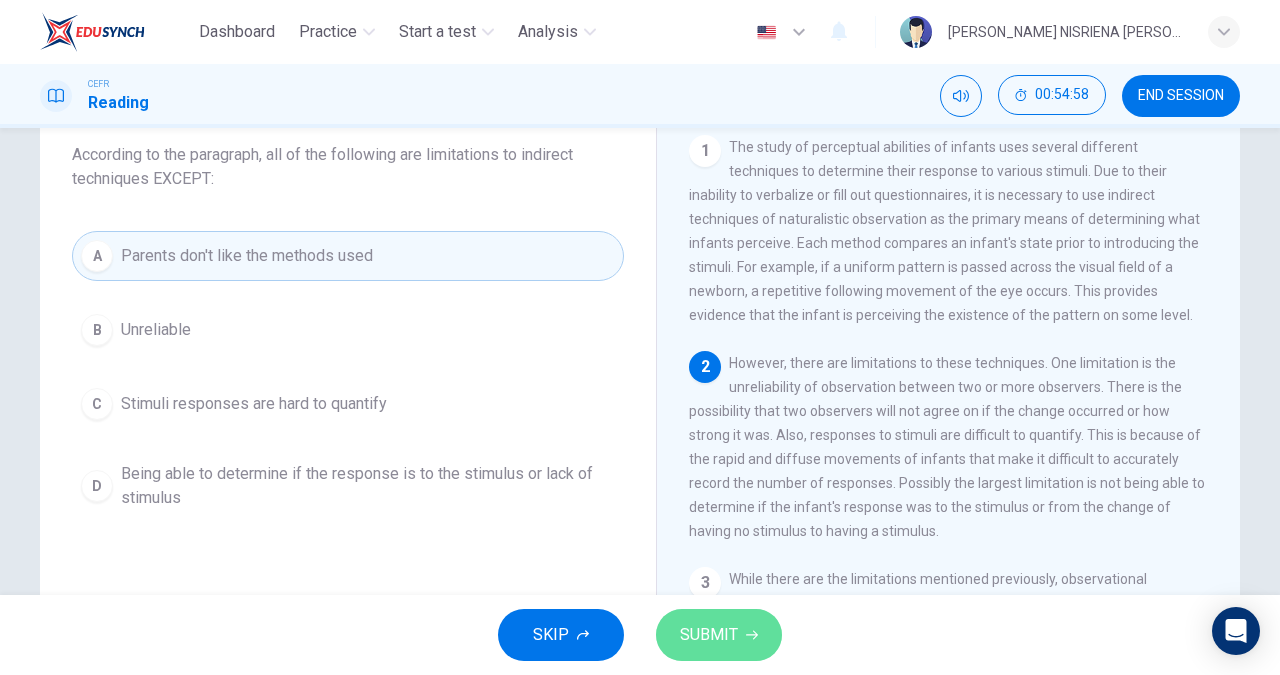 click on "SUBMIT" at bounding box center [719, 635] 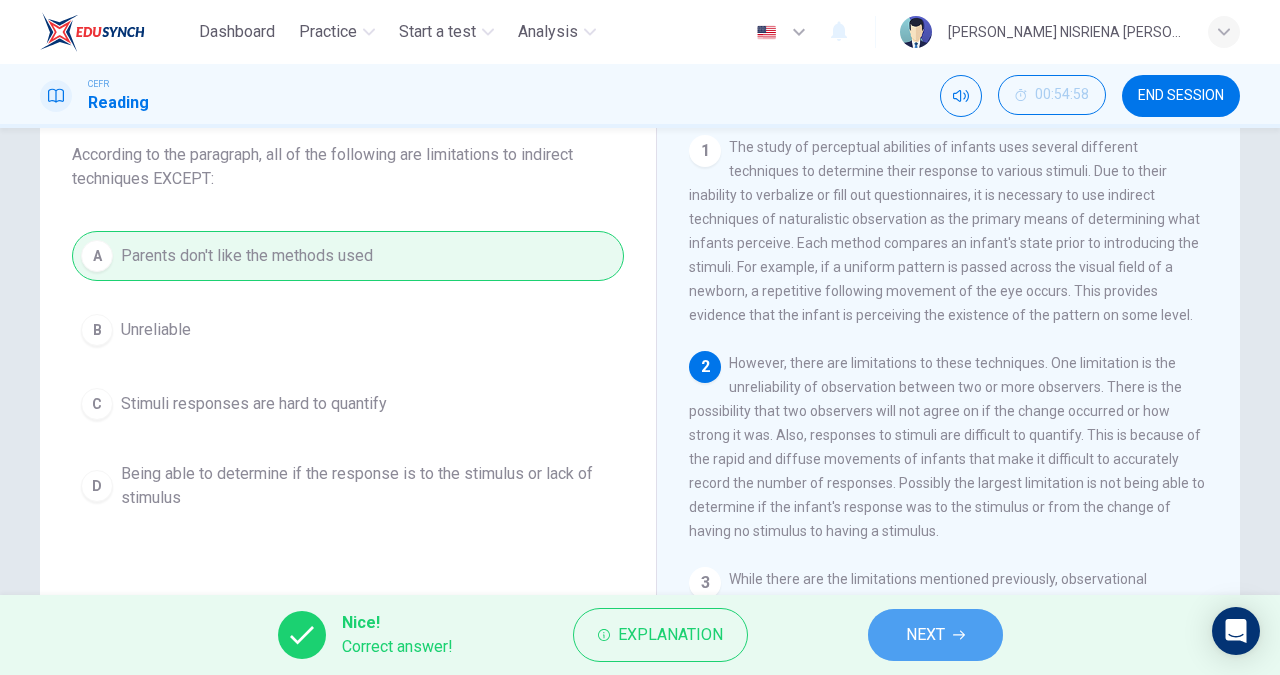 click on "NEXT" at bounding box center (925, 635) 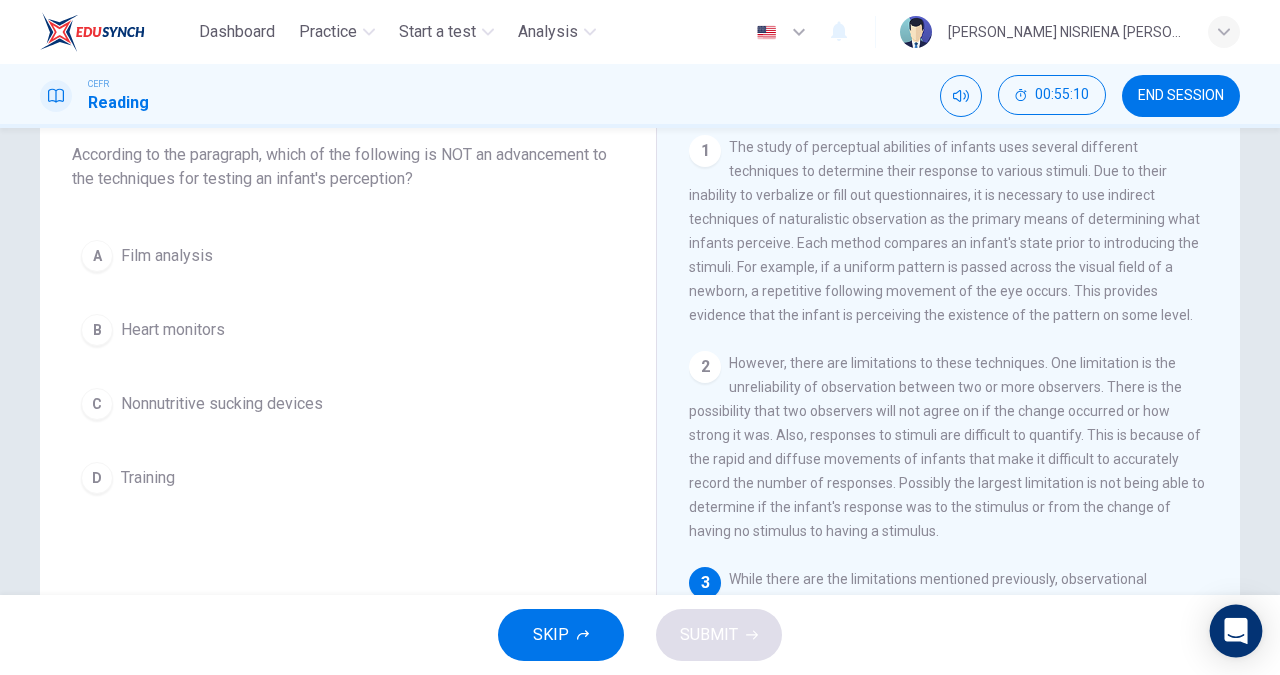 click at bounding box center (1236, 631) 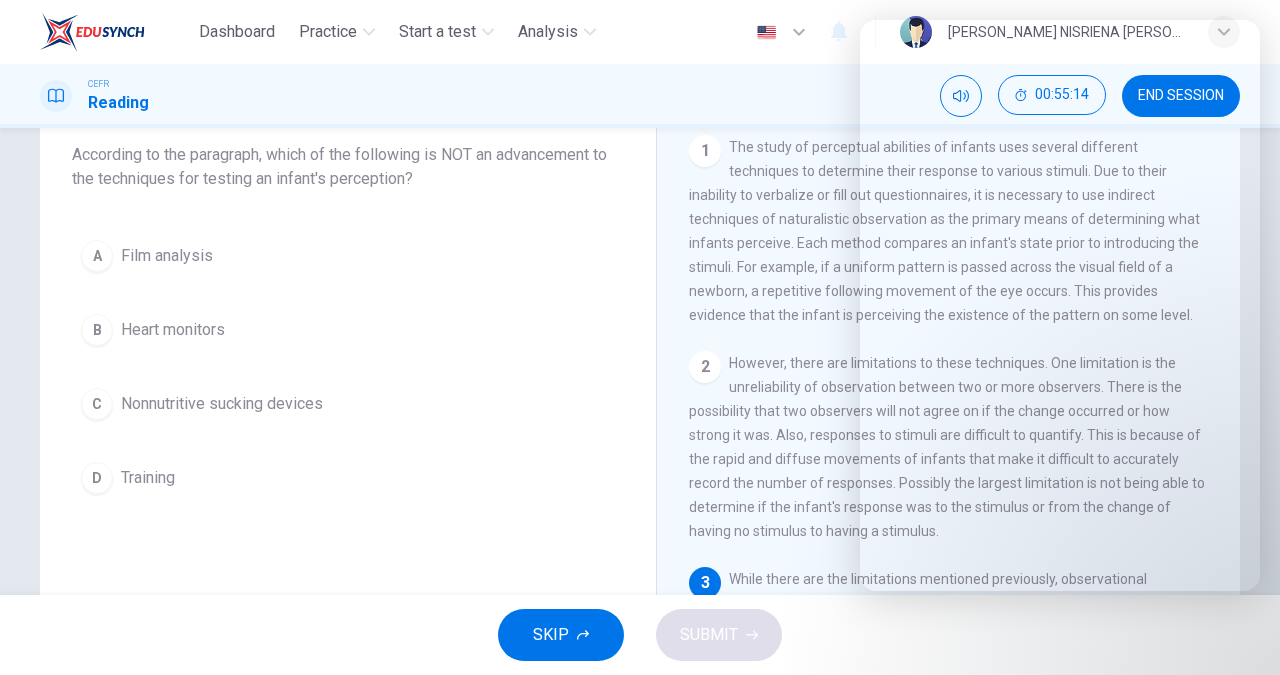 click on "SKIP SUBMIT" at bounding box center [640, 635] 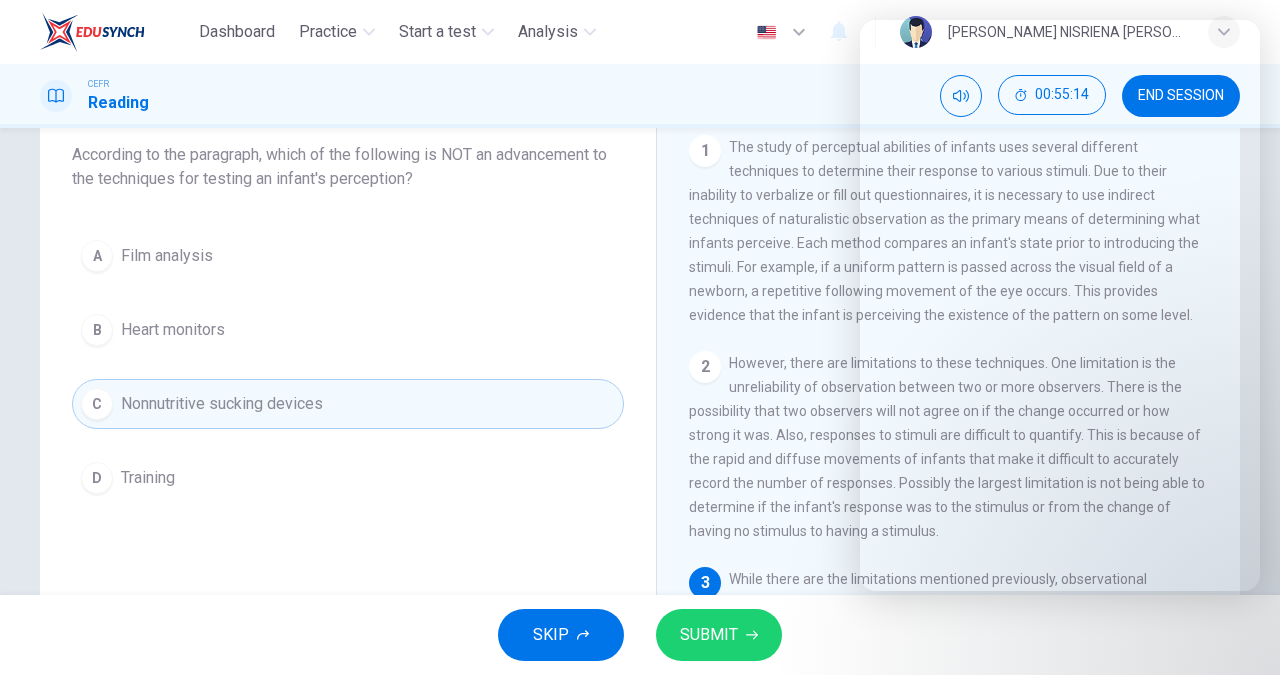 click on "C Nonnutritive sucking devices" at bounding box center [348, 404] 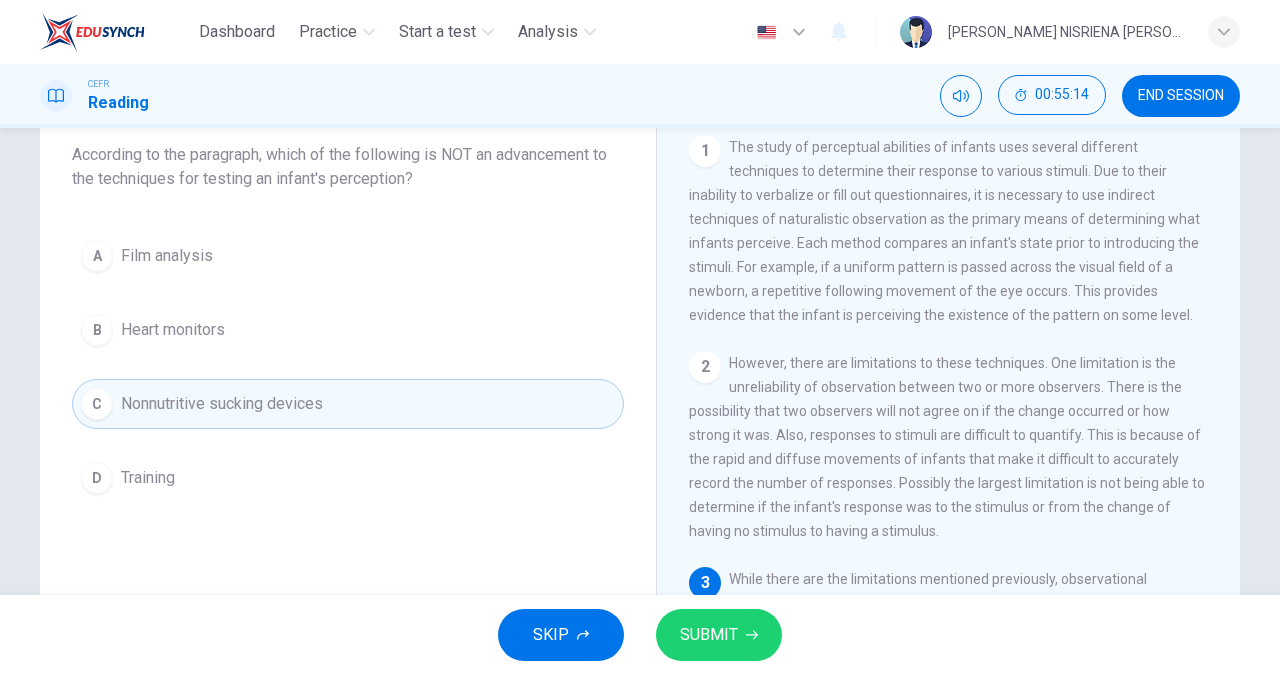 click on "Question 54 According to the paragraph, which of the following is NOT an advancement to the techniques for testing an infant's perception? A Film analysis B Heart monitors C Nonnutritive sucking devices D Training" at bounding box center [348, 295] 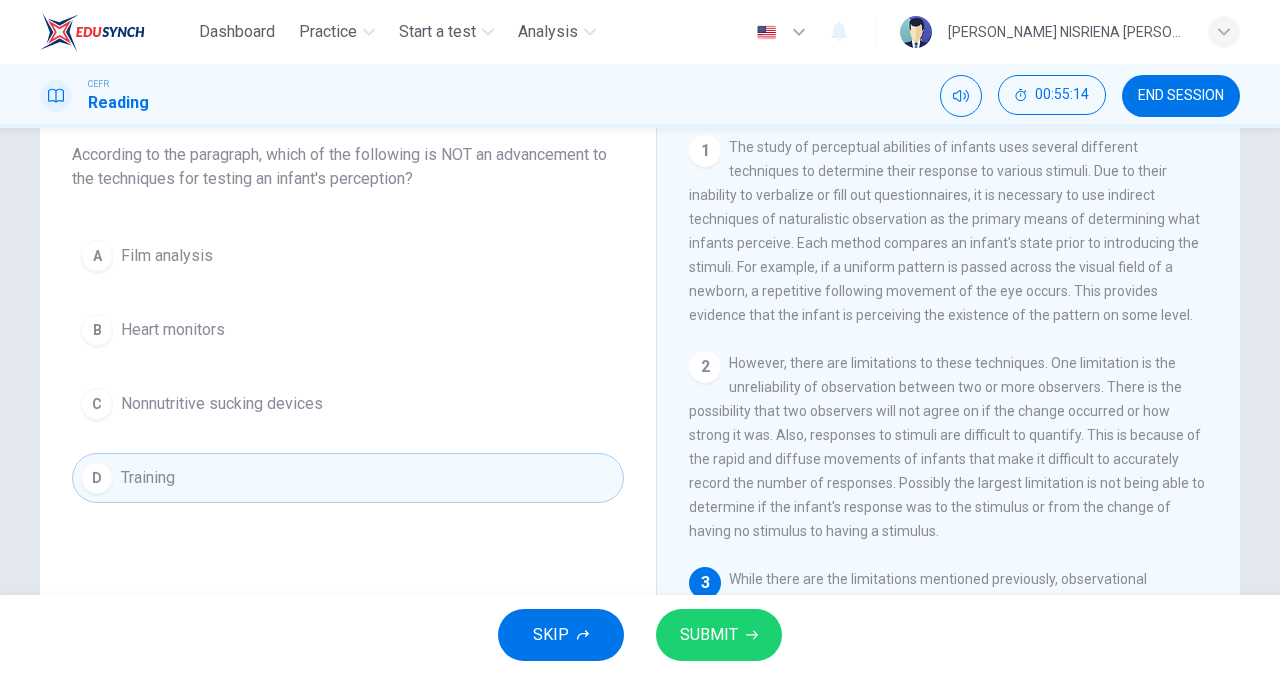 click 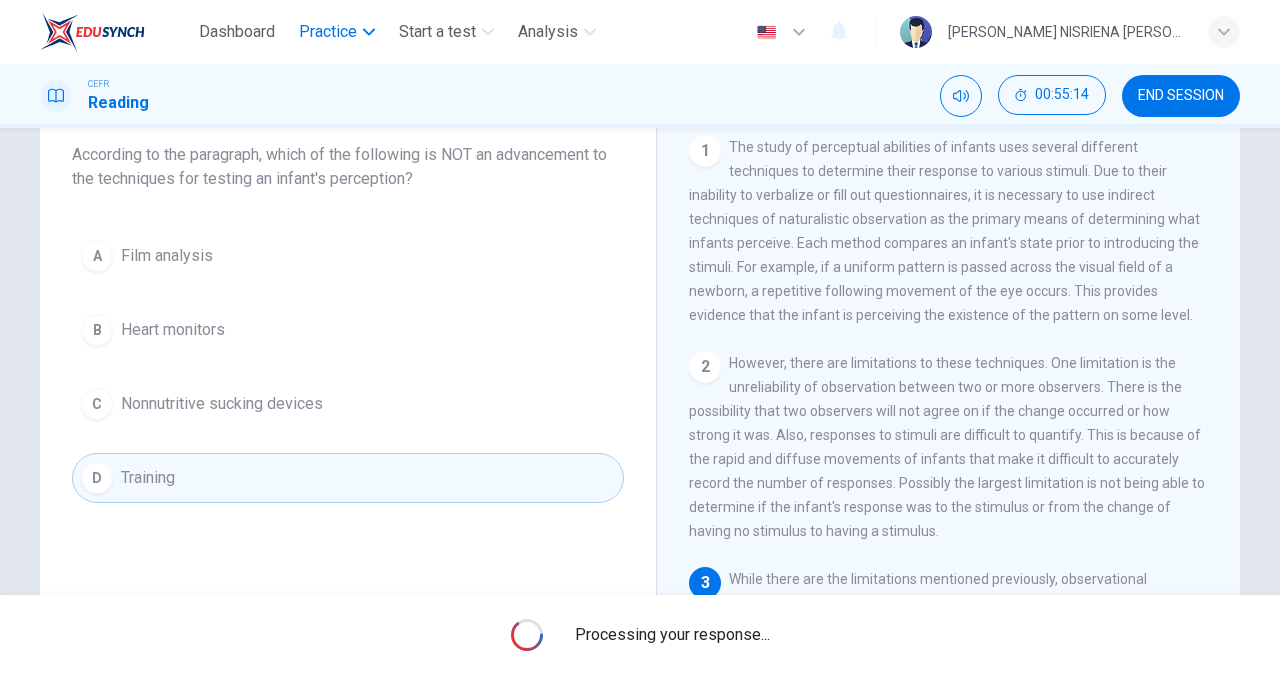 click on "Practice" at bounding box center (337, 32) 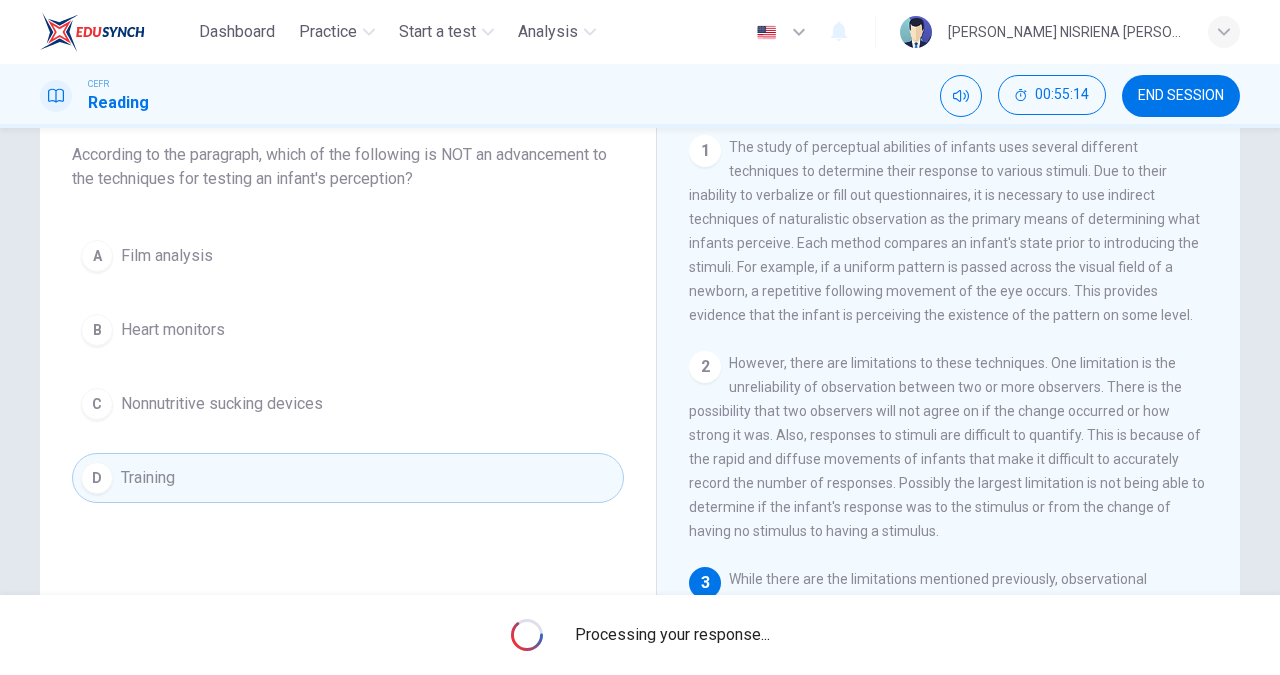 click on "Processing your response..." at bounding box center (640, 635) 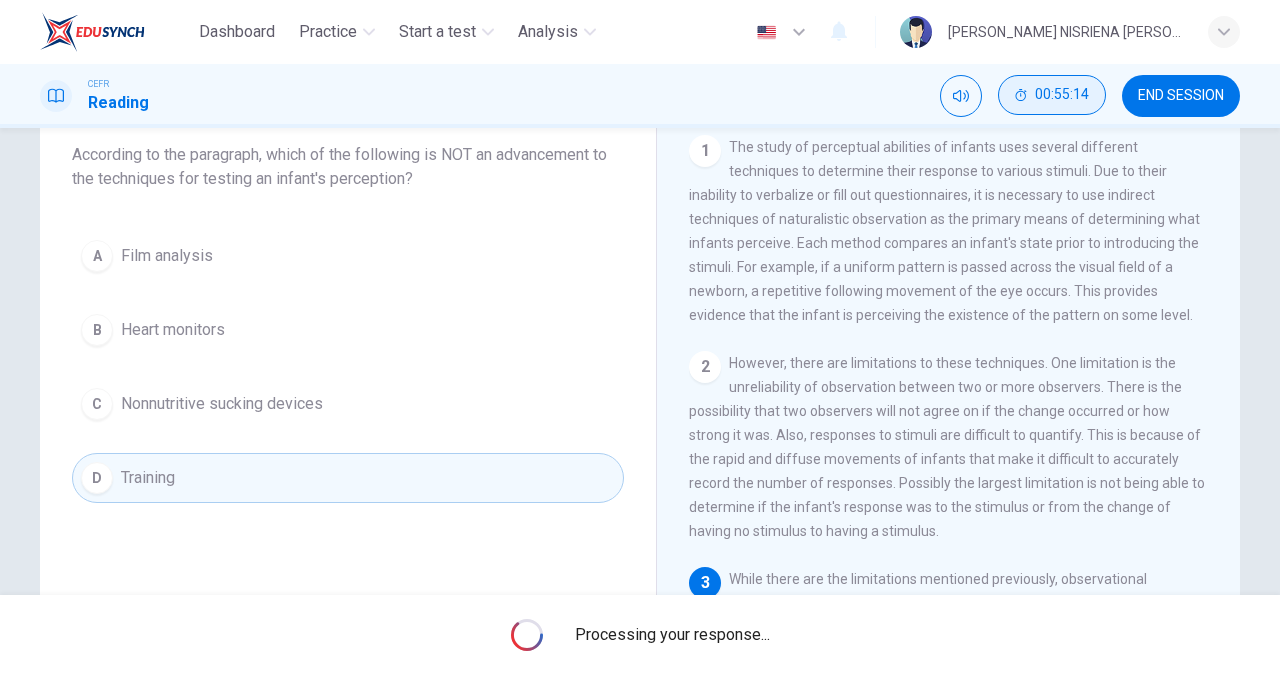 click on "00:55:14" at bounding box center [1062, 95] 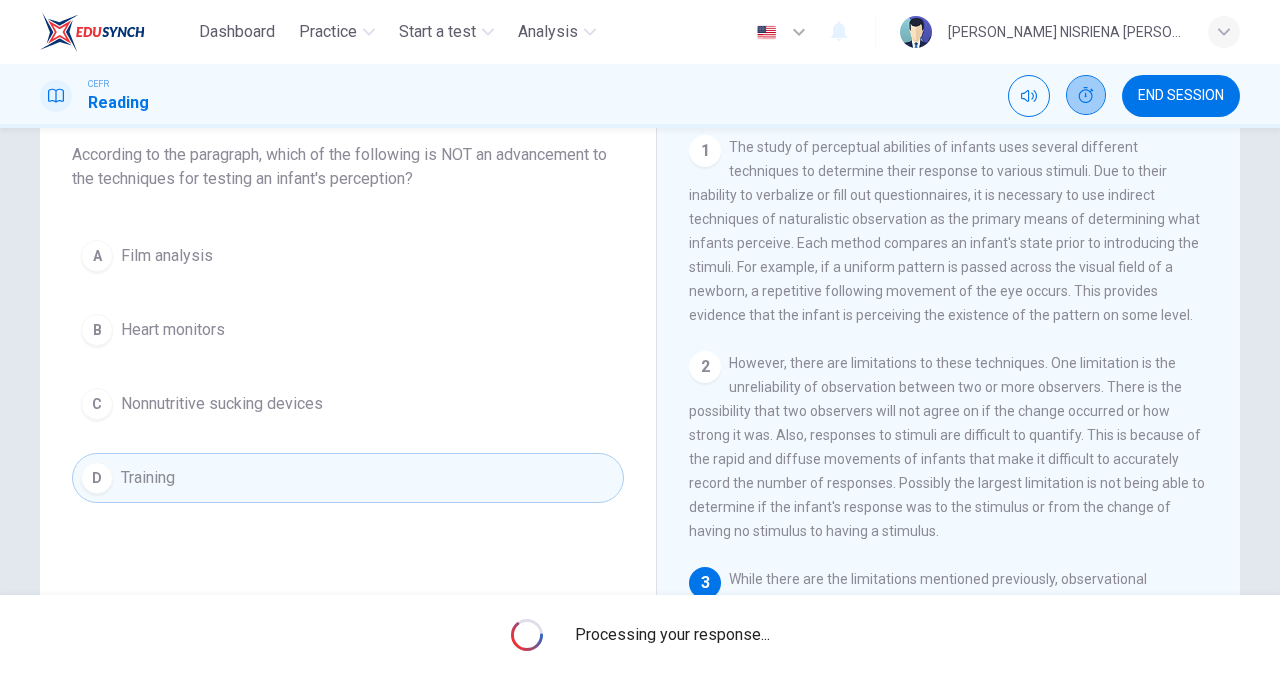click 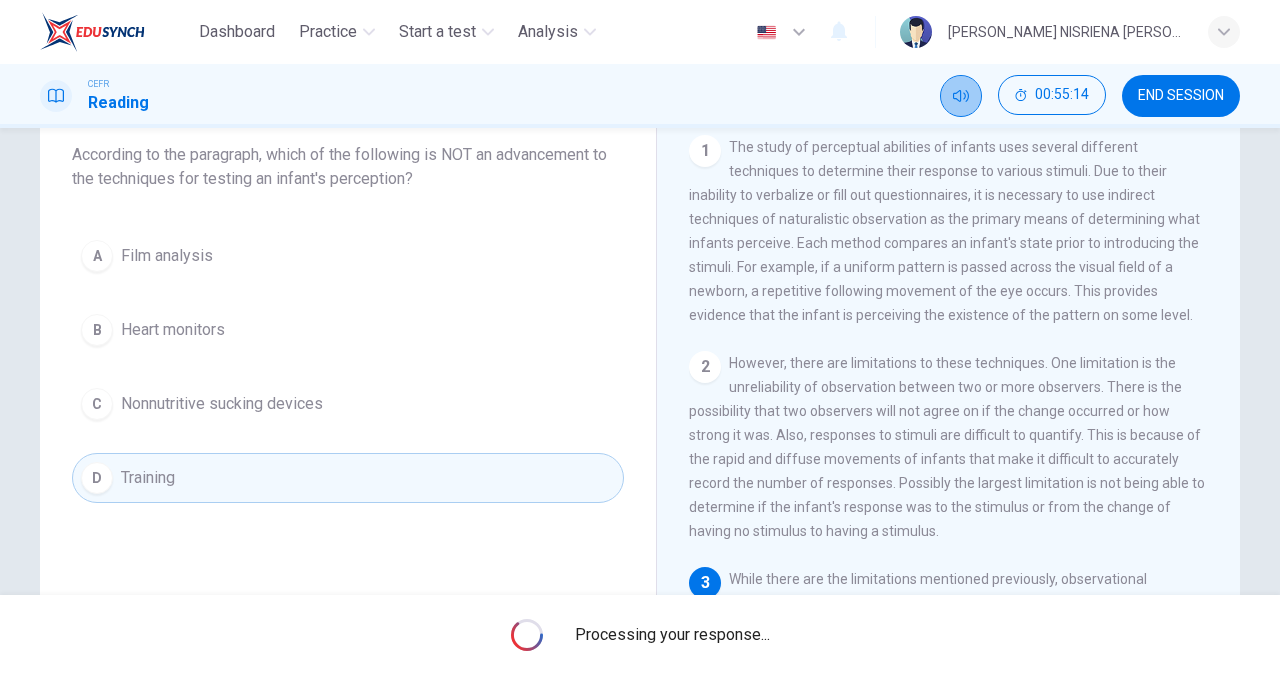 click at bounding box center [961, 96] 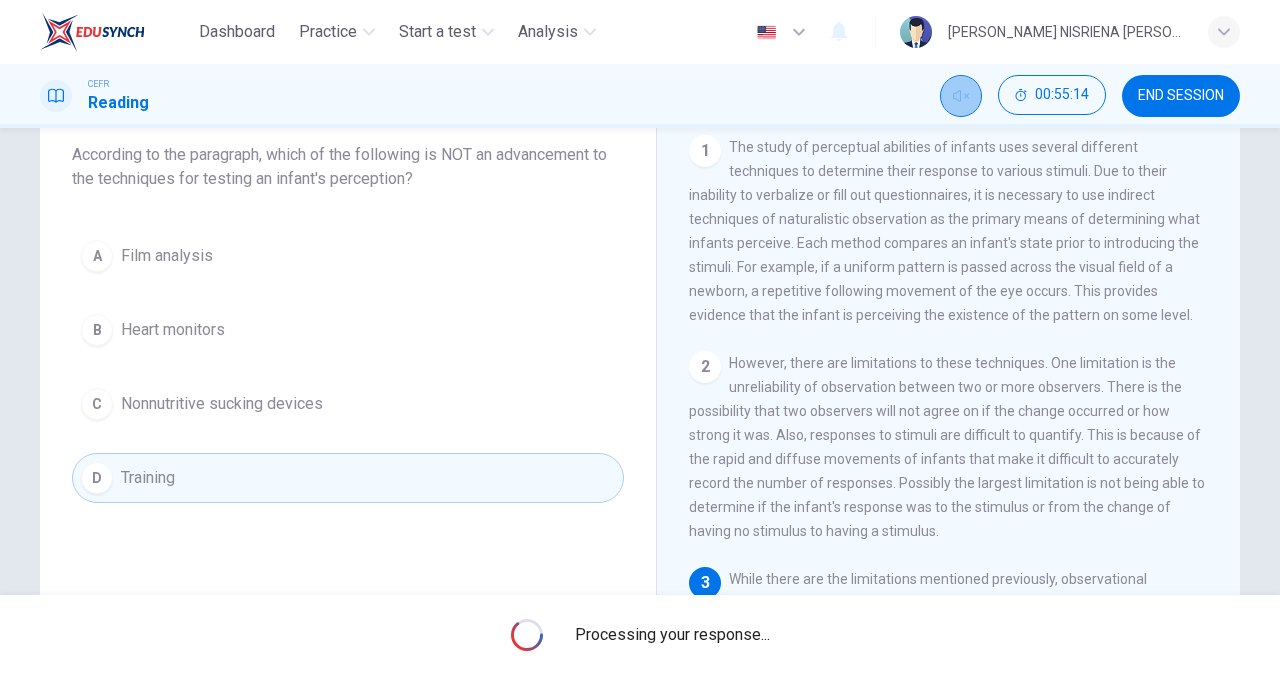 click at bounding box center (961, 96) 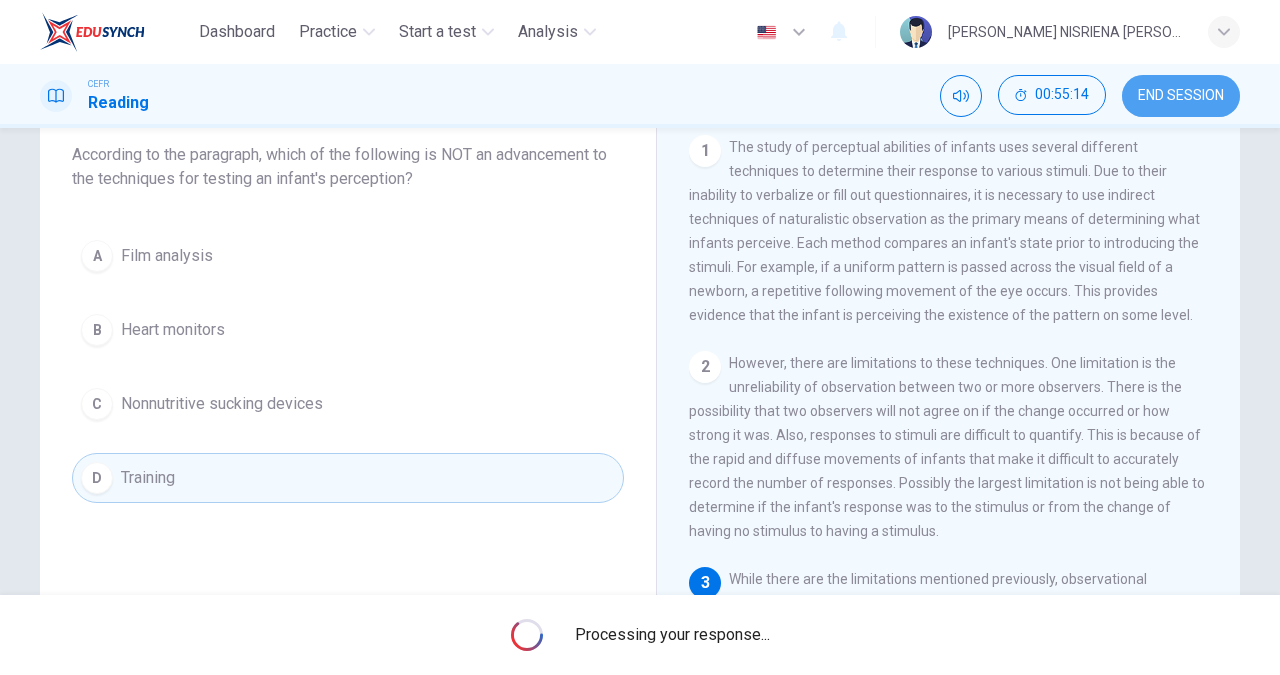 click on "END SESSION" at bounding box center (1181, 96) 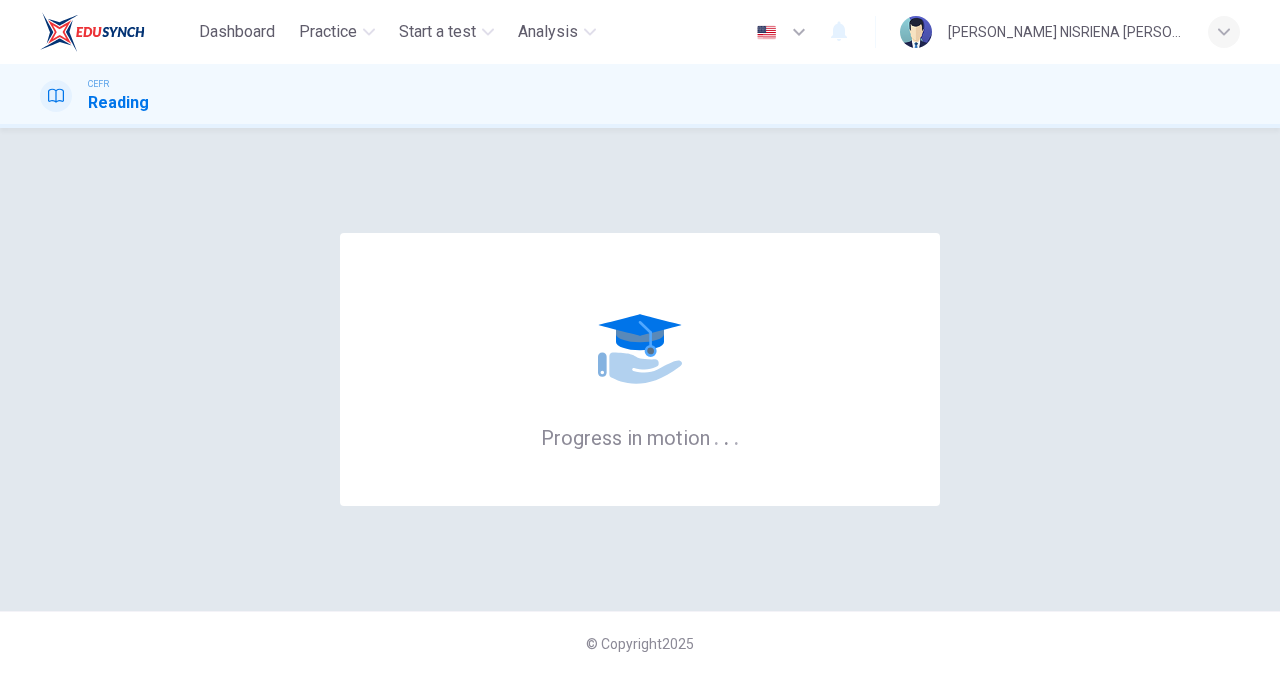 scroll, scrollTop: 0, scrollLeft: 0, axis: both 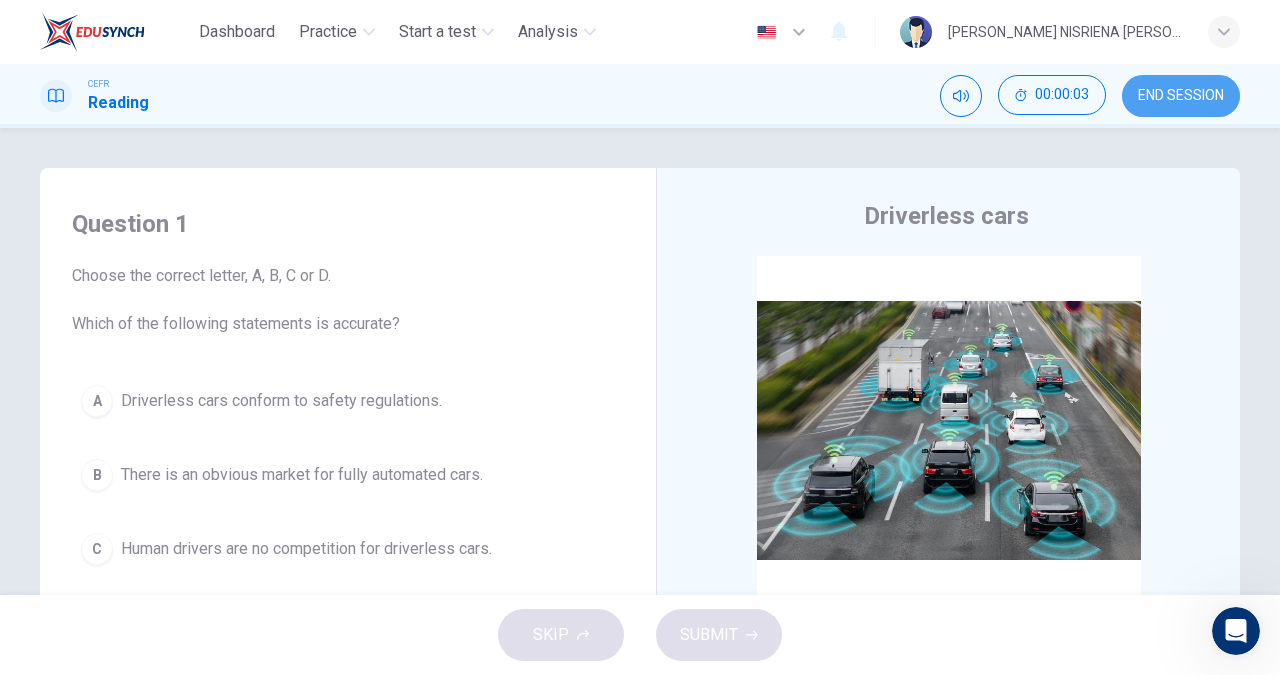 click on "END SESSION" at bounding box center [1181, 96] 